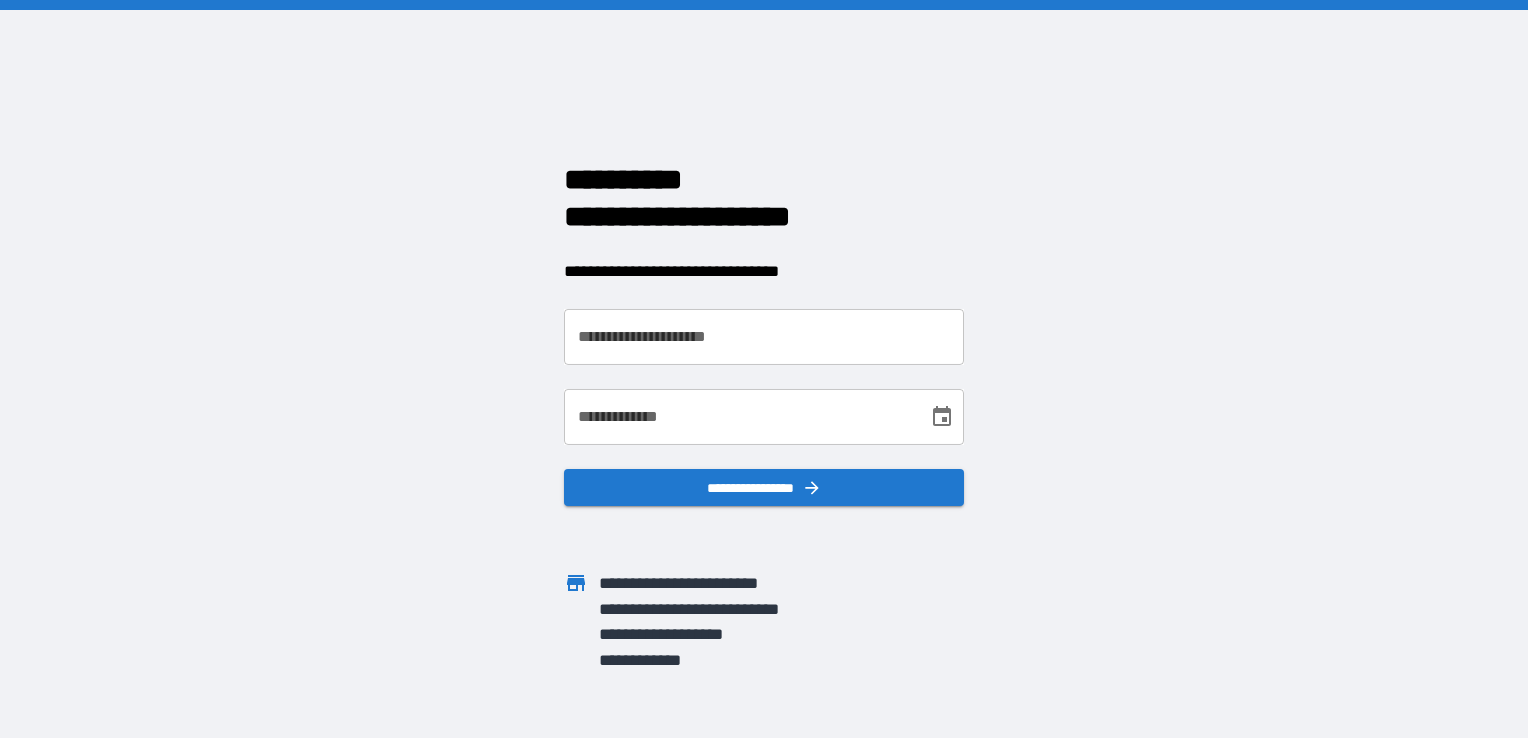 scroll, scrollTop: 0, scrollLeft: 0, axis: both 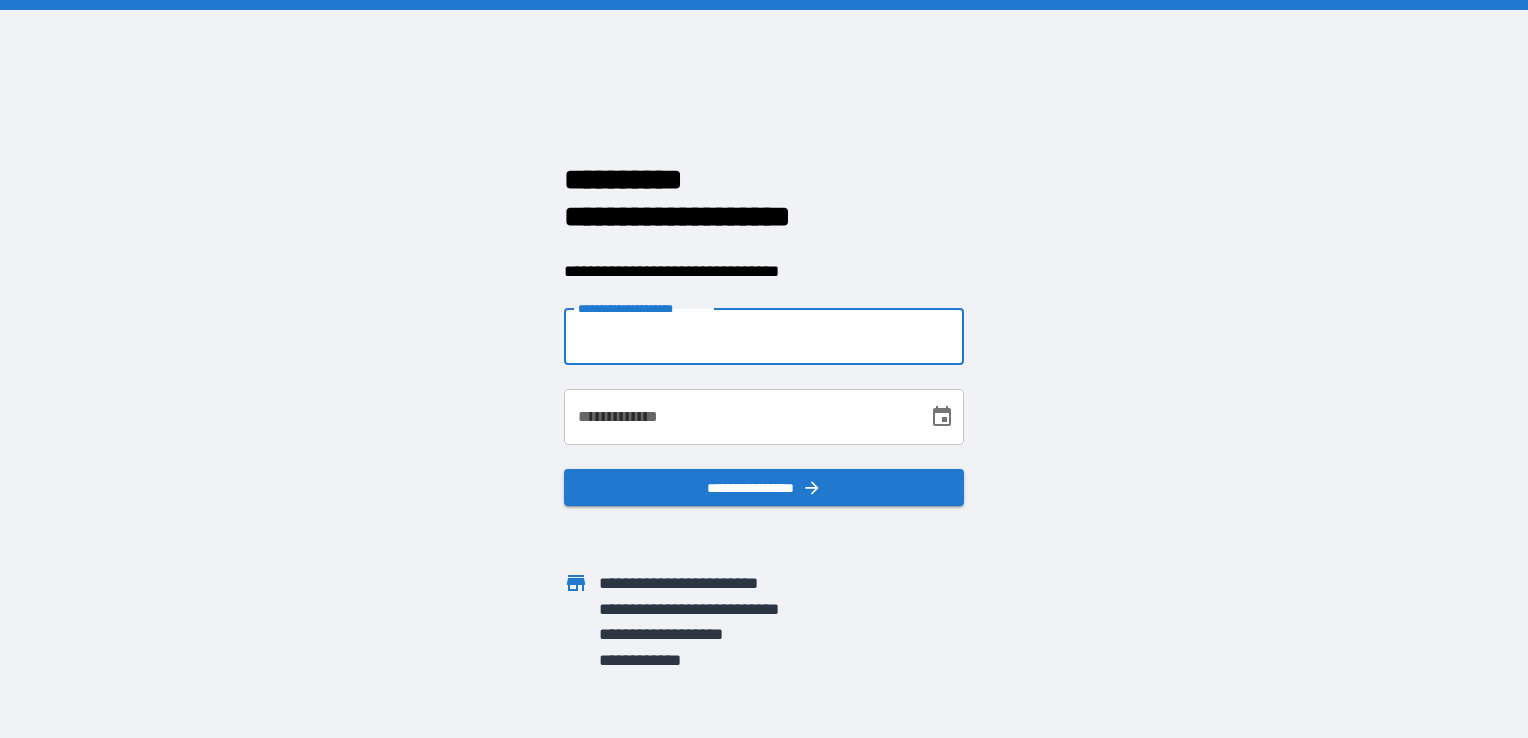 click on "**********" at bounding box center (764, 337) 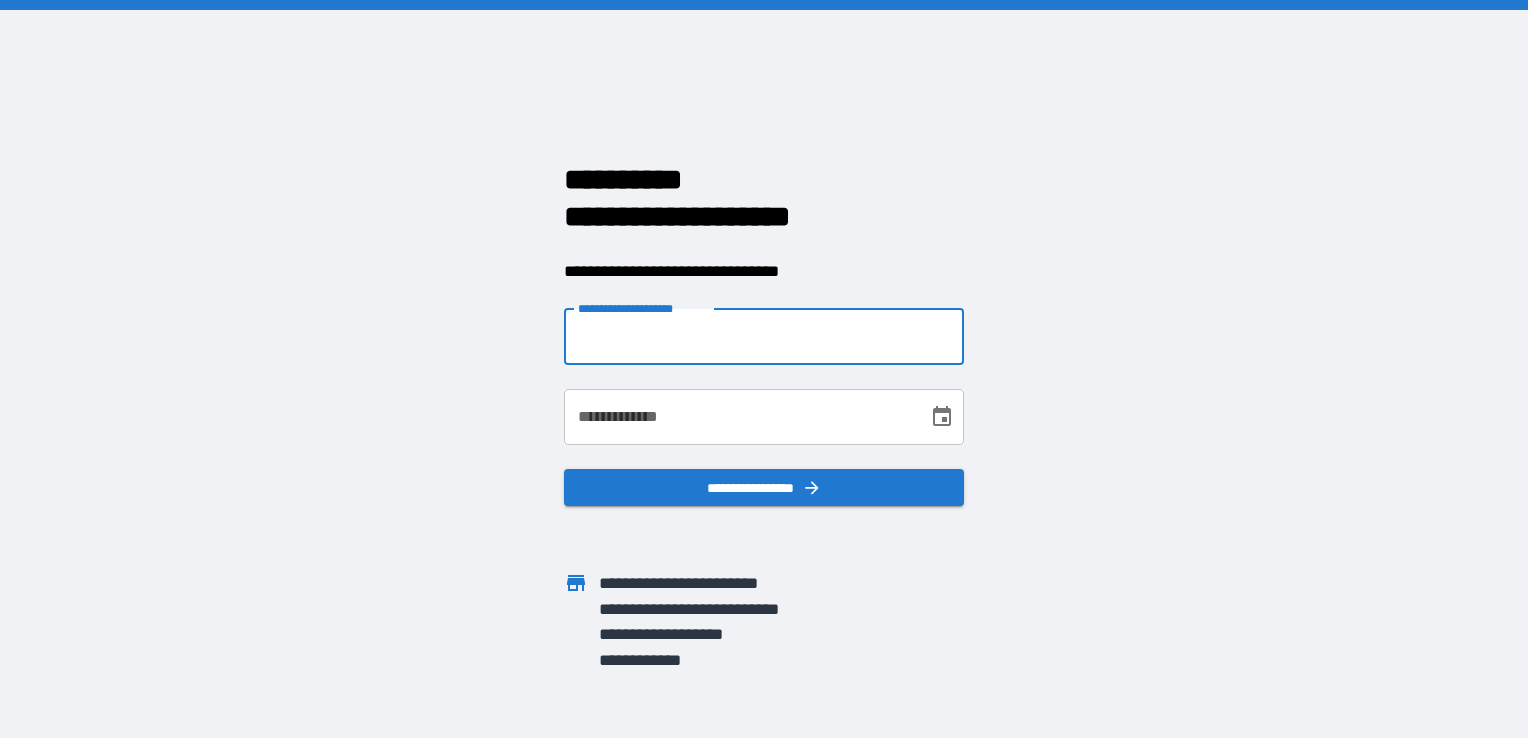 type on "**********" 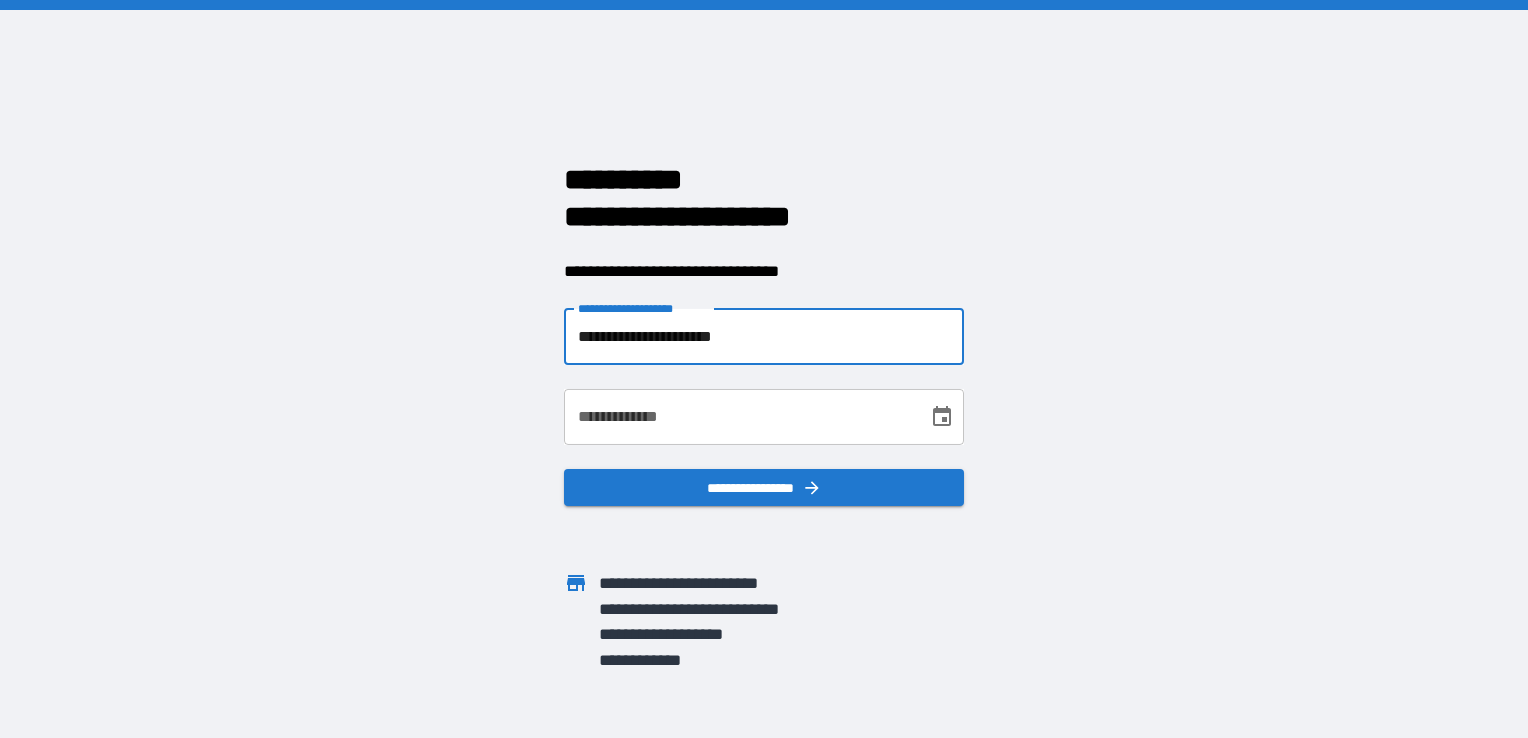 click on "**********" at bounding box center (739, 417) 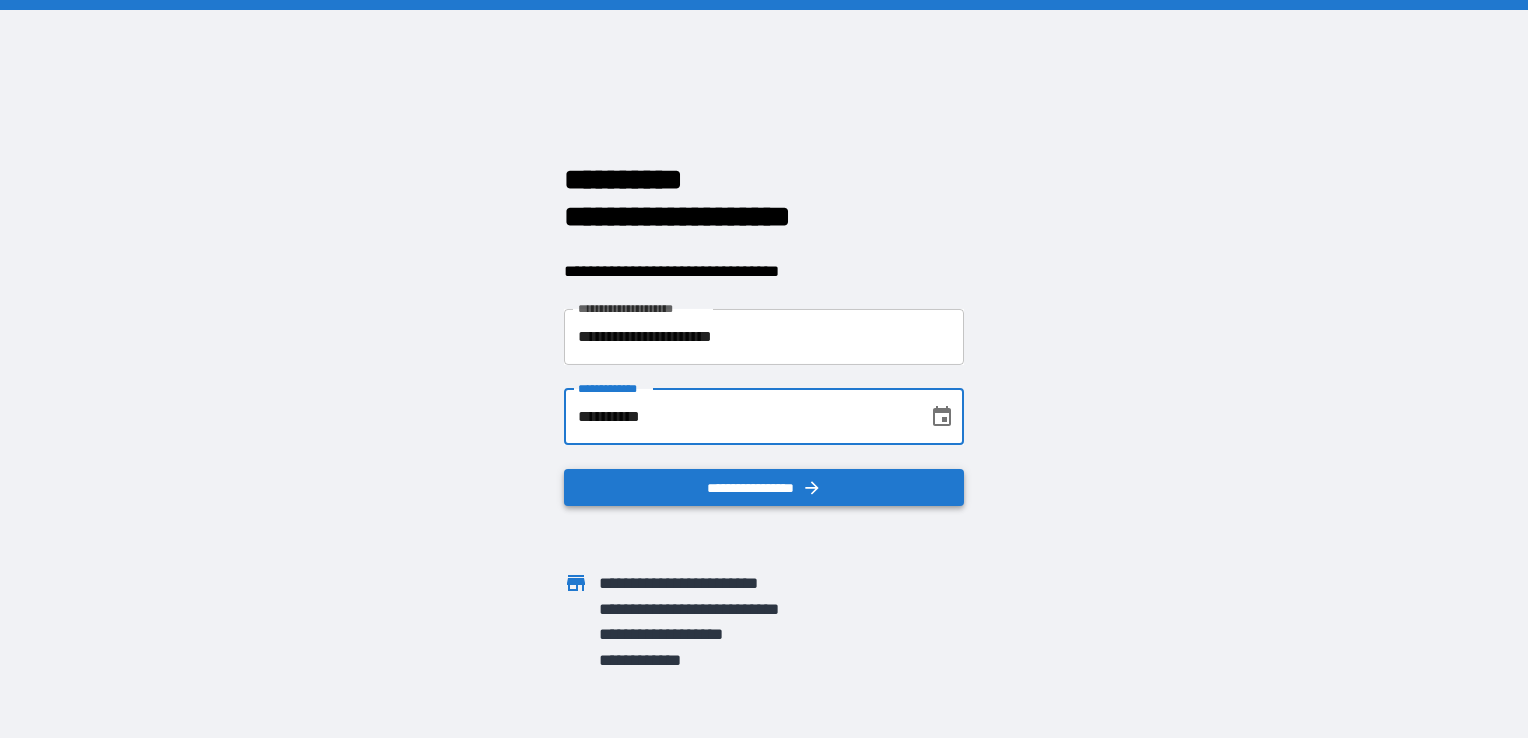 type on "**********" 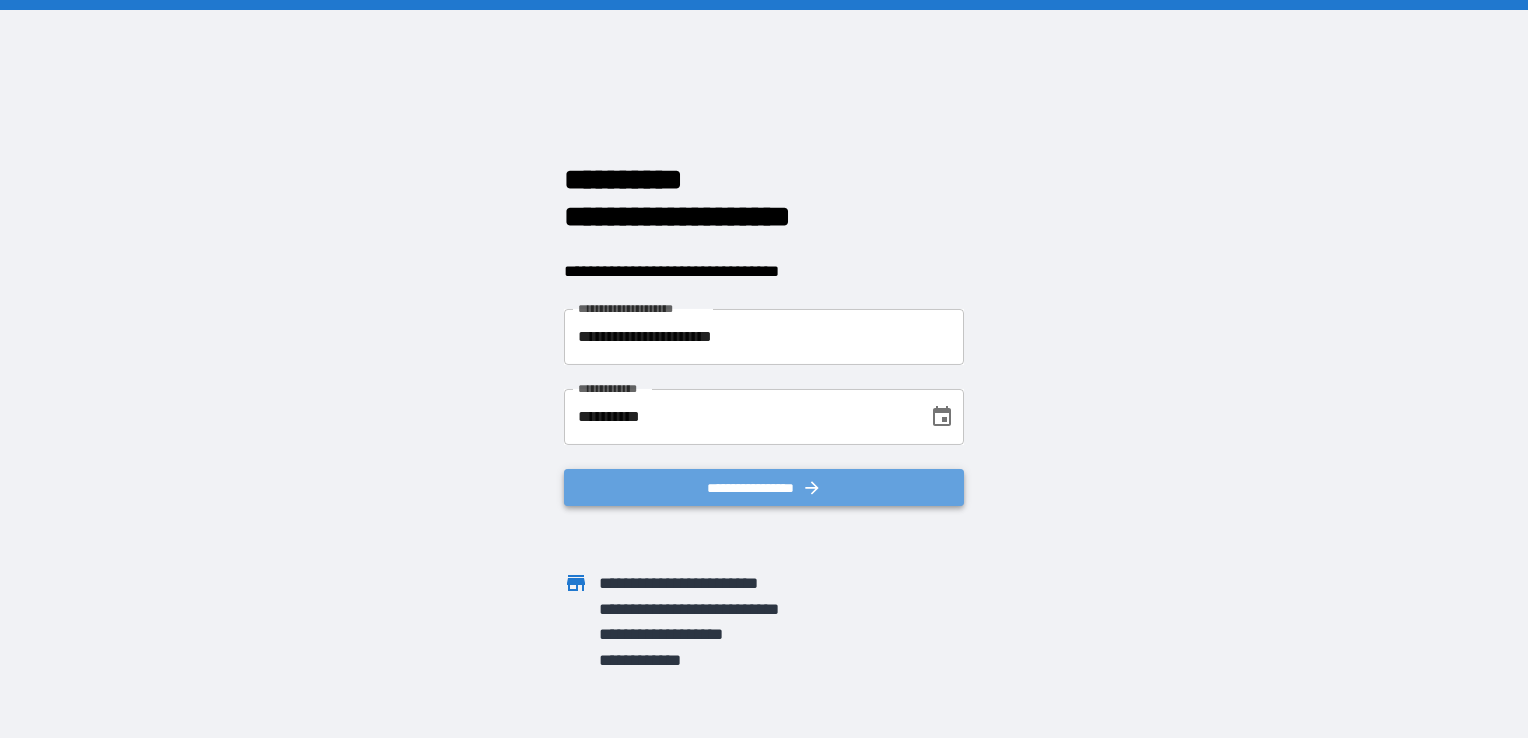 click on "**********" at bounding box center [764, 488] 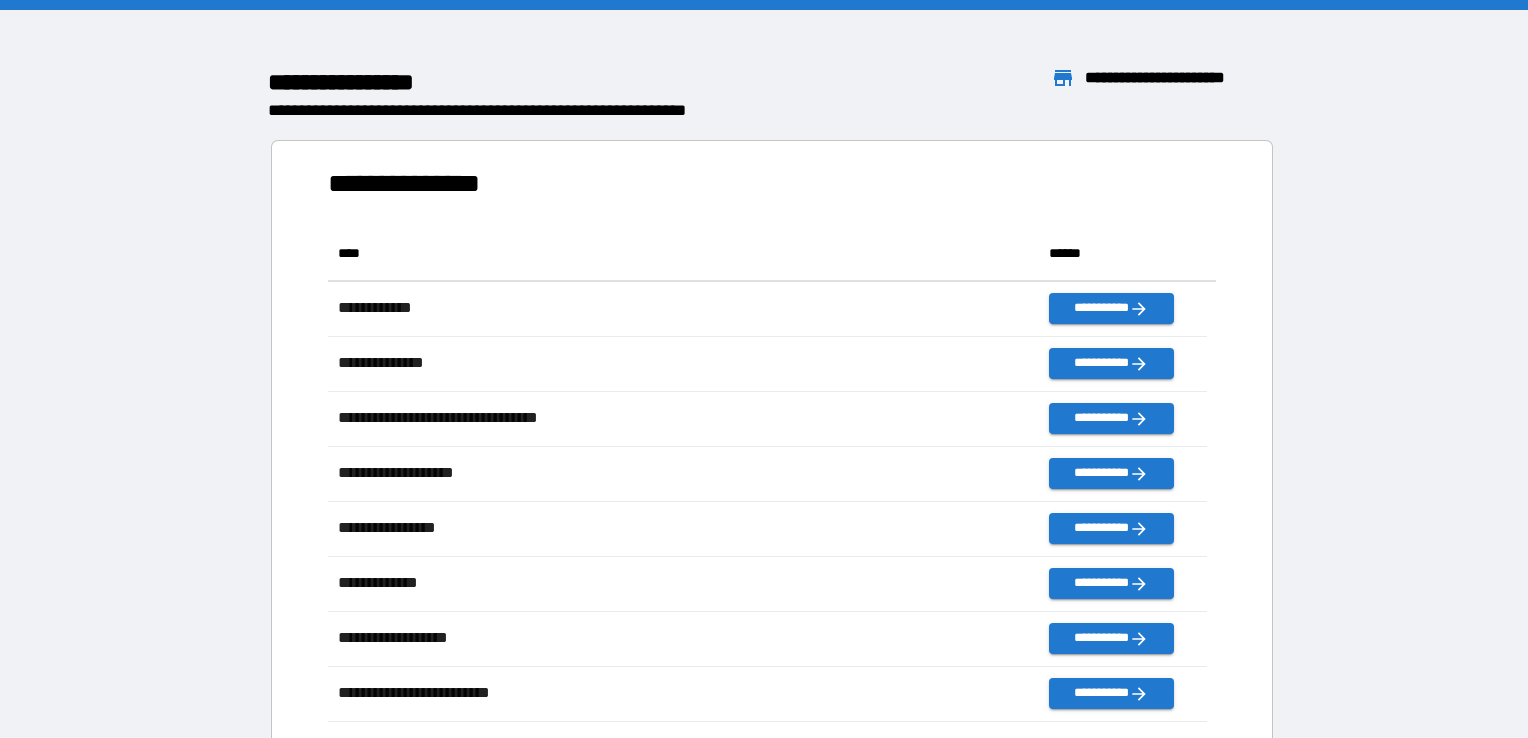 scroll, scrollTop: 16, scrollLeft: 16, axis: both 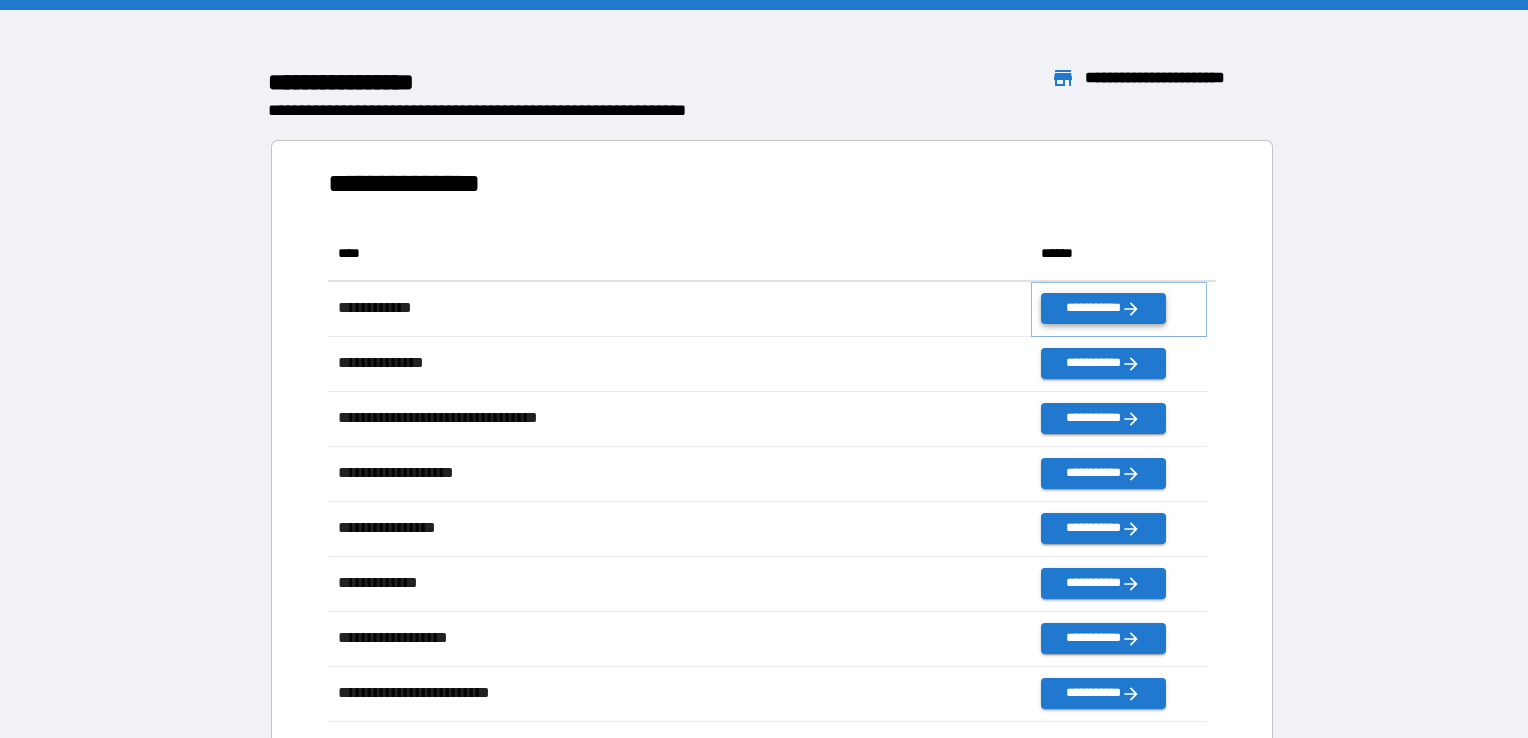 click on "**********" at bounding box center [1103, 308] 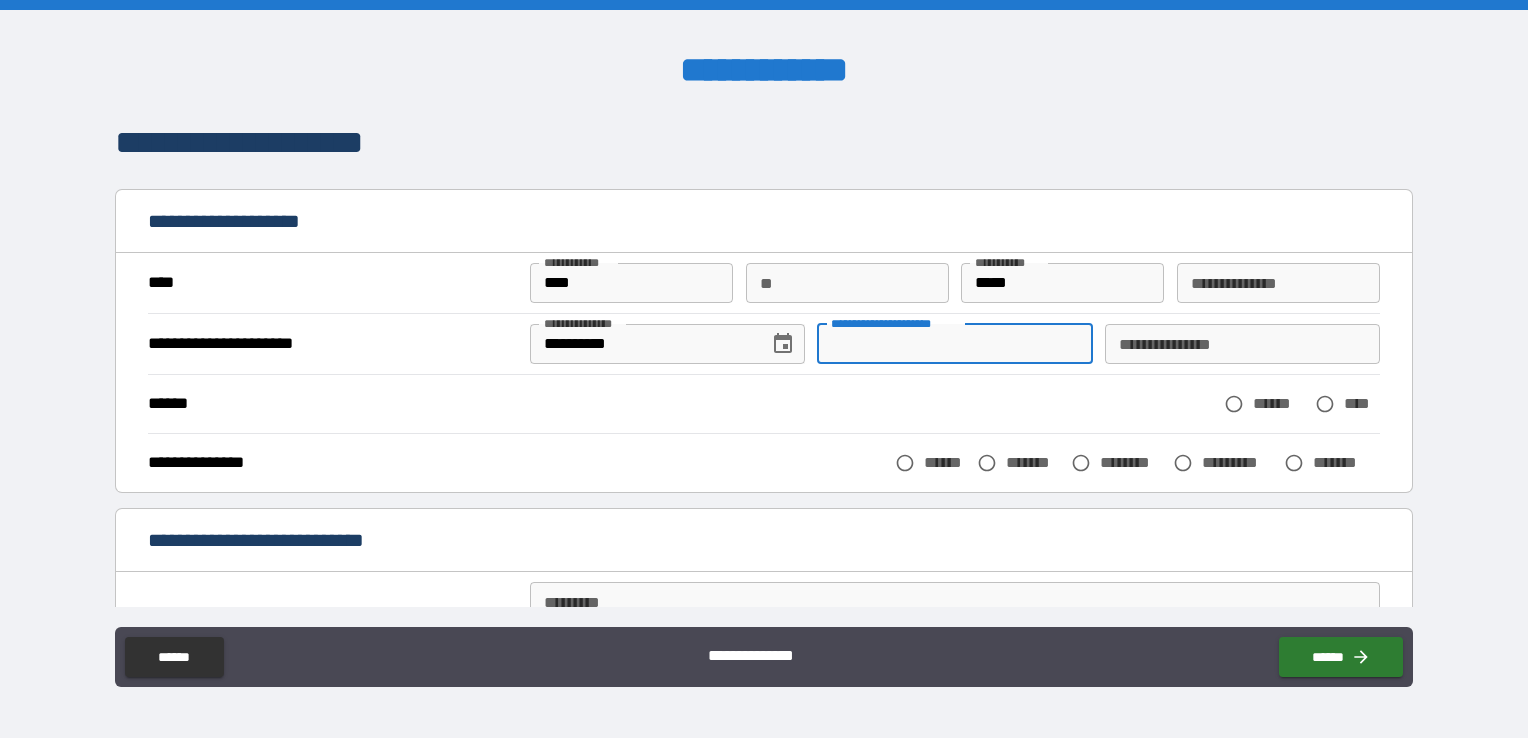 click on "**********" at bounding box center (954, 344) 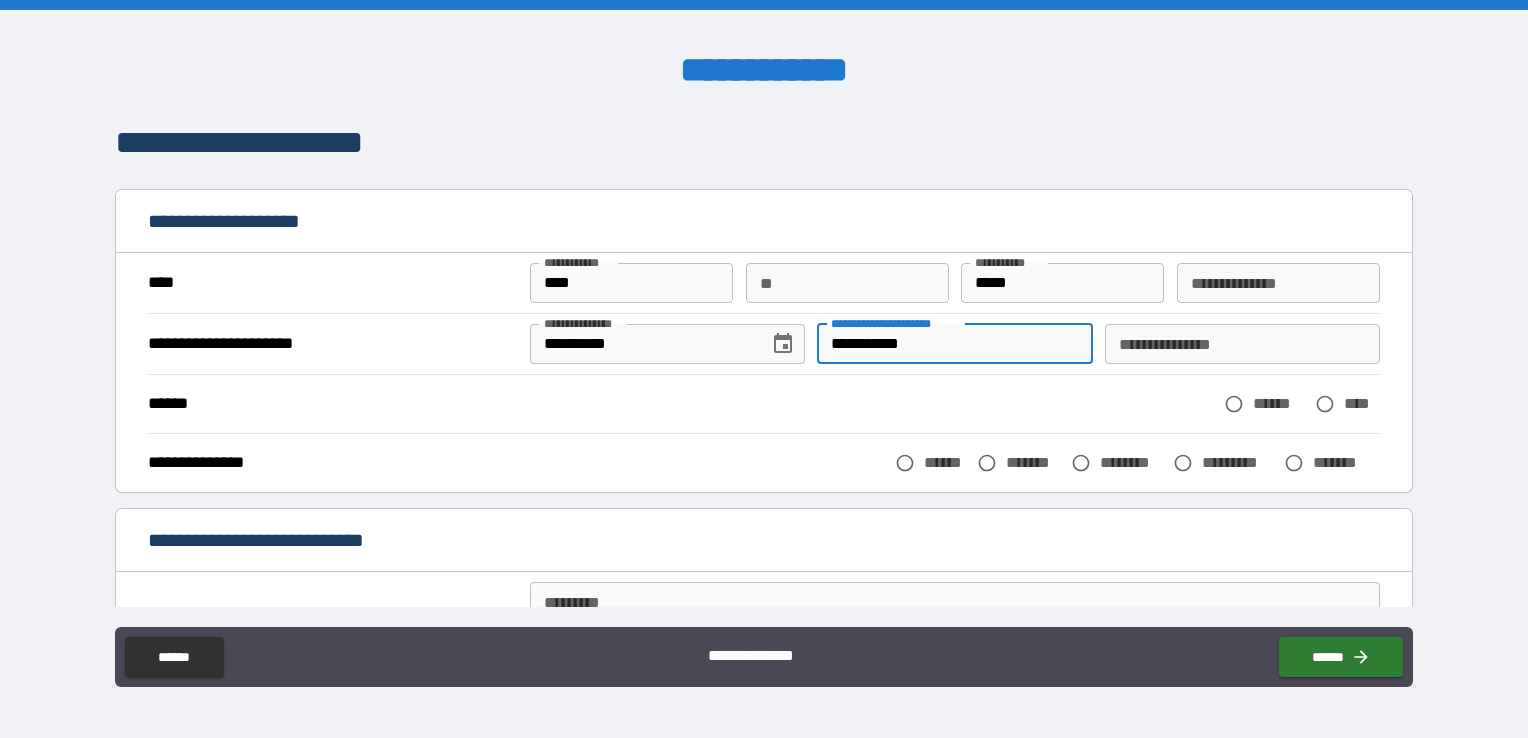 type on "**********" 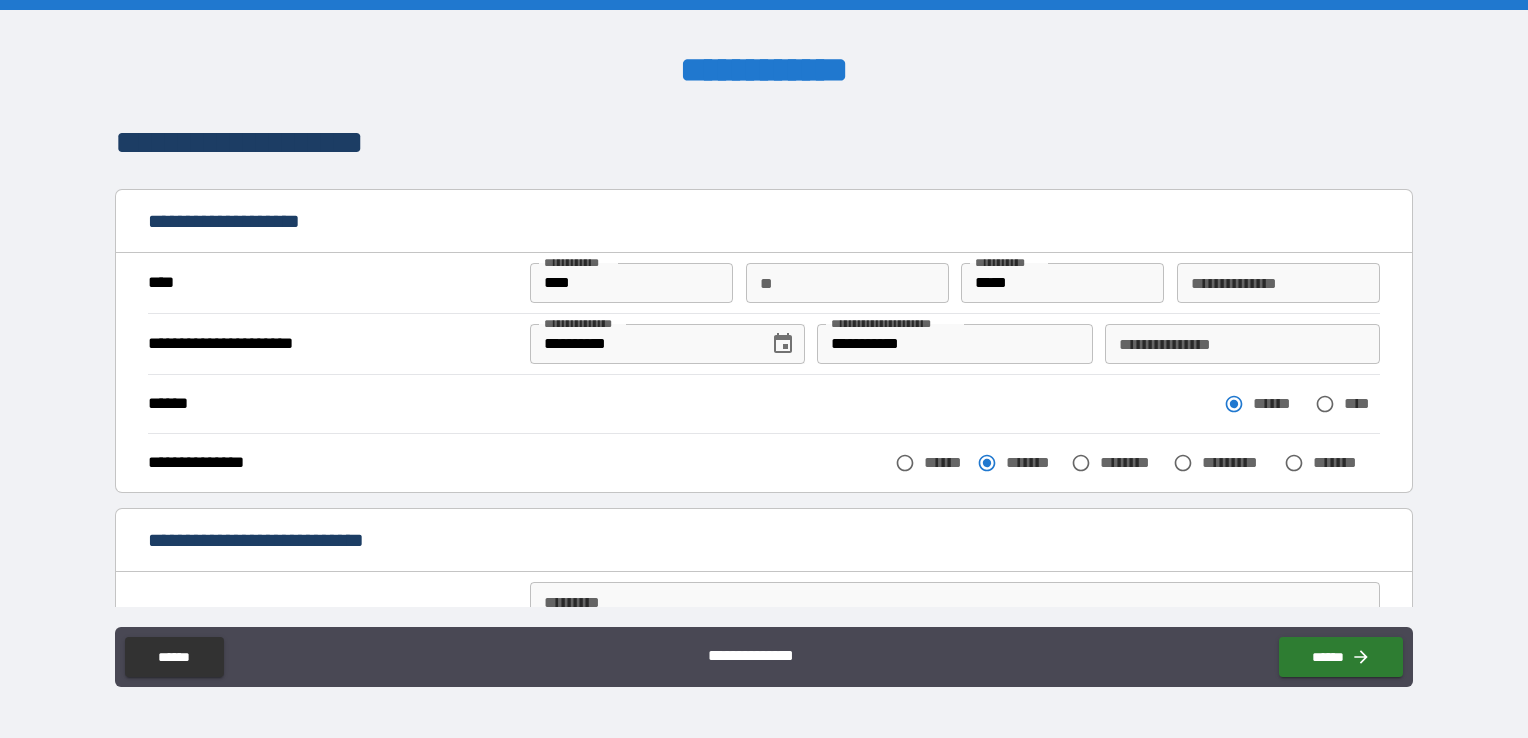 scroll, scrollTop: 100, scrollLeft: 0, axis: vertical 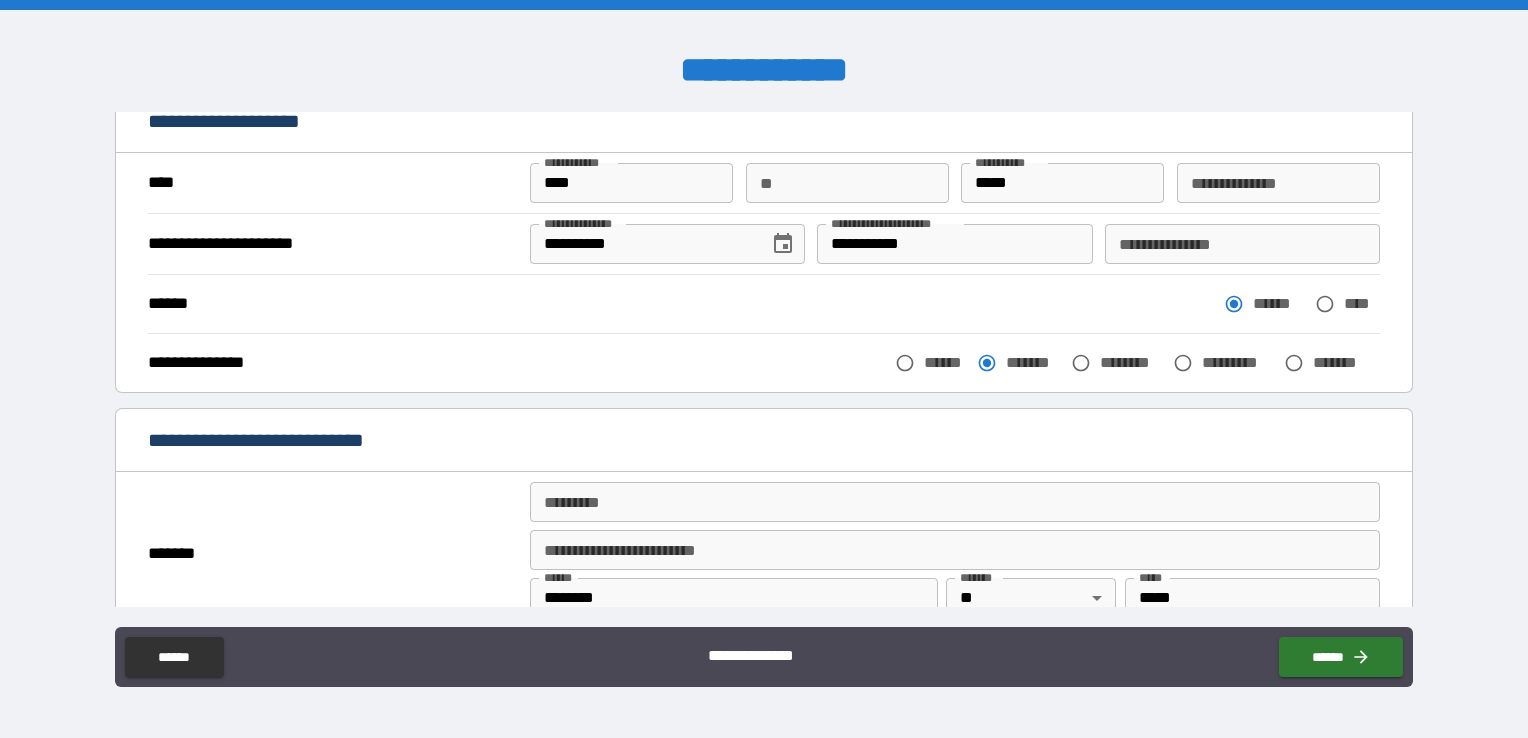 click on "*******   *" at bounding box center (955, 502) 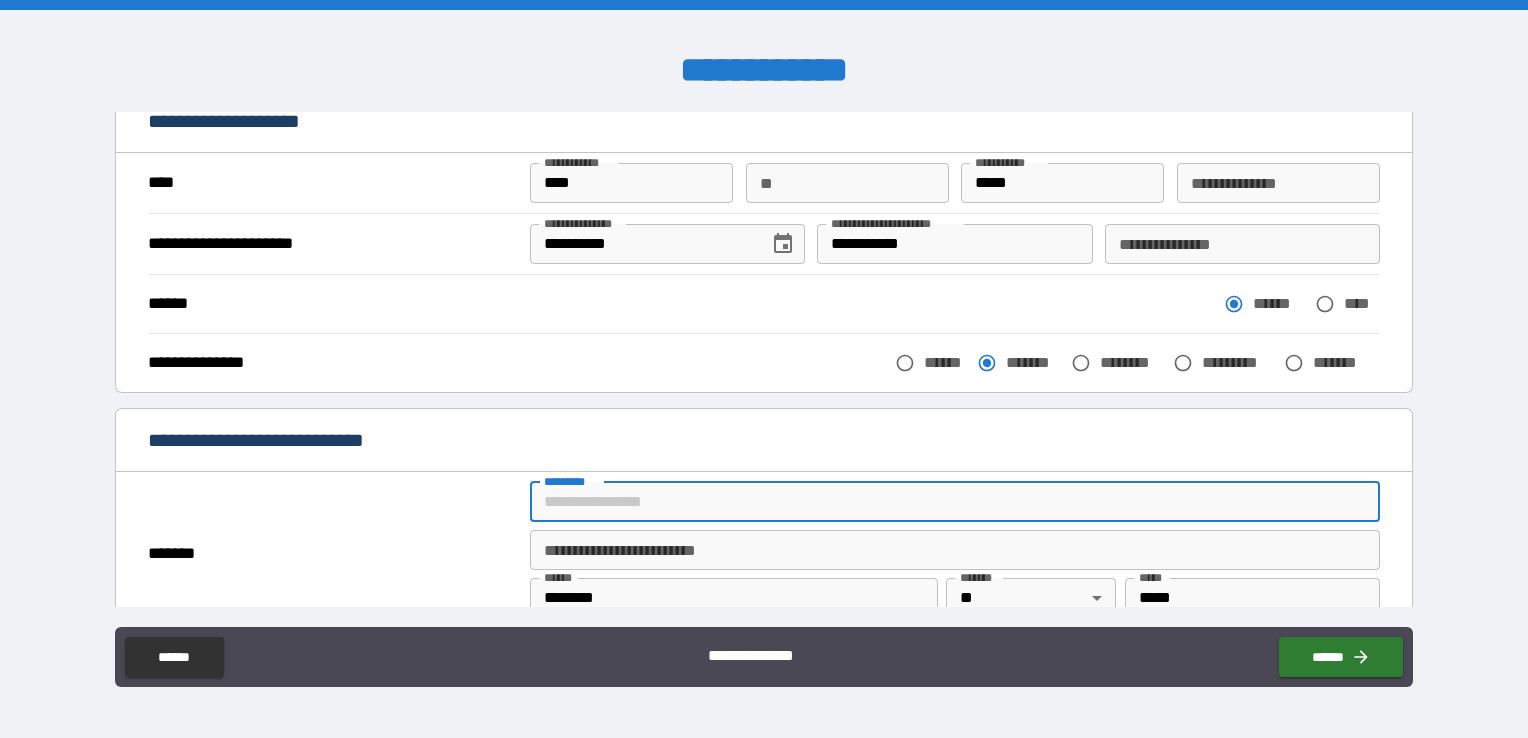 type on "**********" 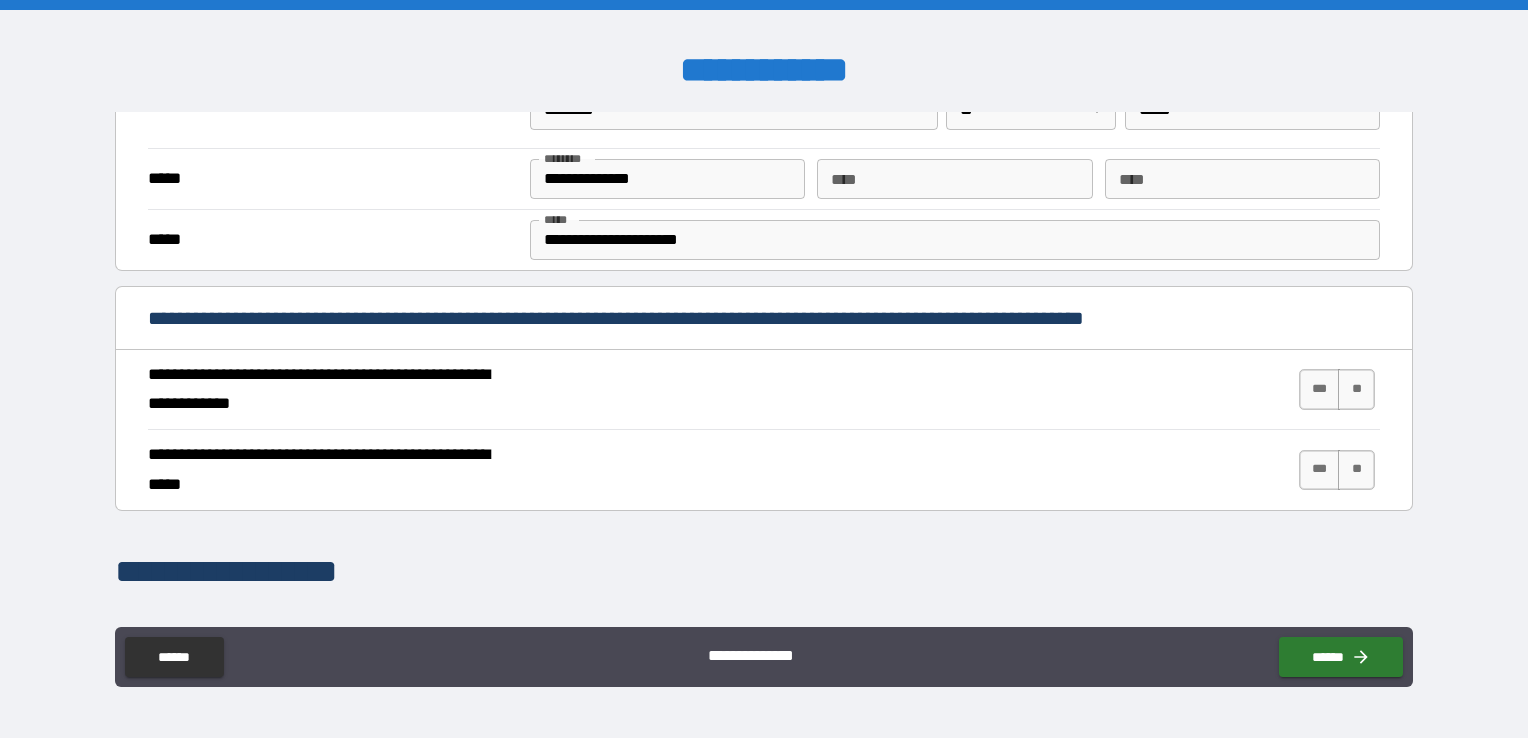 scroll, scrollTop: 600, scrollLeft: 0, axis: vertical 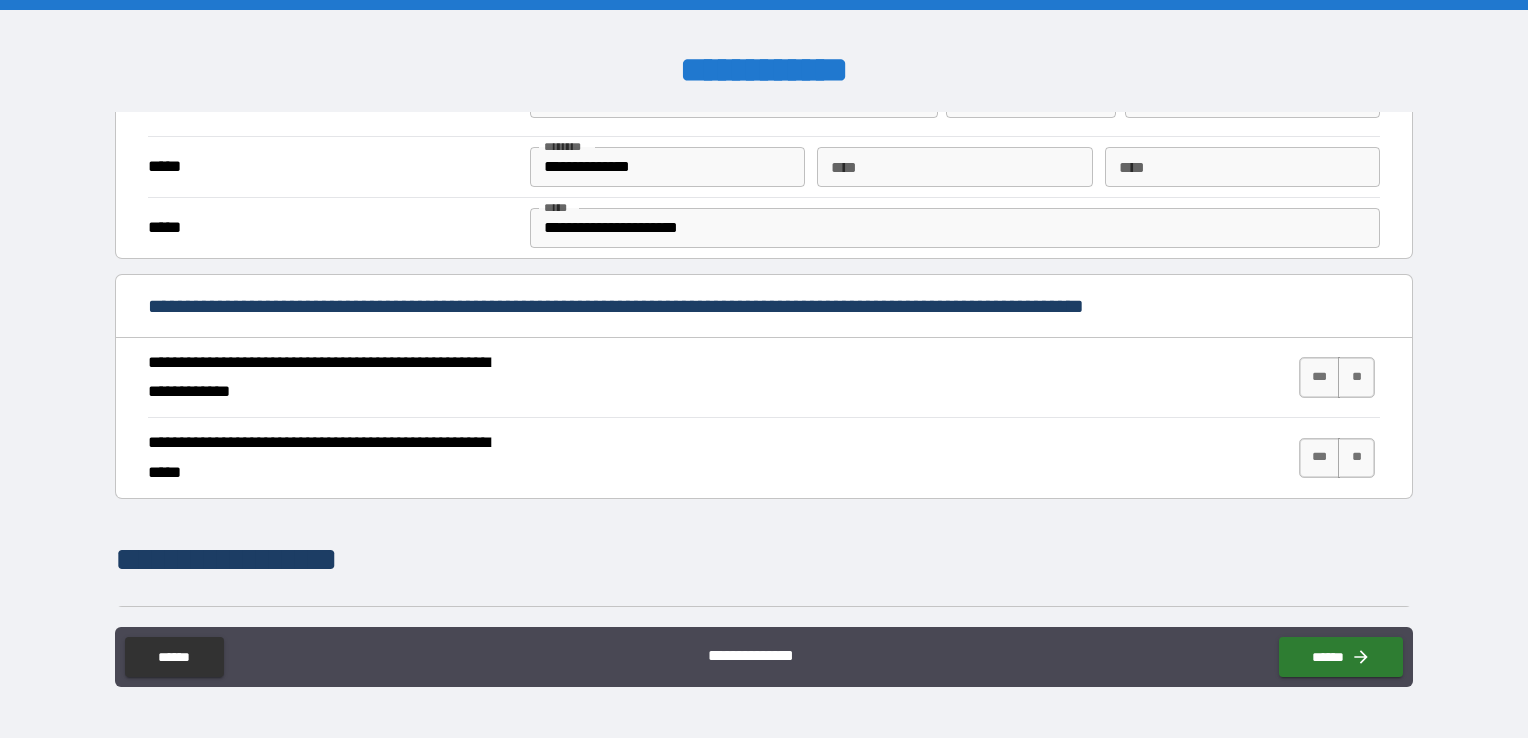 drag, startPoint x: 1301, startPoint y: 375, endPoint x: 1299, endPoint y: 412, distance: 37.054016 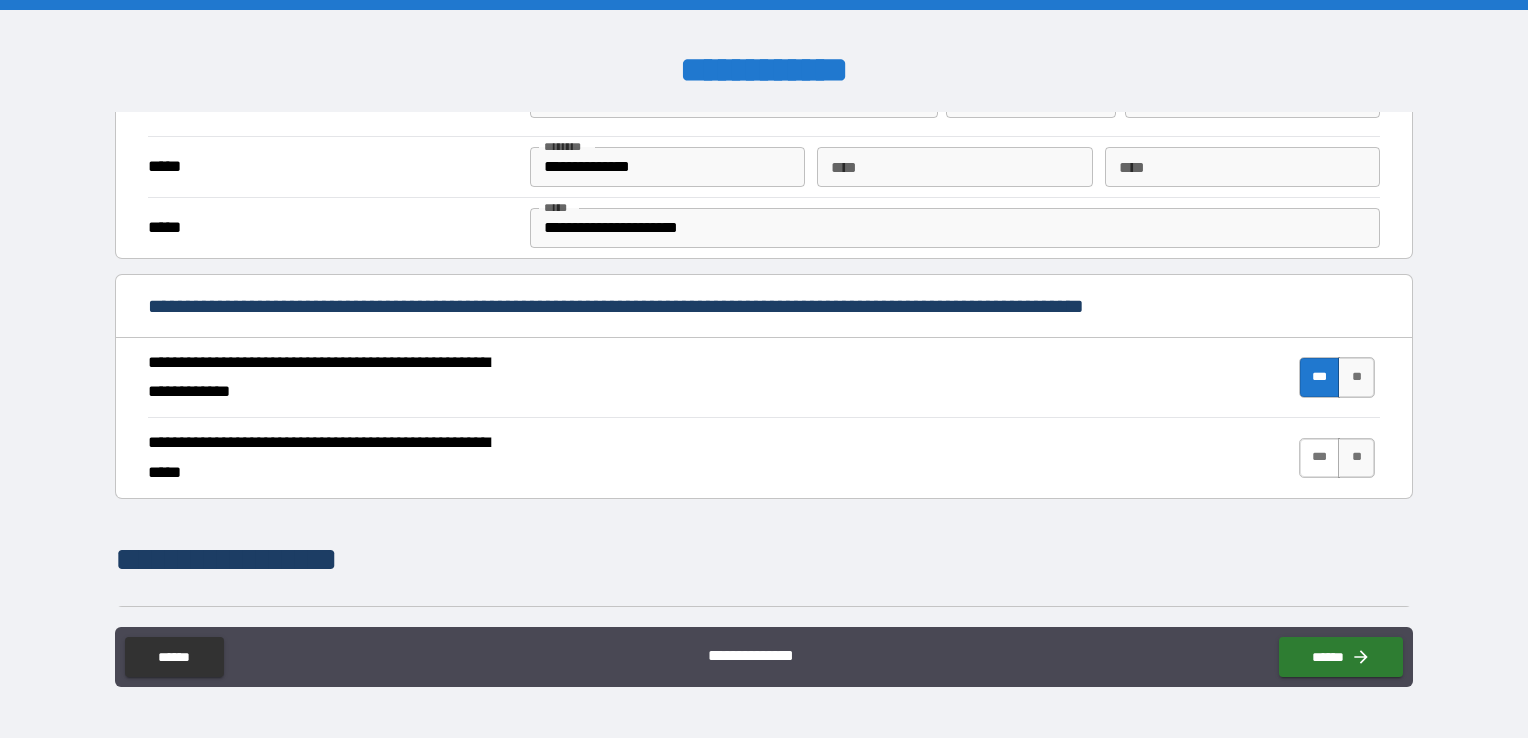 click on "***" at bounding box center (1320, 458) 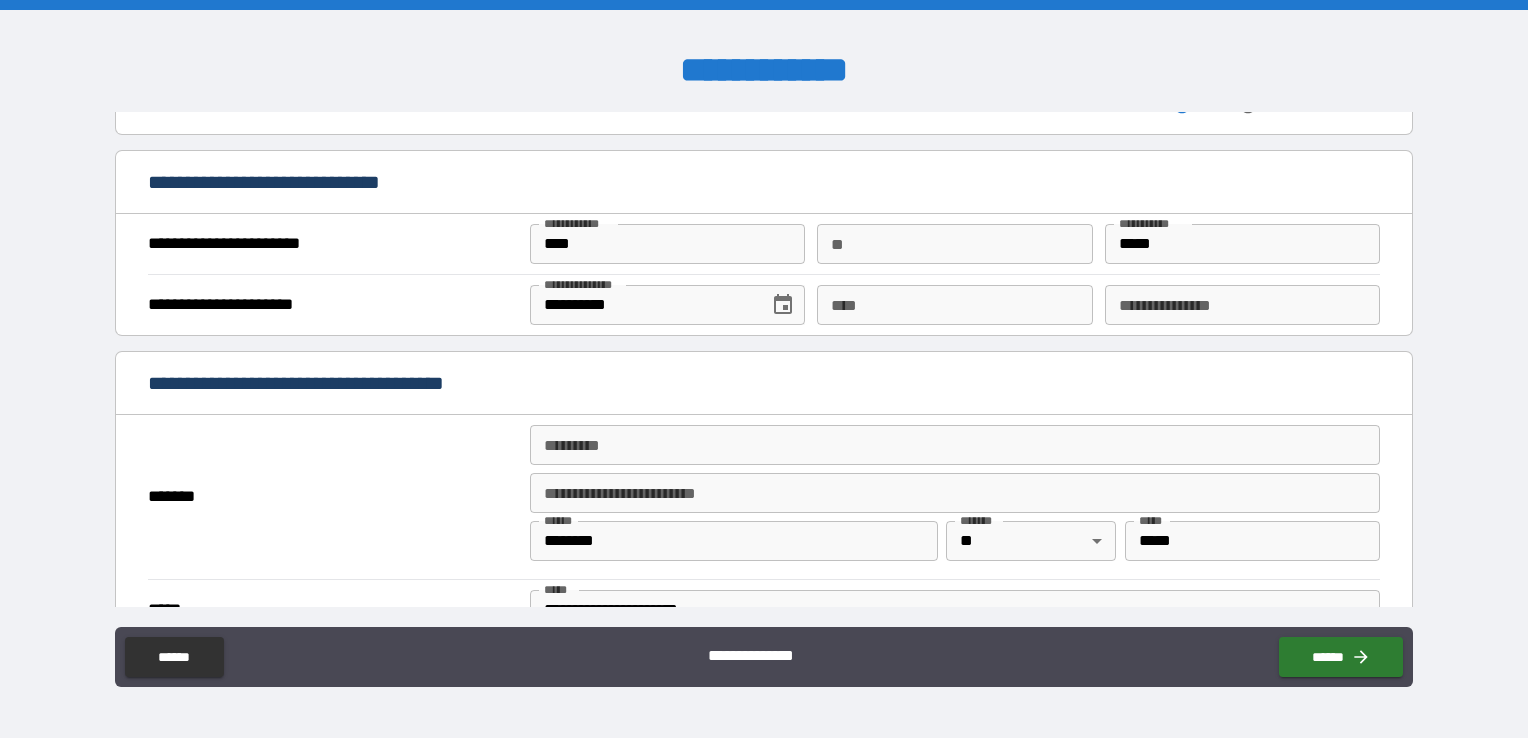 scroll, scrollTop: 1300, scrollLeft: 0, axis: vertical 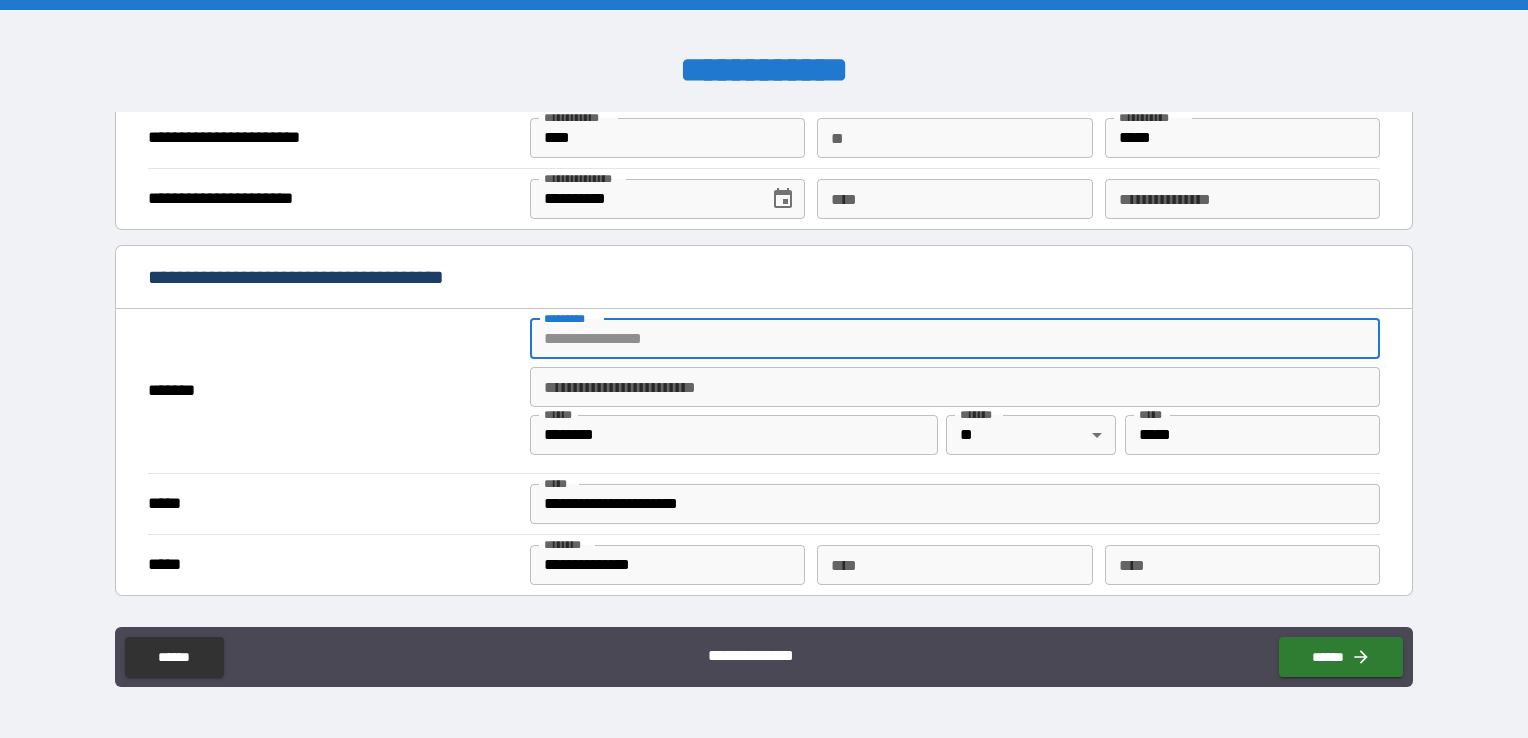click on "*******   *" at bounding box center (955, 339) 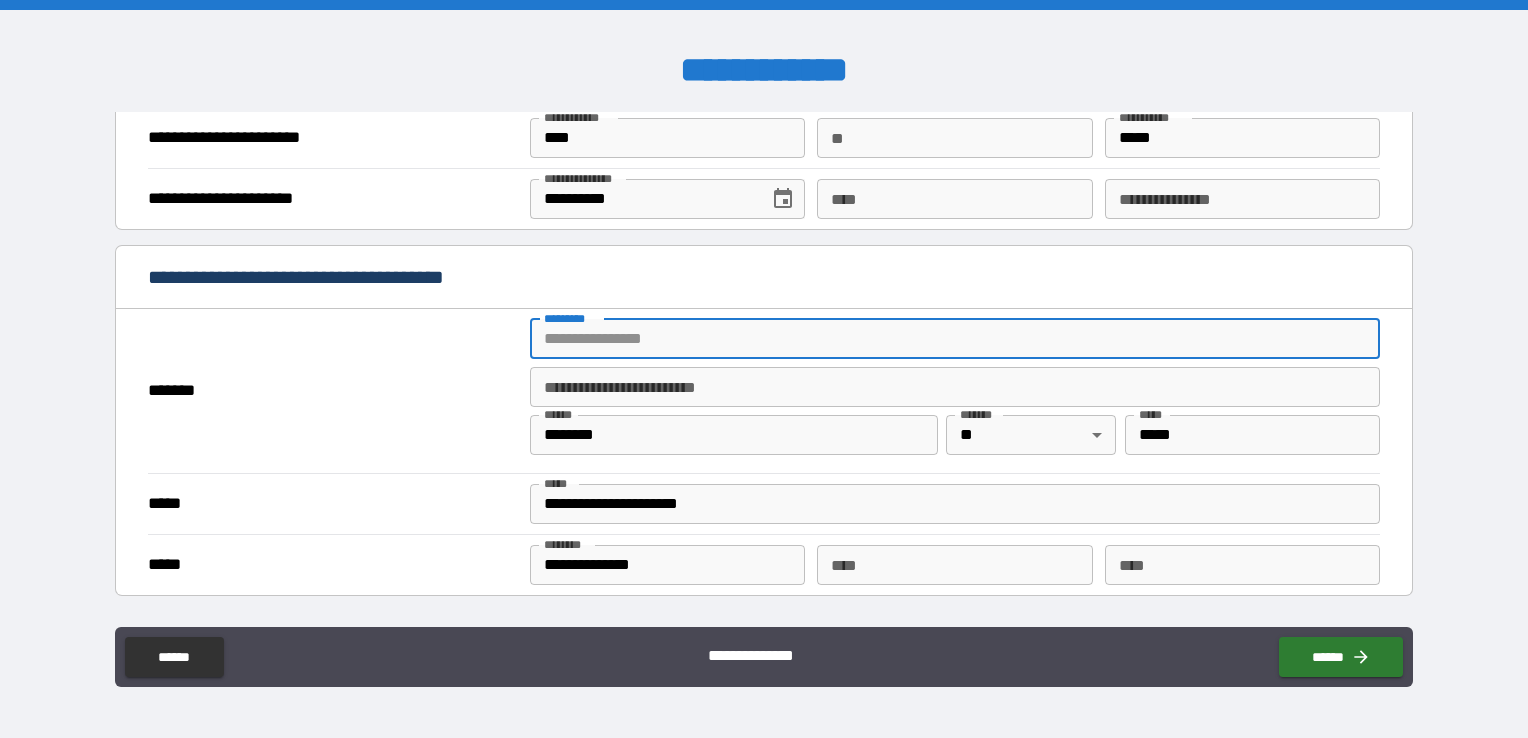type on "**********" 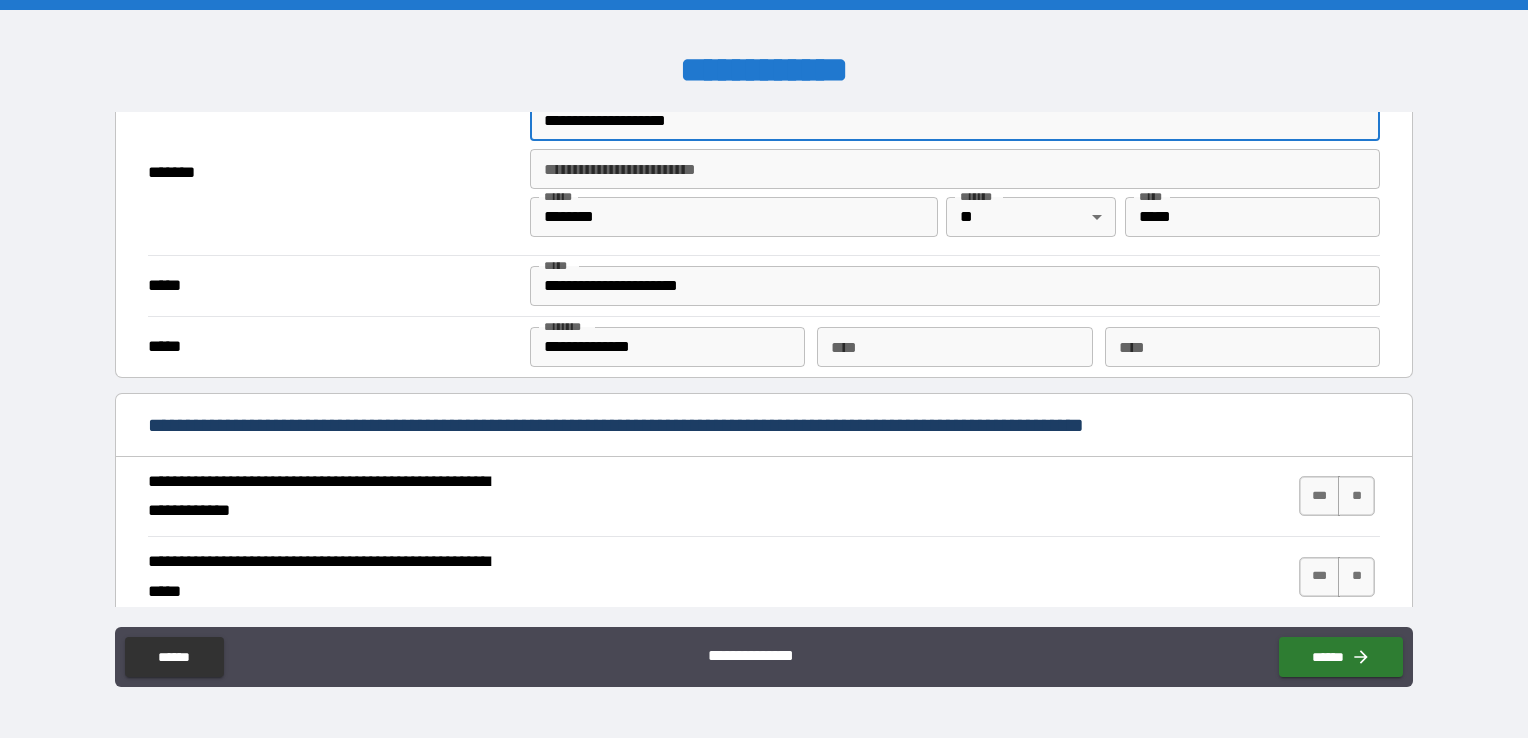 scroll, scrollTop: 1700, scrollLeft: 0, axis: vertical 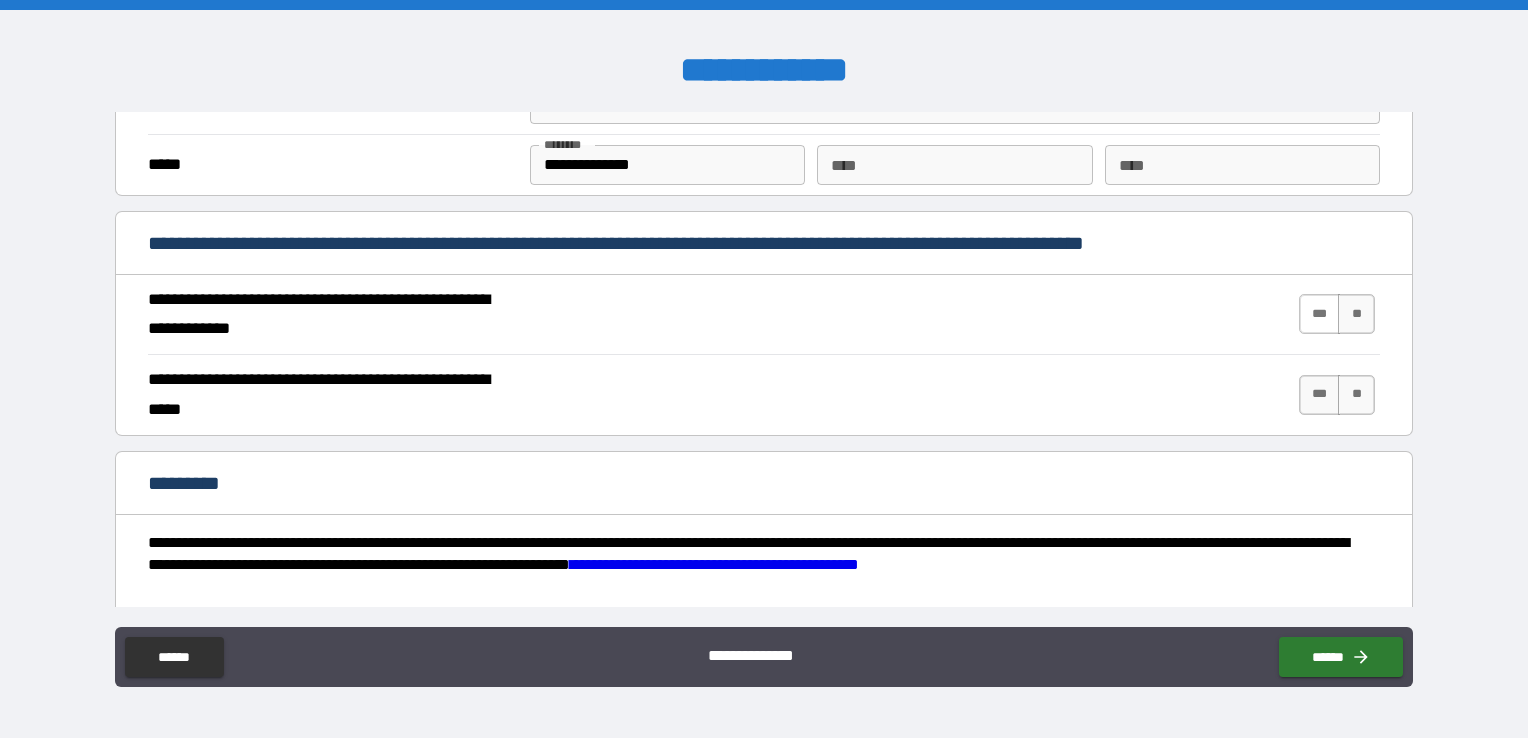 drag, startPoint x: 1300, startPoint y: 309, endPoint x: 1300, endPoint y: 325, distance: 16 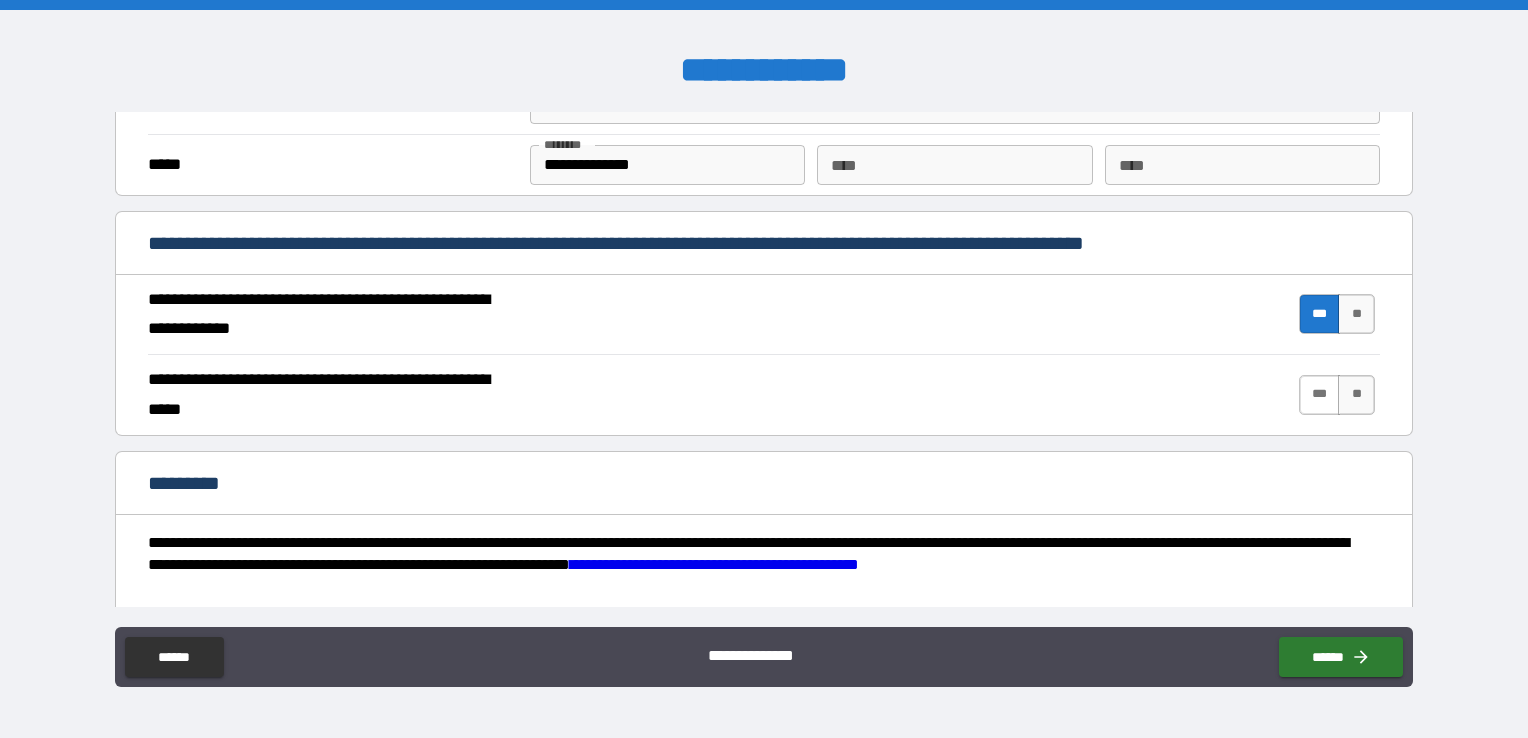 click on "***" at bounding box center (1320, 395) 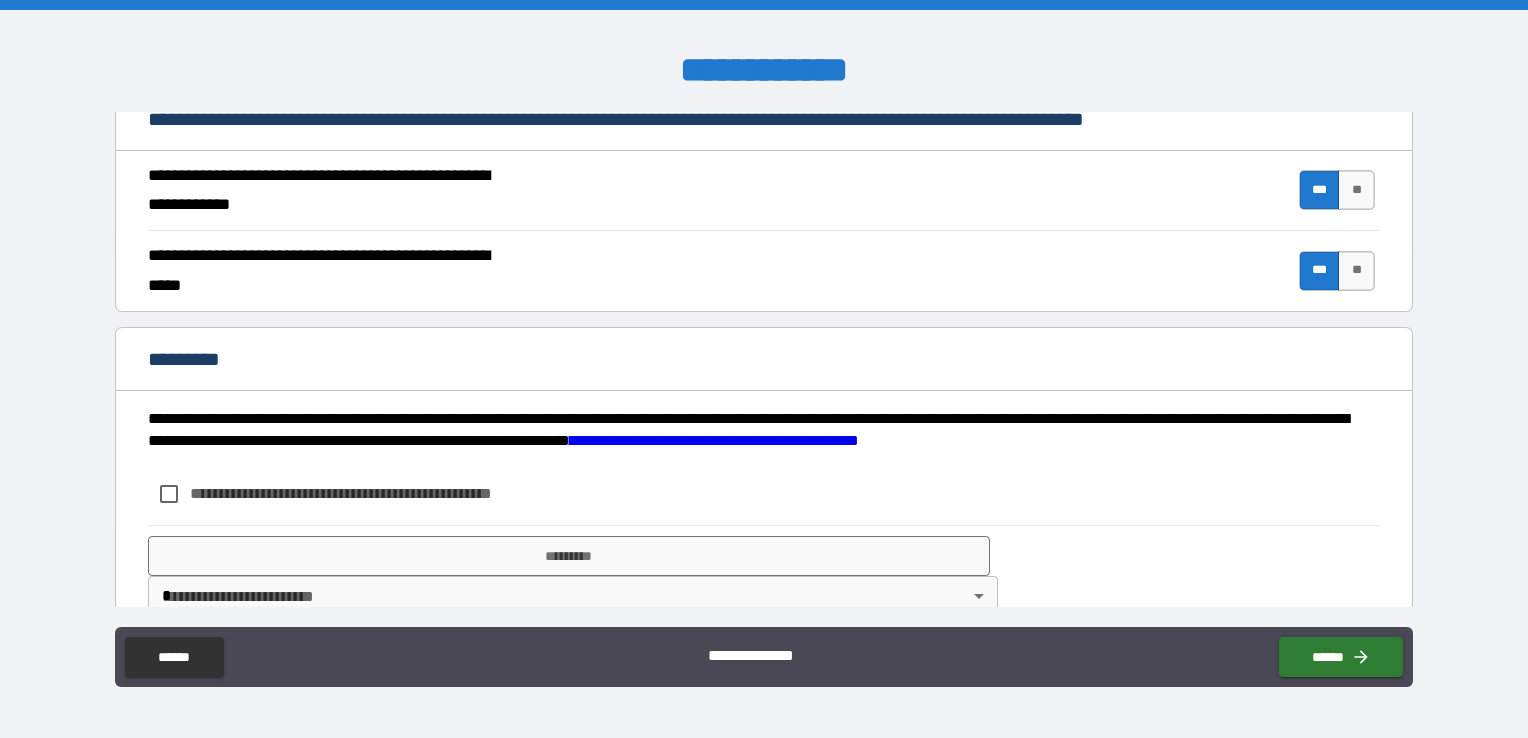 scroll, scrollTop: 1857, scrollLeft: 0, axis: vertical 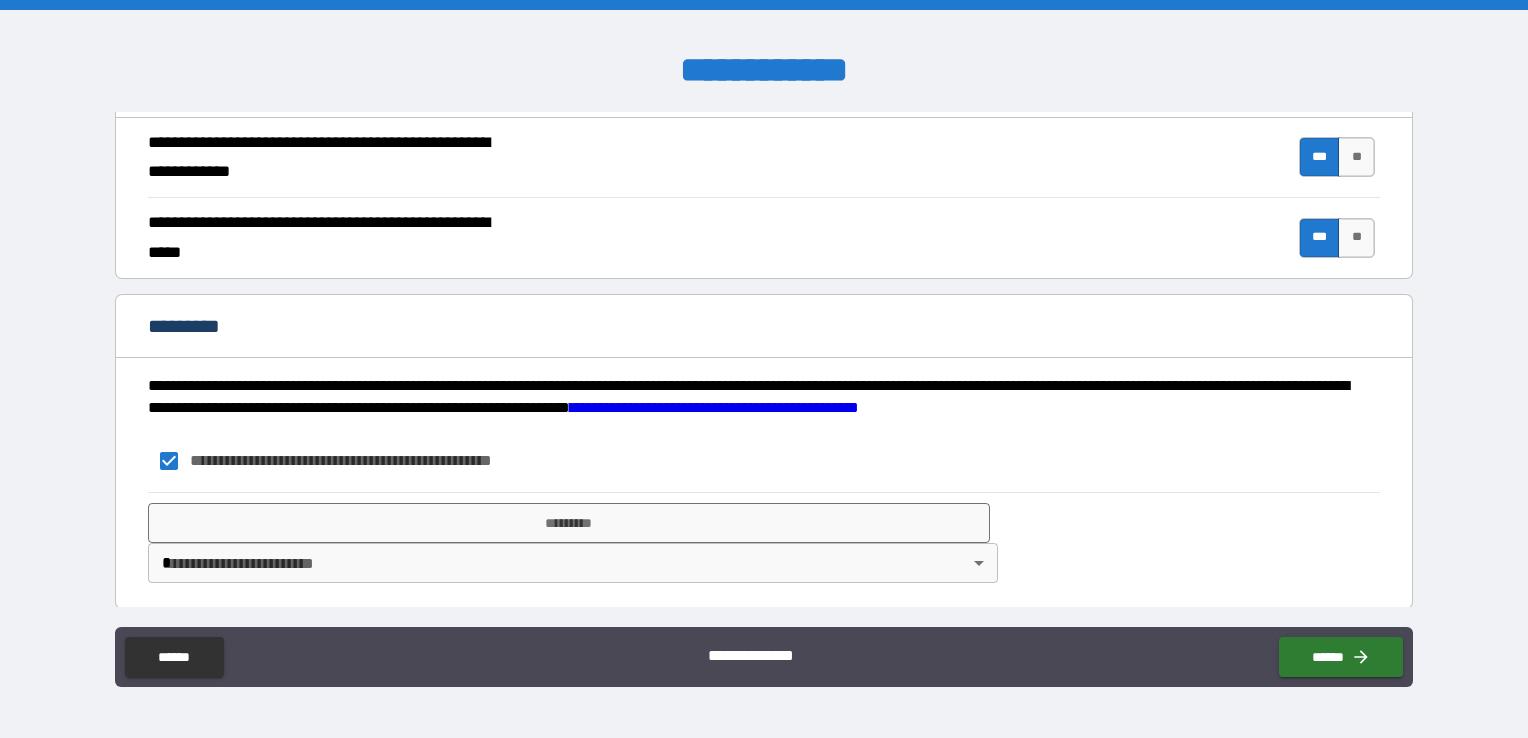 click on "**********" at bounding box center [764, 369] 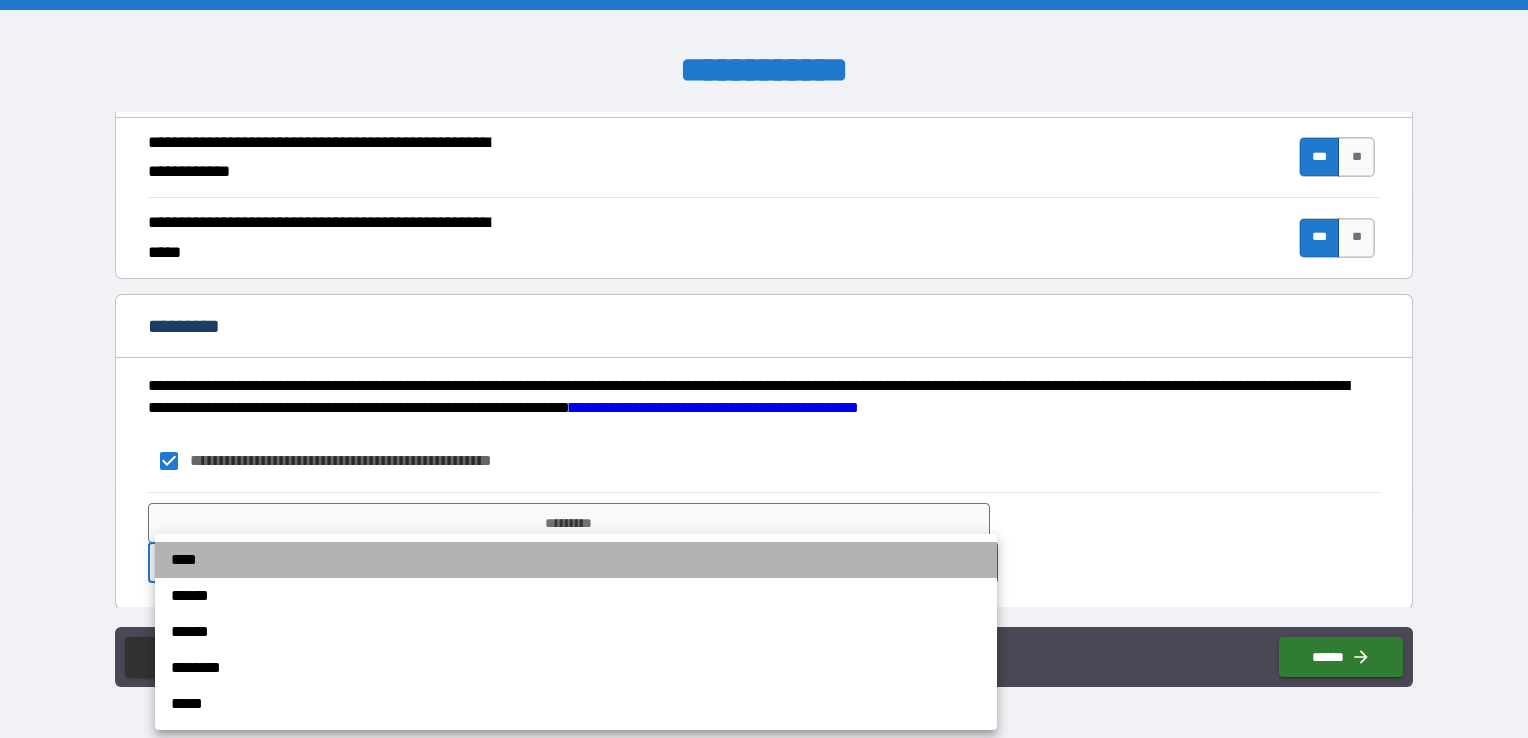 click on "****" at bounding box center (576, 560) 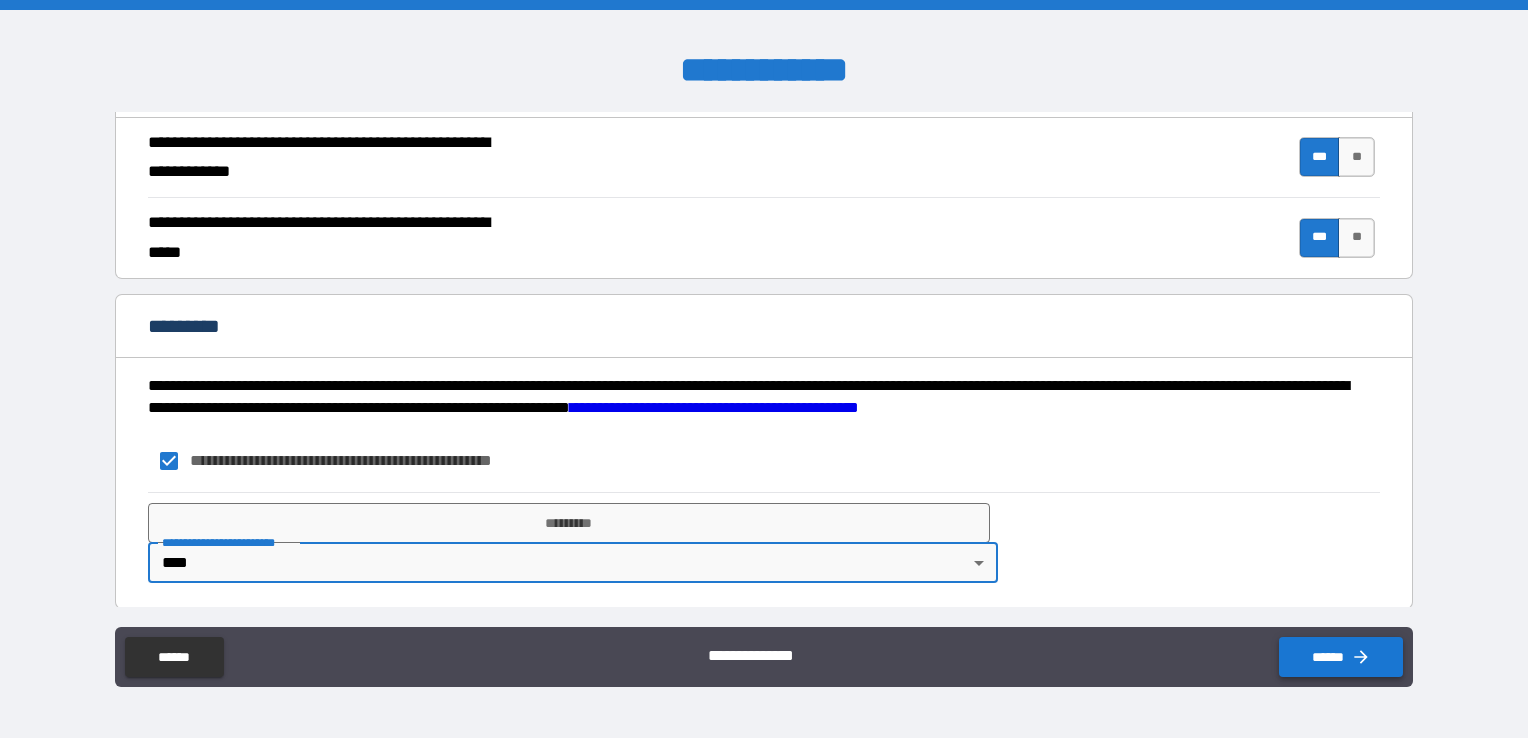 click on "******" at bounding box center [1341, 657] 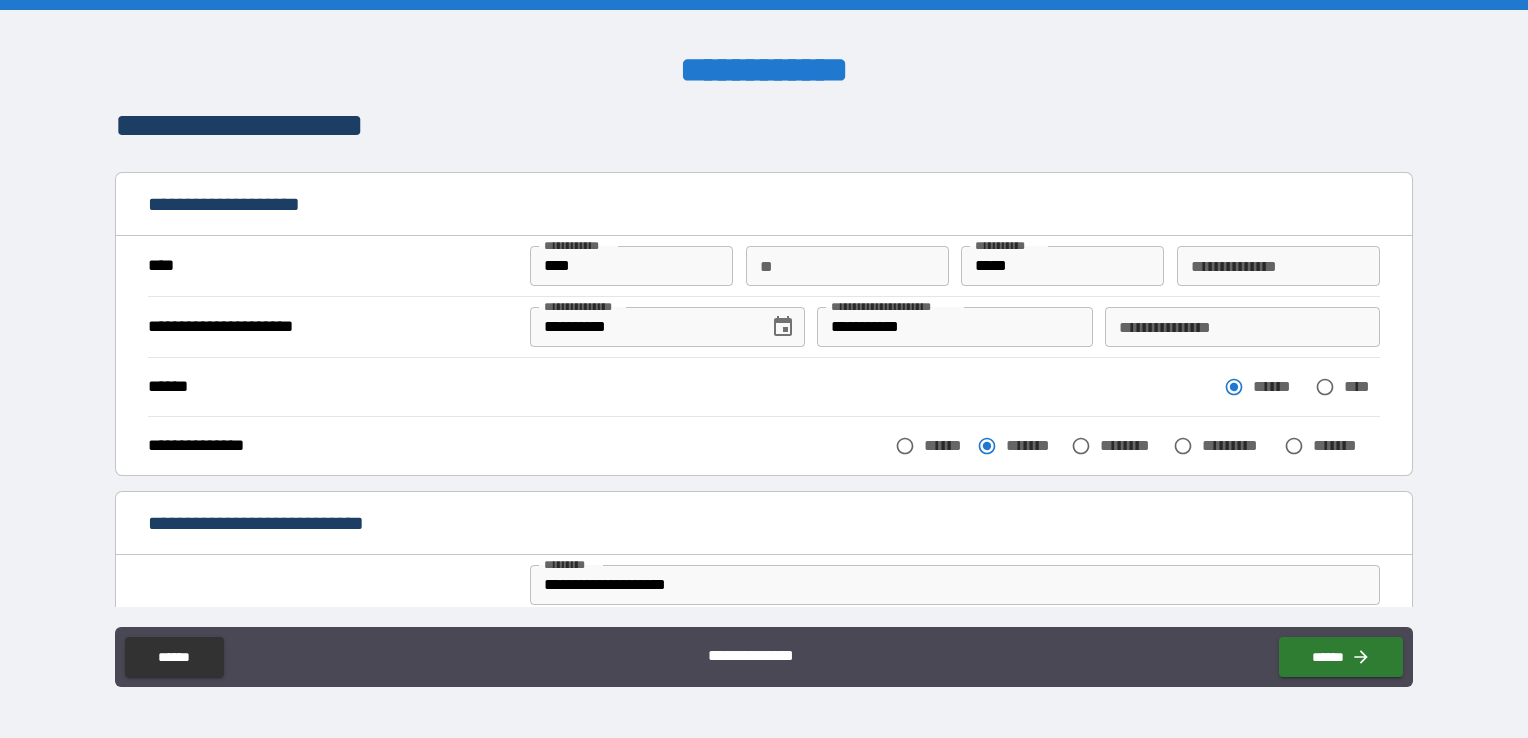 scroll, scrollTop: 0, scrollLeft: 0, axis: both 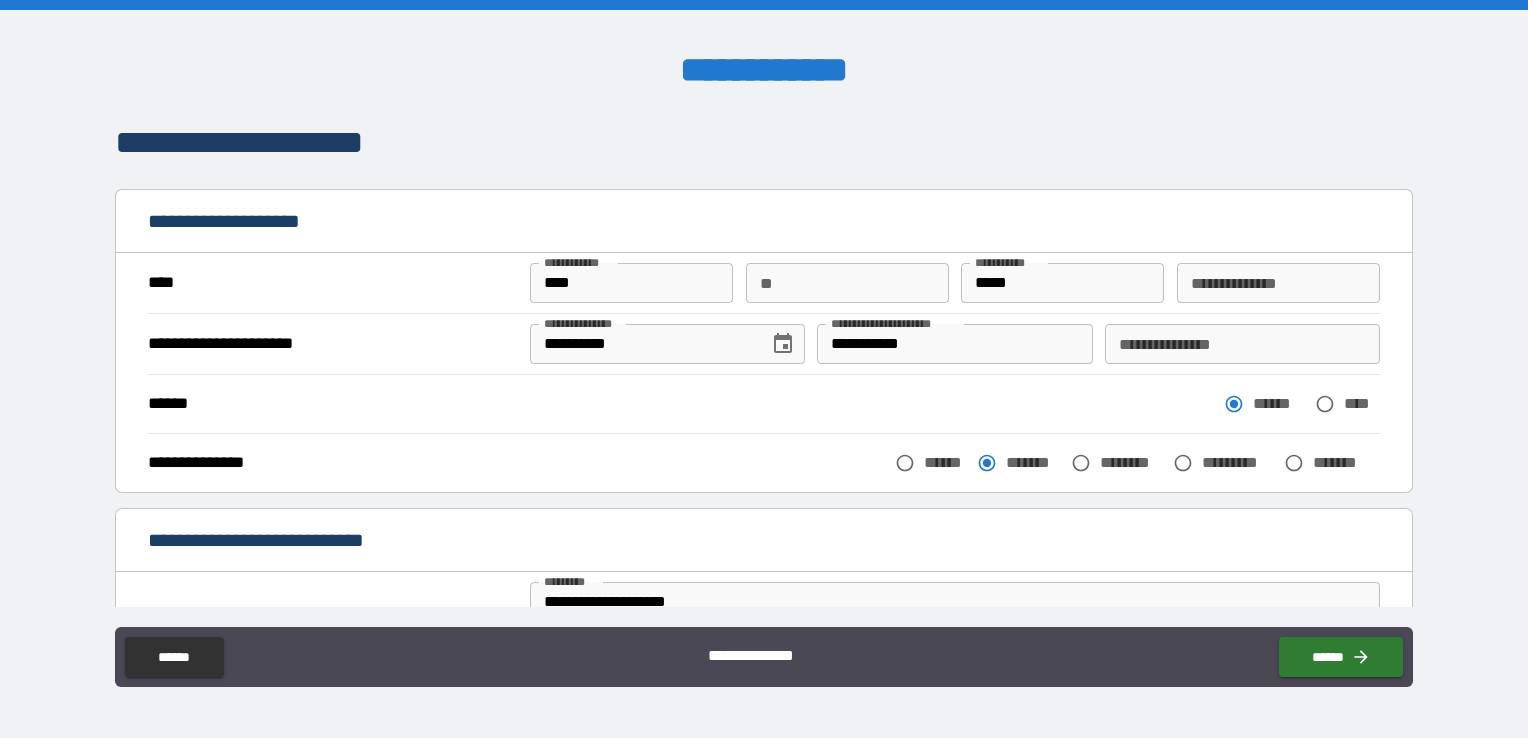 click on "**********" at bounding box center [1242, 344] 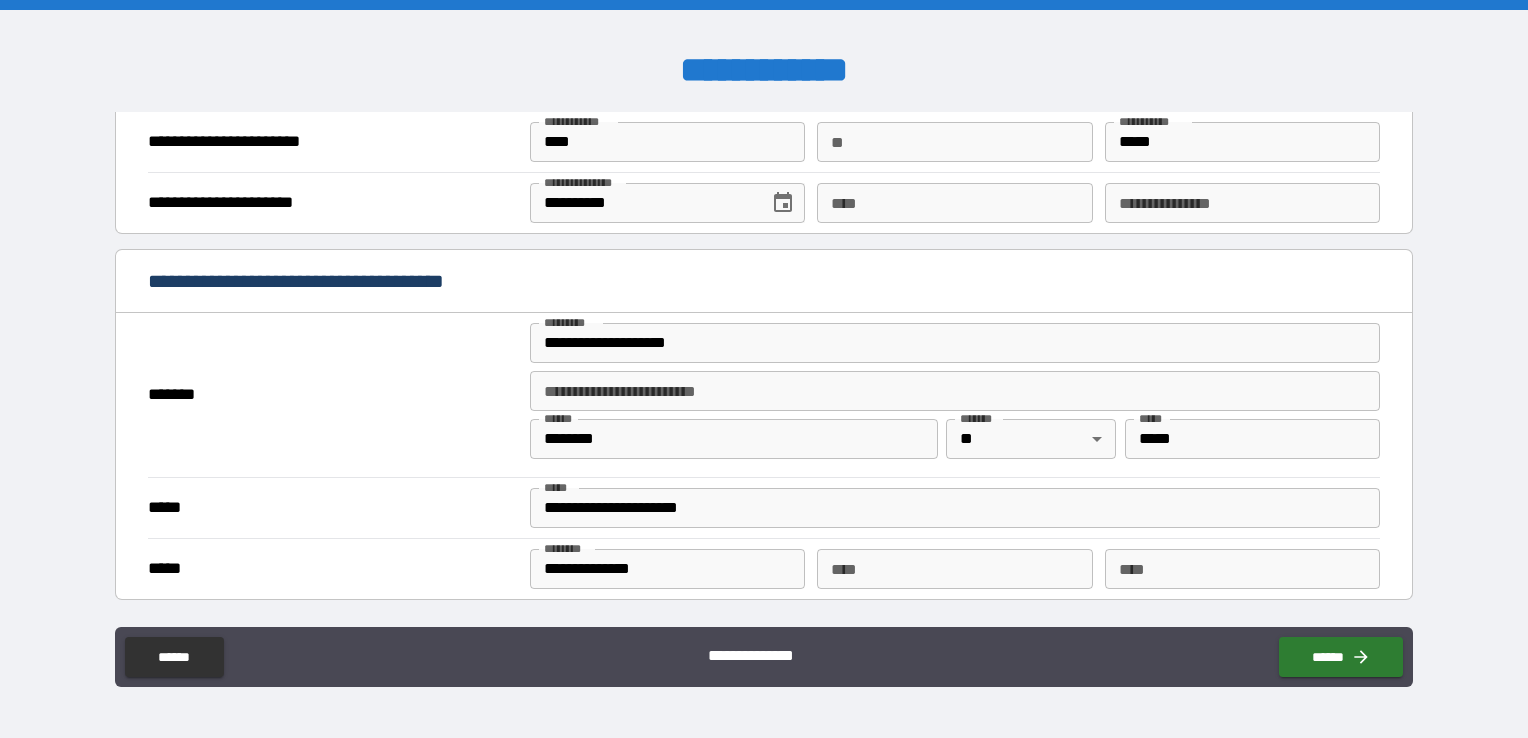scroll, scrollTop: 1300, scrollLeft: 0, axis: vertical 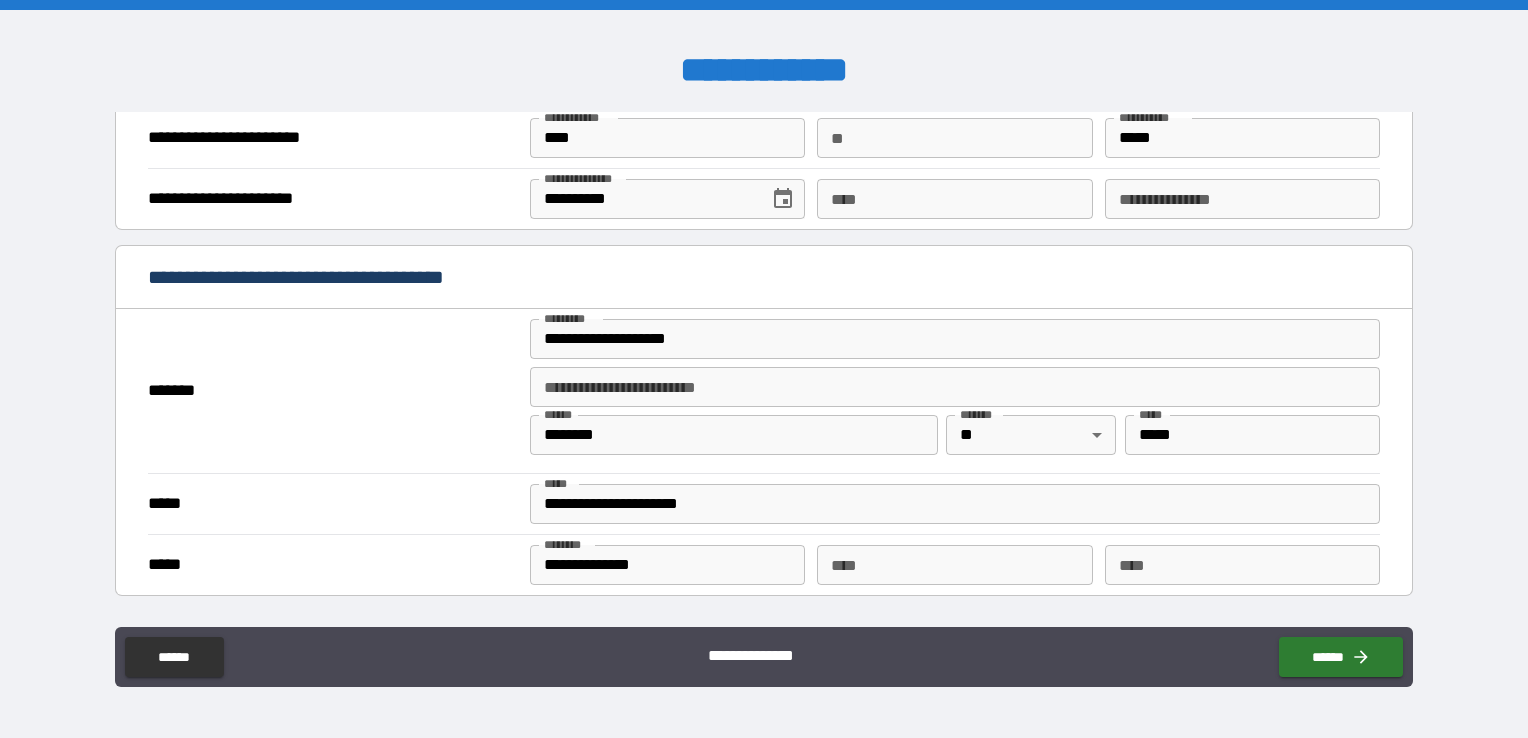 type on "*********" 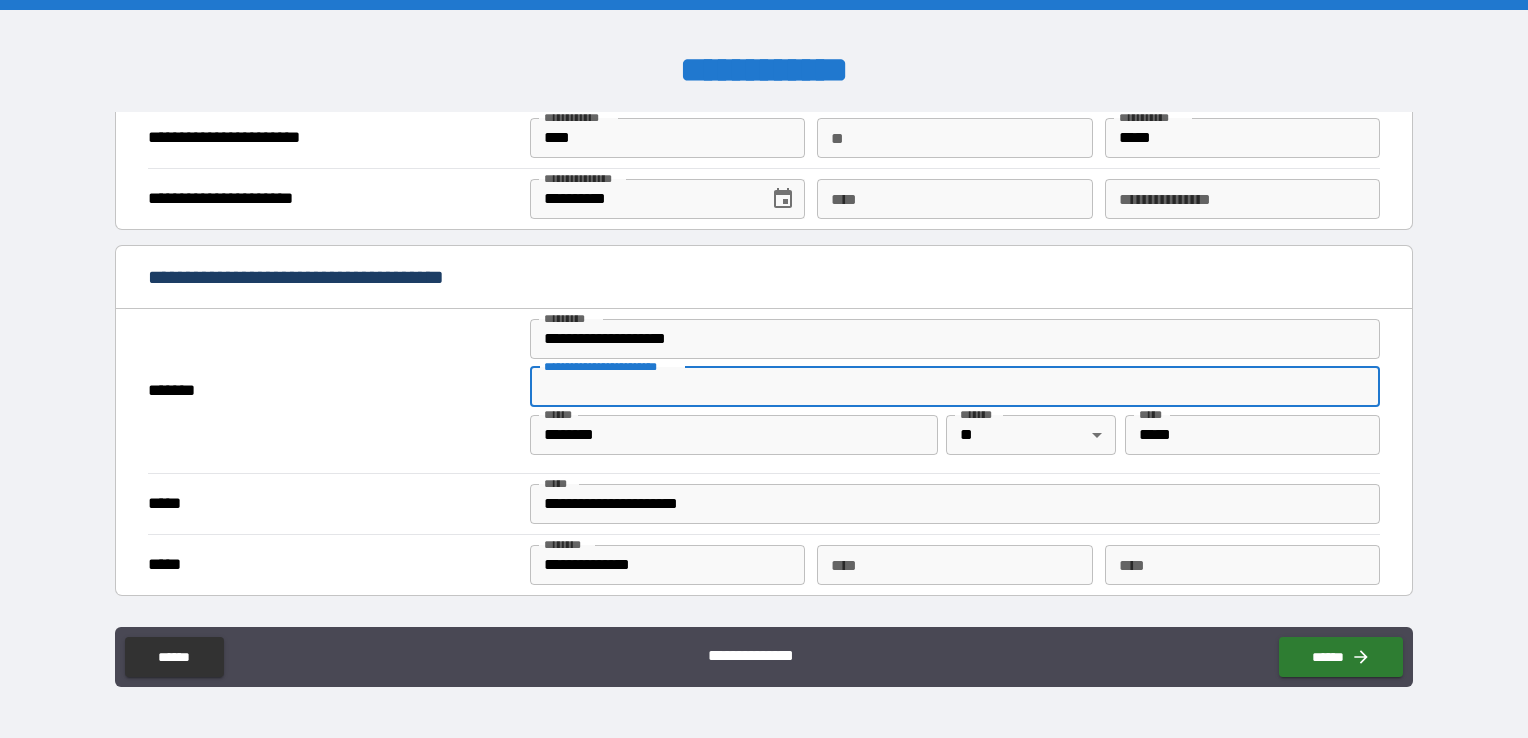 click on "**********" at bounding box center (955, 387) 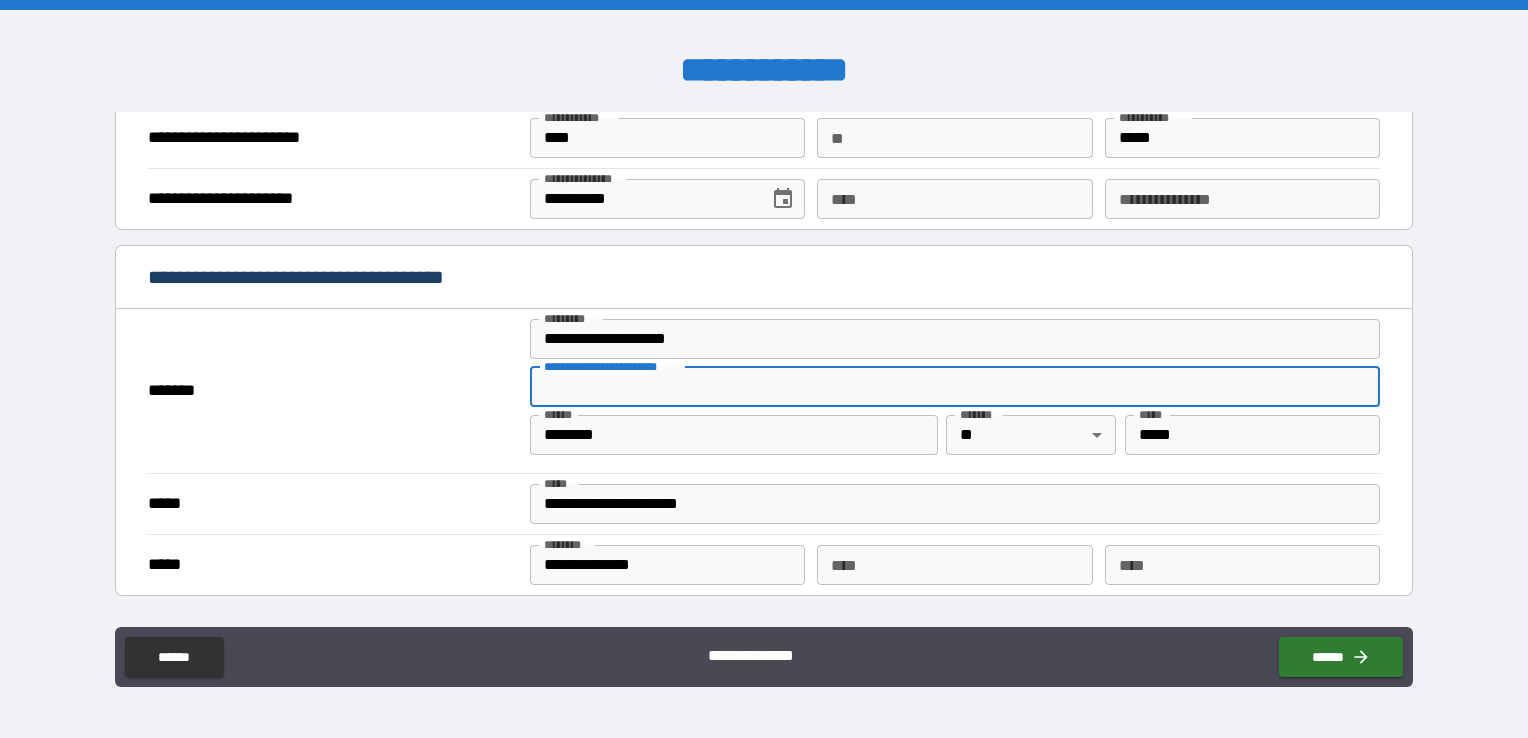click on "**********" at bounding box center (955, 387) 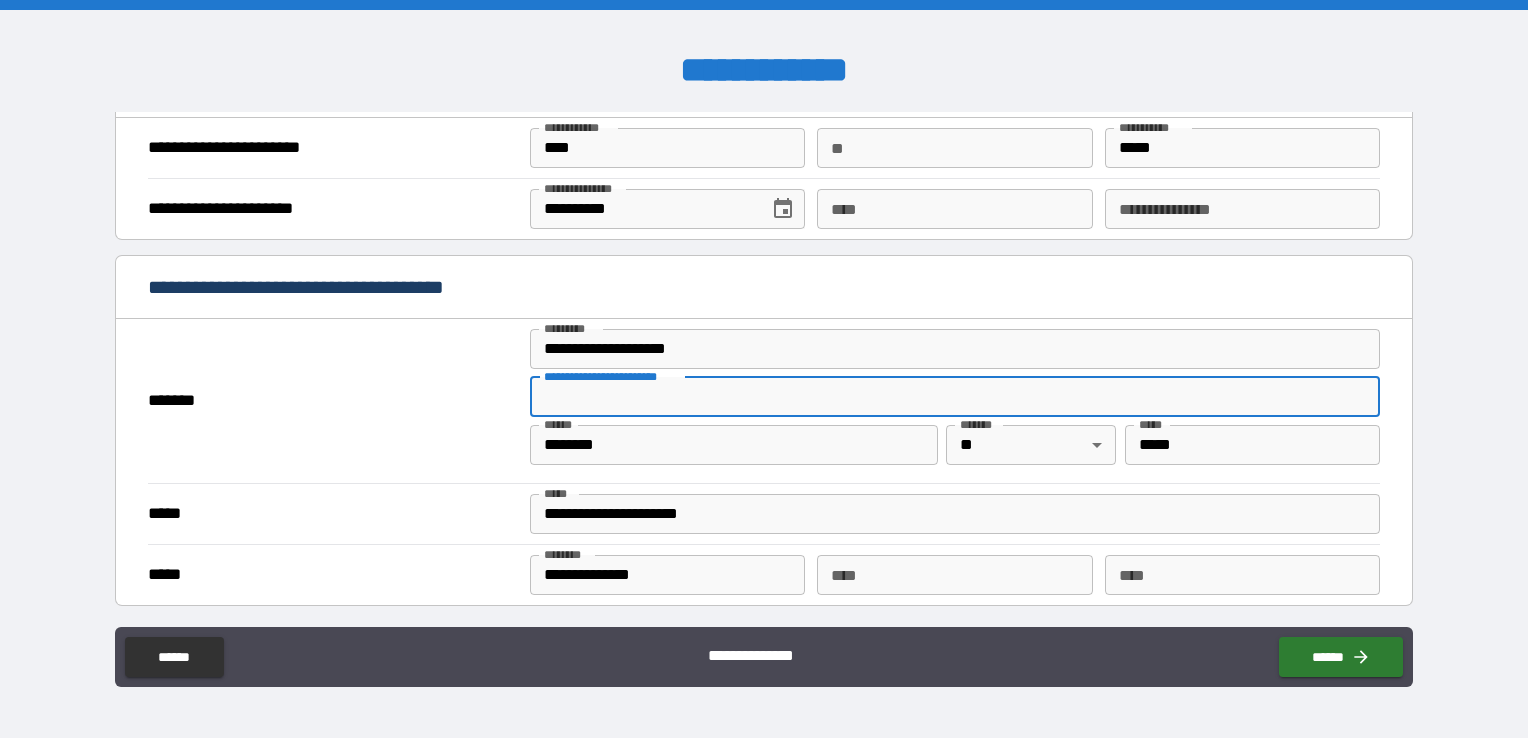 scroll, scrollTop: 1100, scrollLeft: 0, axis: vertical 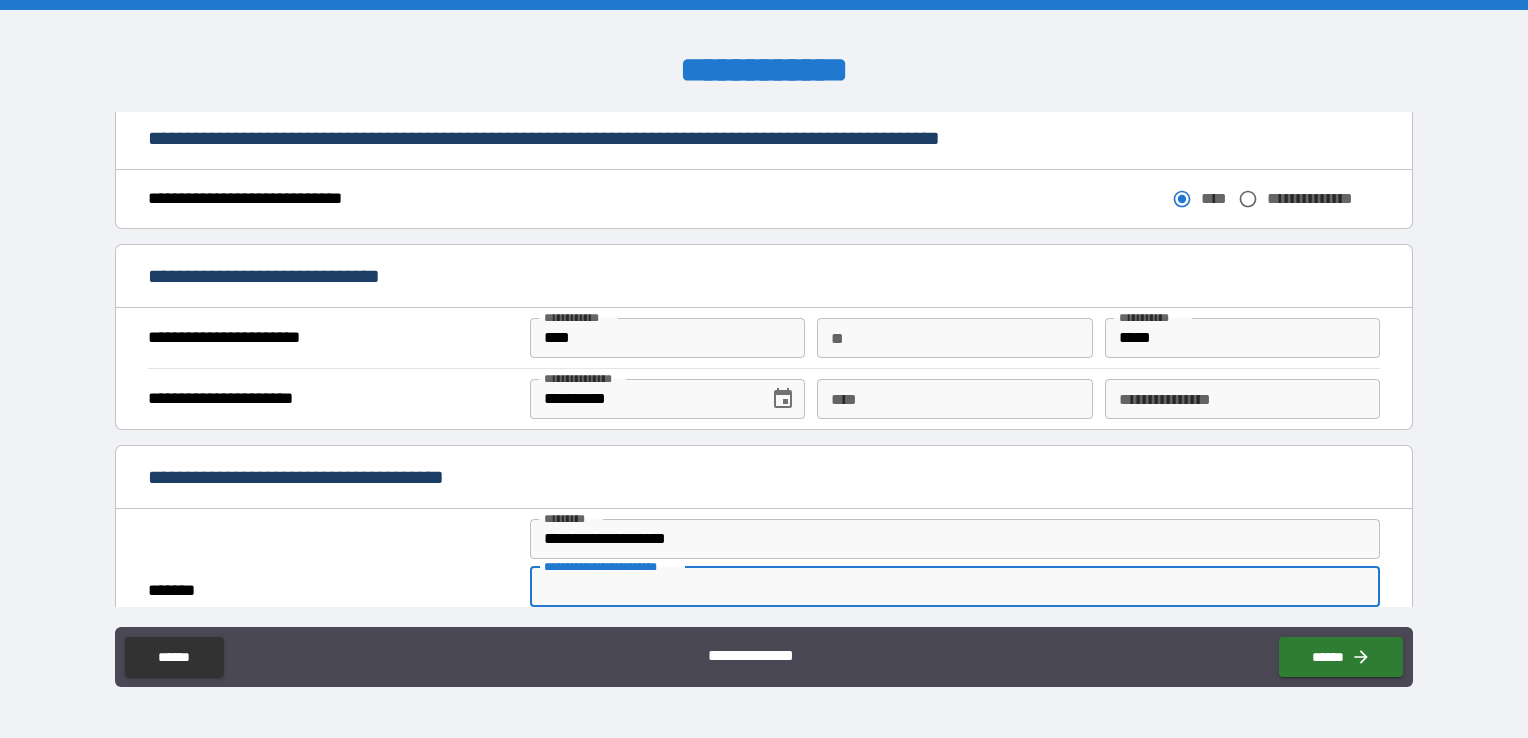 click on "**********" at bounding box center [1242, 399] 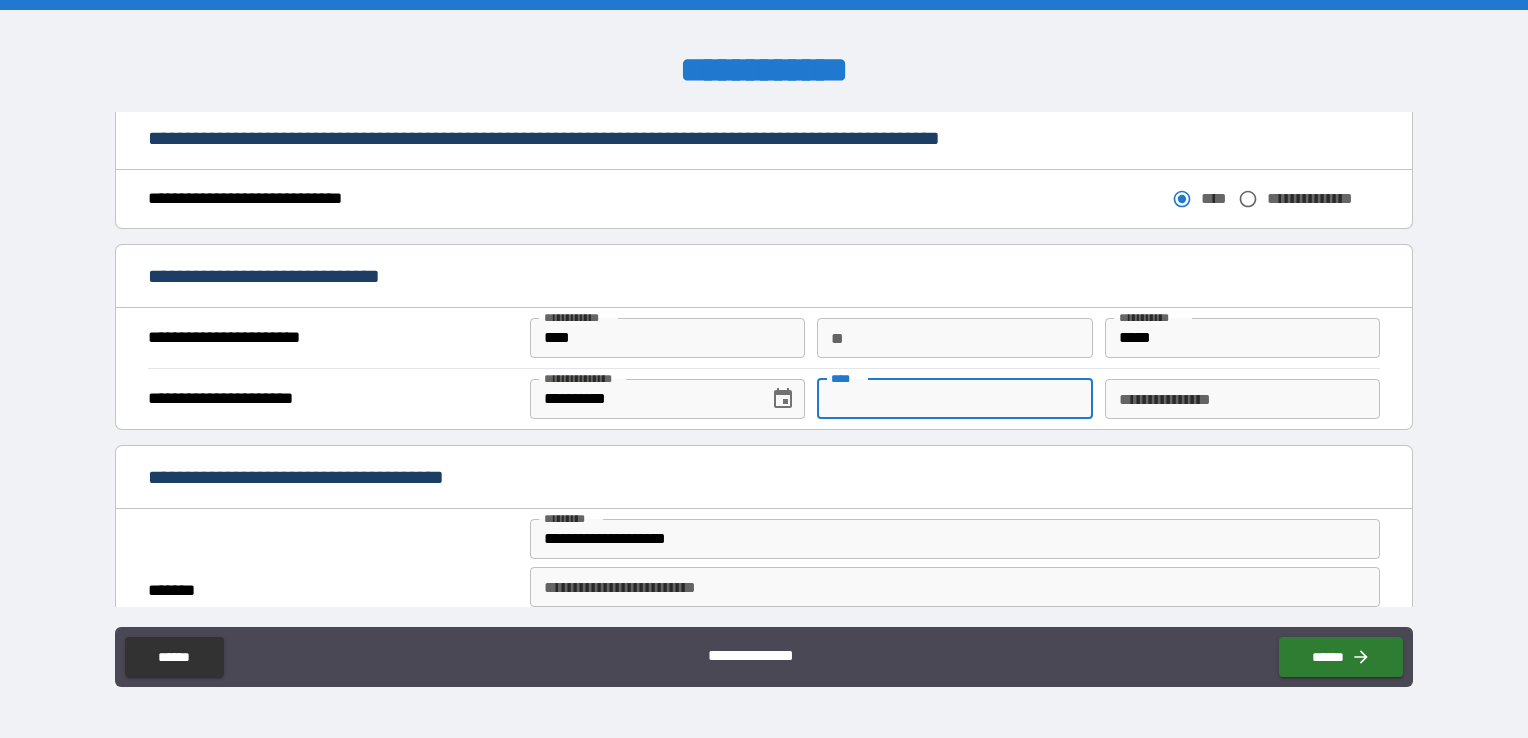 click on "****" at bounding box center [954, 399] 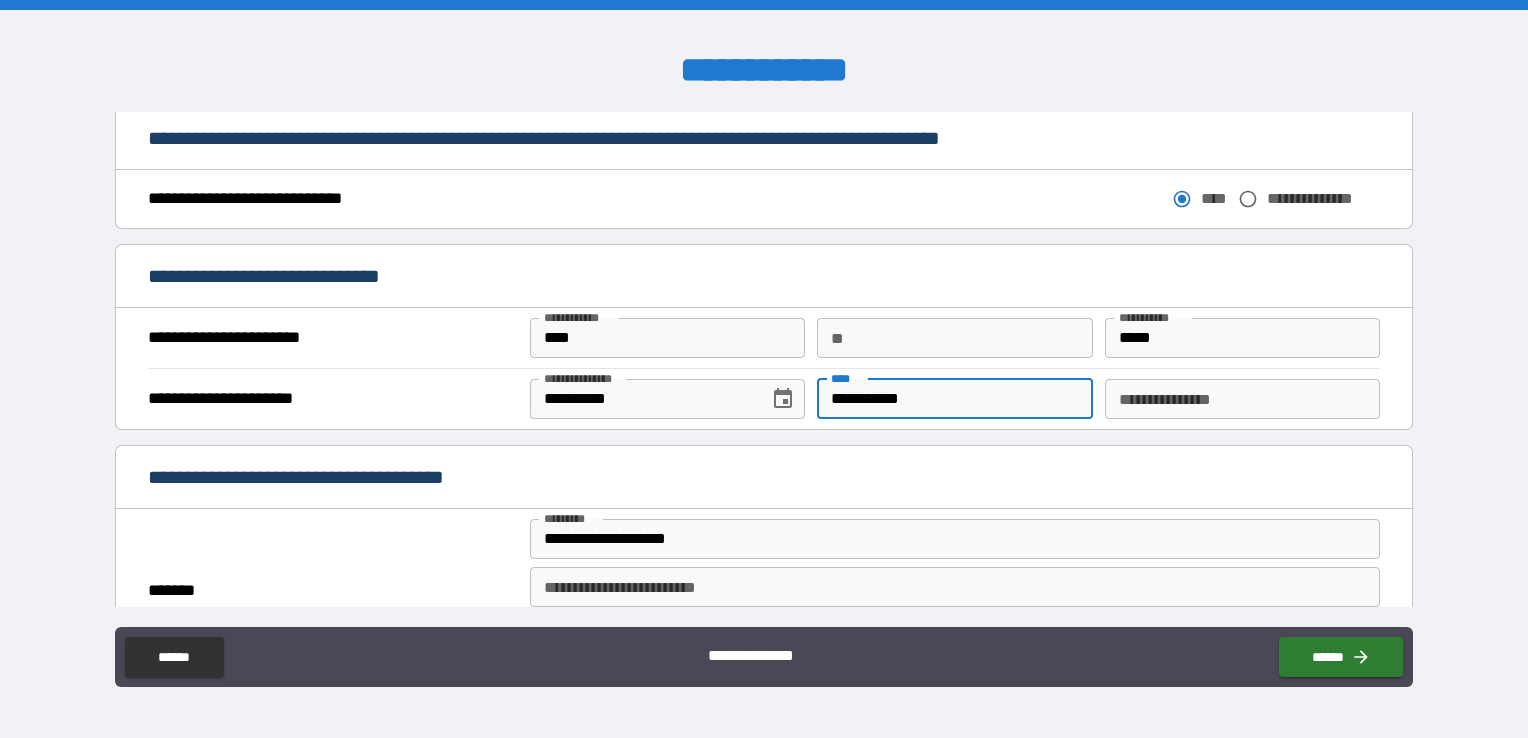 type on "**********" 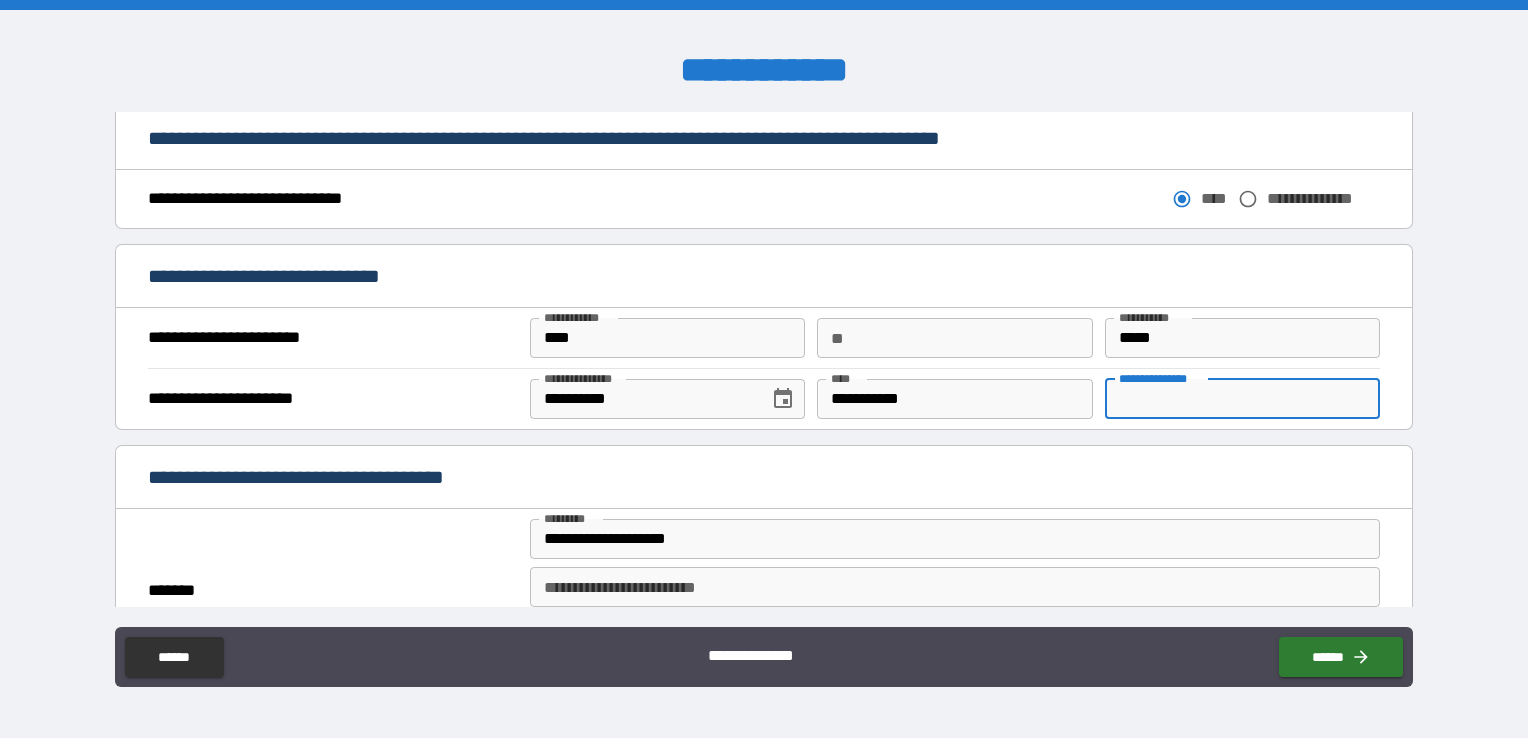 click on "**********" at bounding box center (1242, 399) 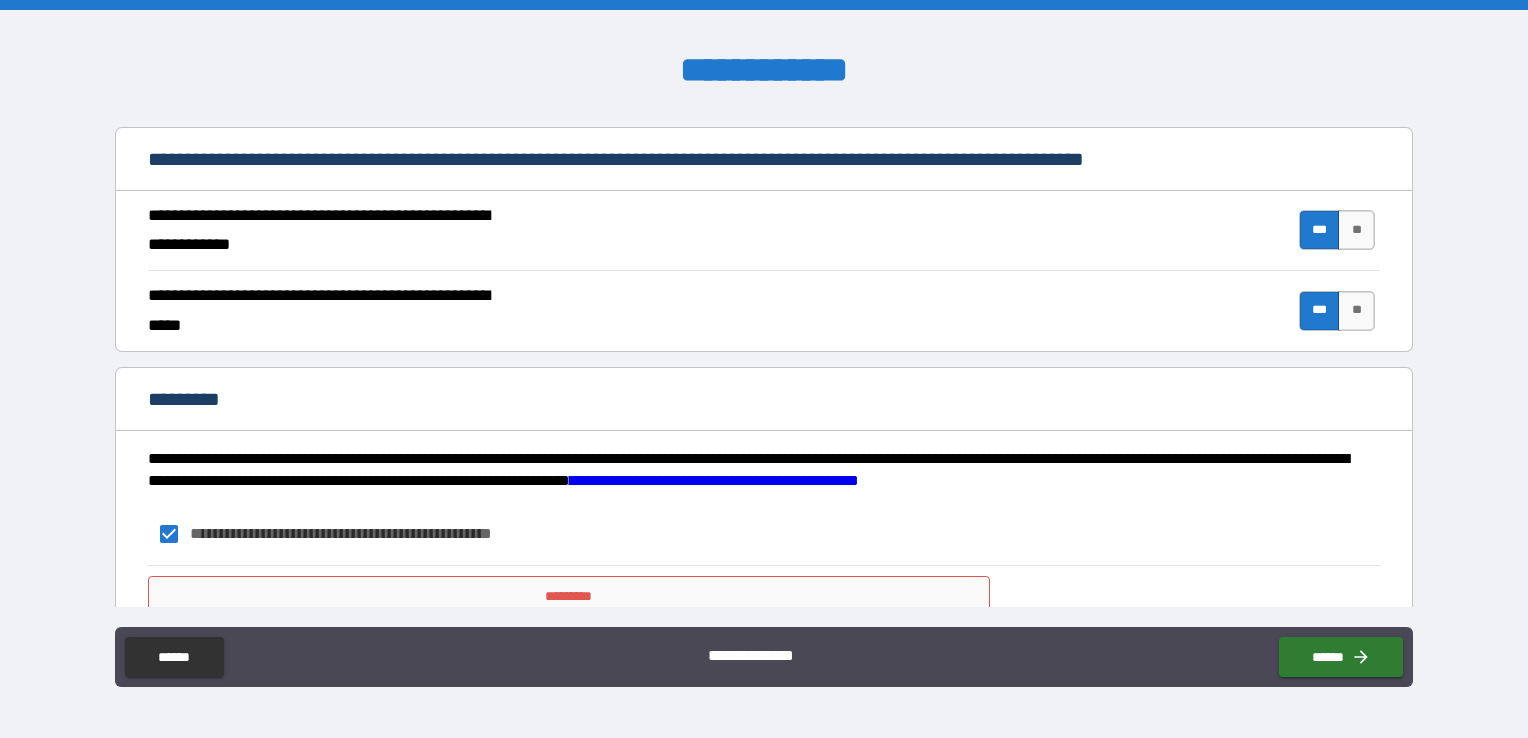 scroll, scrollTop: 1857, scrollLeft: 0, axis: vertical 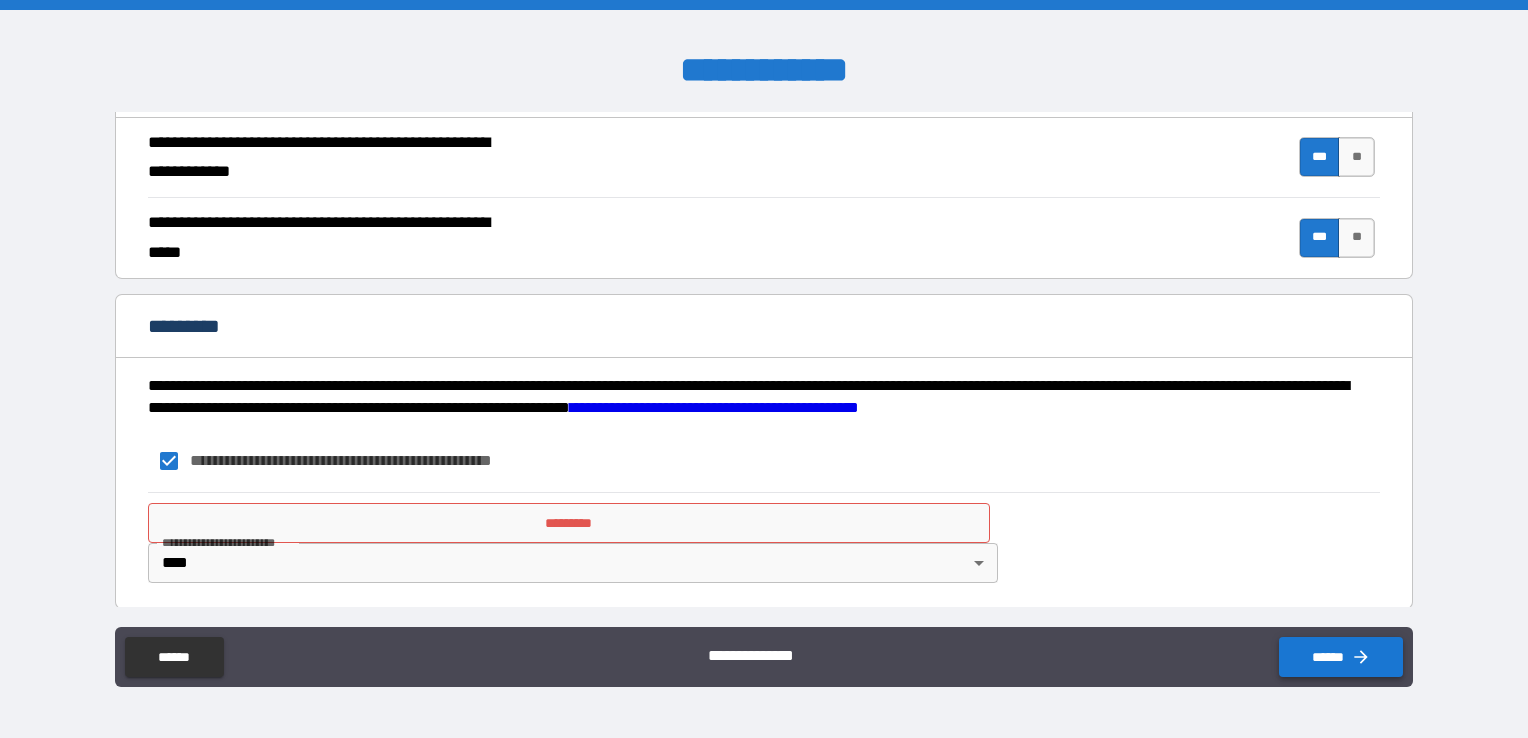 type on "*********" 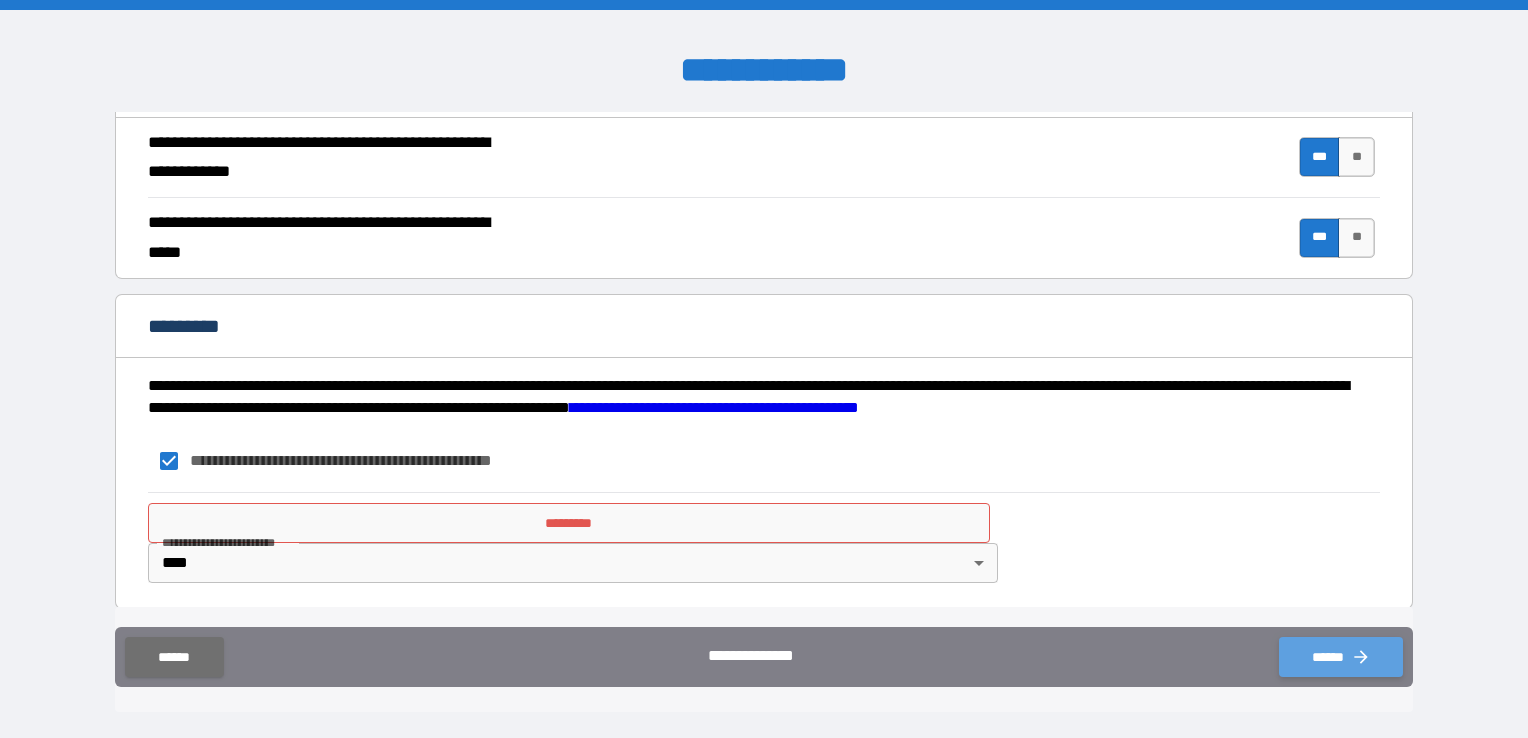 click on "******" at bounding box center (1341, 657) 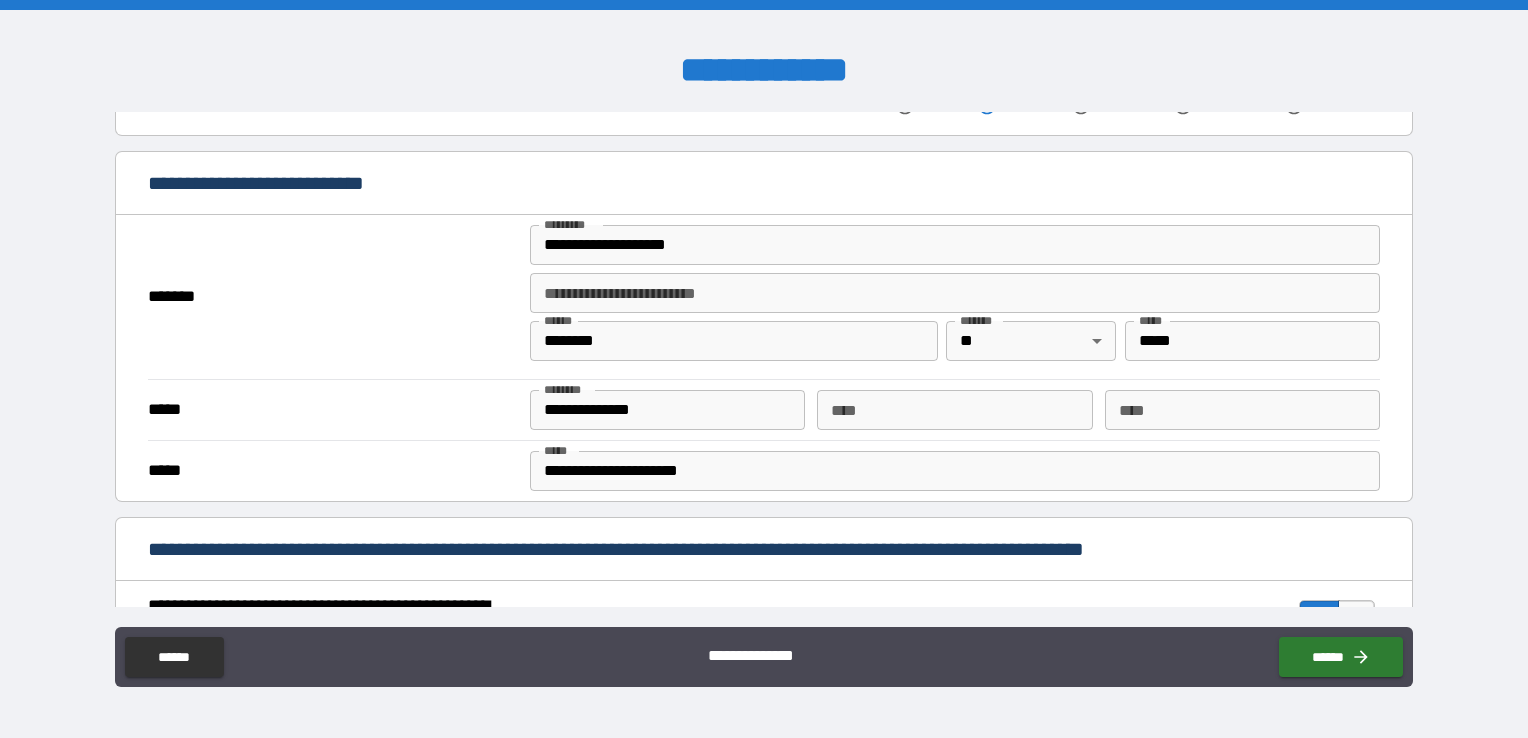 scroll, scrollTop: 0, scrollLeft: 0, axis: both 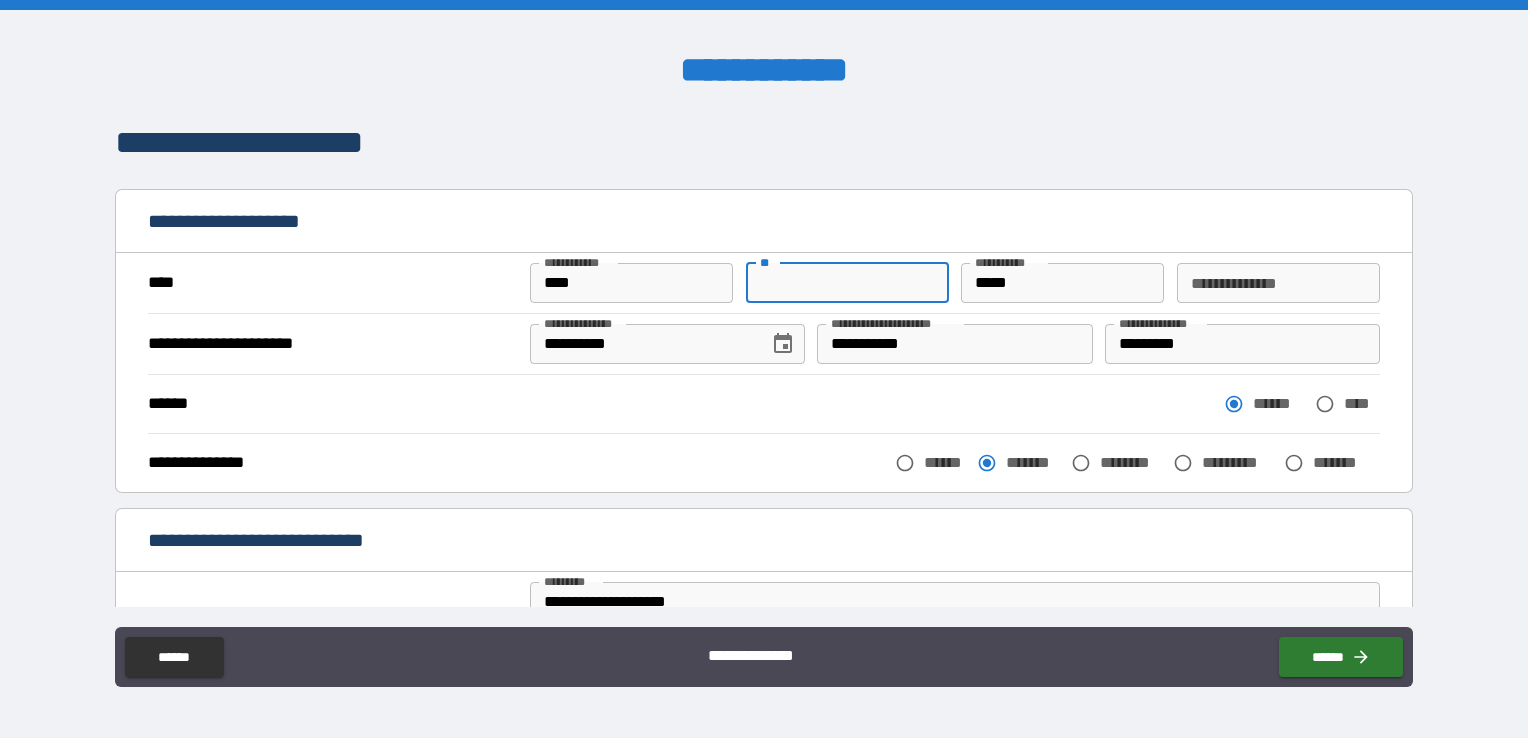 click on "**" at bounding box center [847, 283] 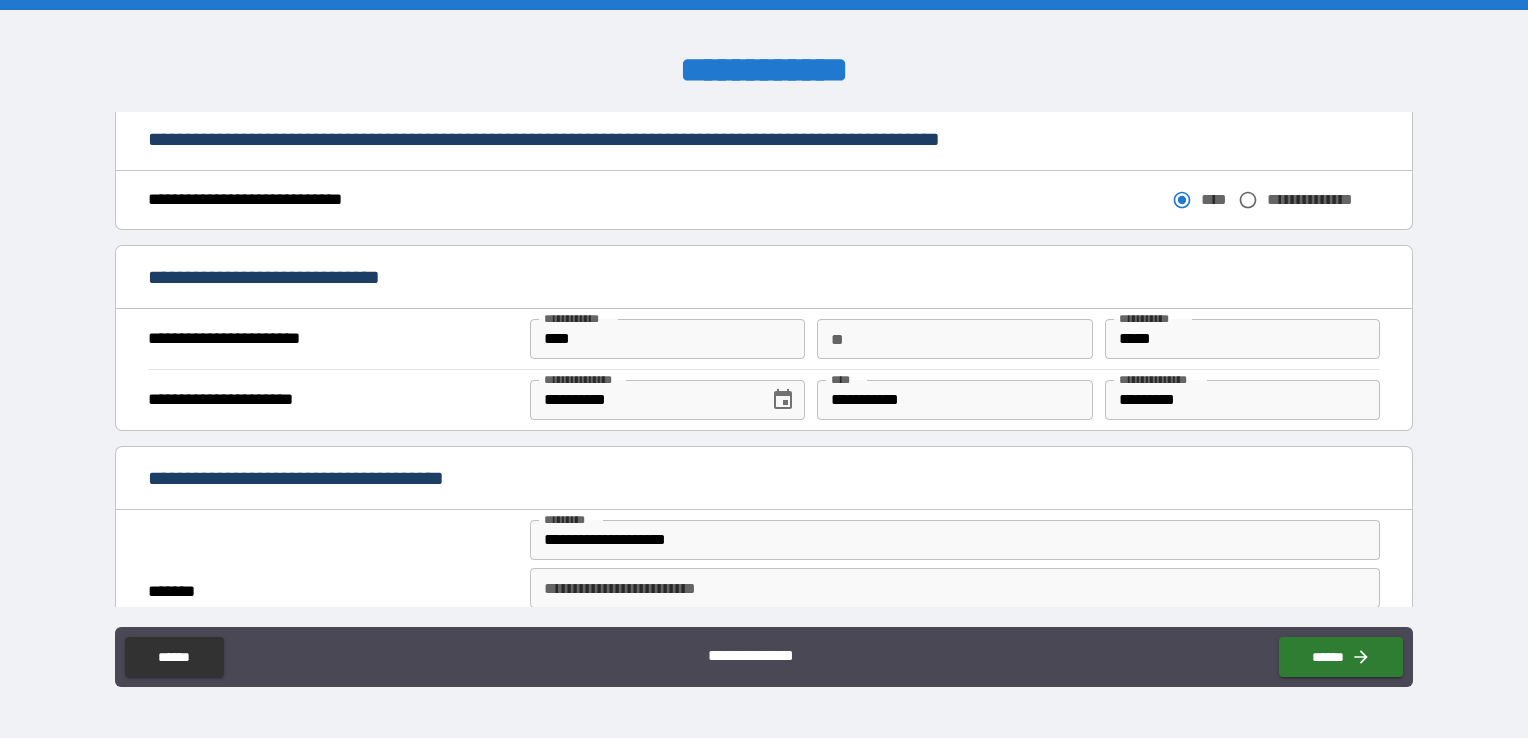 scroll, scrollTop: 1100, scrollLeft: 0, axis: vertical 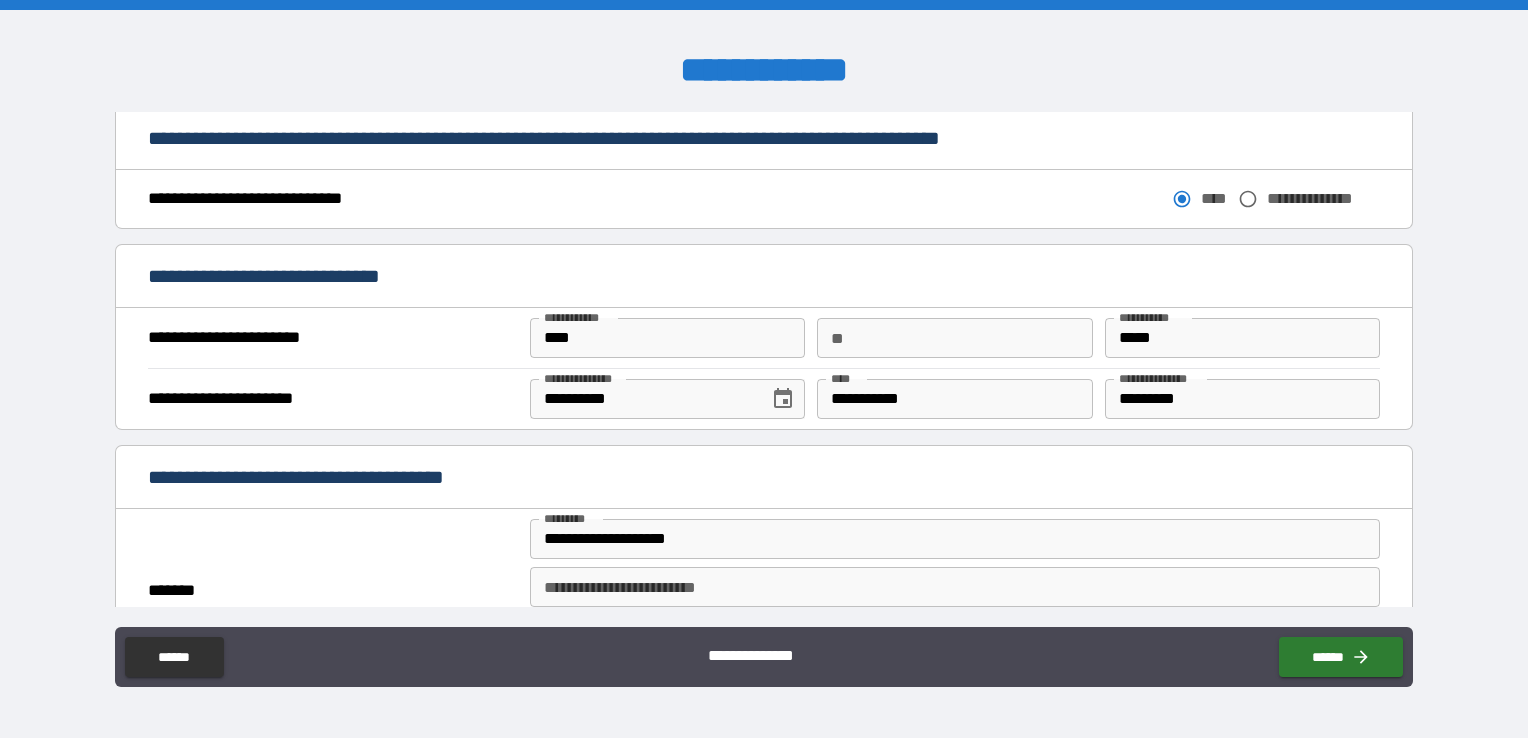 type on "*" 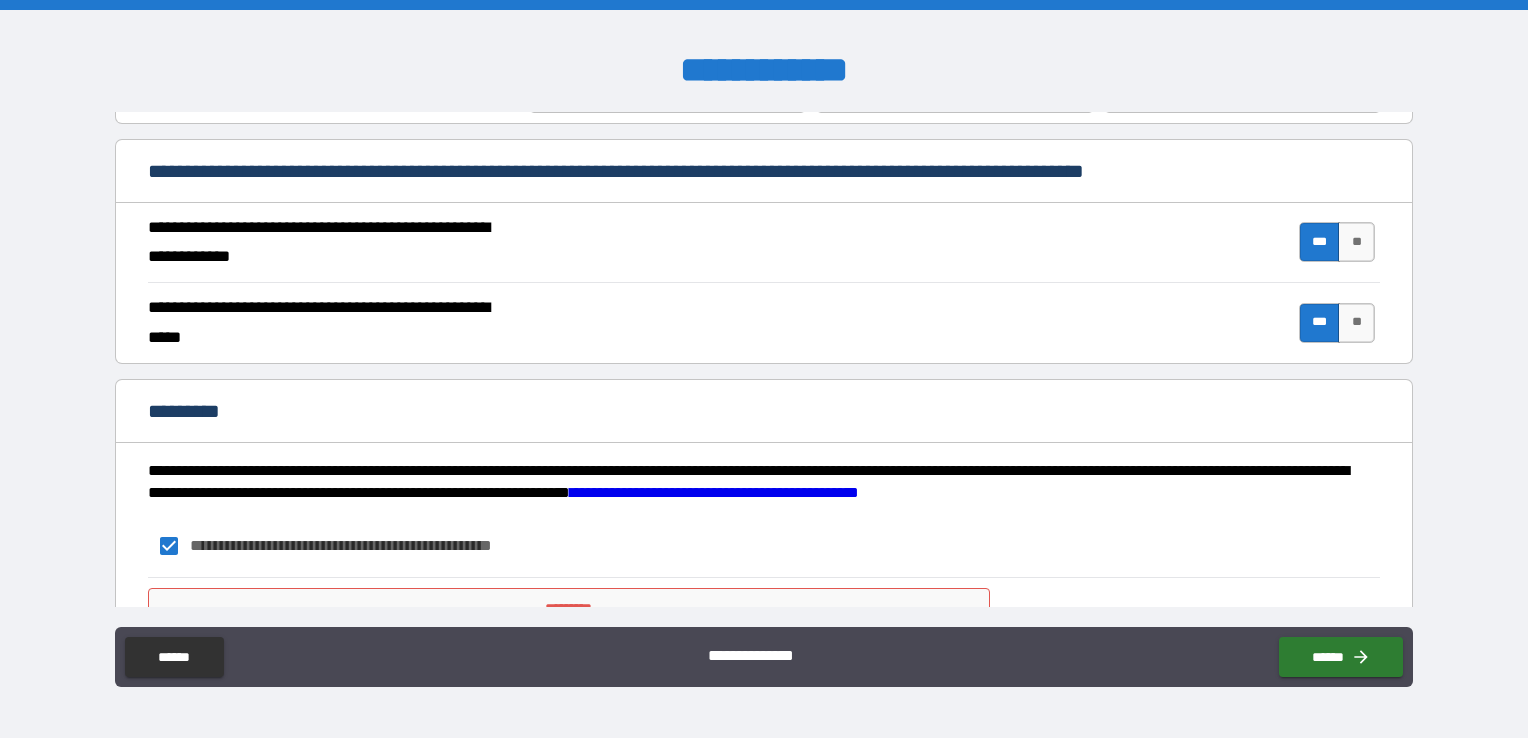 scroll, scrollTop: 1857, scrollLeft: 0, axis: vertical 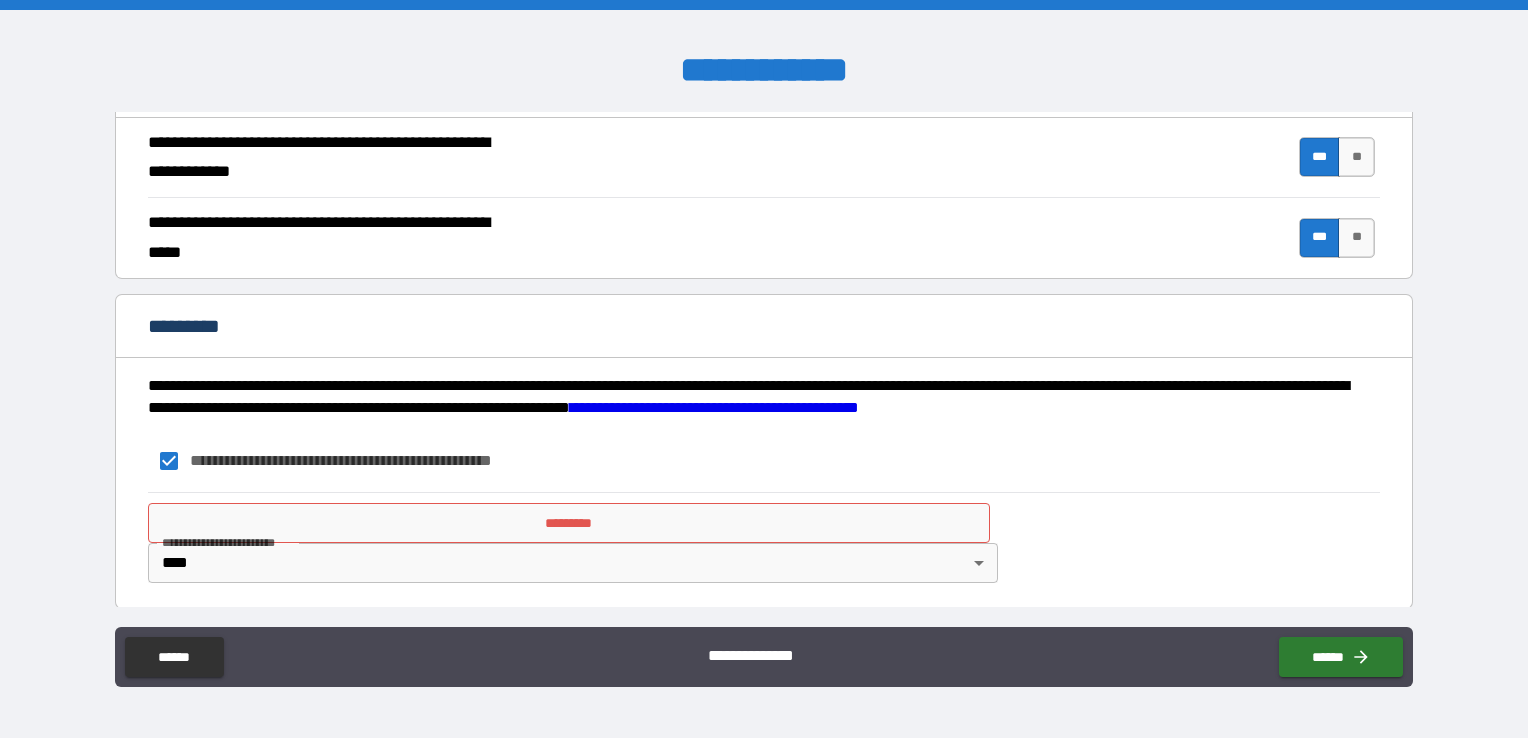 type on "*" 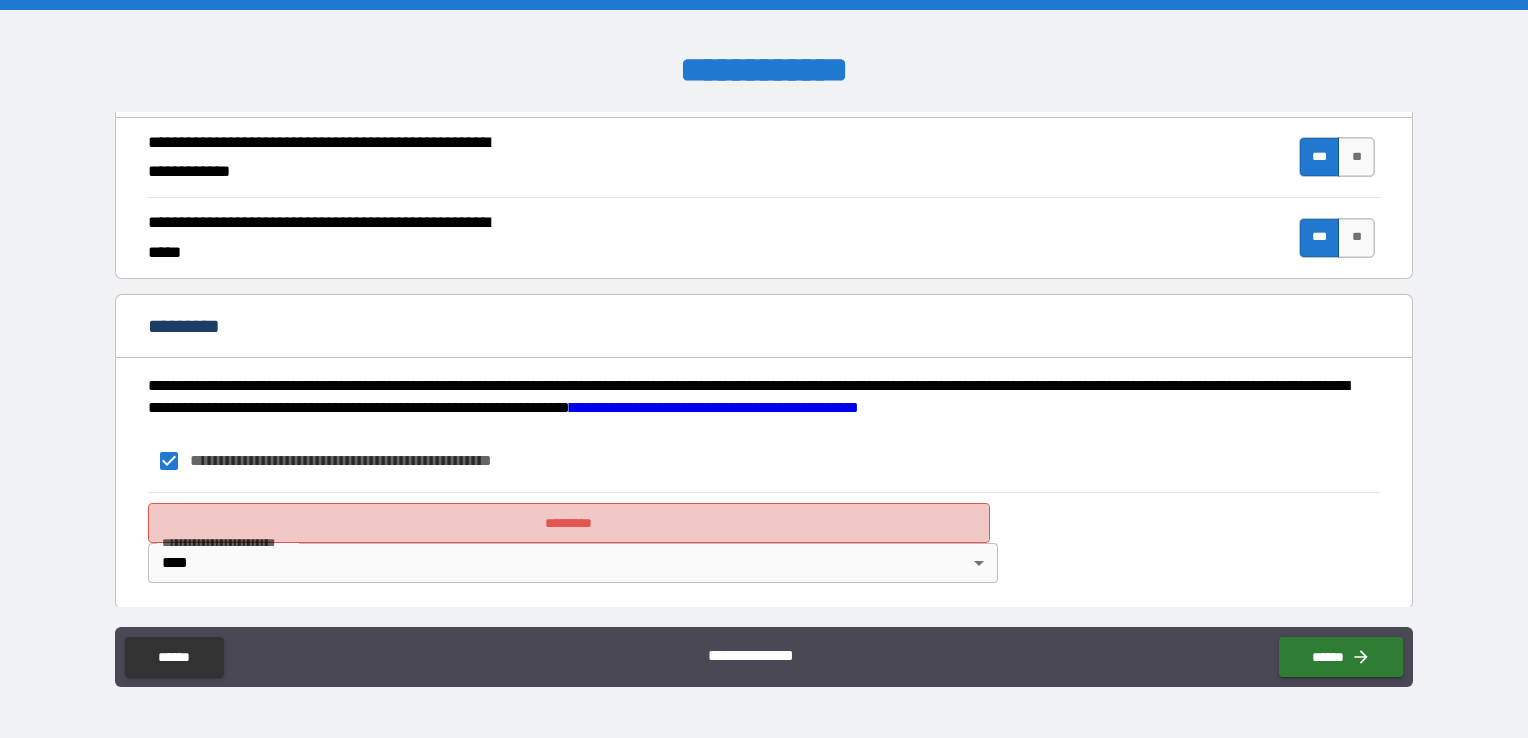 click on "*********" at bounding box center [569, 523] 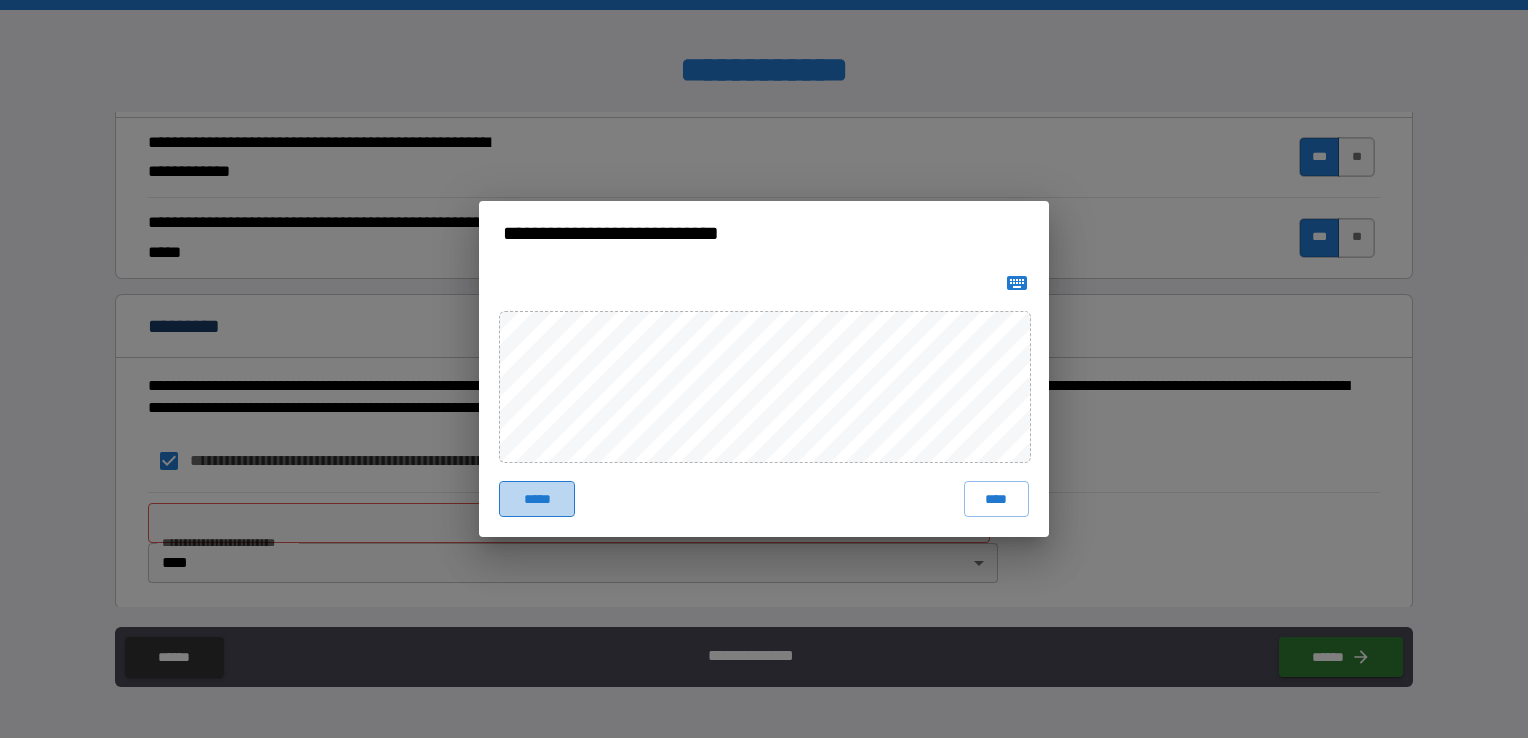 click on "*****" at bounding box center [537, 499] 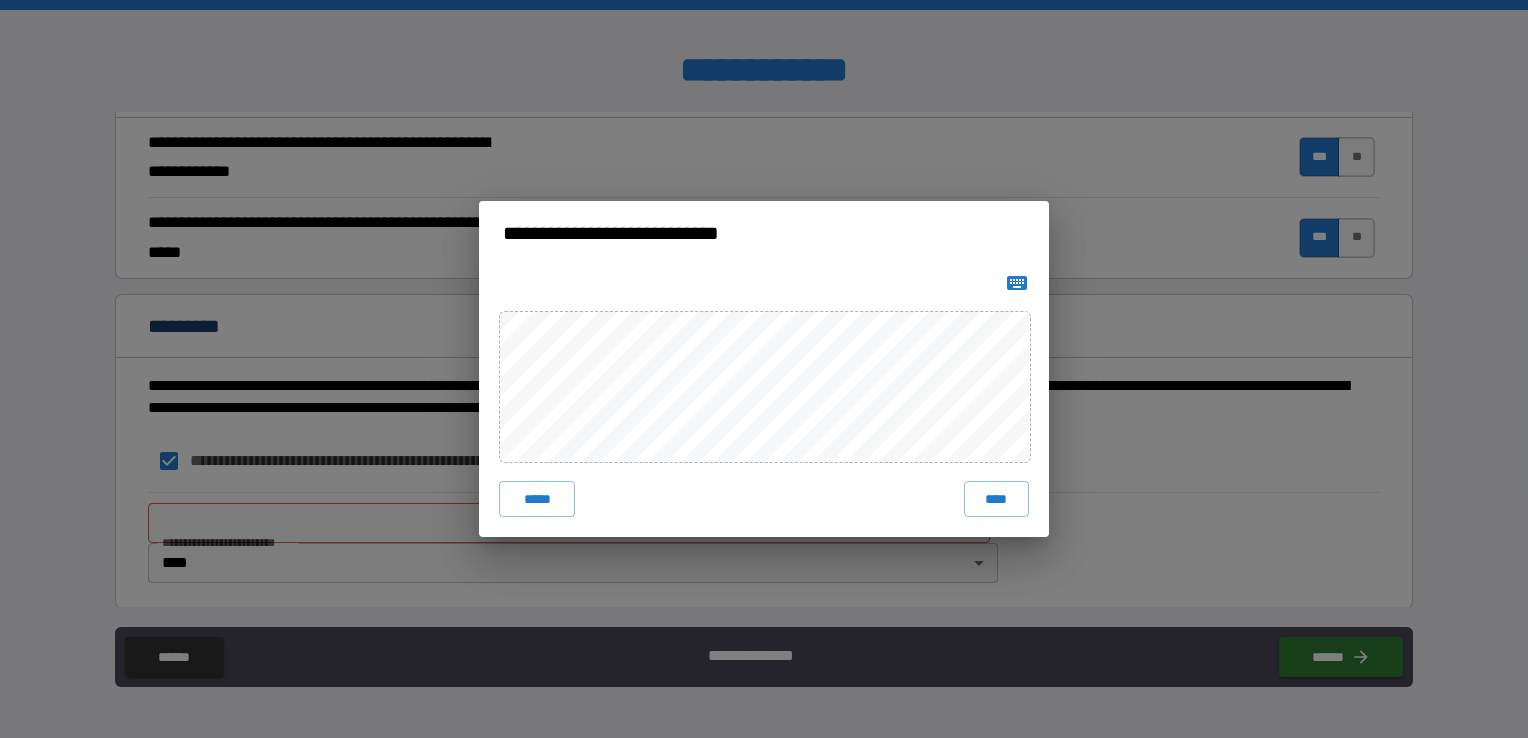 type 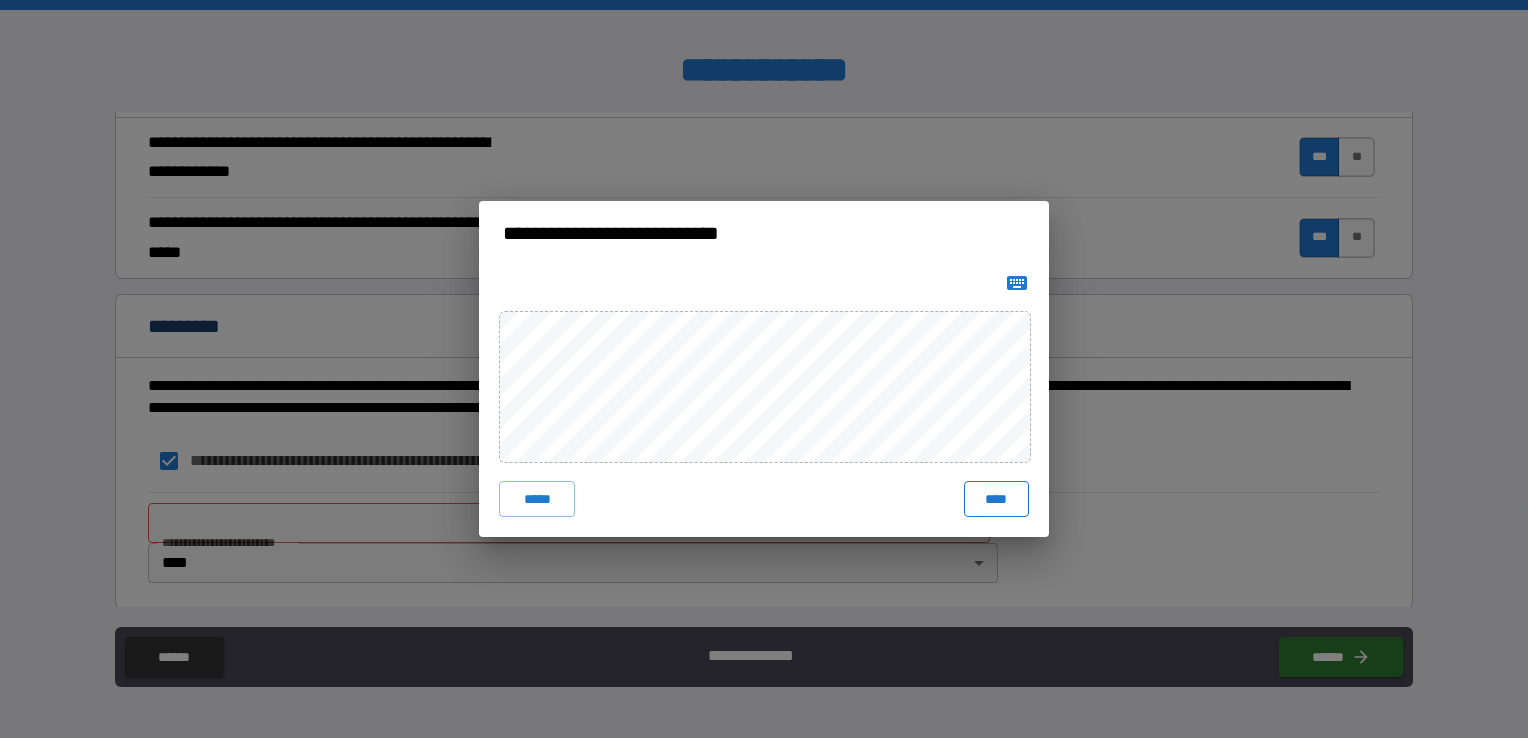 click on "****" at bounding box center (996, 499) 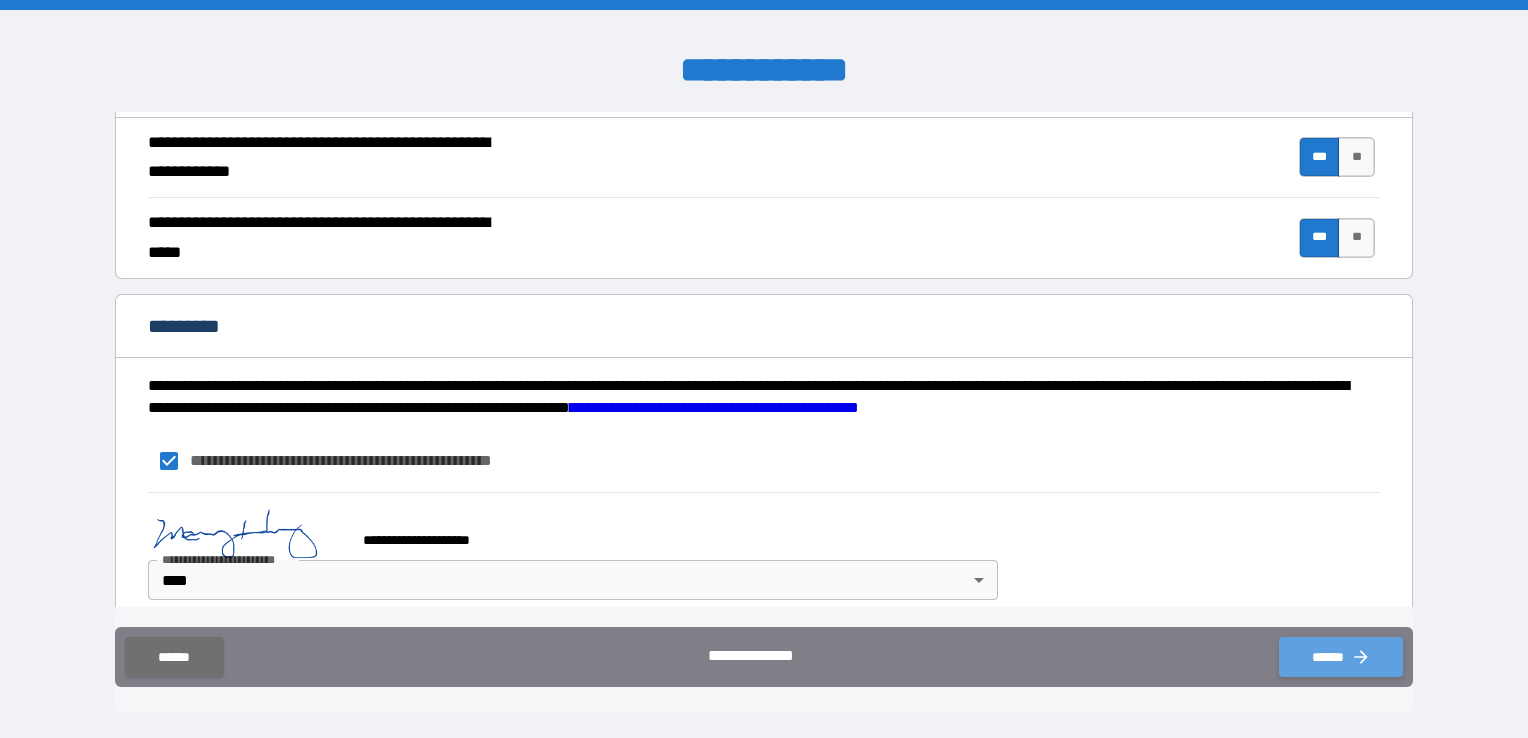 click on "******" at bounding box center [1341, 657] 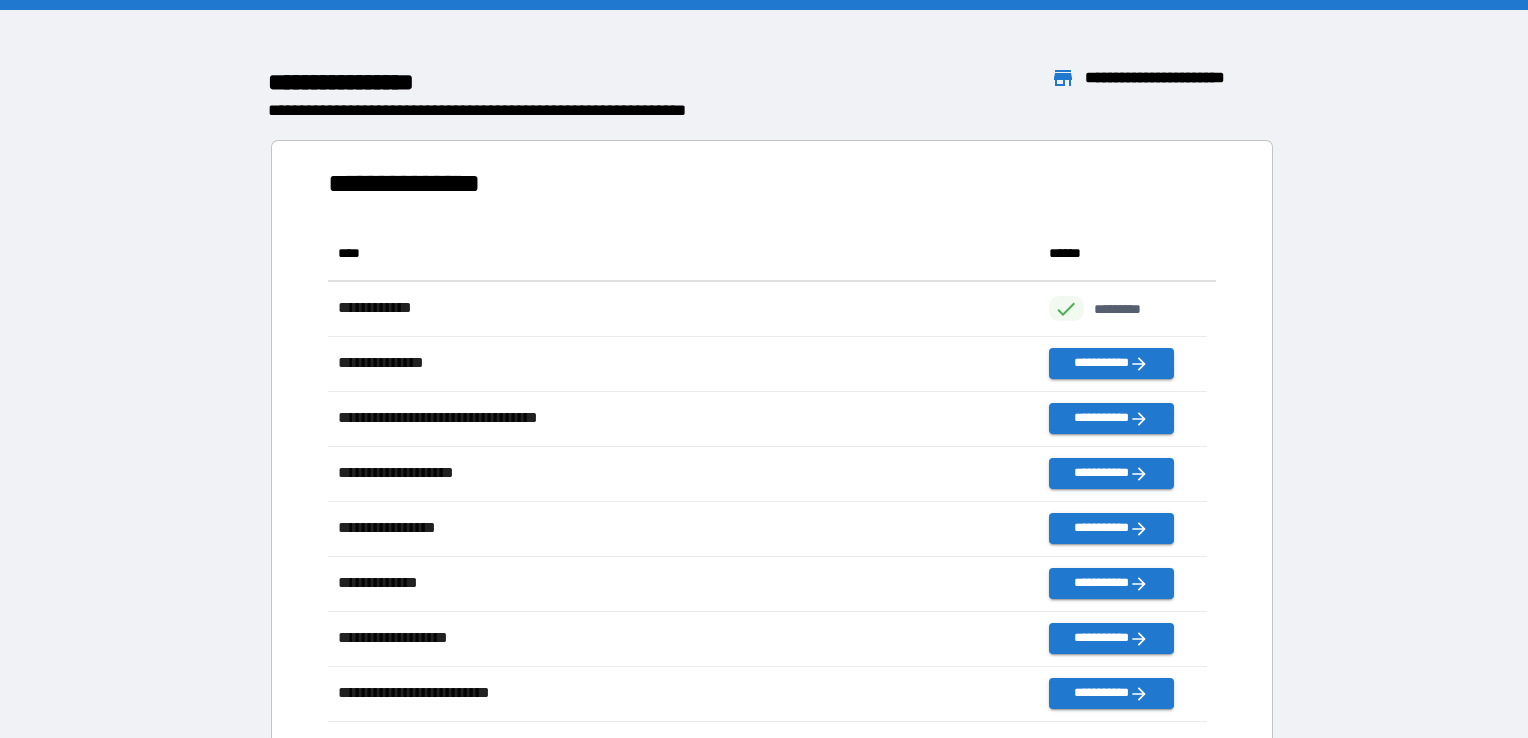 scroll, scrollTop: 16, scrollLeft: 16, axis: both 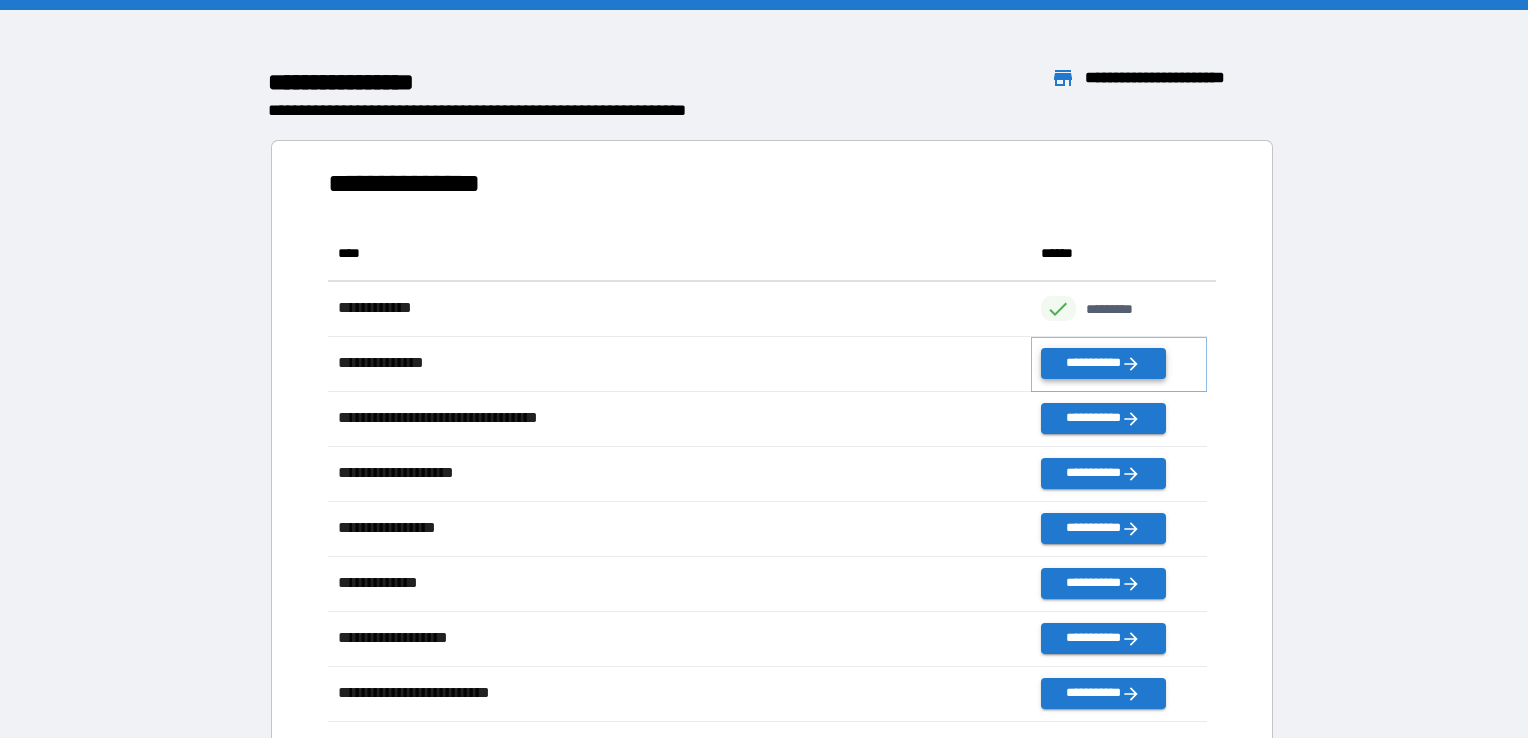 click on "**********" at bounding box center [1103, 363] 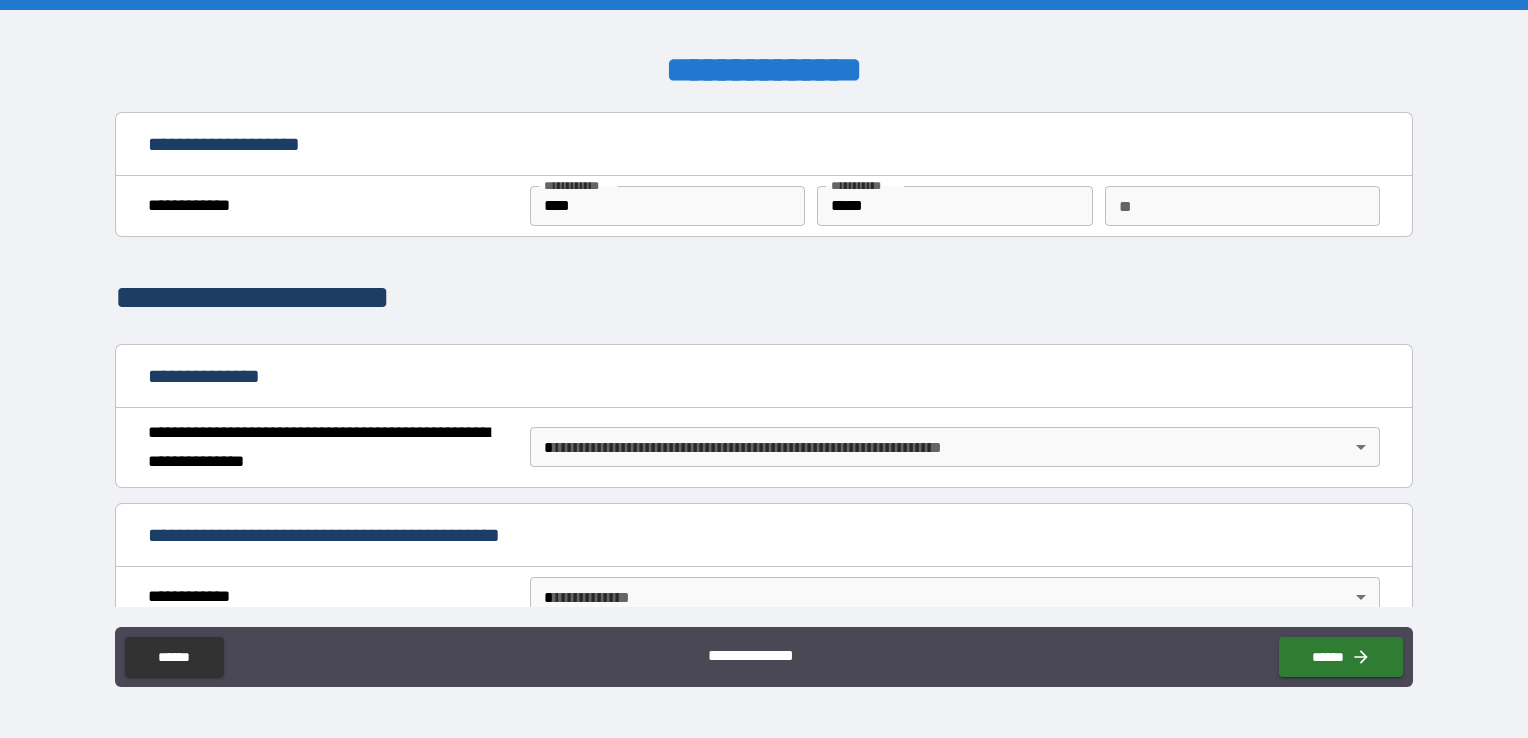 click on "**" at bounding box center (1242, 206) 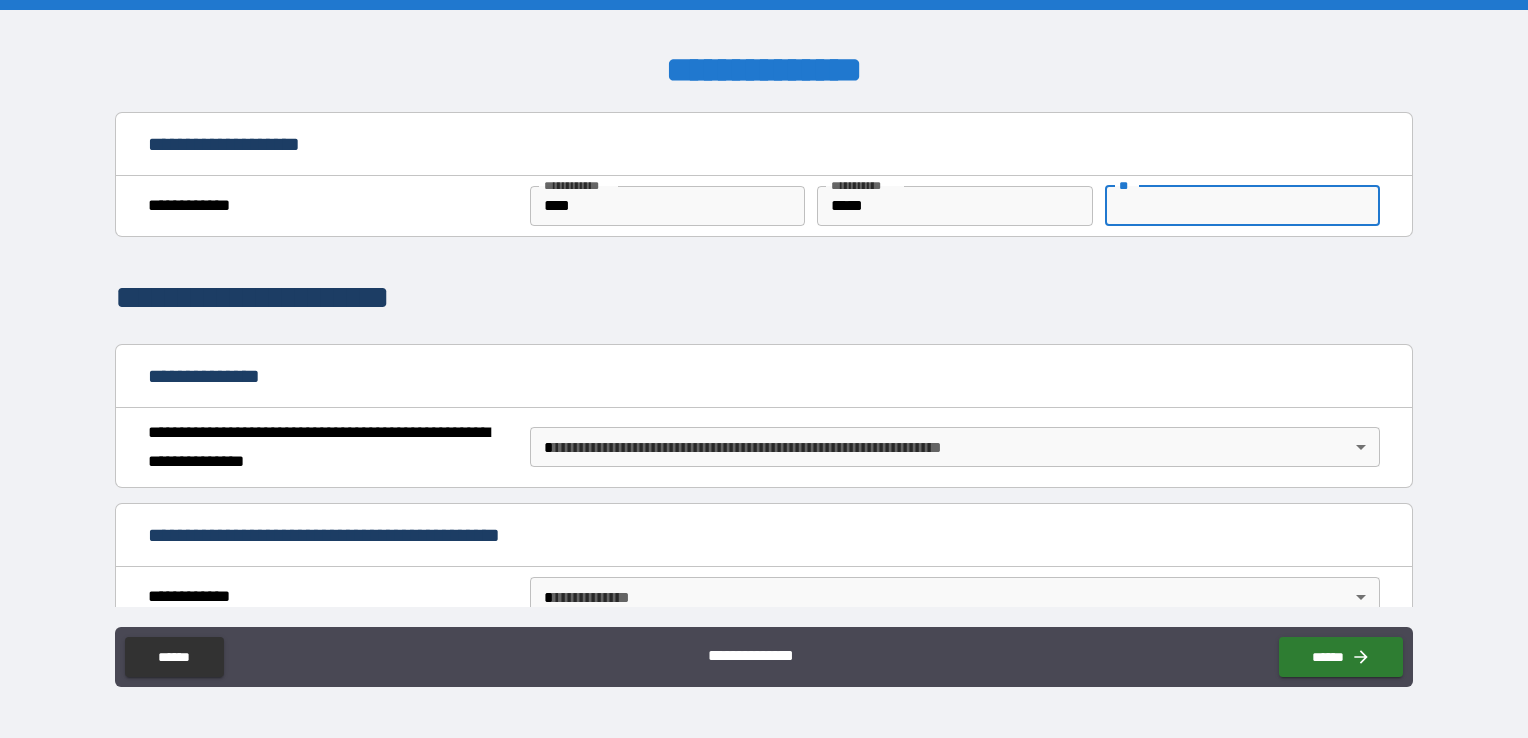 type on "*" 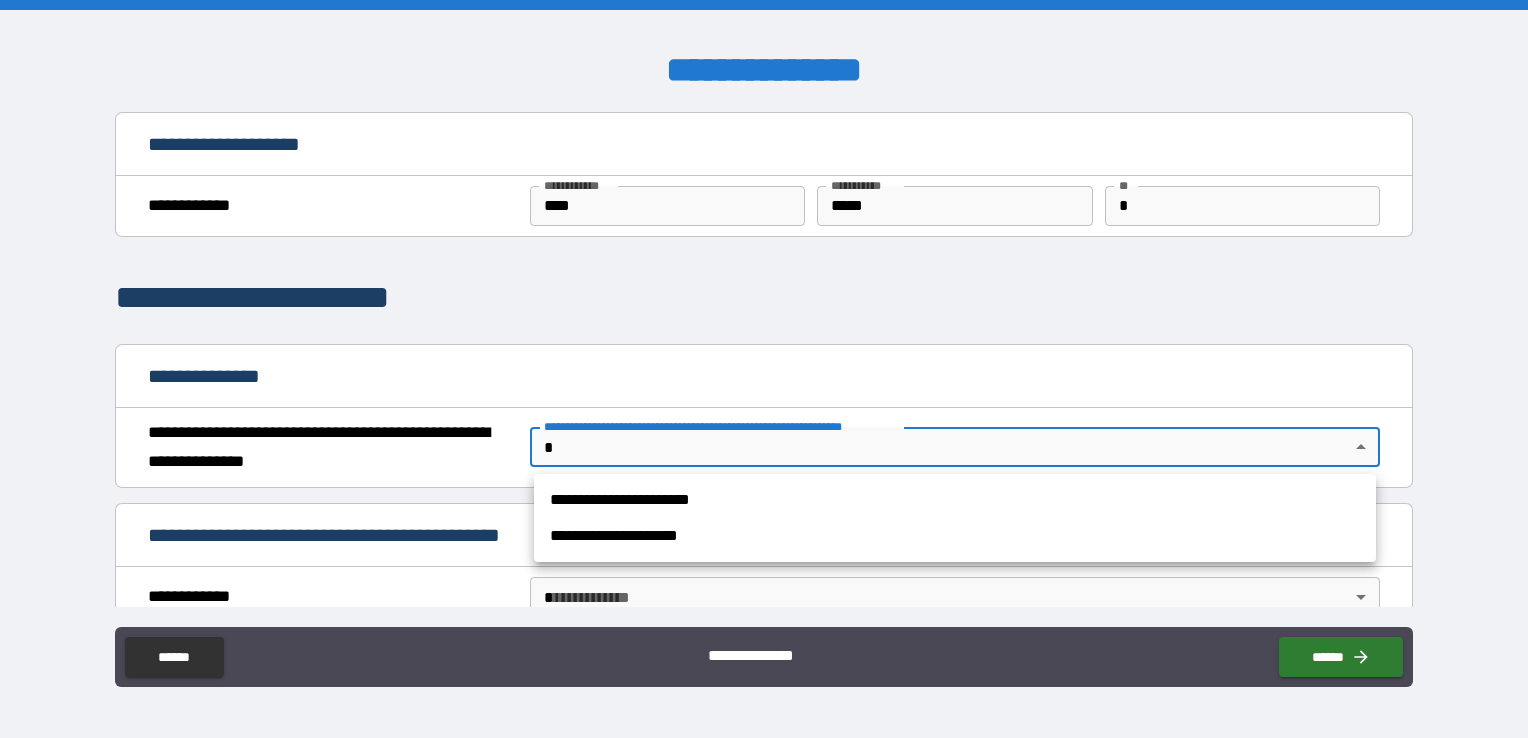click on "**********" at bounding box center (764, 369) 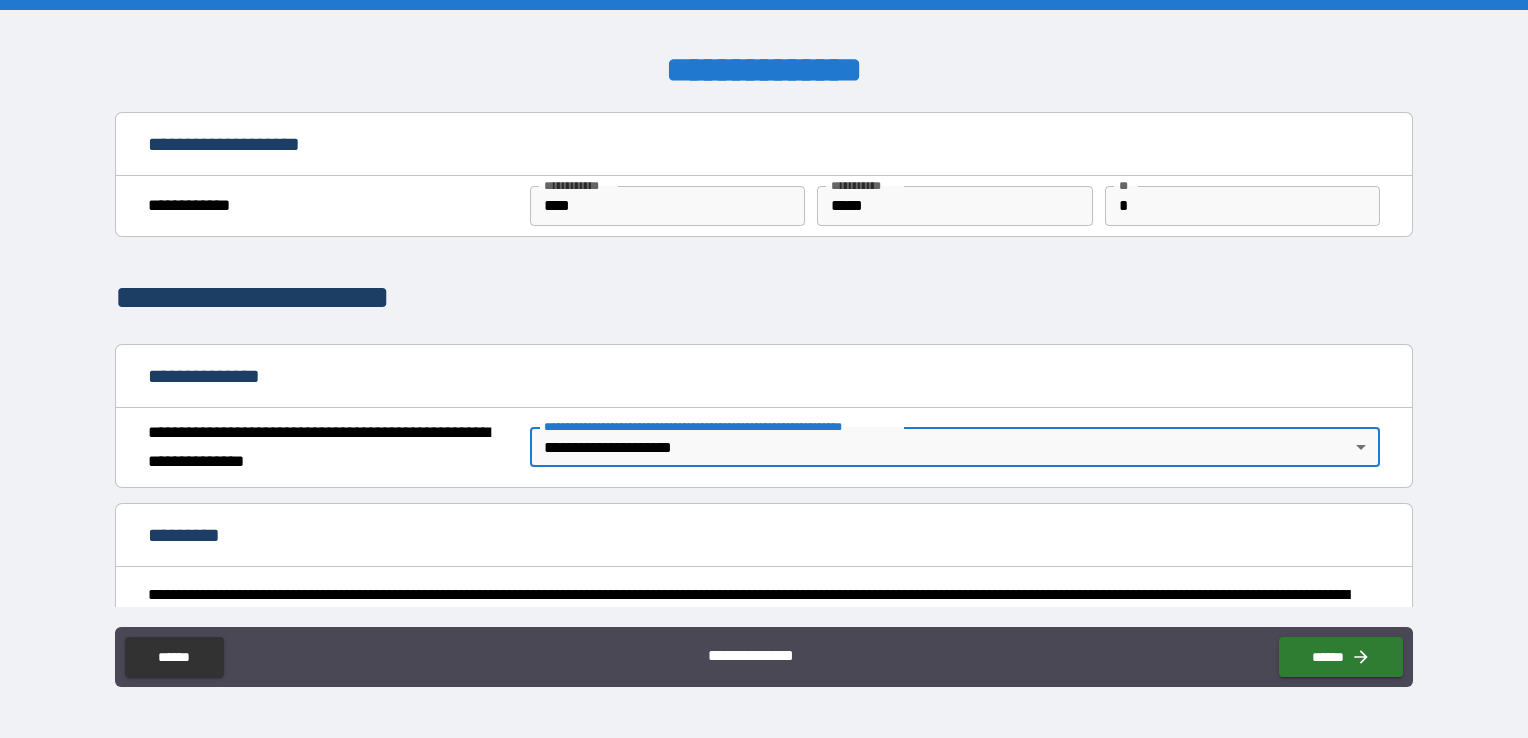type on "*" 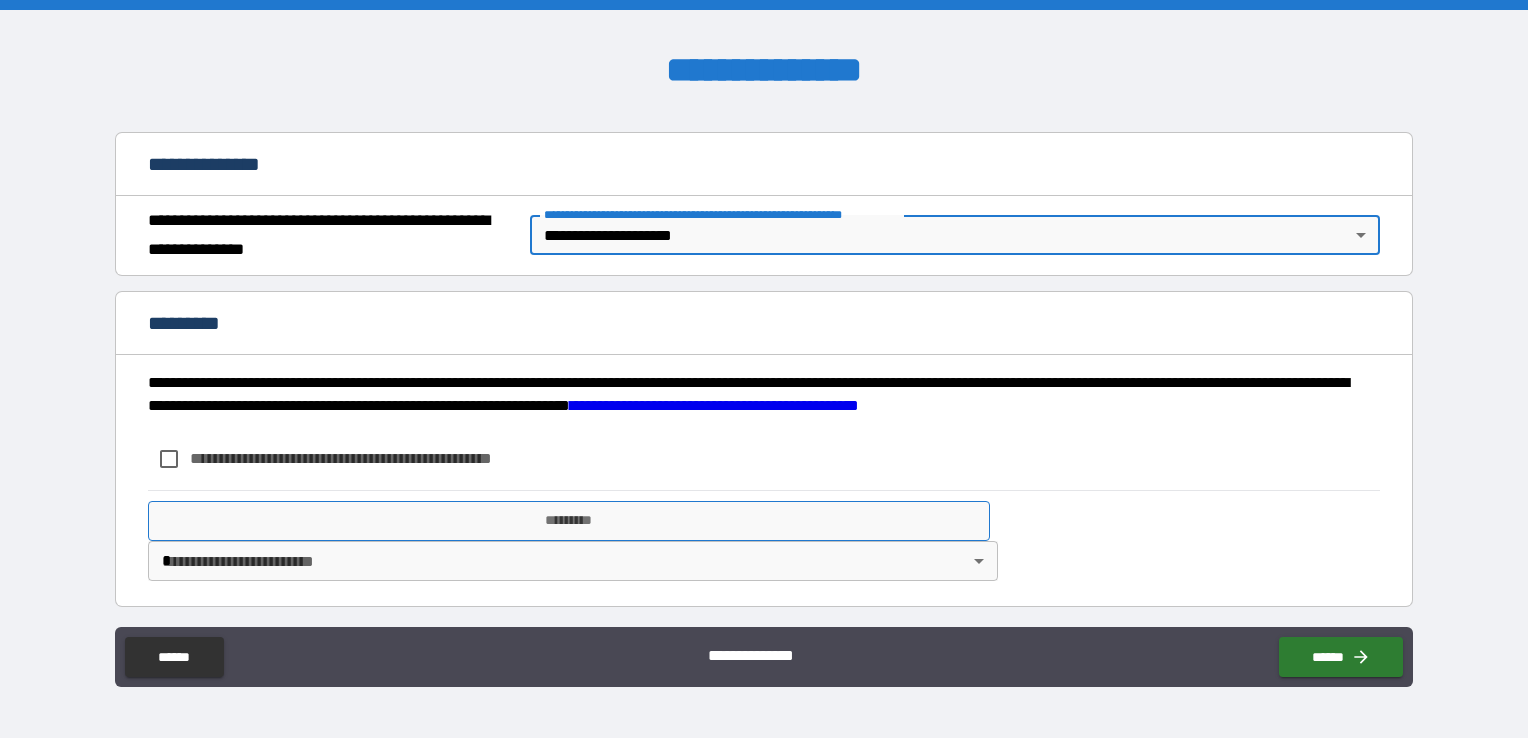 scroll, scrollTop: 214, scrollLeft: 0, axis: vertical 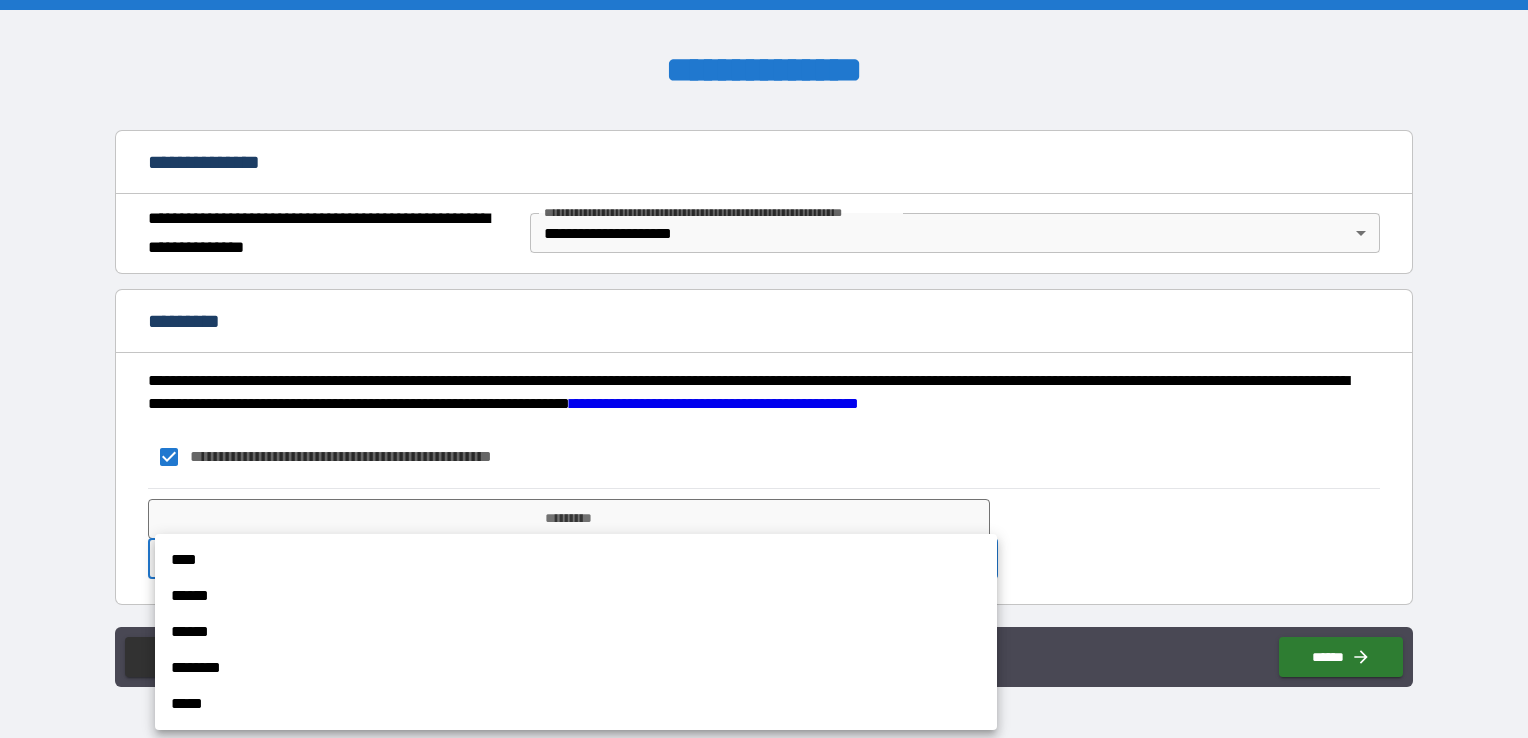 click on "**********" at bounding box center [764, 369] 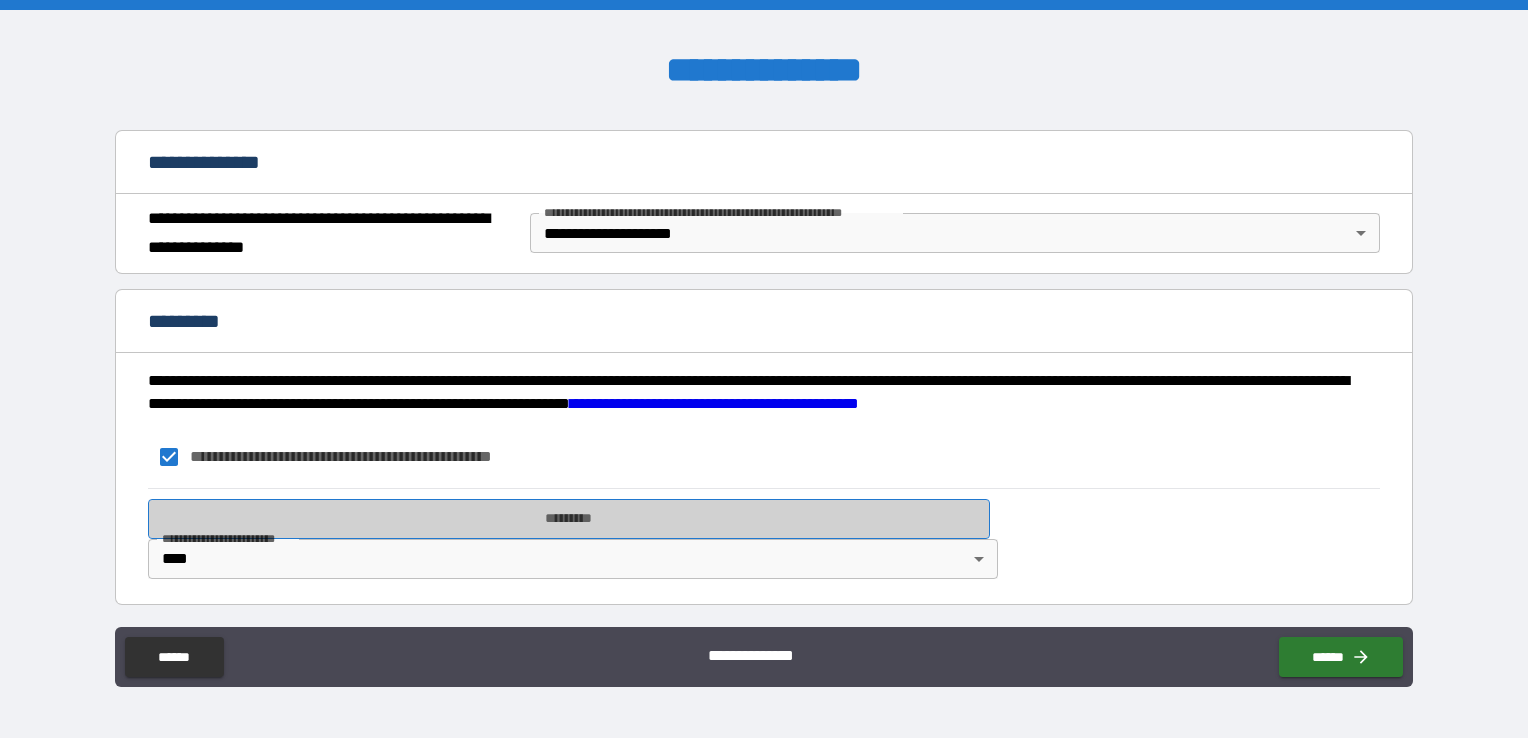 click on "*********" at bounding box center [569, 519] 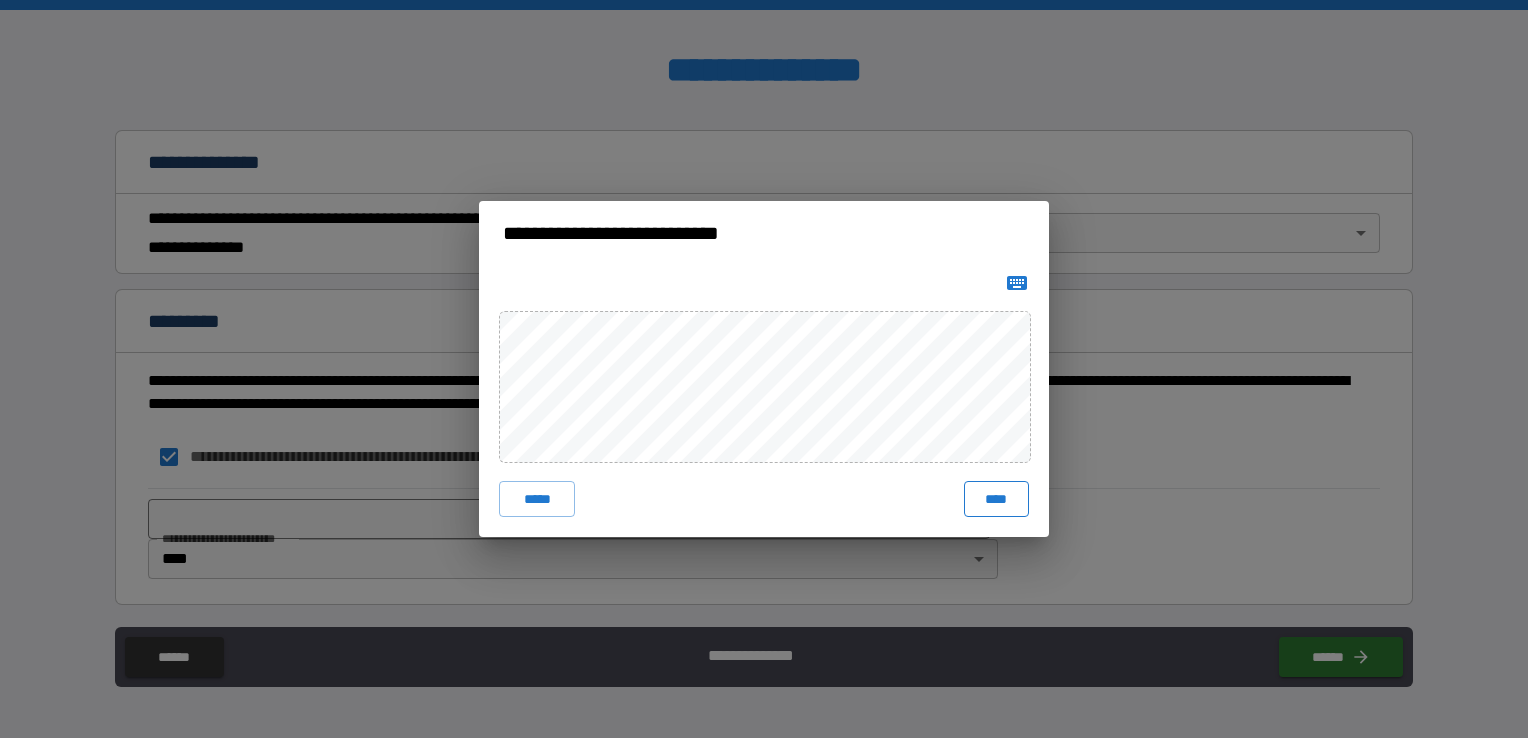 click on "****" at bounding box center [996, 499] 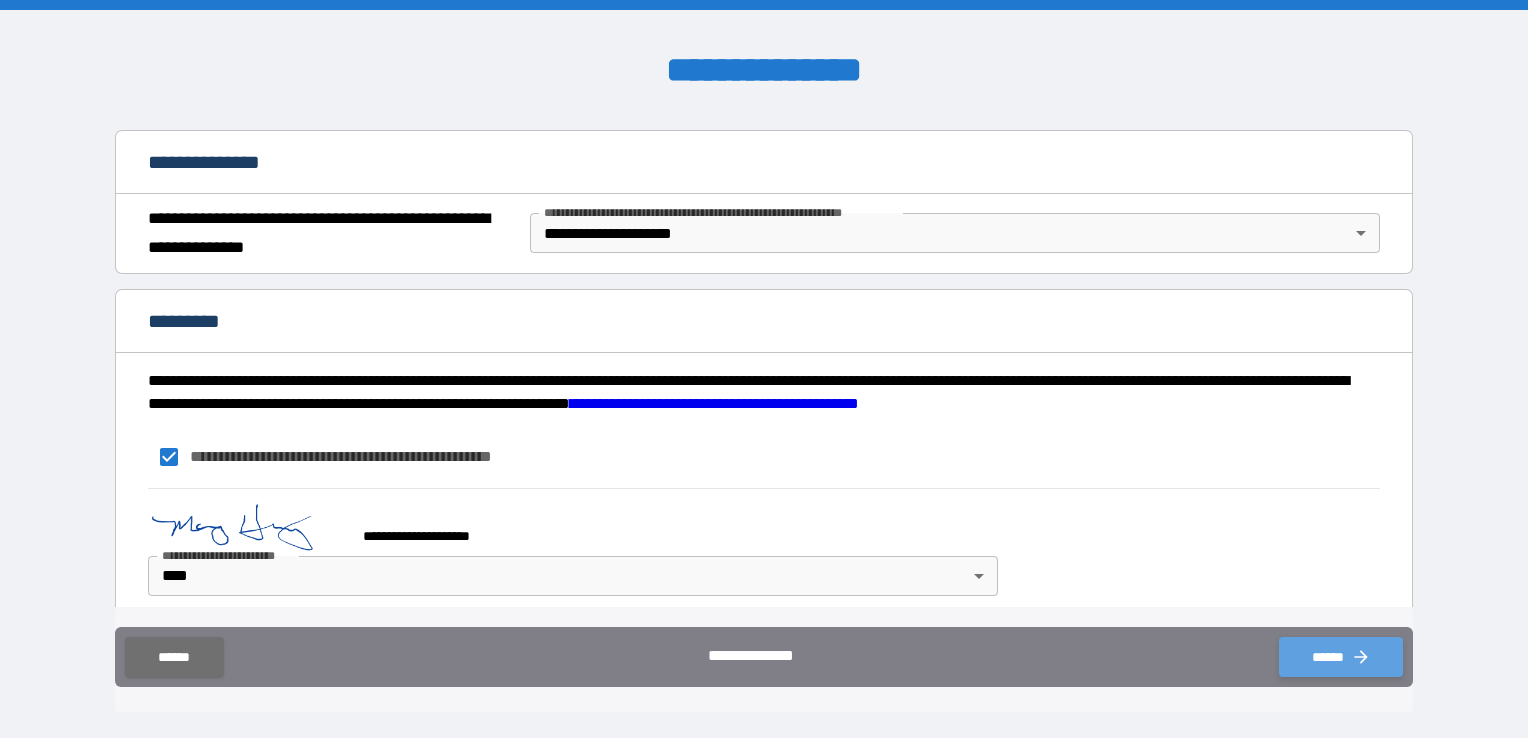 click on "******" at bounding box center [1341, 657] 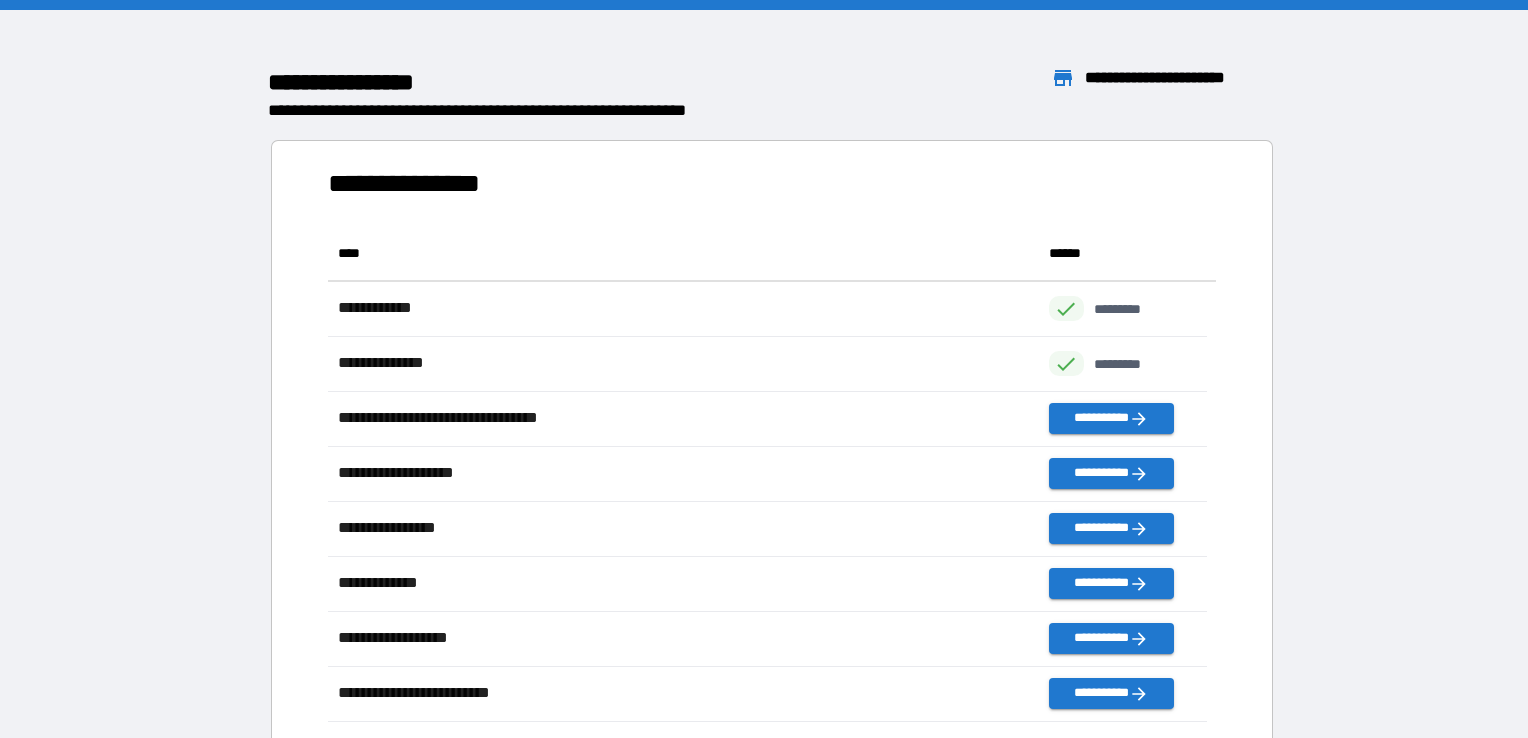 scroll, scrollTop: 16, scrollLeft: 16, axis: both 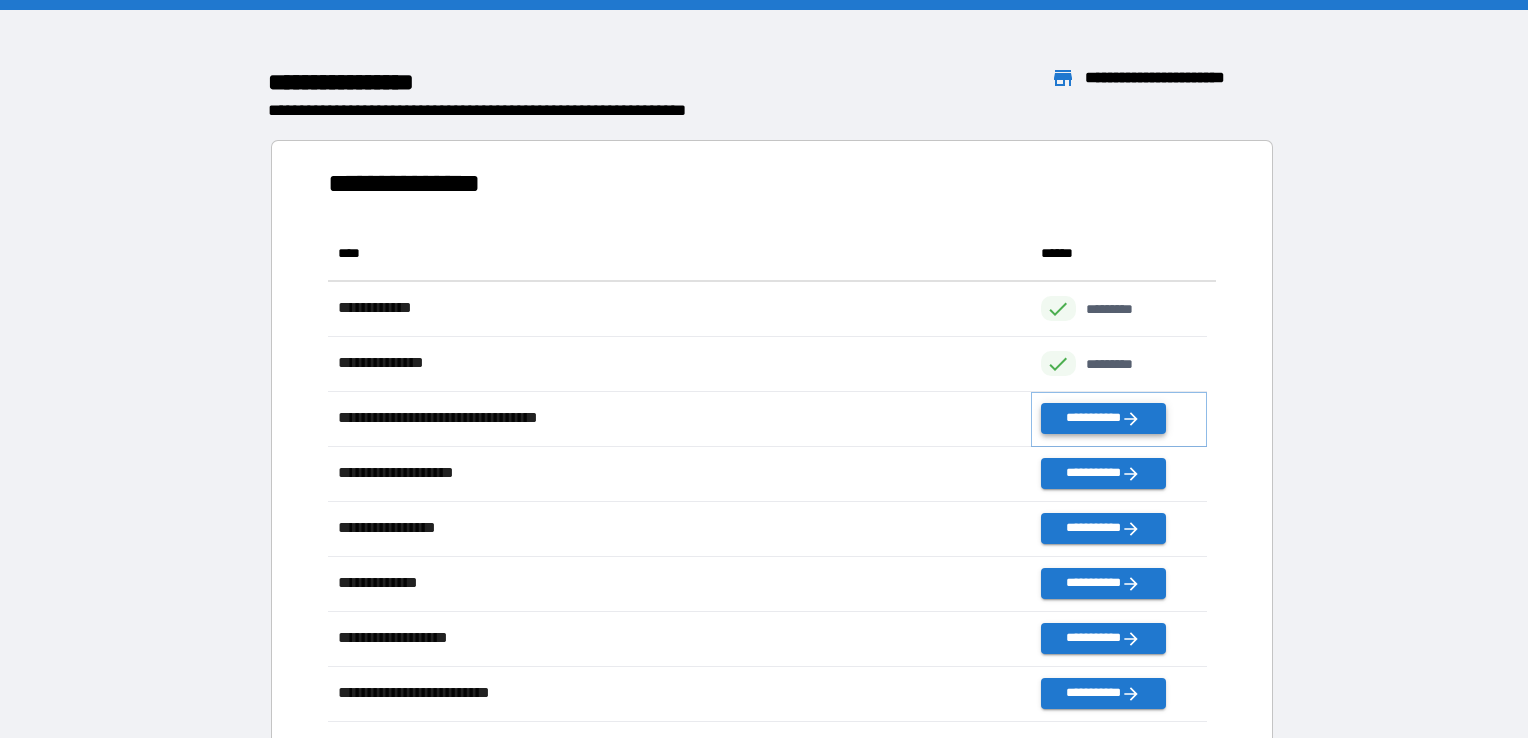 click on "**********" at bounding box center (1103, 418) 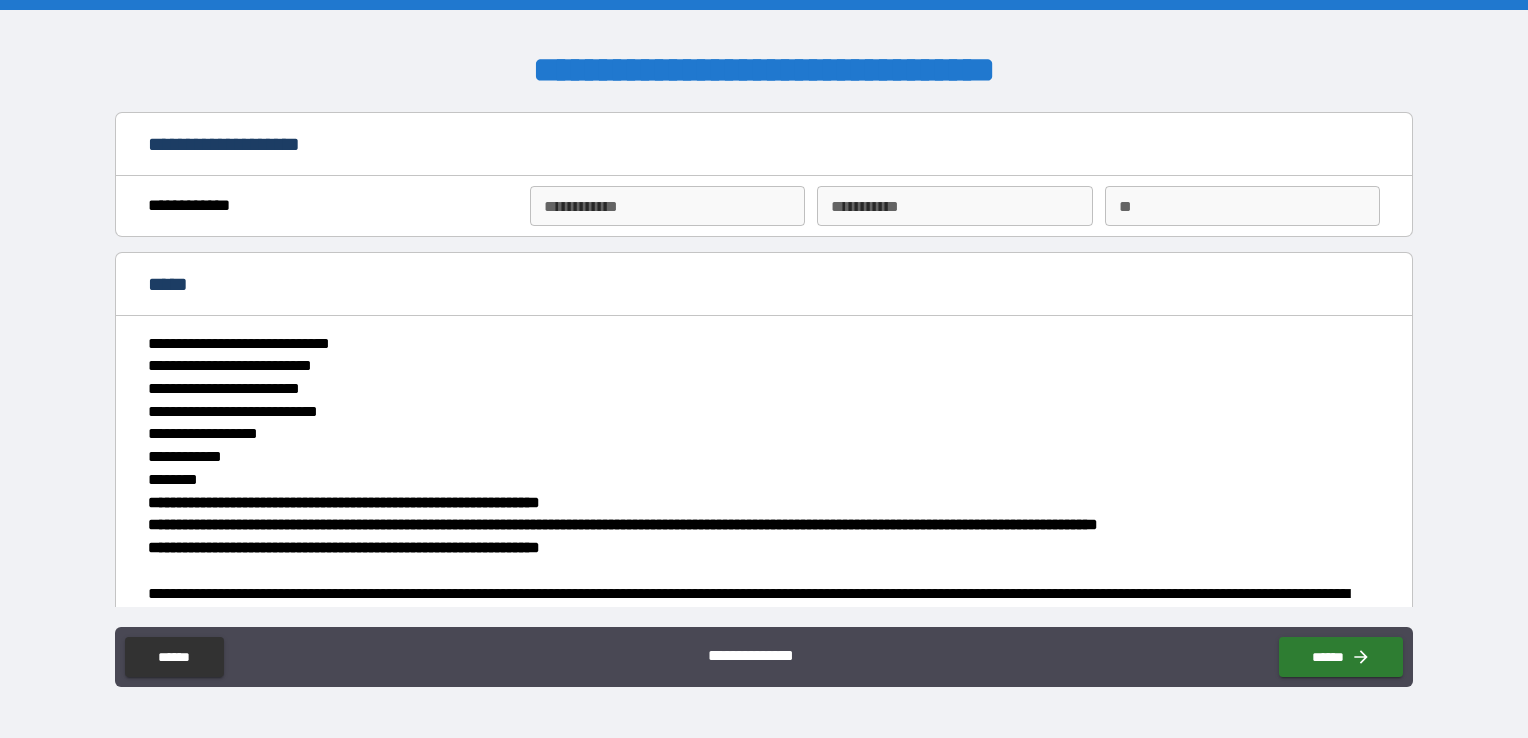 click on "**" at bounding box center [1242, 206] 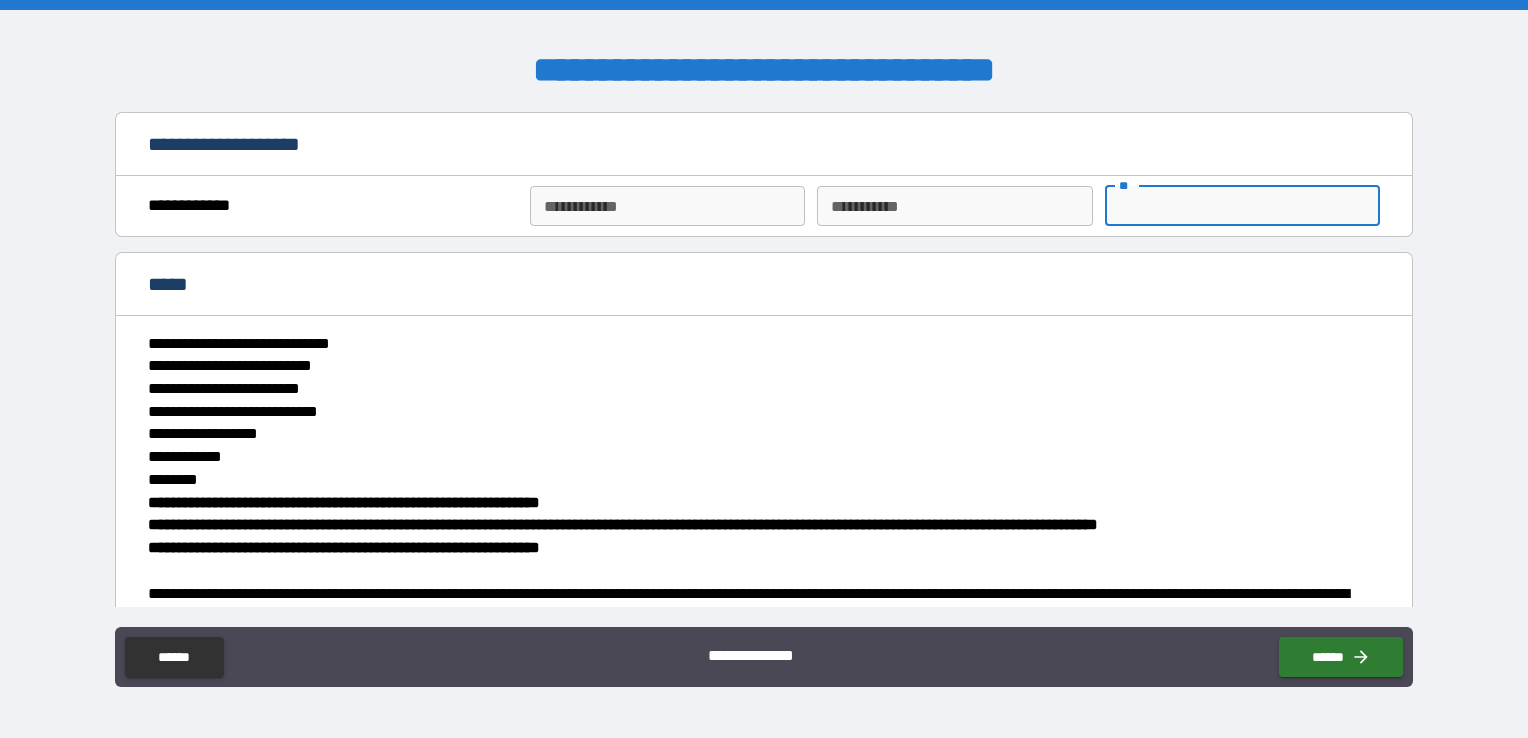 click on "**********" at bounding box center (667, 206) 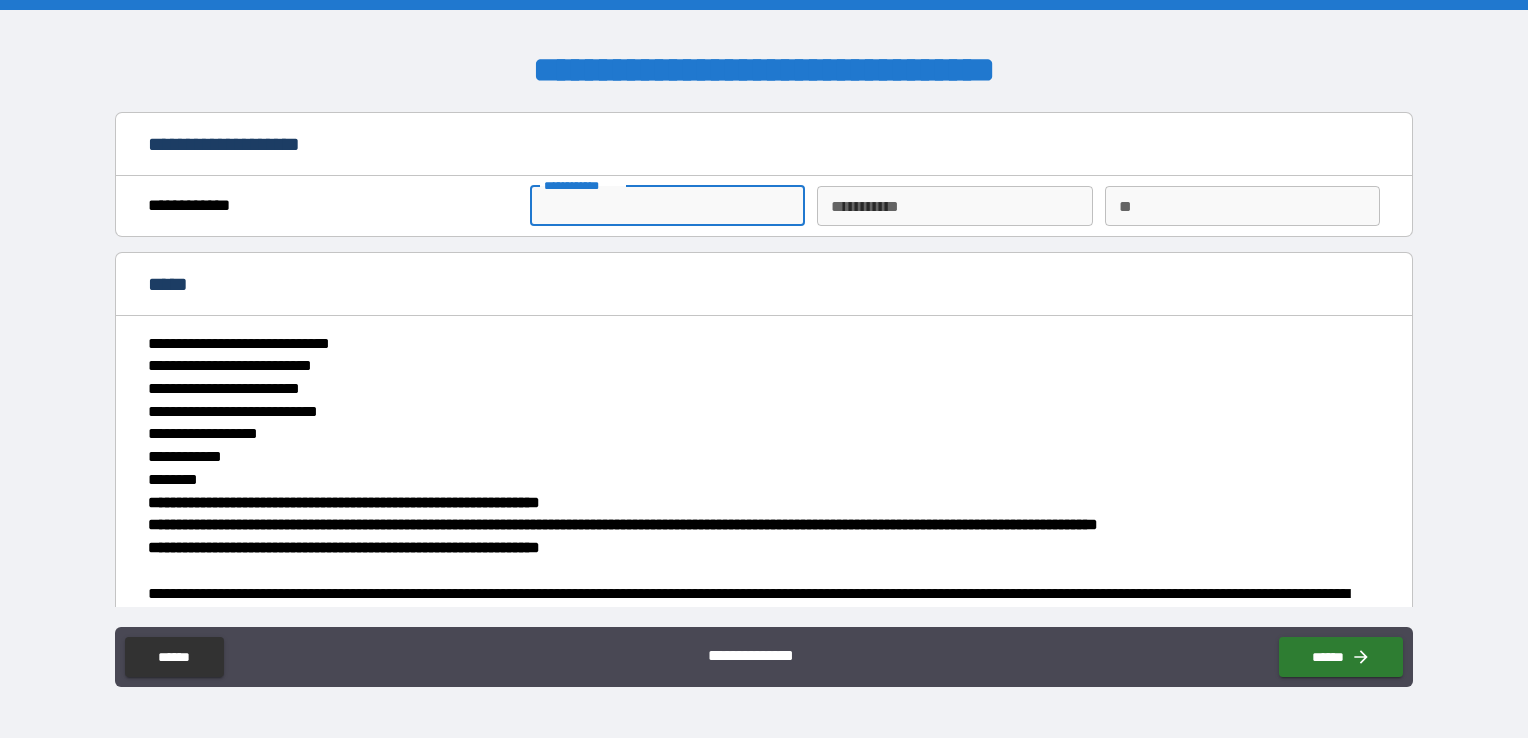type on "****" 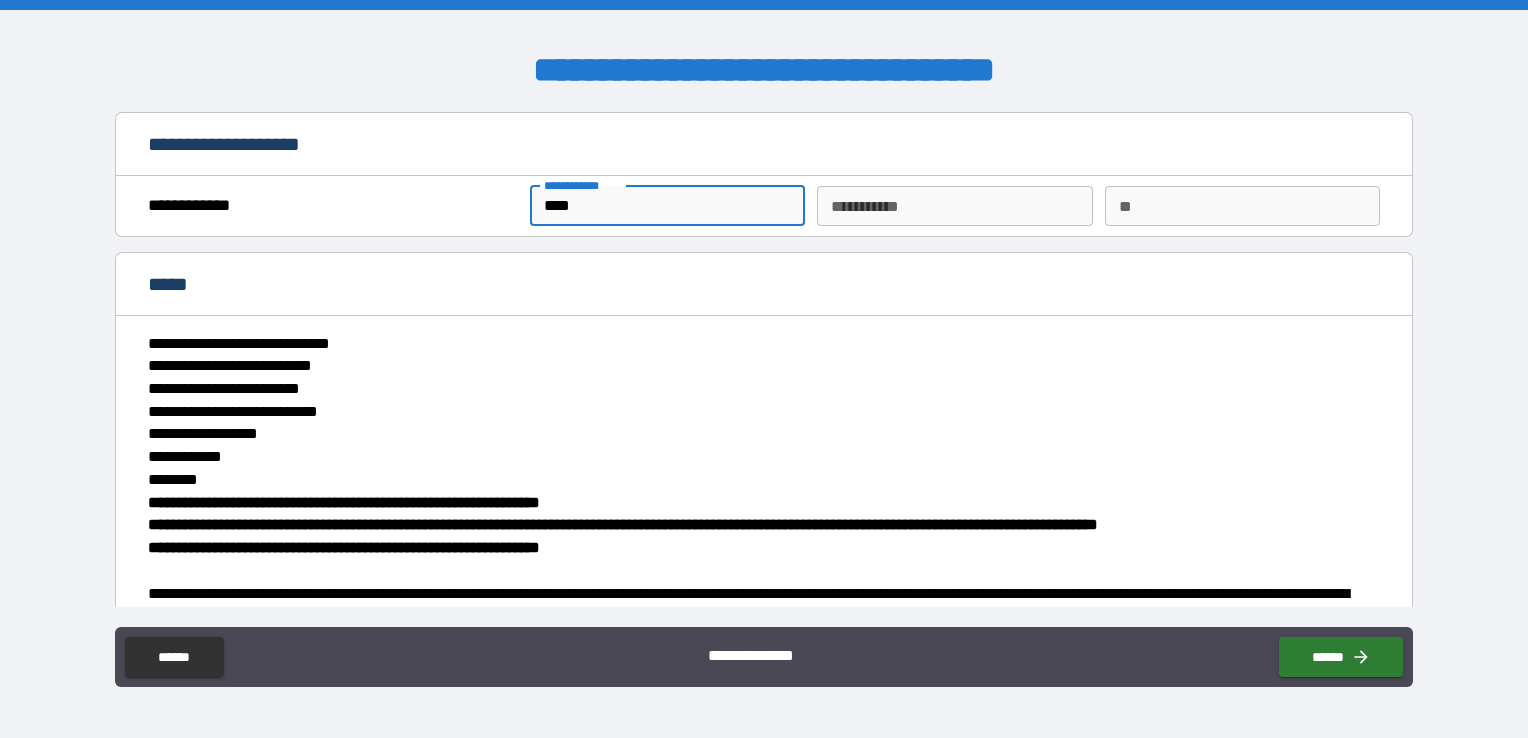 type on "*****" 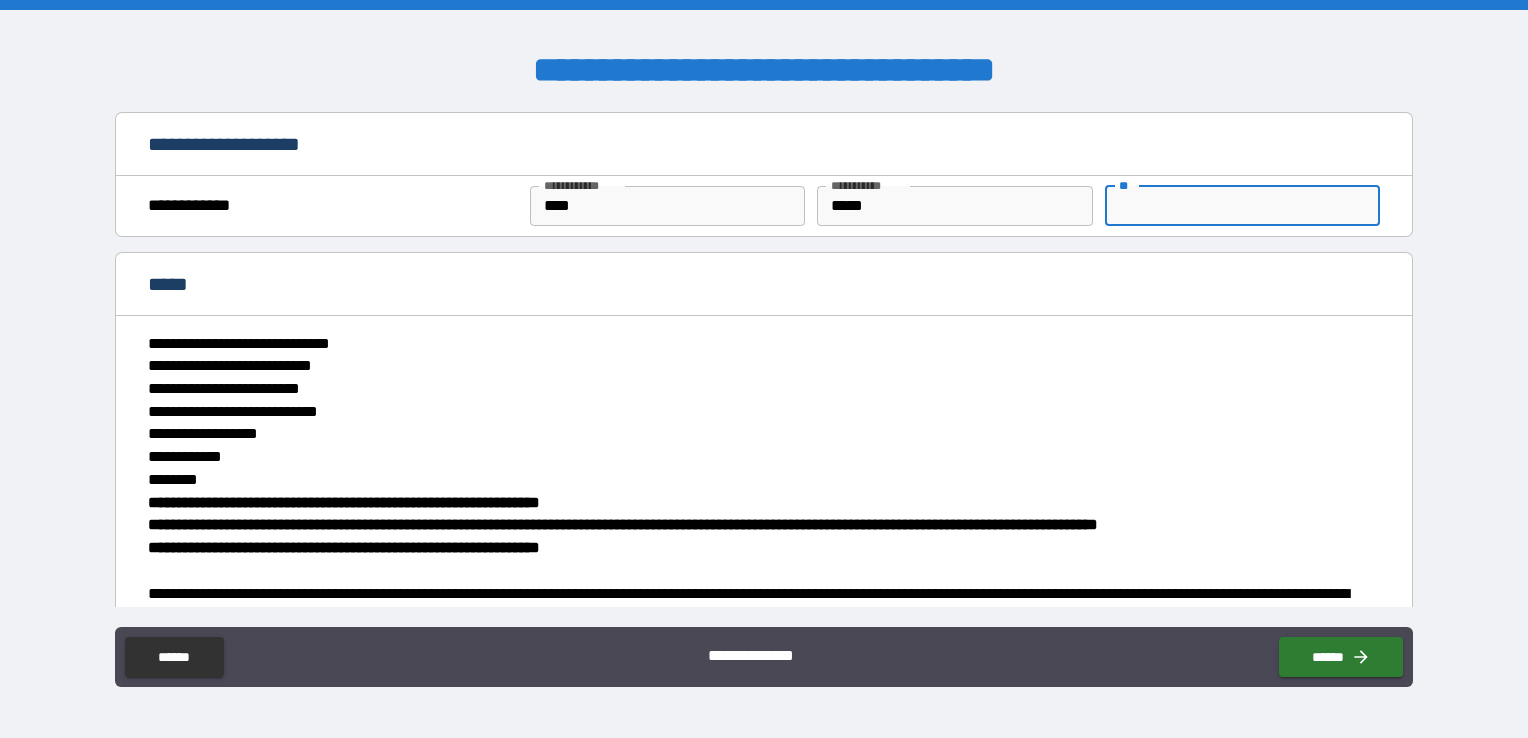 click on "**" at bounding box center (1242, 206) 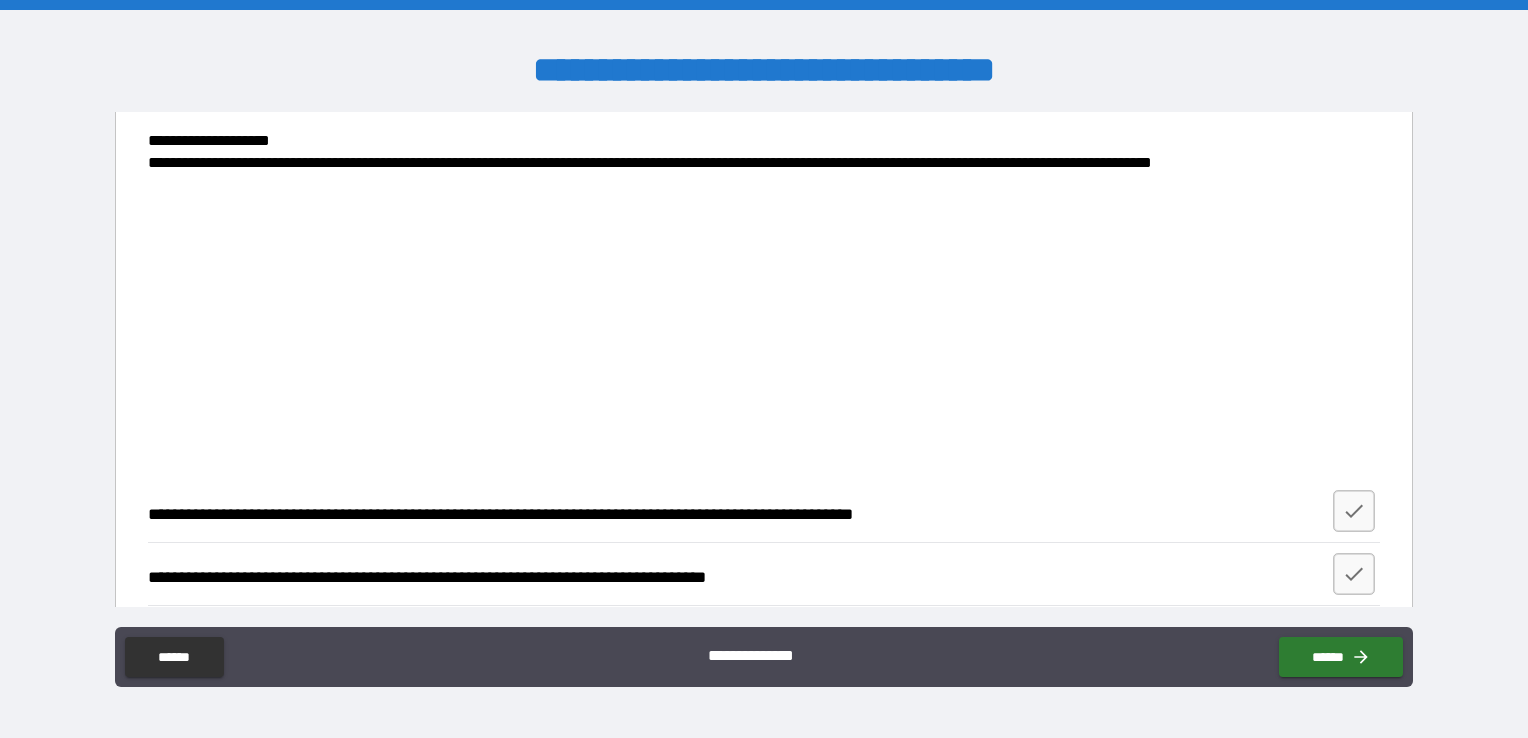 scroll, scrollTop: 2796, scrollLeft: 0, axis: vertical 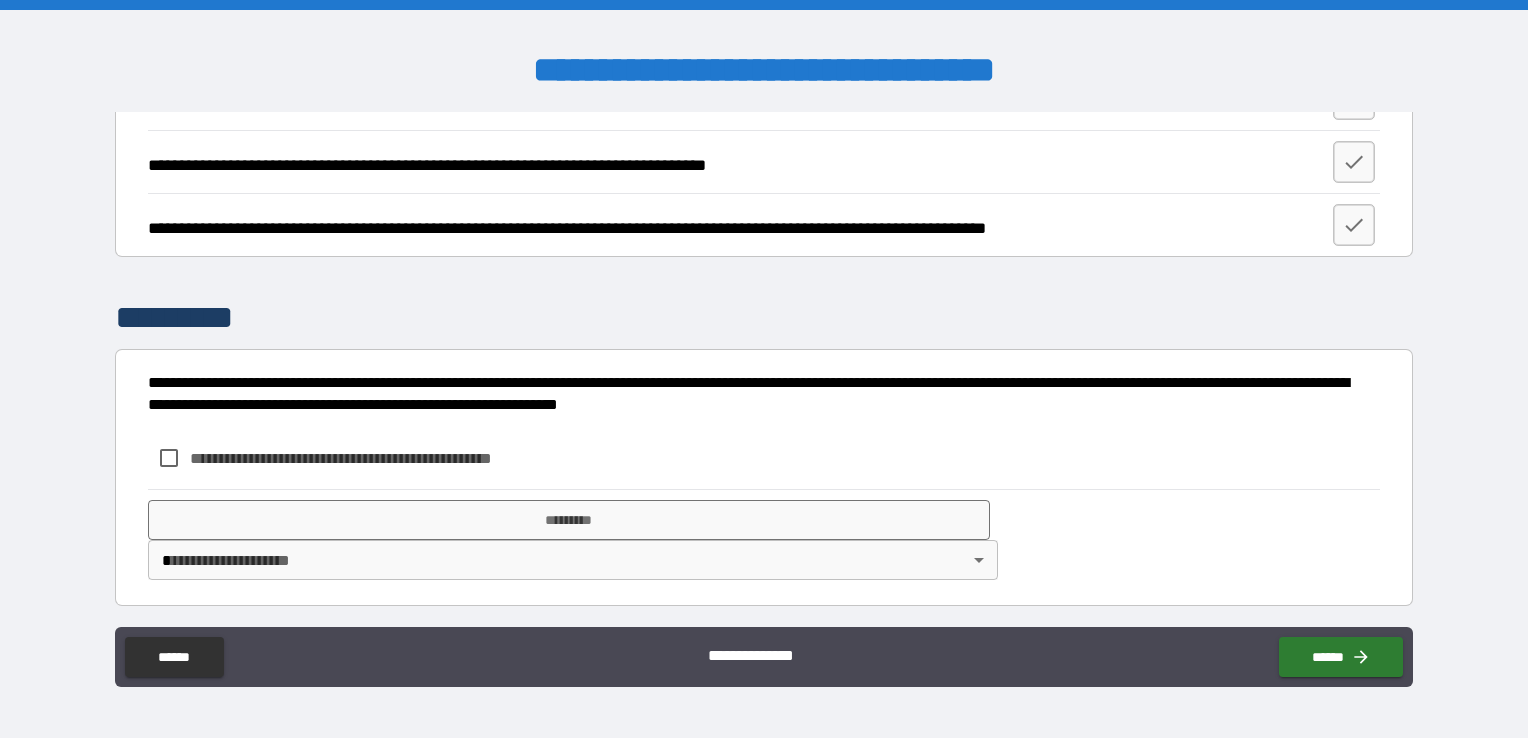 type on "*" 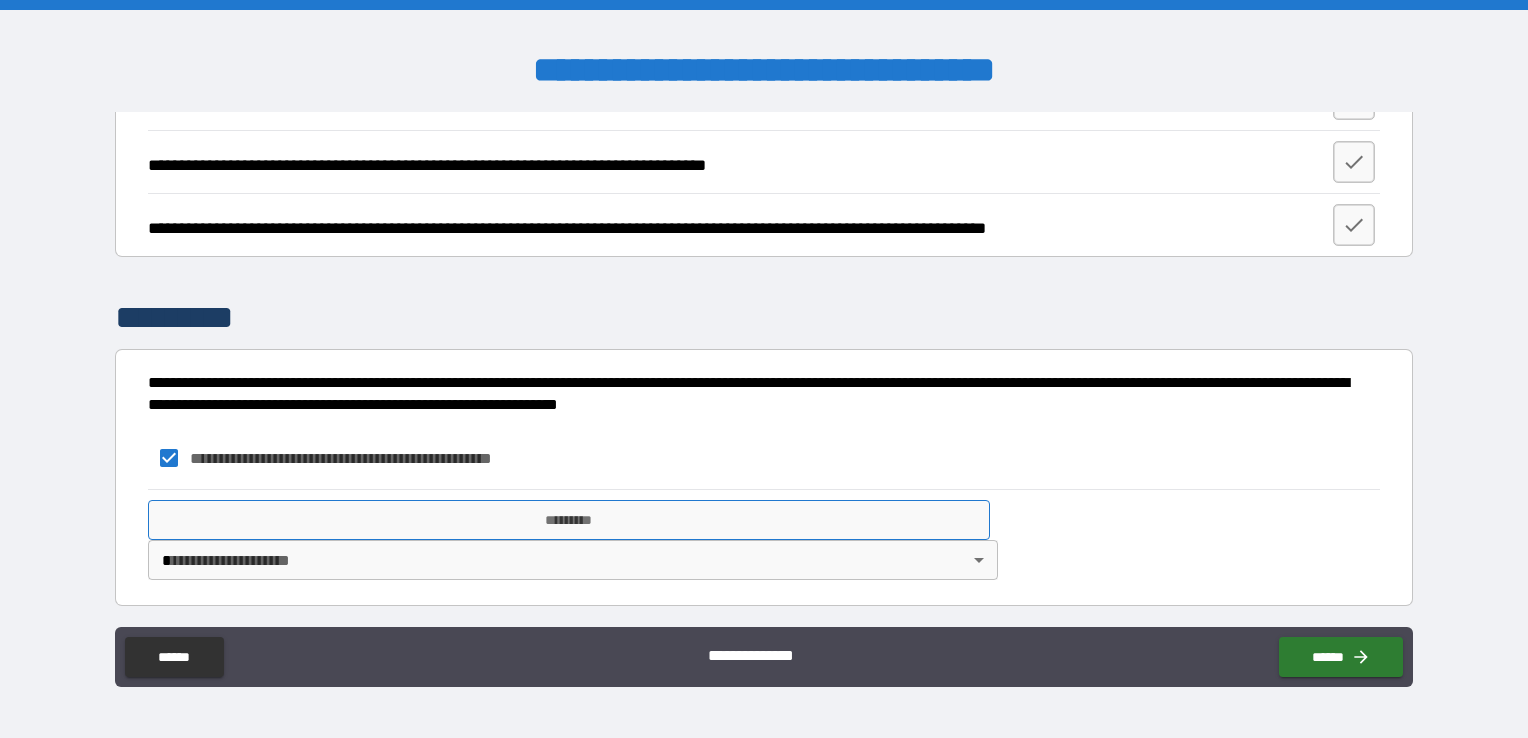 click on "*********" at bounding box center [569, 520] 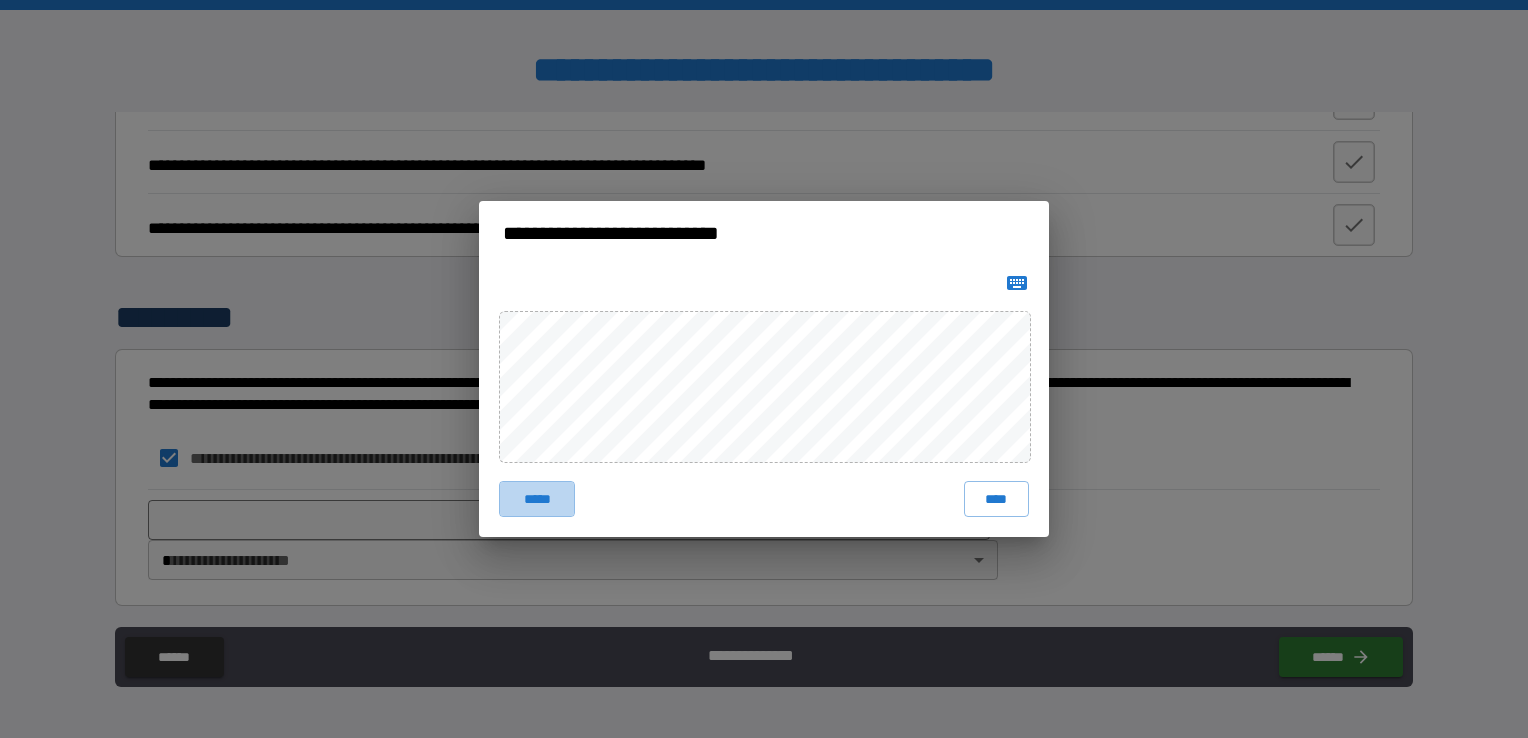 drag, startPoint x: 555, startPoint y: 504, endPoint x: 639, endPoint y: 474, distance: 89.19641 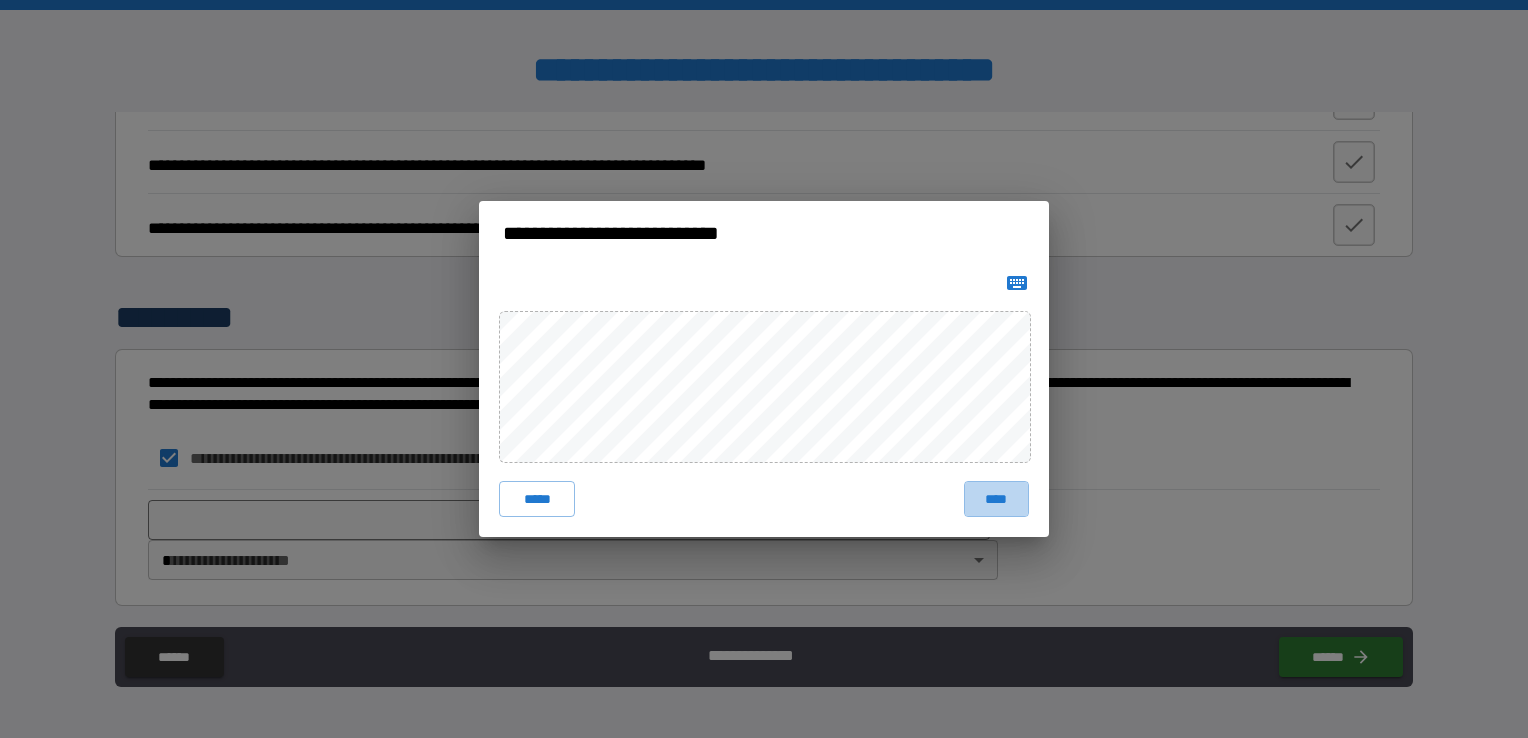 drag, startPoint x: 994, startPoint y: 494, endPoint x: 997, endPoint y: 476, distance: 18.248287 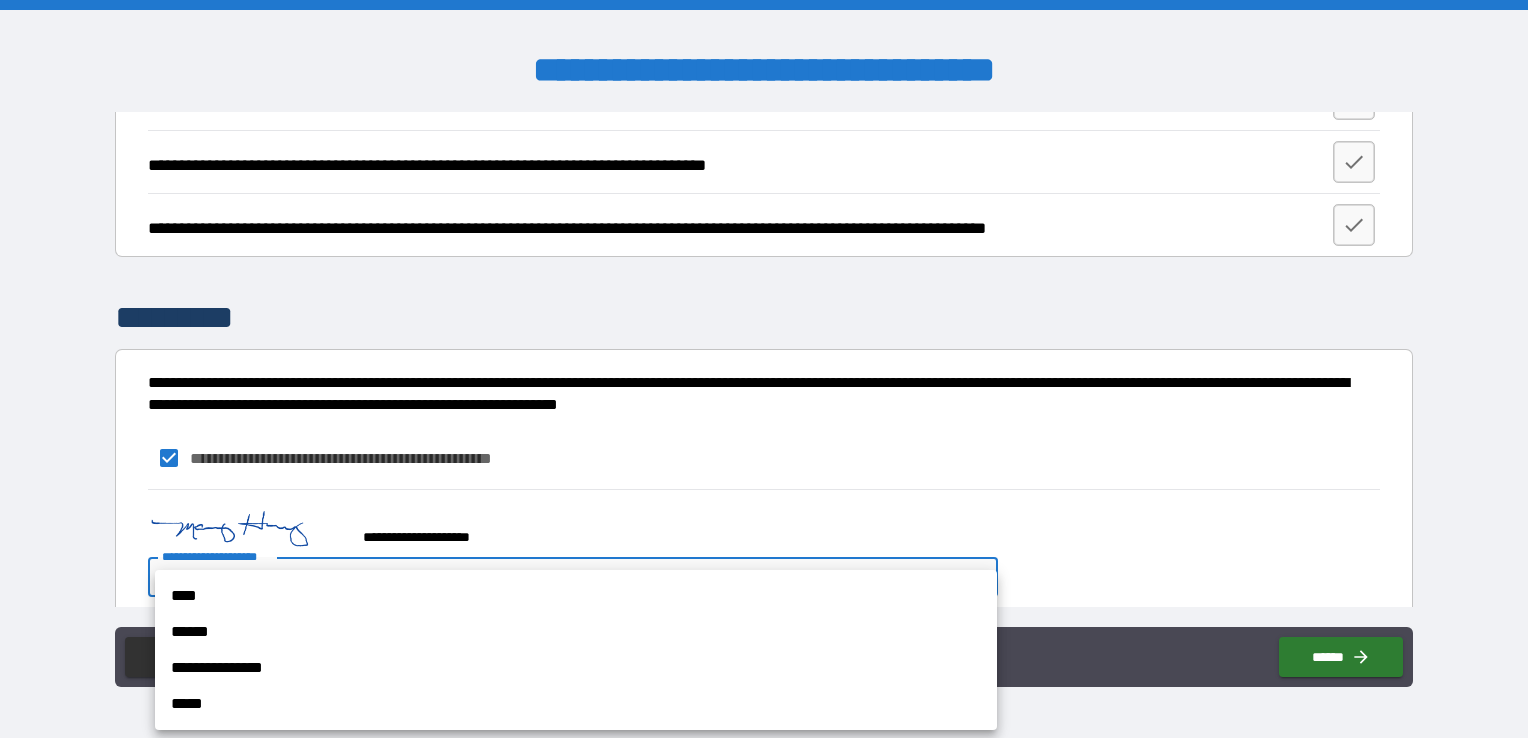 click on "**********" at bounding box center (764, 369) 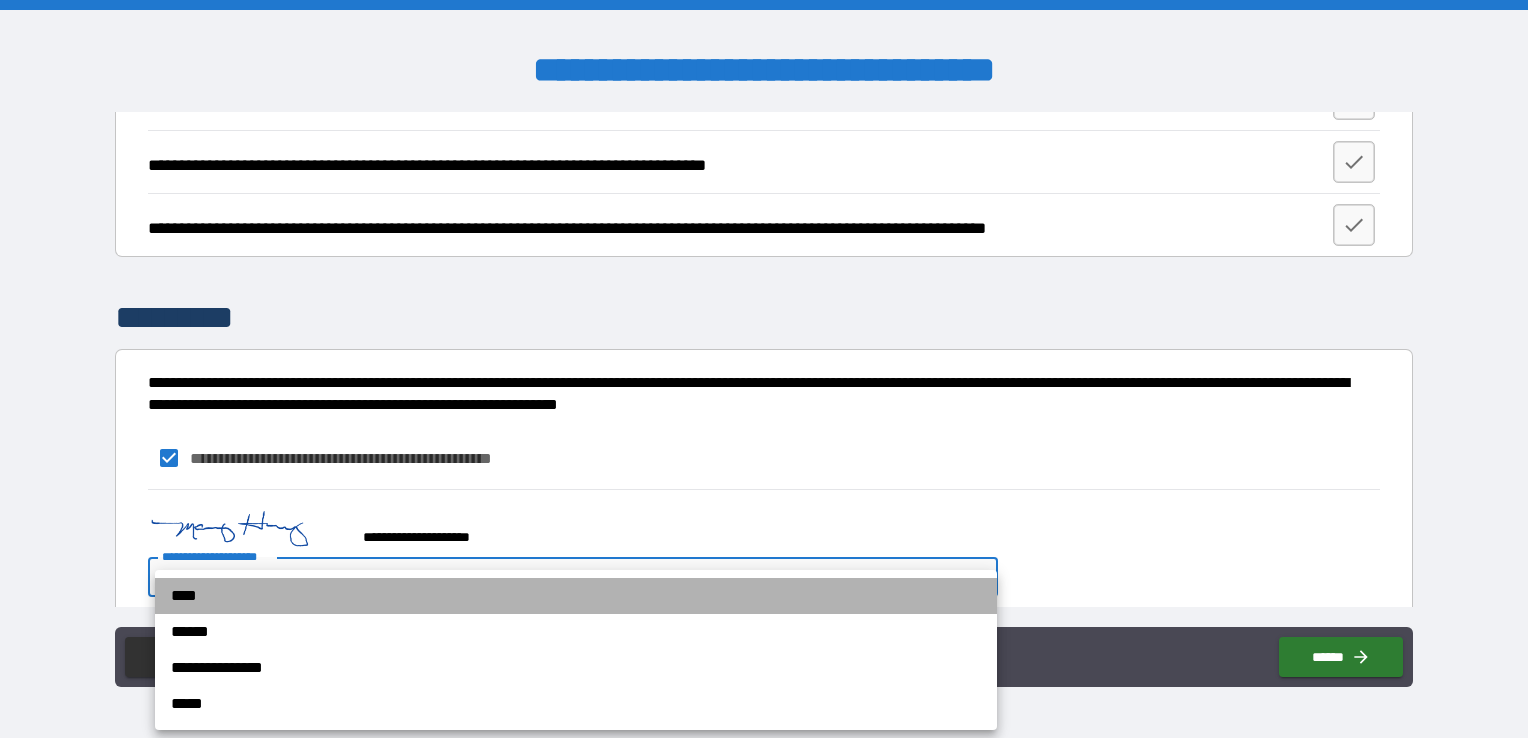 drag, startPoint x: 785, startPoint y: 606, endPoint x: 939, endPoint y: 608, distance: 154.01299 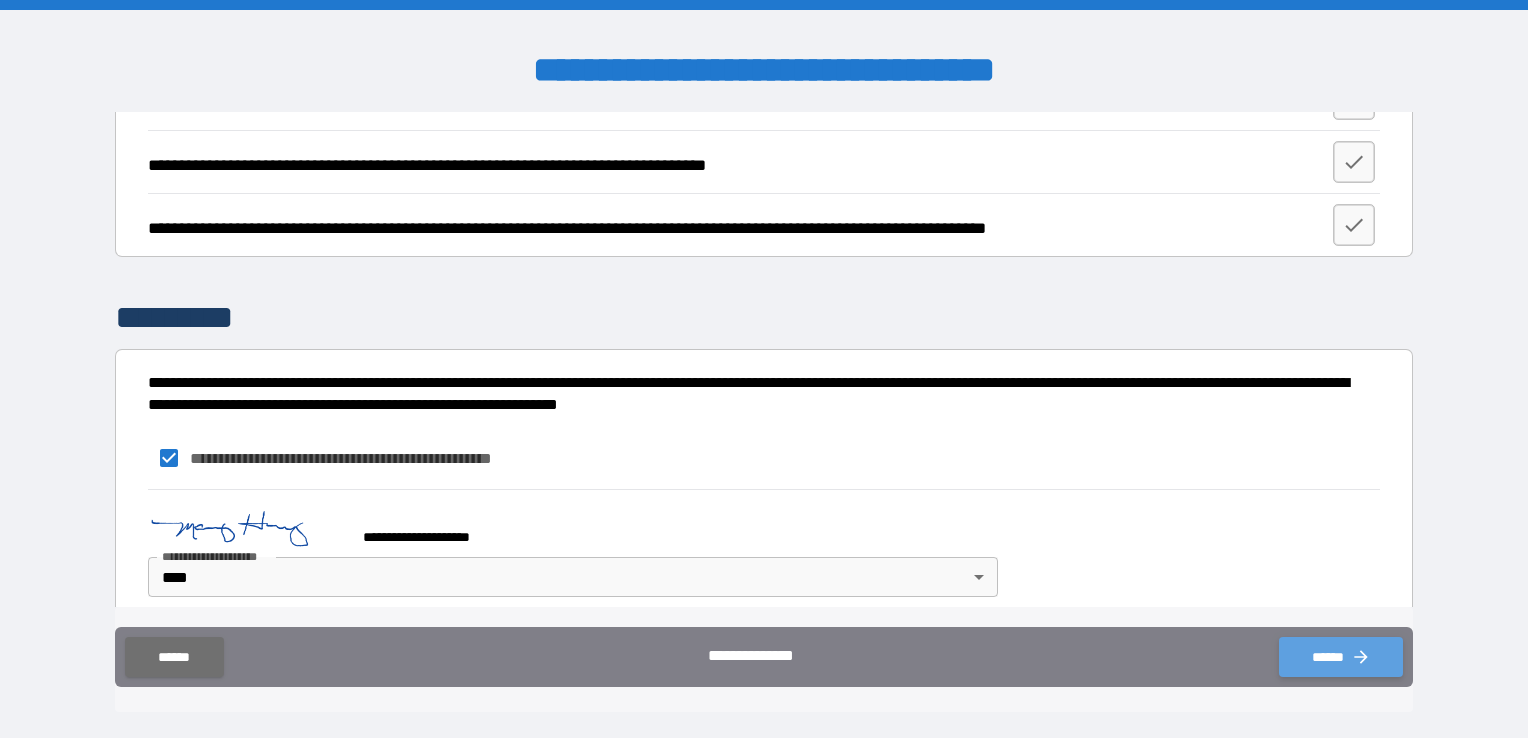 click on "******" at bounding box center [1341, 657] 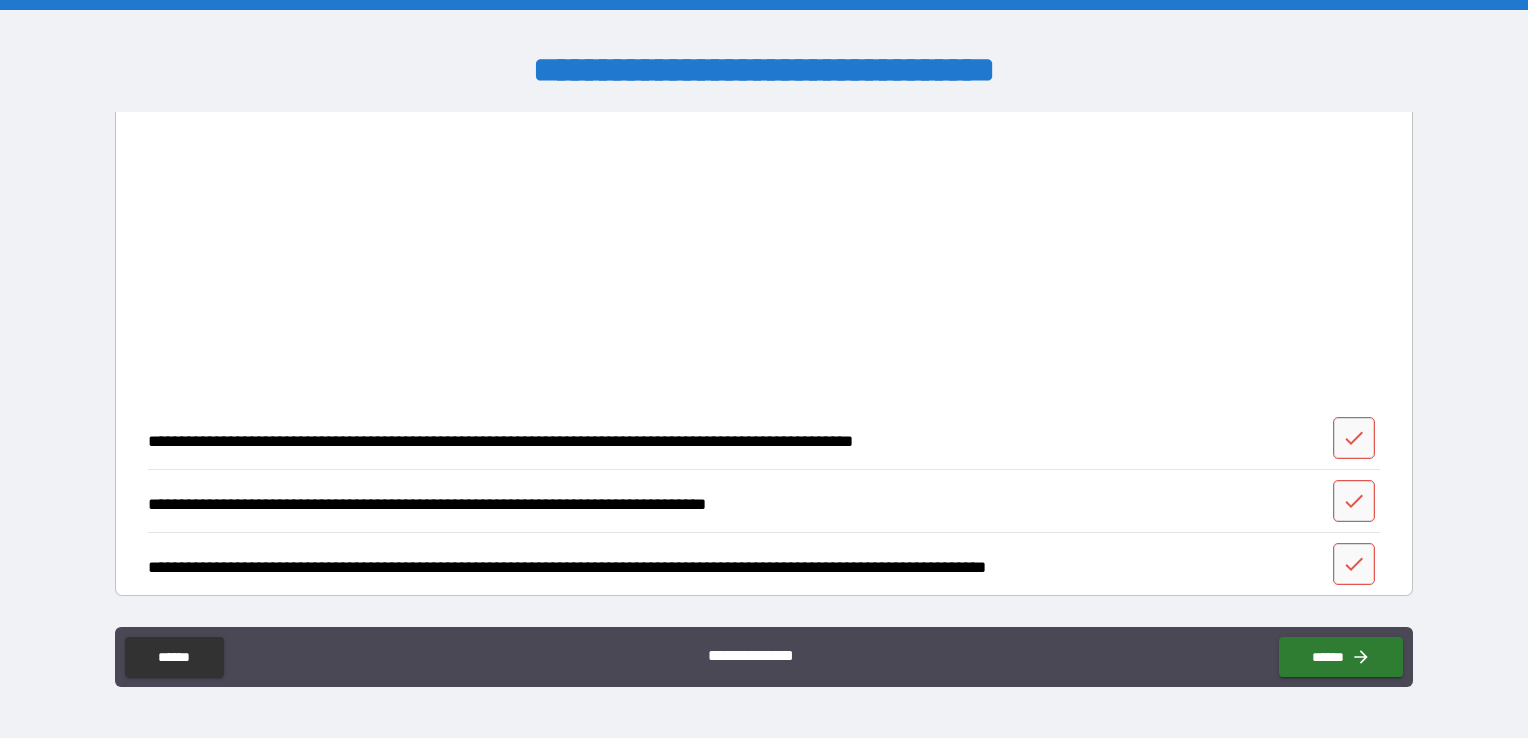 scroll, scrollTop: 2414, scrollLeft: 0, axis: vertical 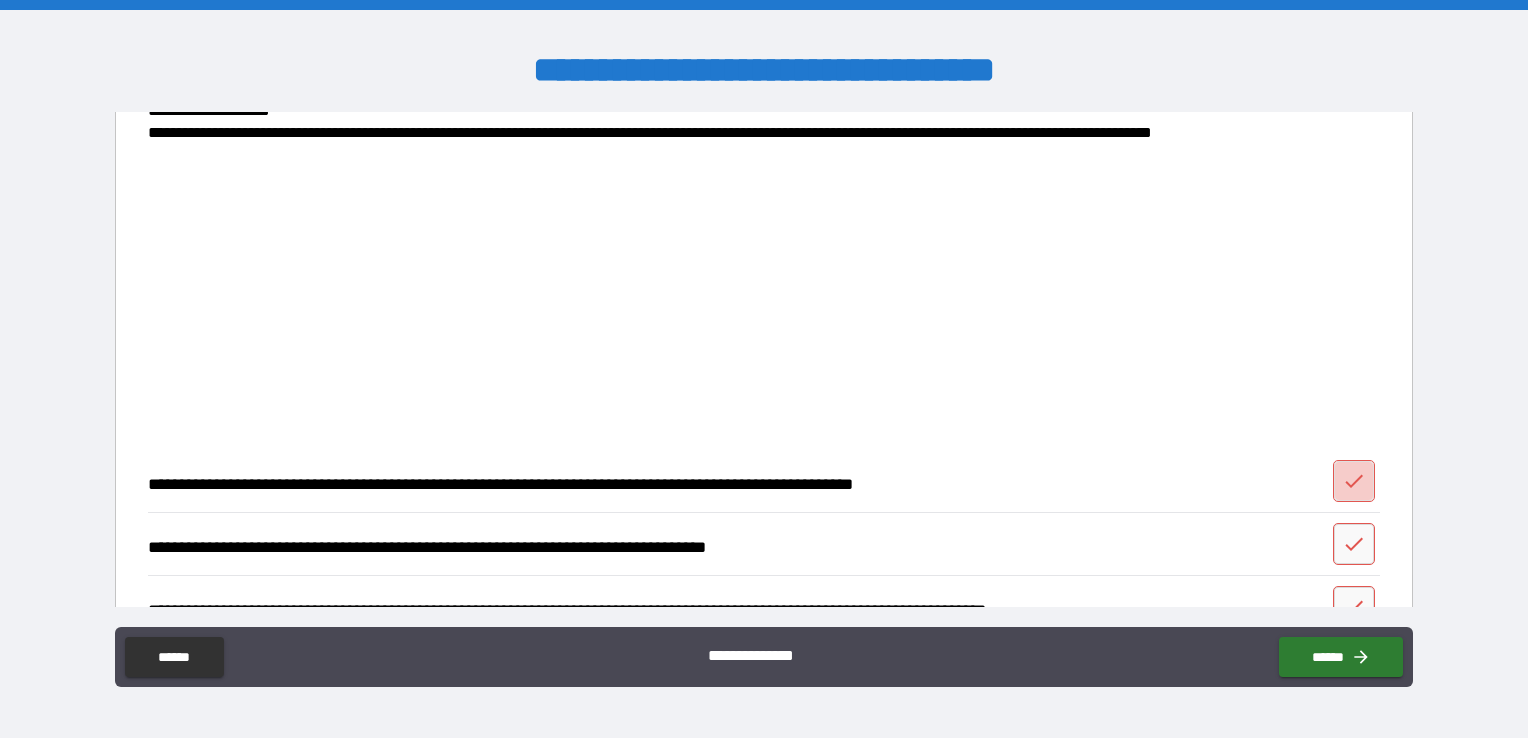 click 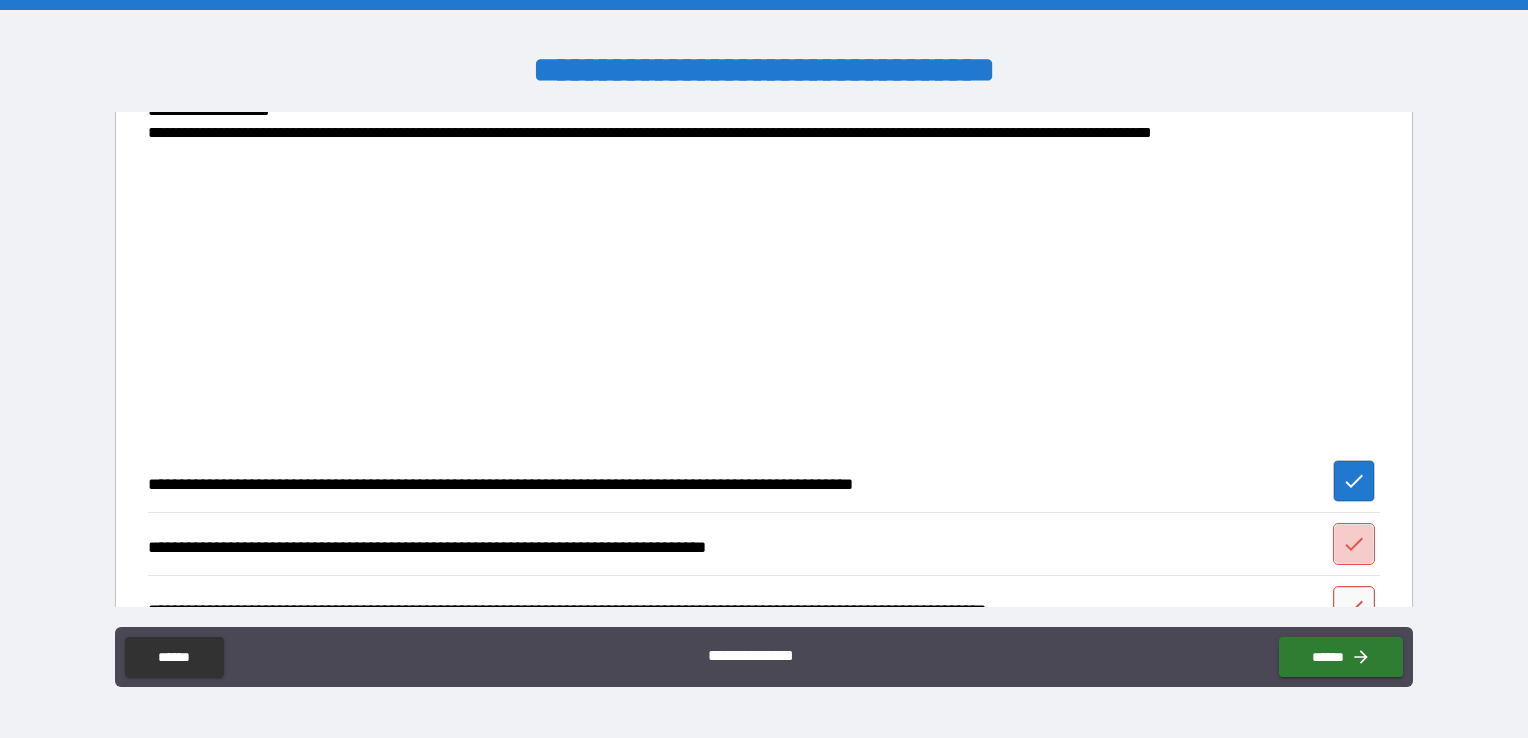 click 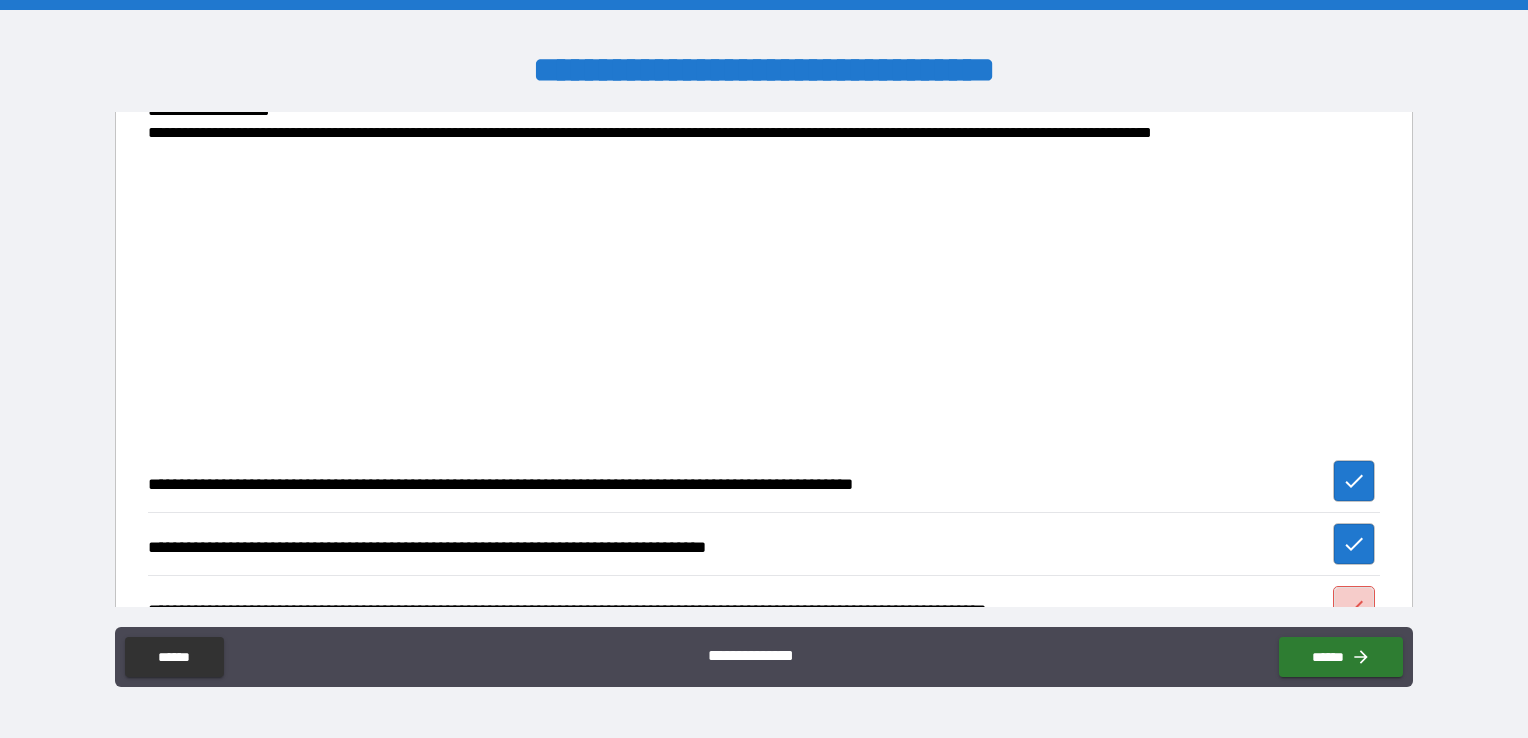 click 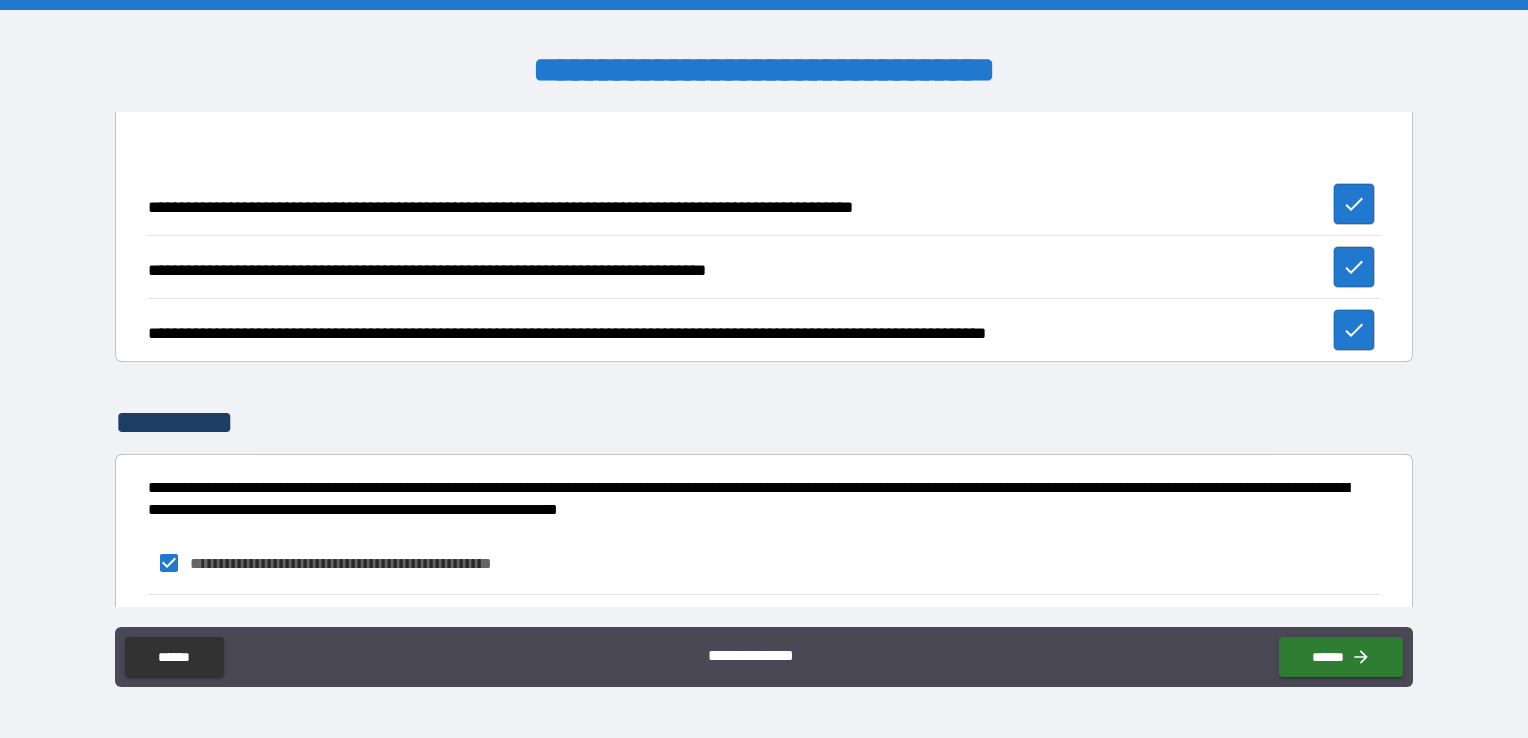 scroll, scrollTop: 2714, scrollLeft: 0, axis: vertical 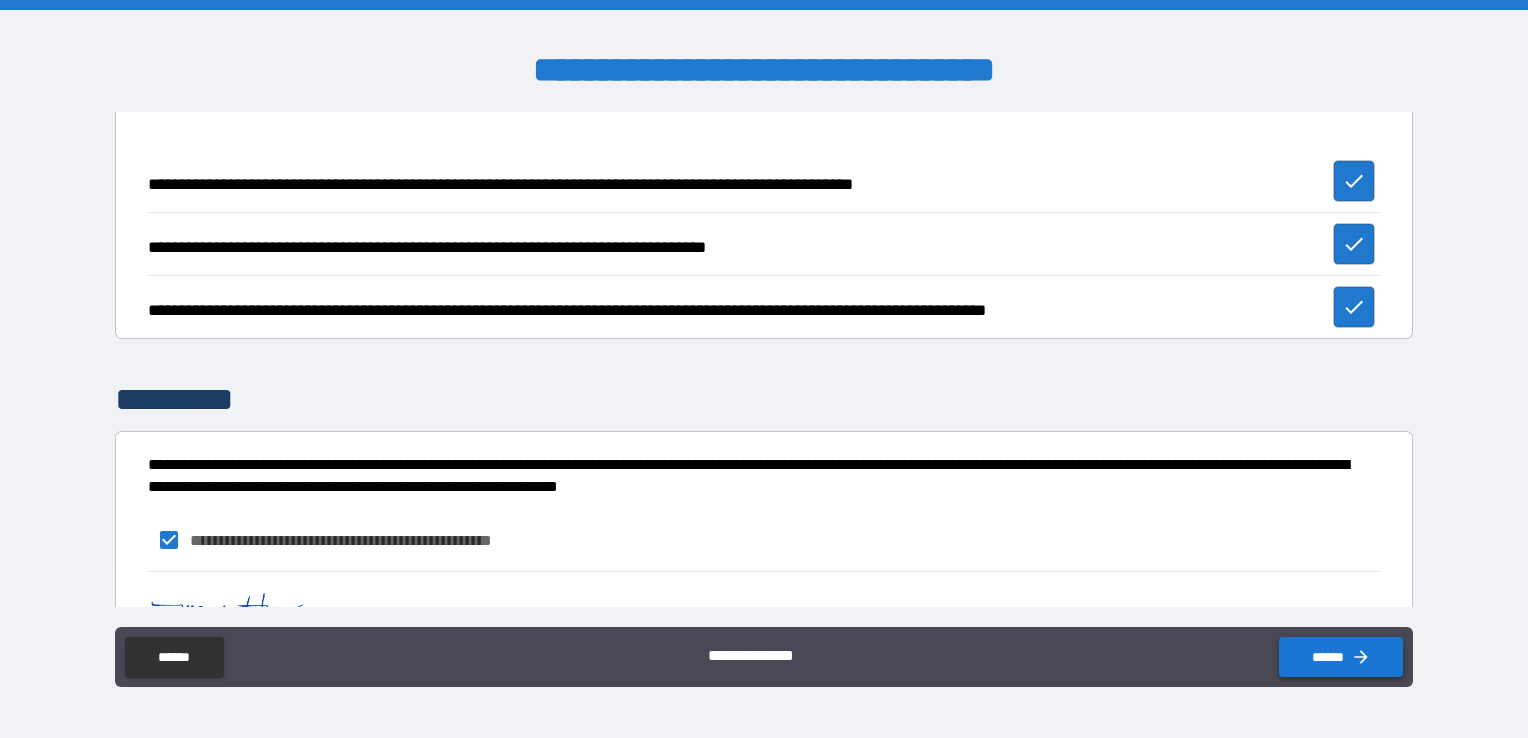 click on "******" at bounding box center (1341, 657) 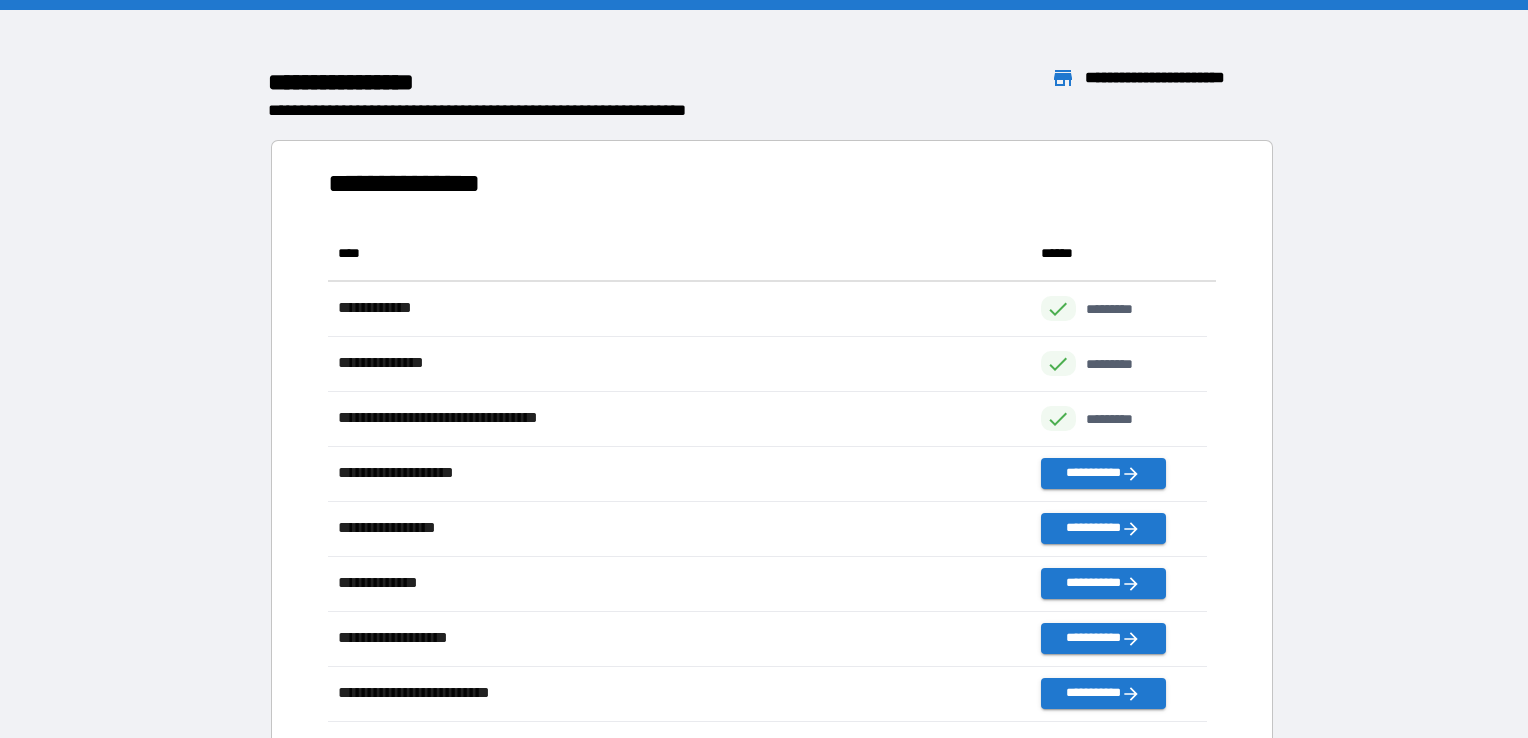 scroll, scrollTop: 16, scrollLeft: 16, axis: both 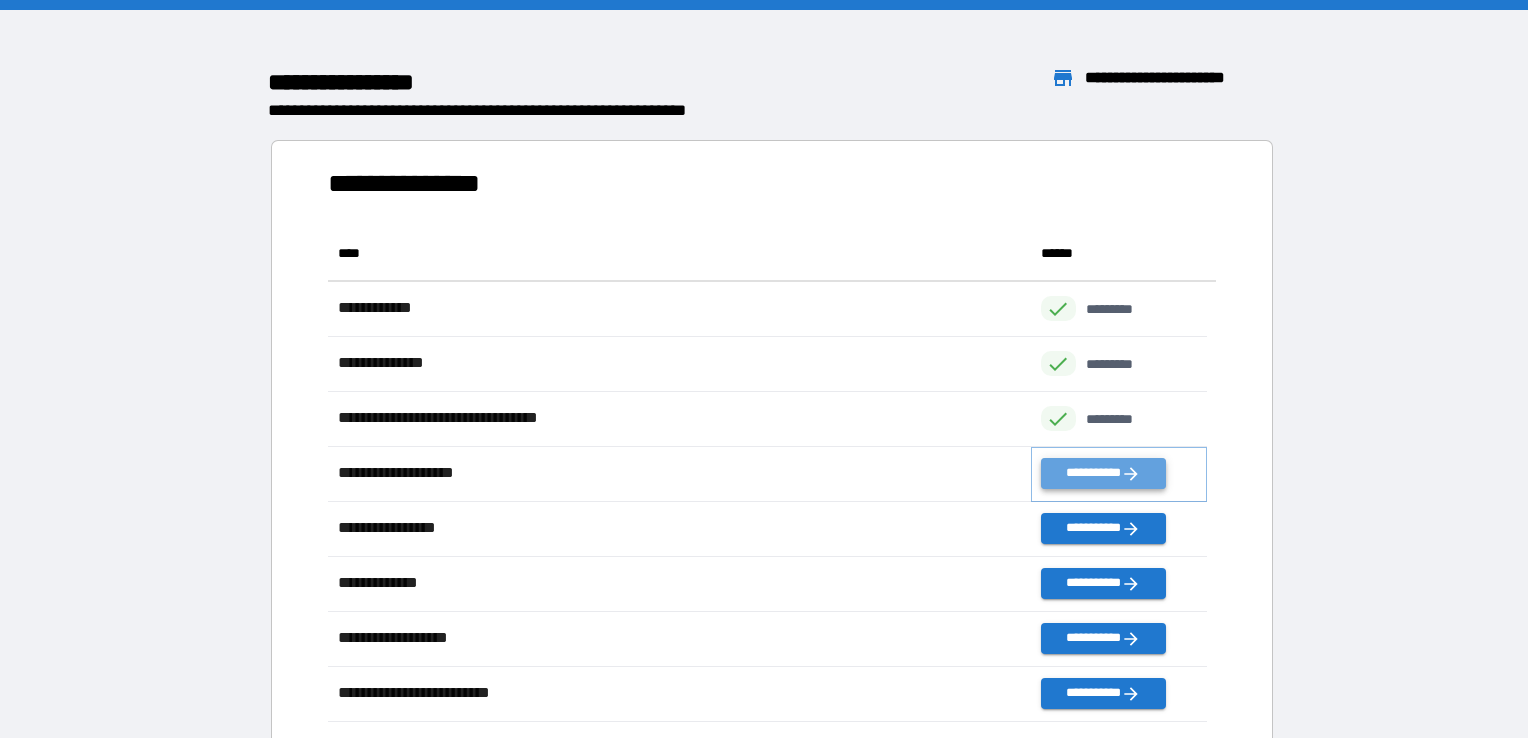 click on "**********" at bounding box center (1103, 473) 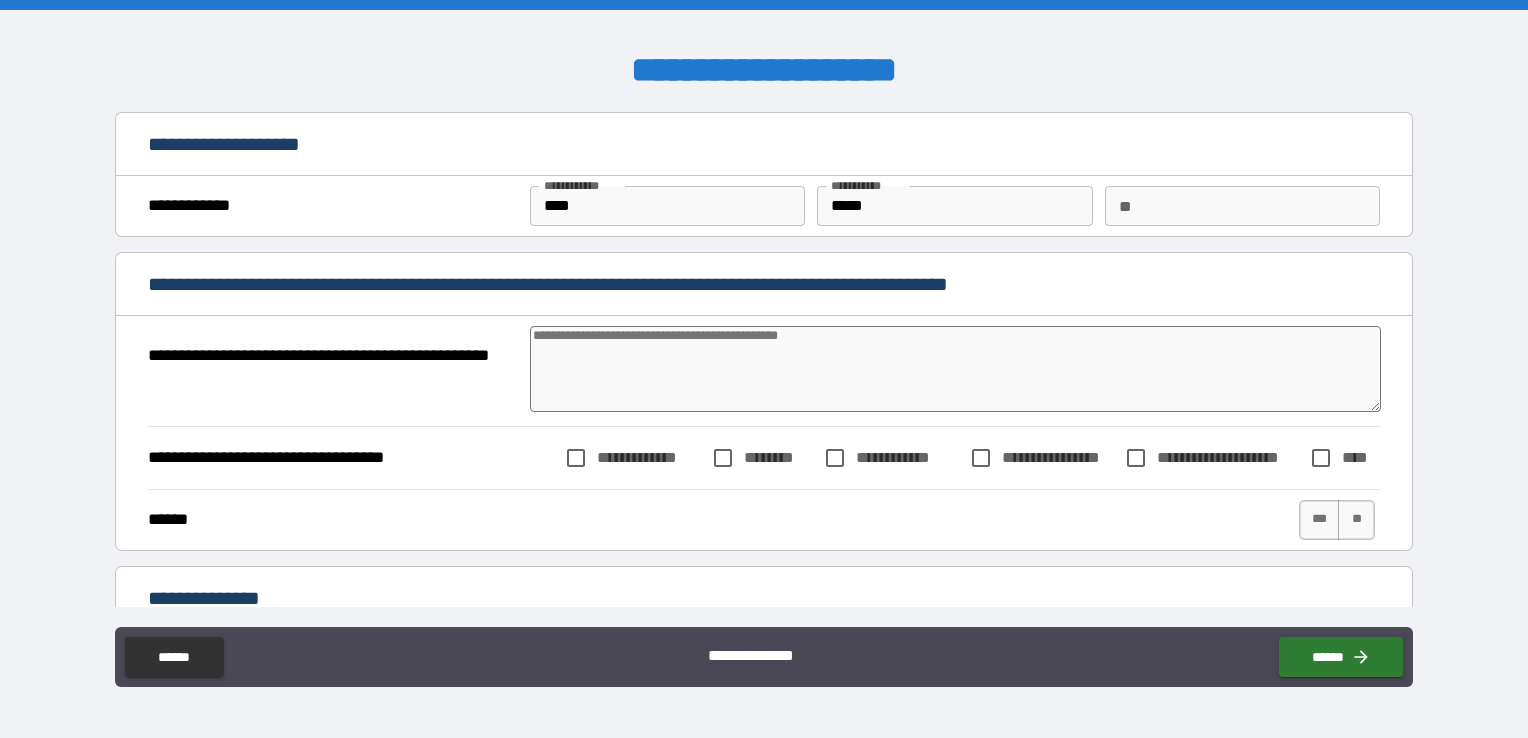 type on "*" 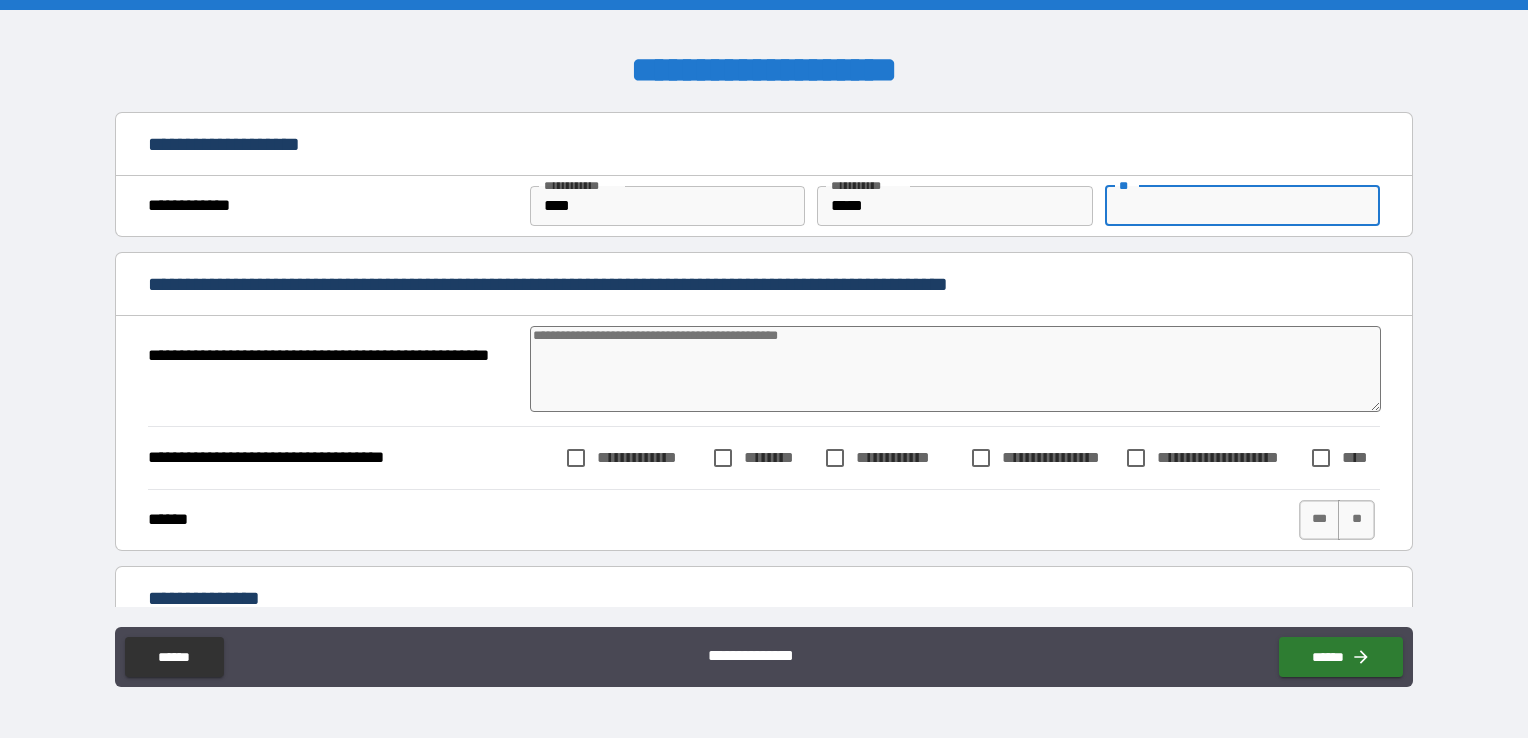 click on "**" at bounding box center (1242, 206) 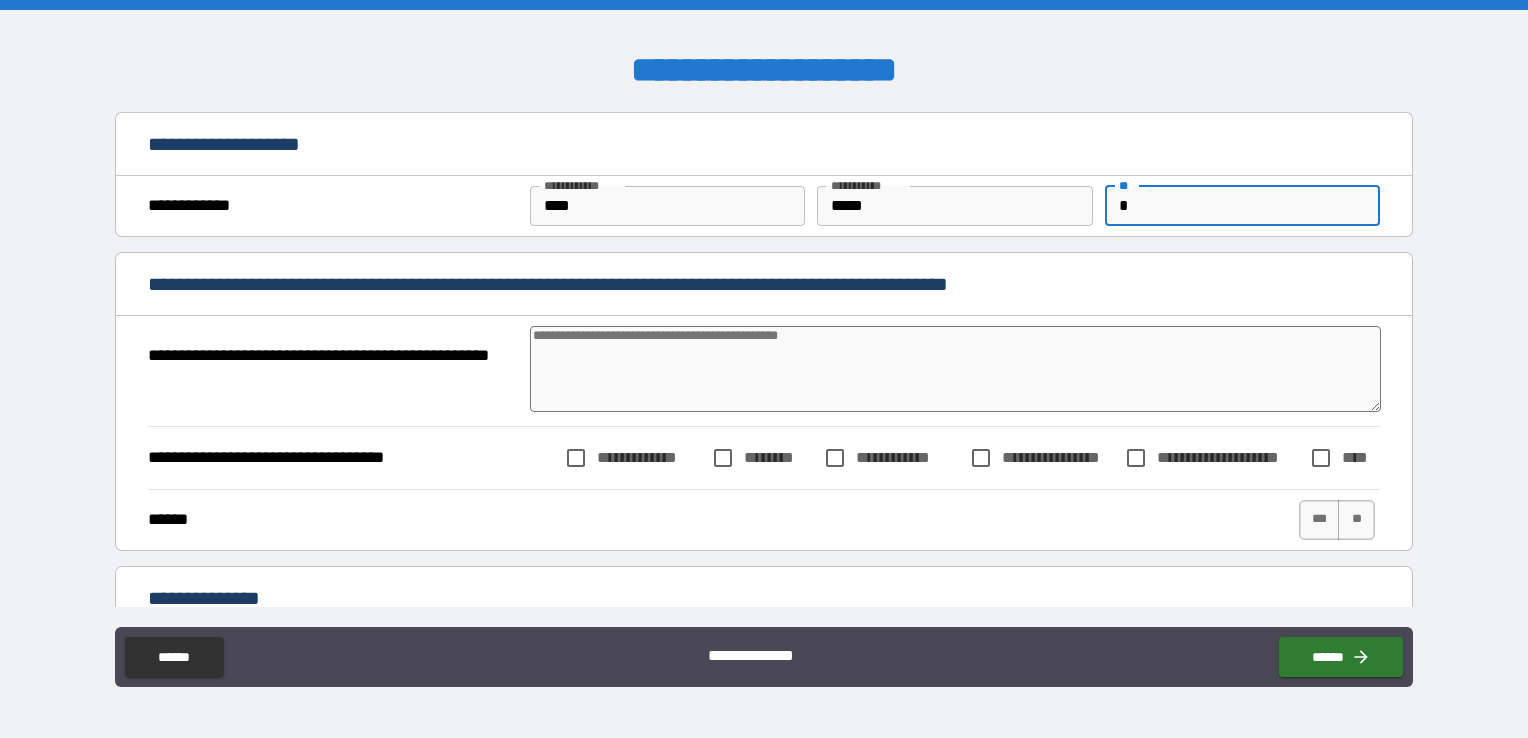 type on "*" 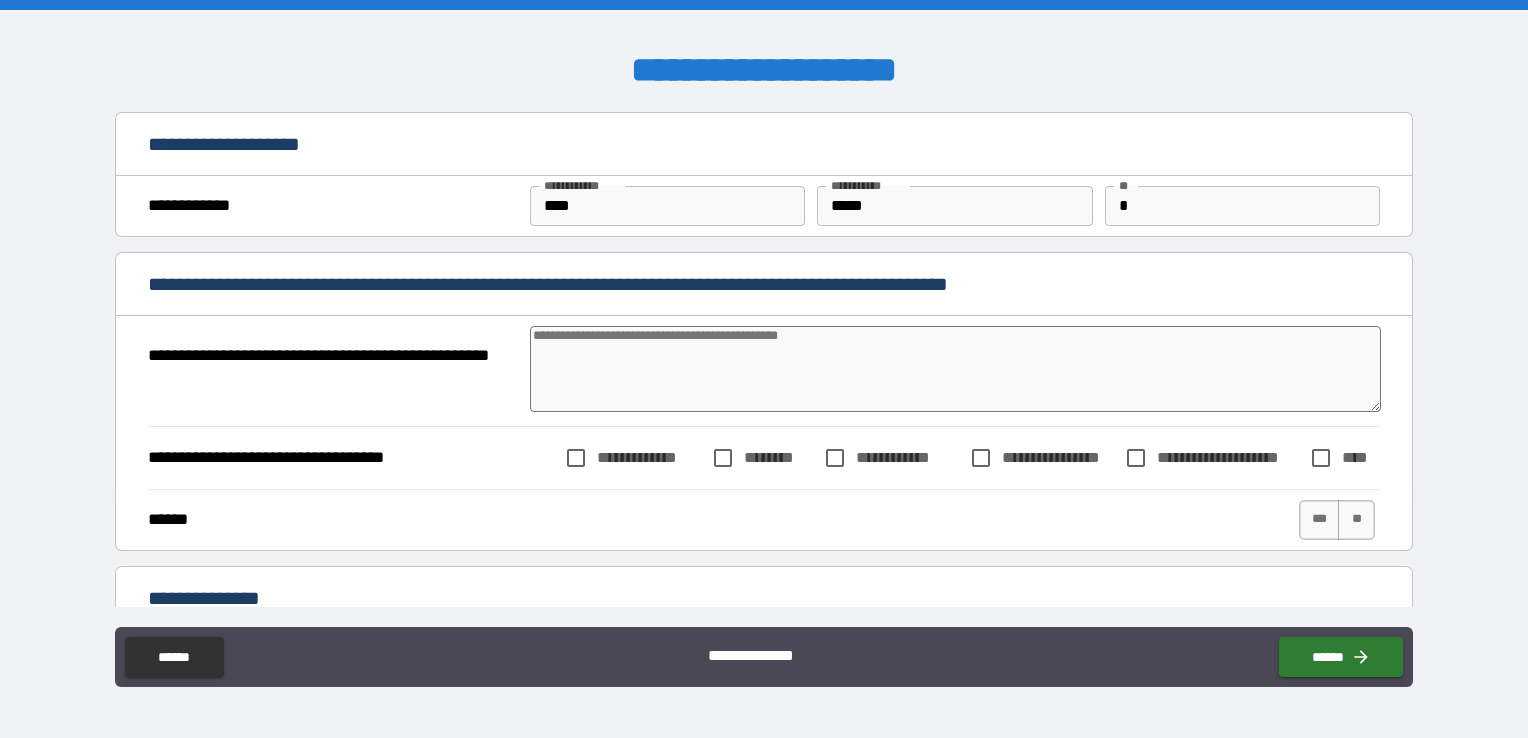 type on "*" 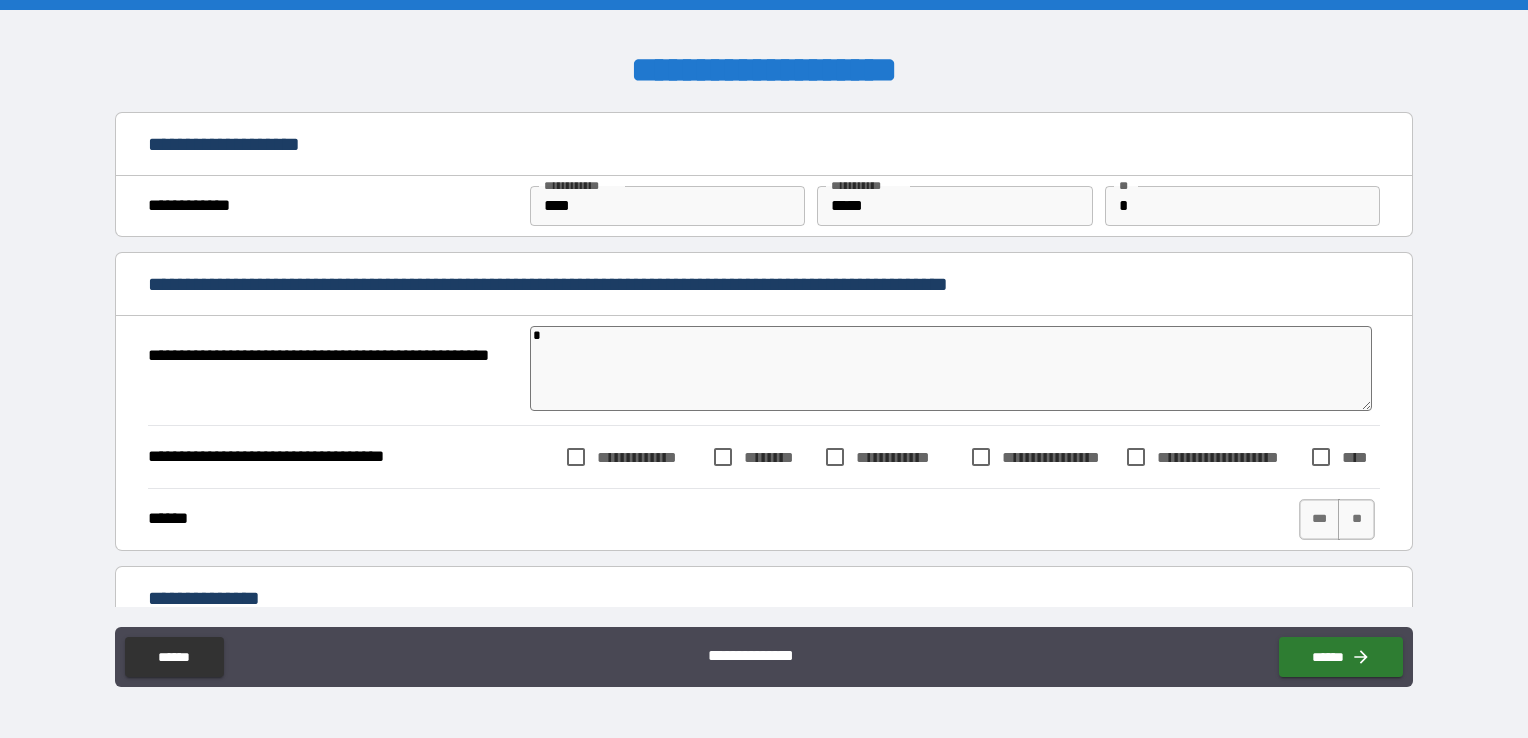 type on "*" 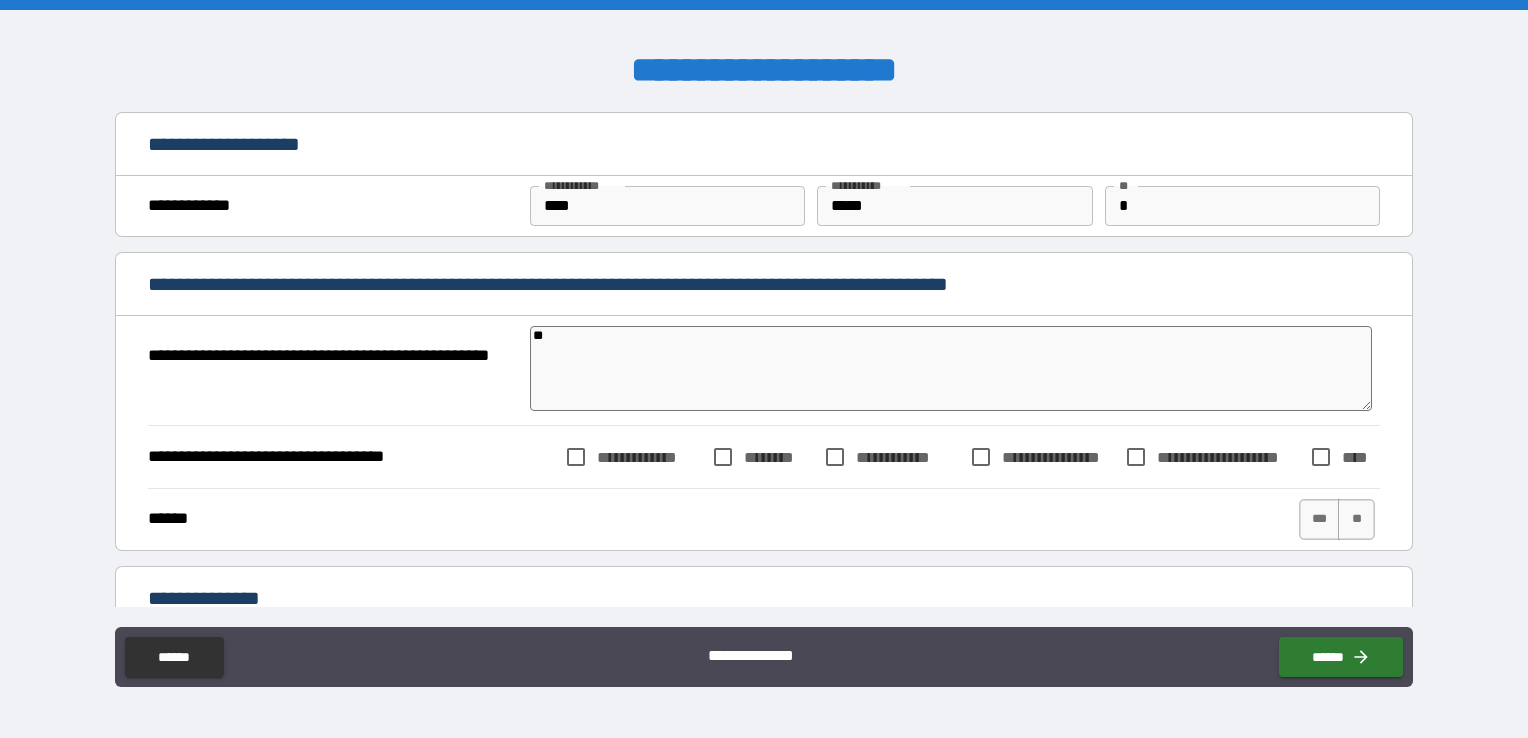 type on "***" 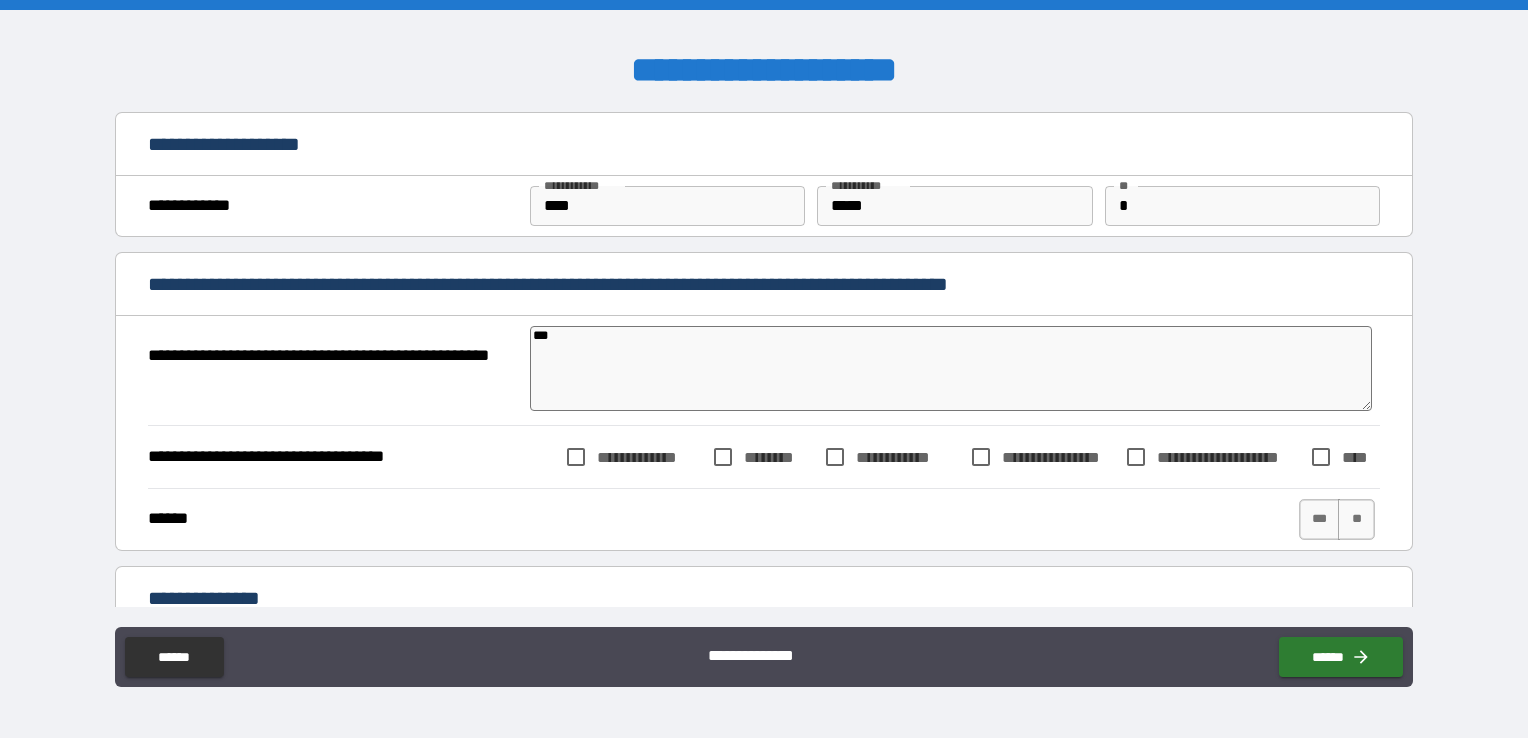 type on "****" 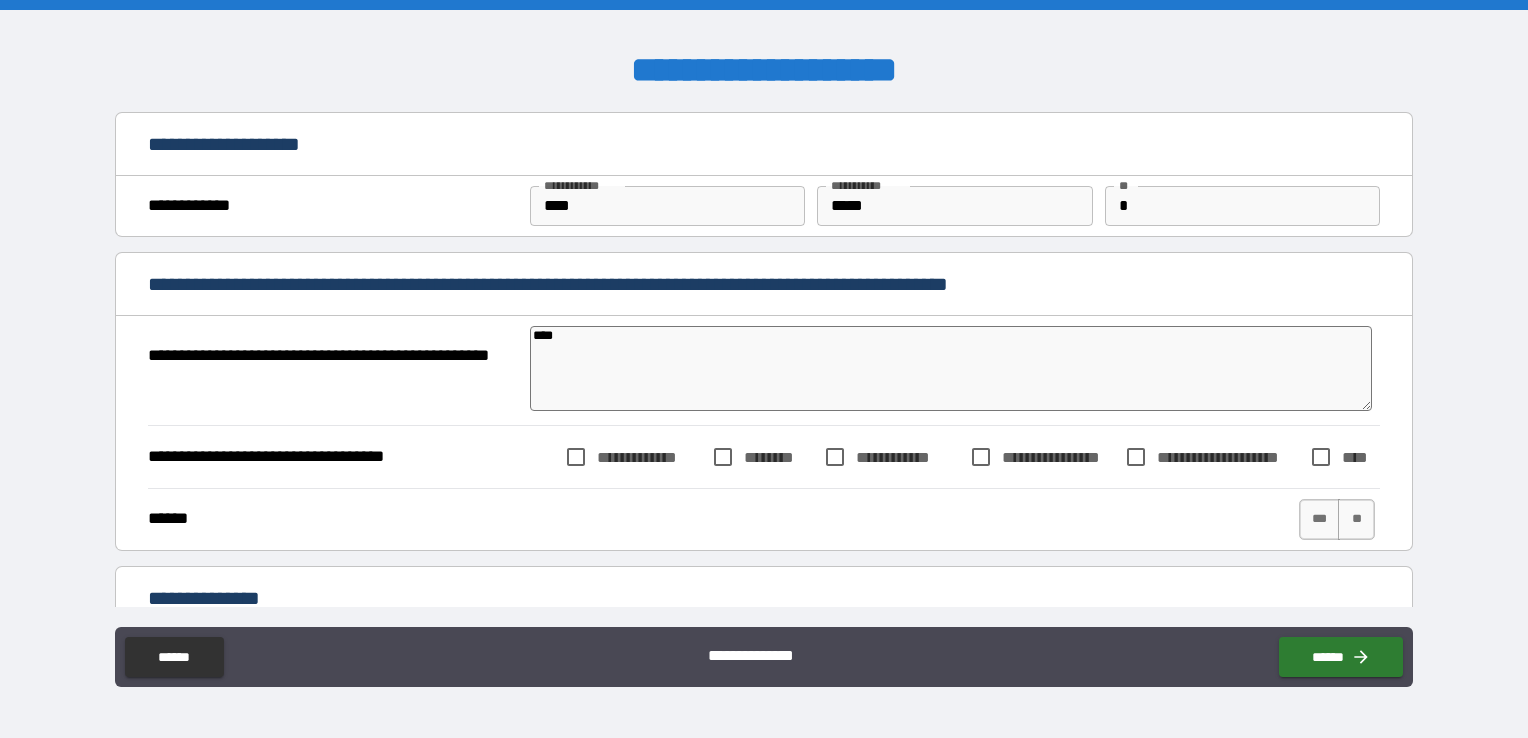 type on "*" 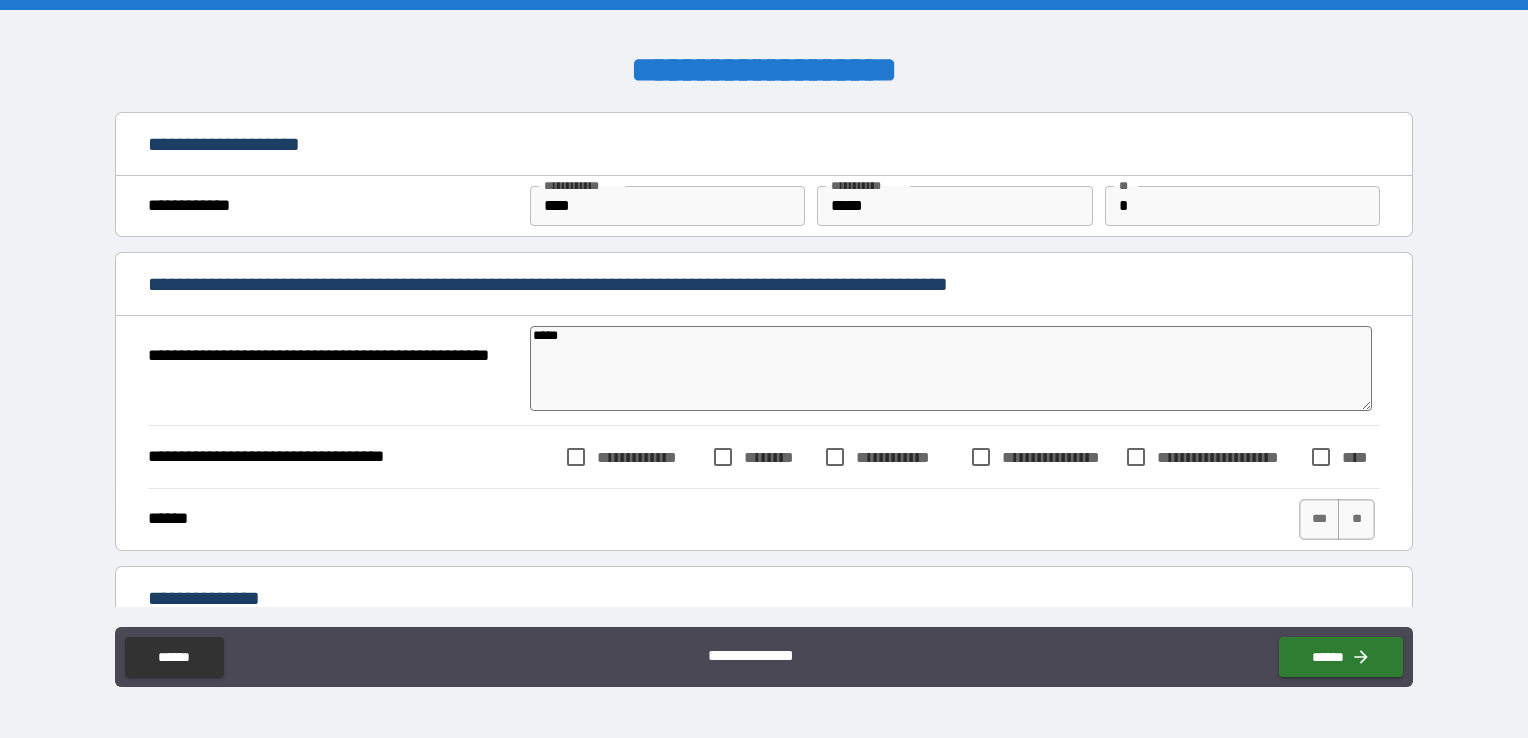 type on "******" 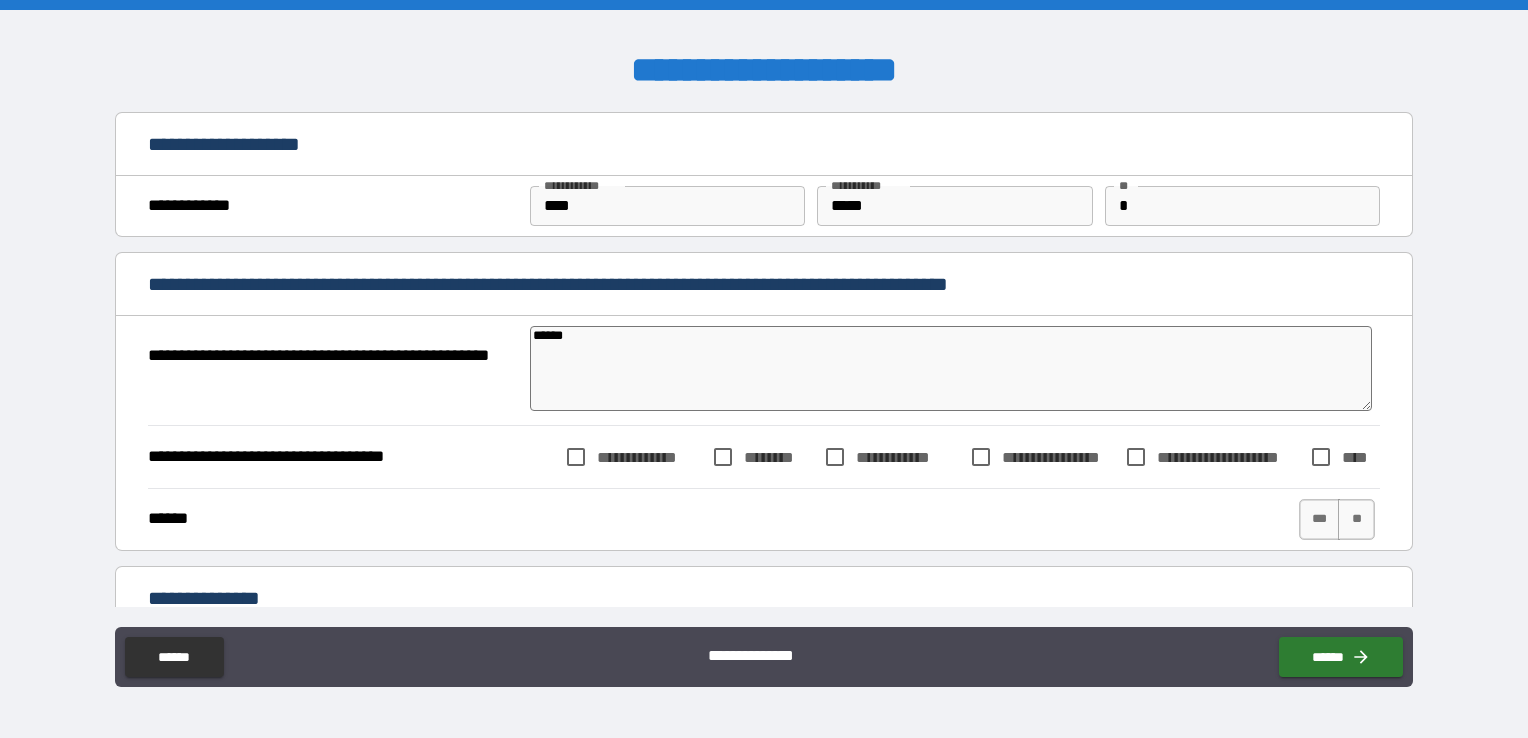 type on "******" 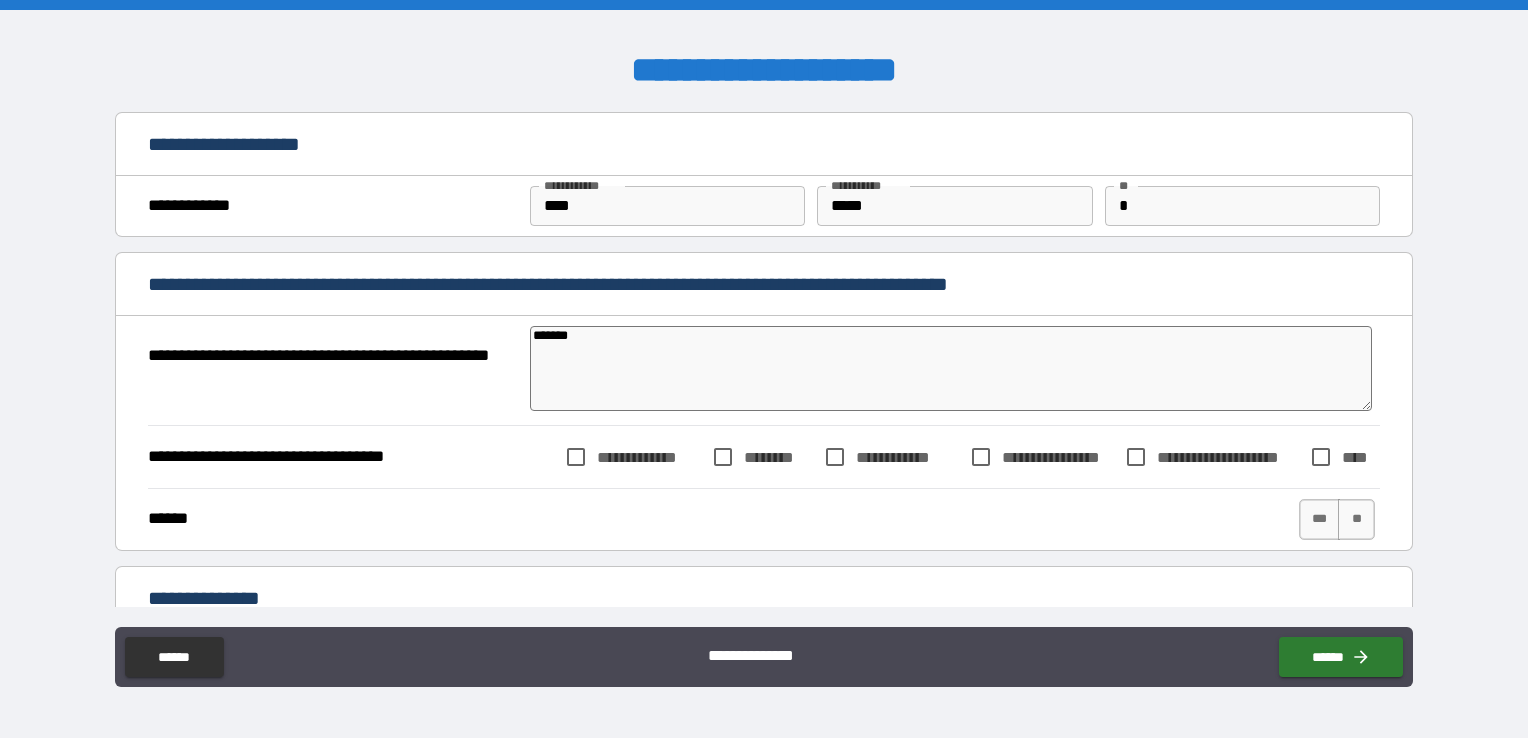 type on "*" 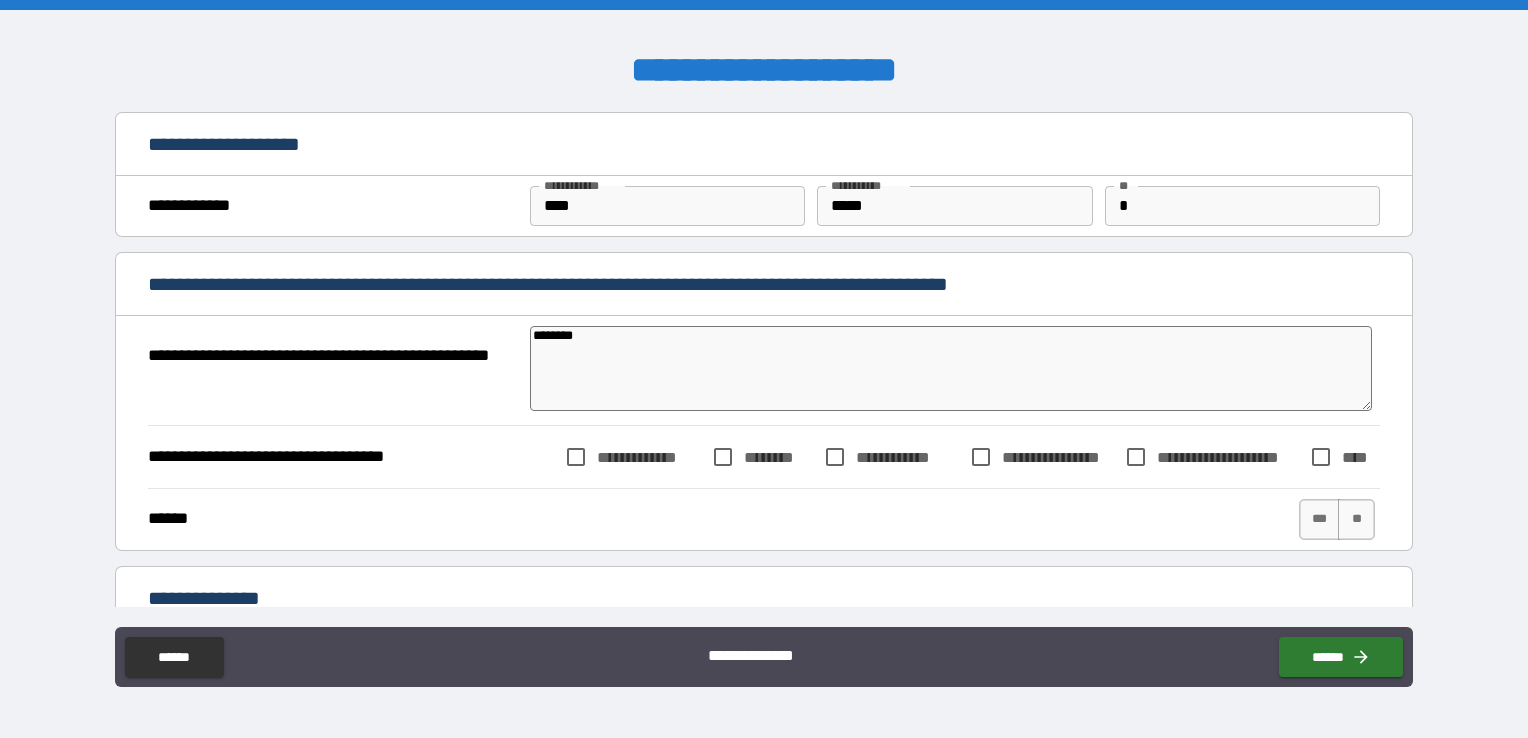 type on "*" 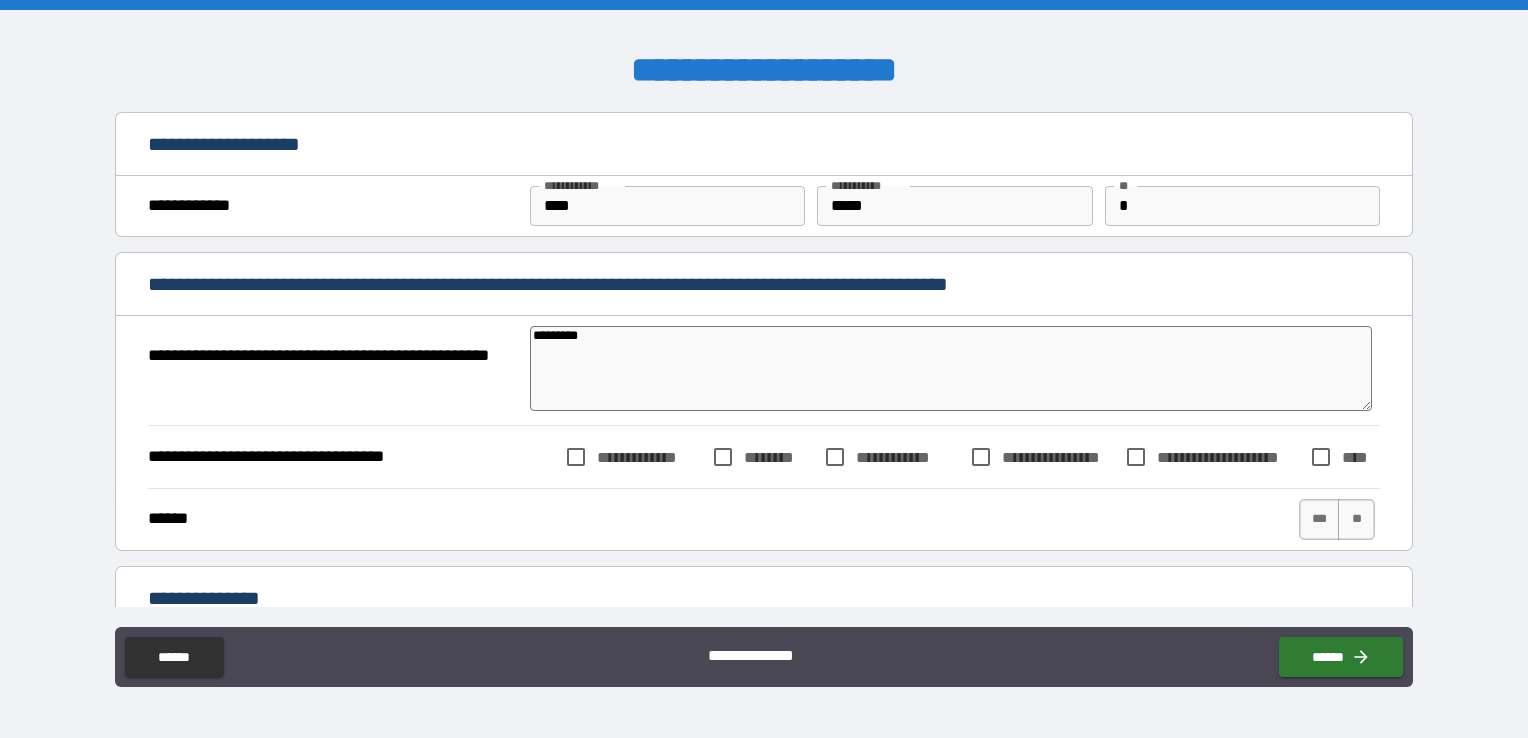 type on "*" 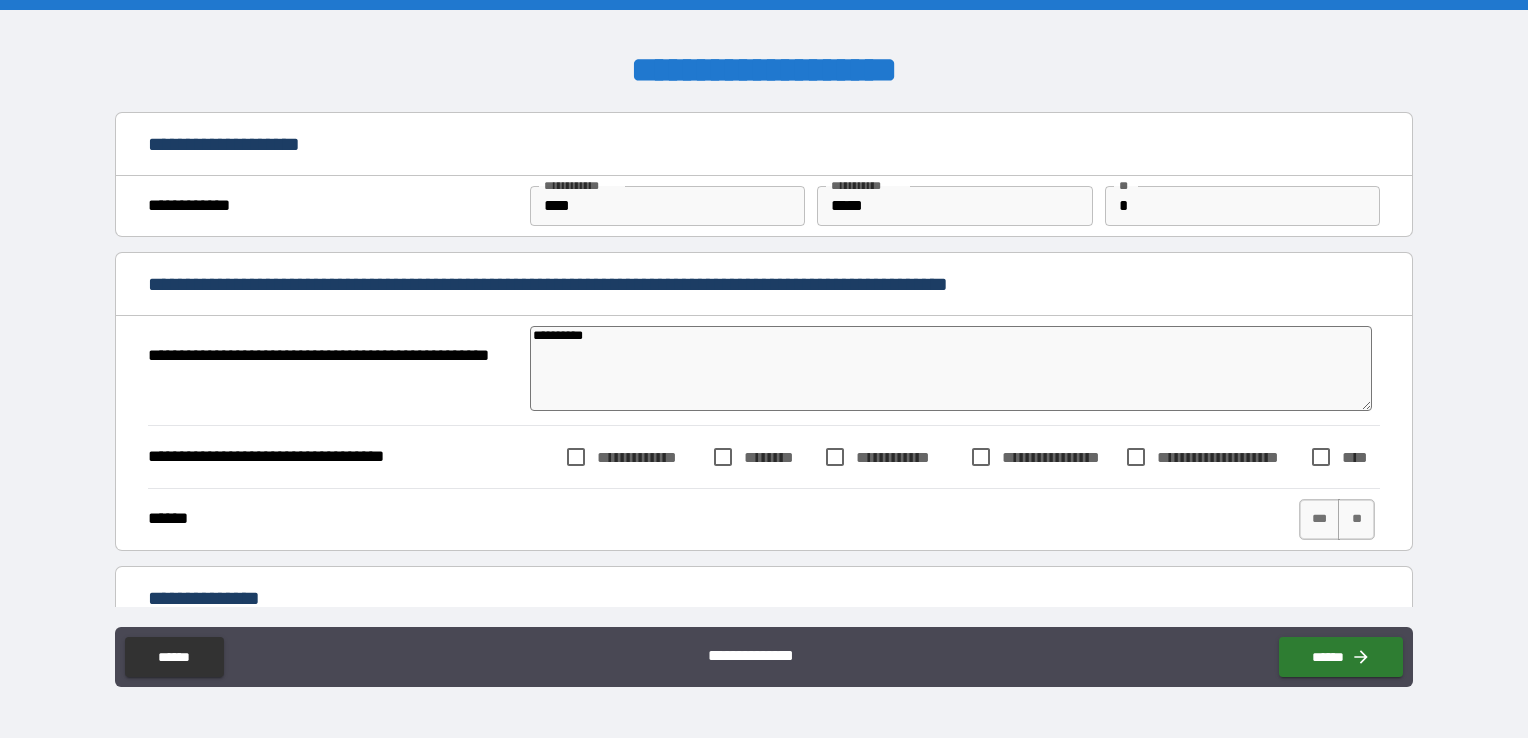 type on "**********" 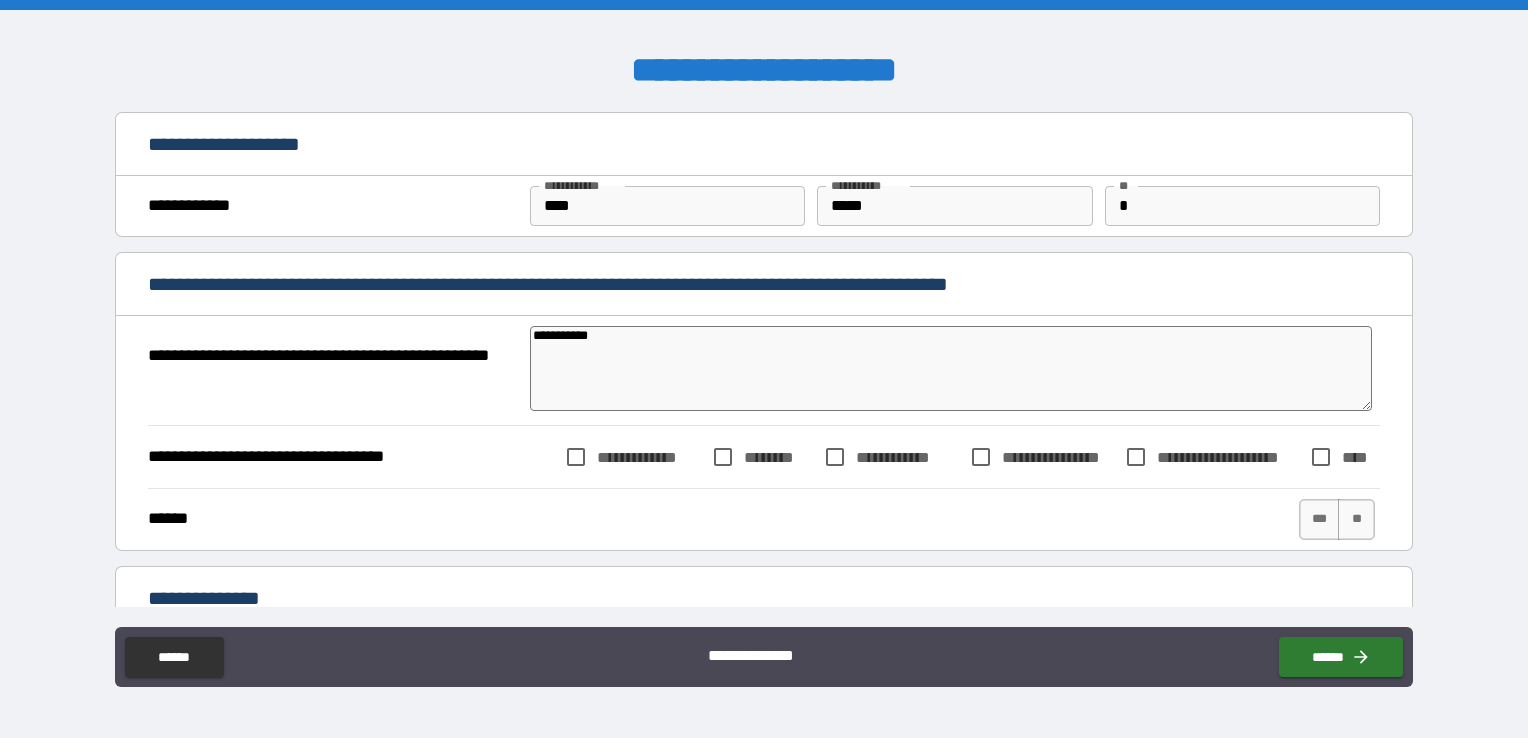 type on "*" 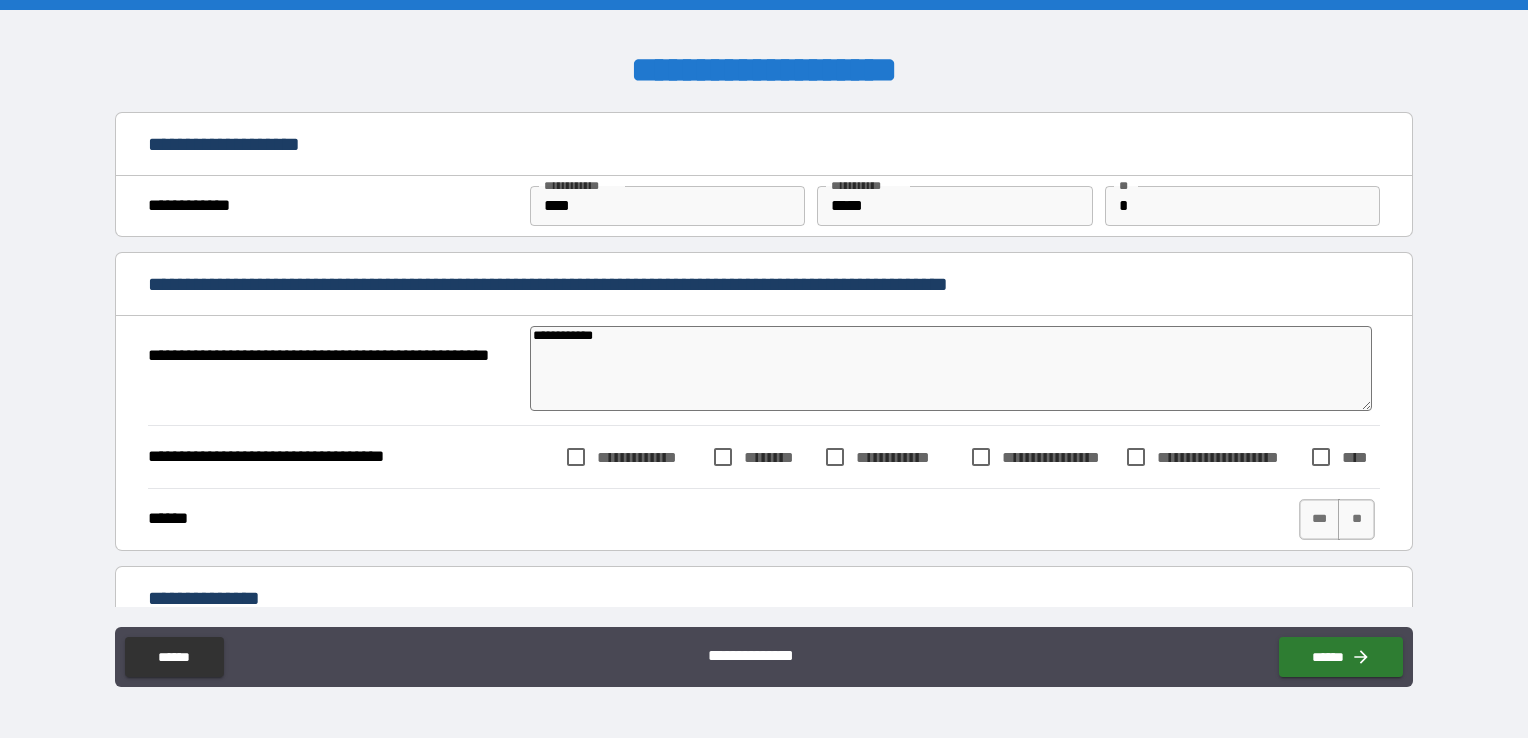 type on "**********" 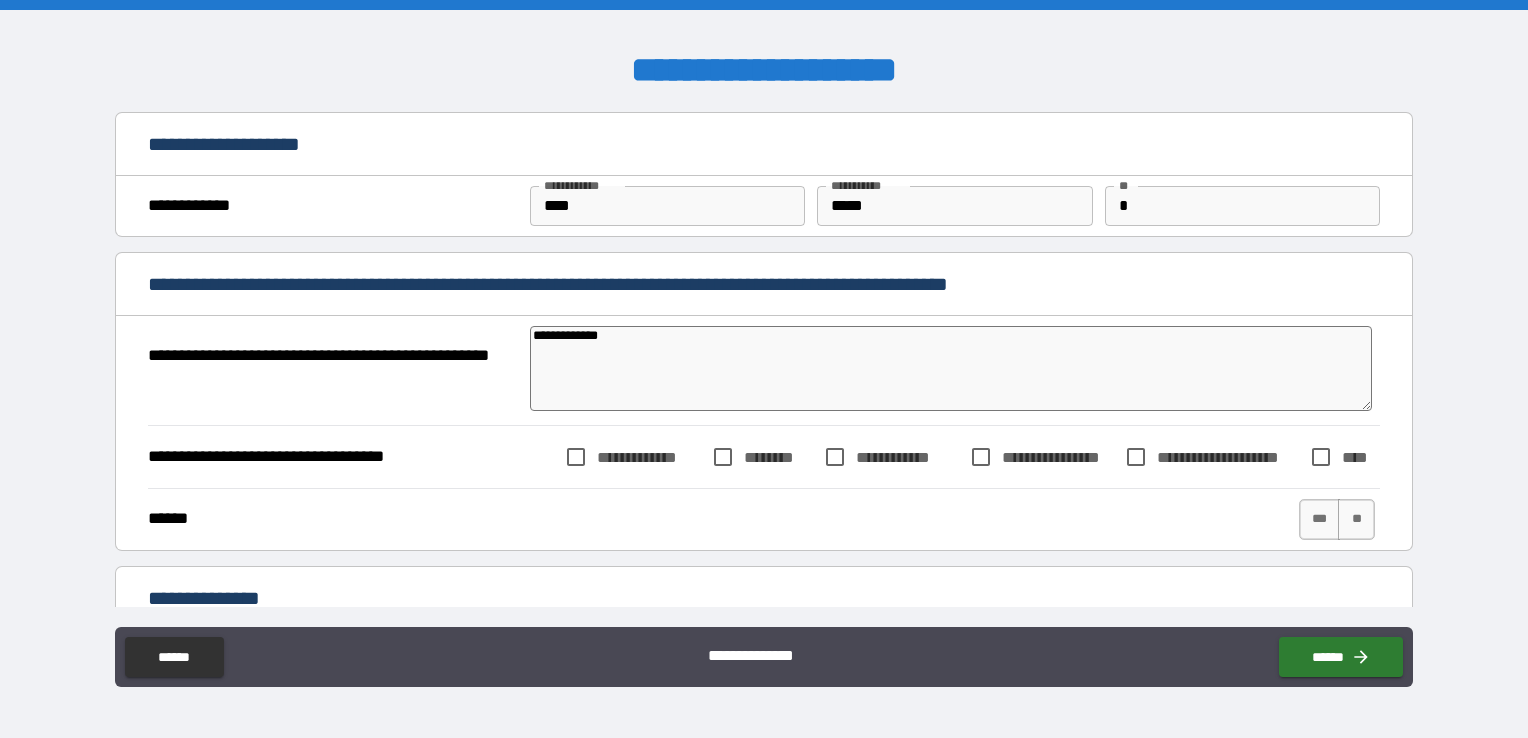type on "*" 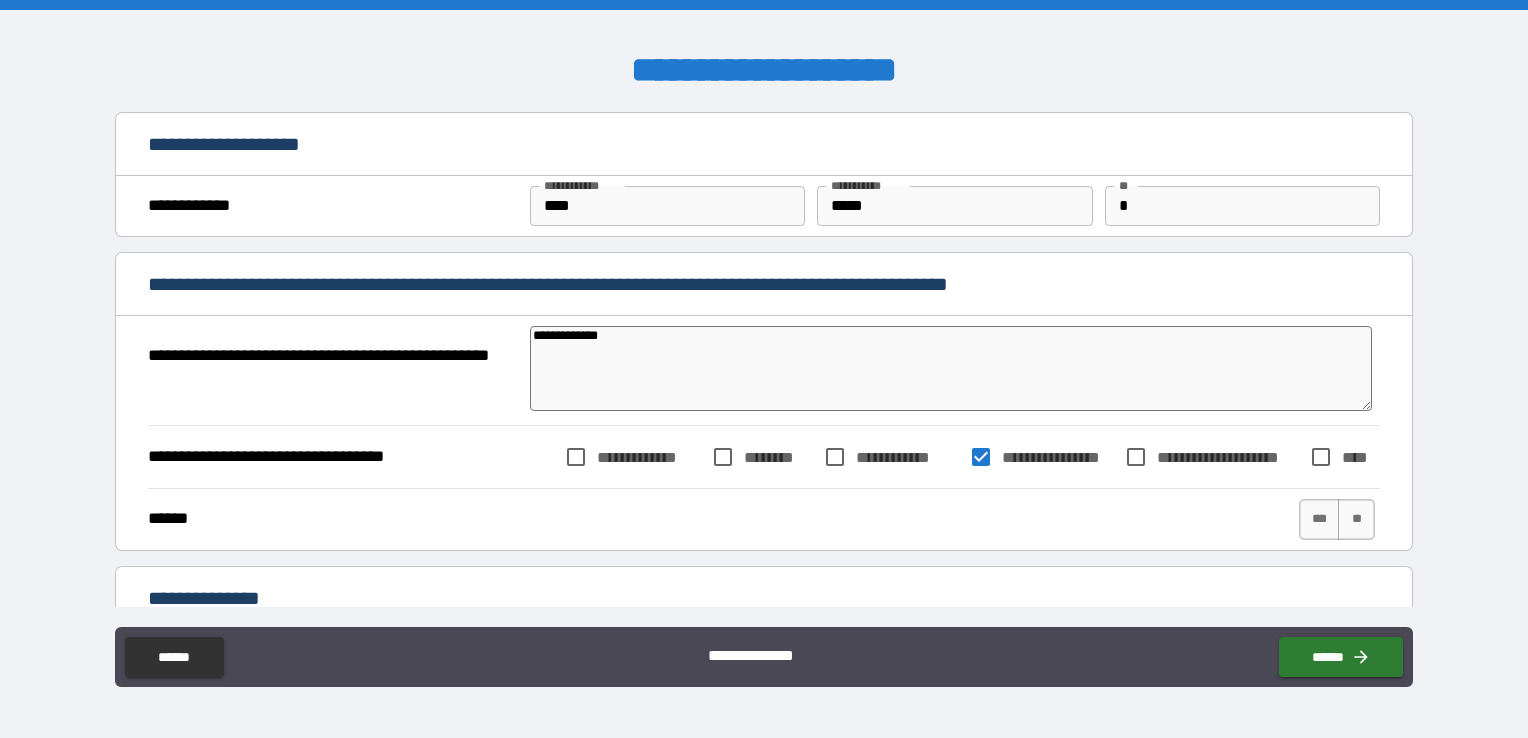 type on "*" 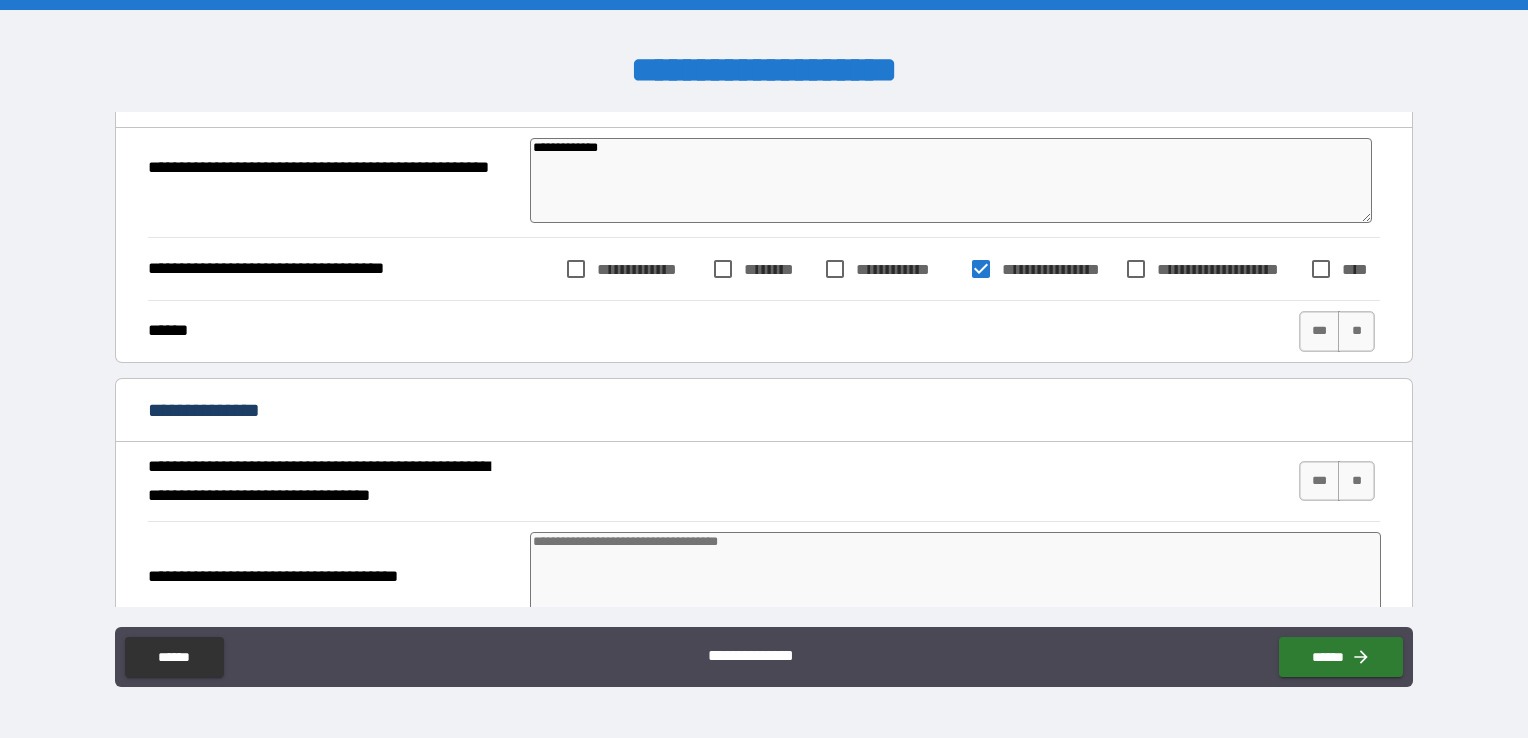 scroll, scrollTop: 200, scrollLeft: 0, axis: vertical 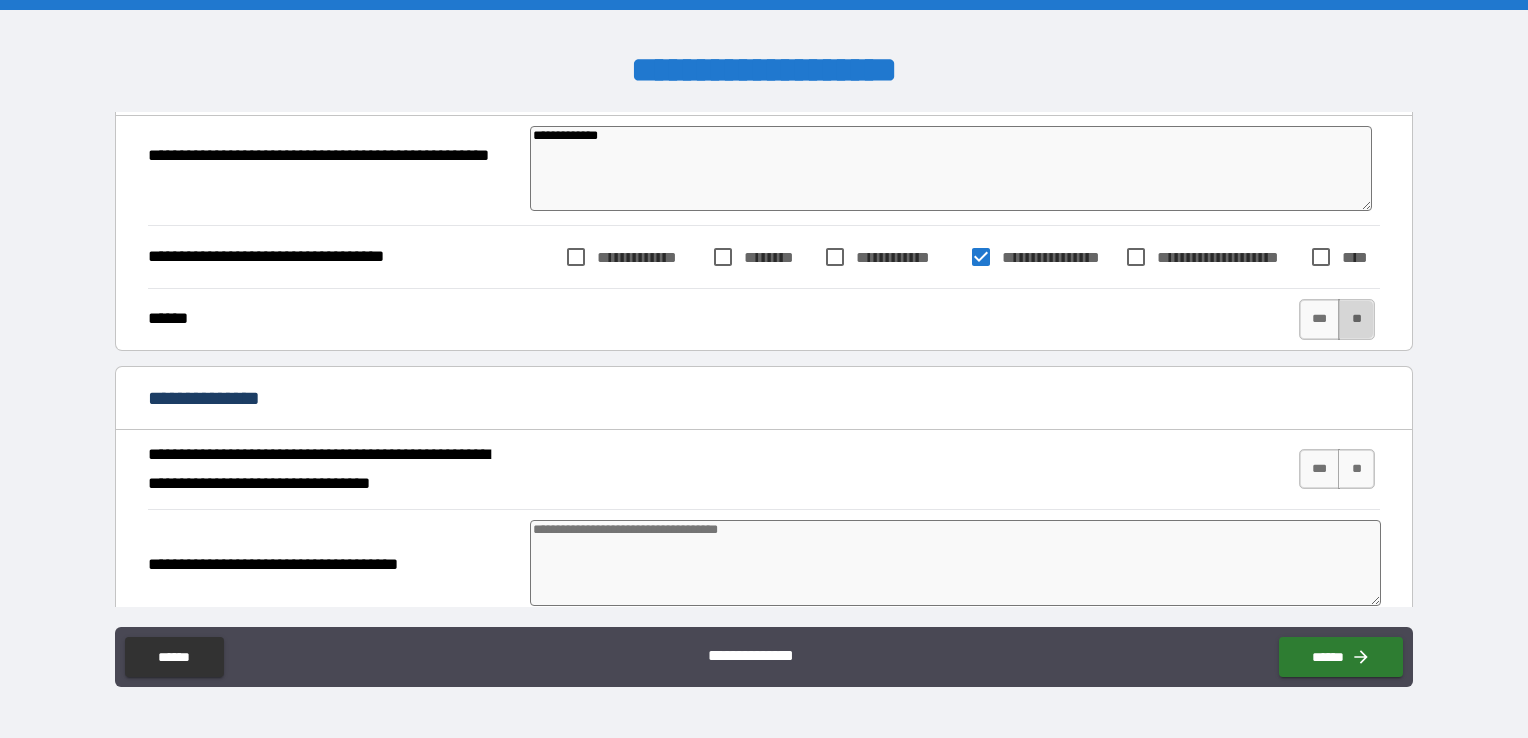 click on "**" at bounding box center (1356, 319) 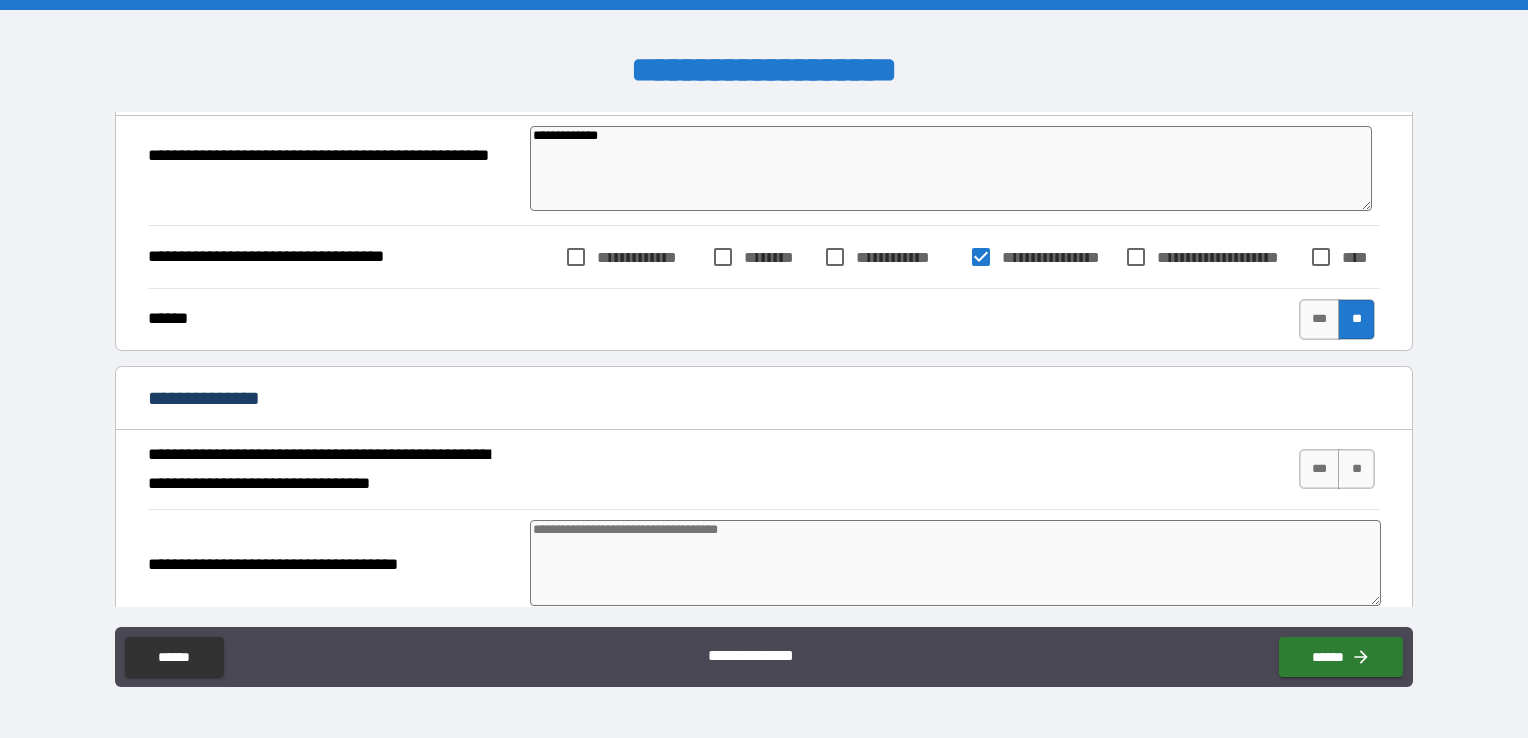 type on "*" 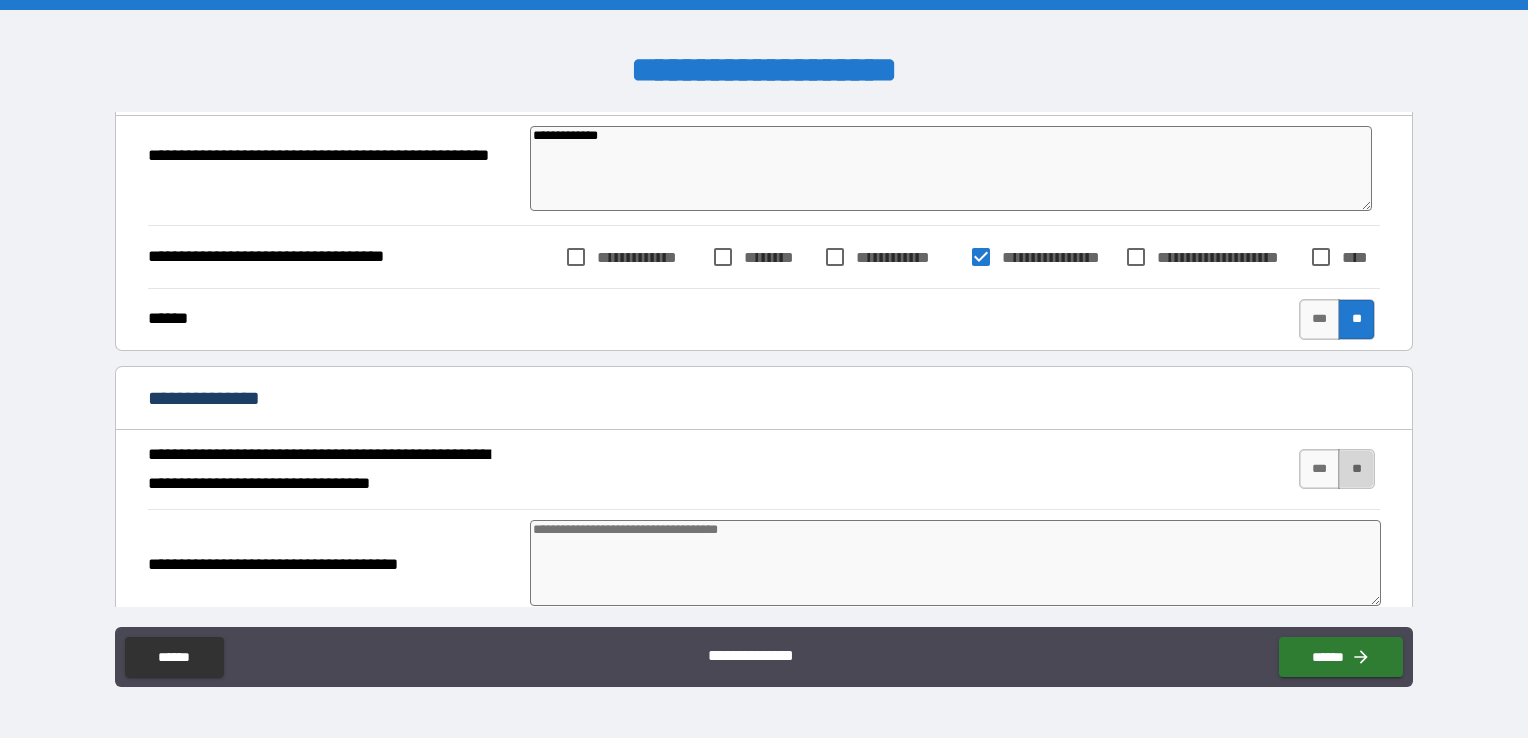 click on "**" at bounding box center (1356, 469) 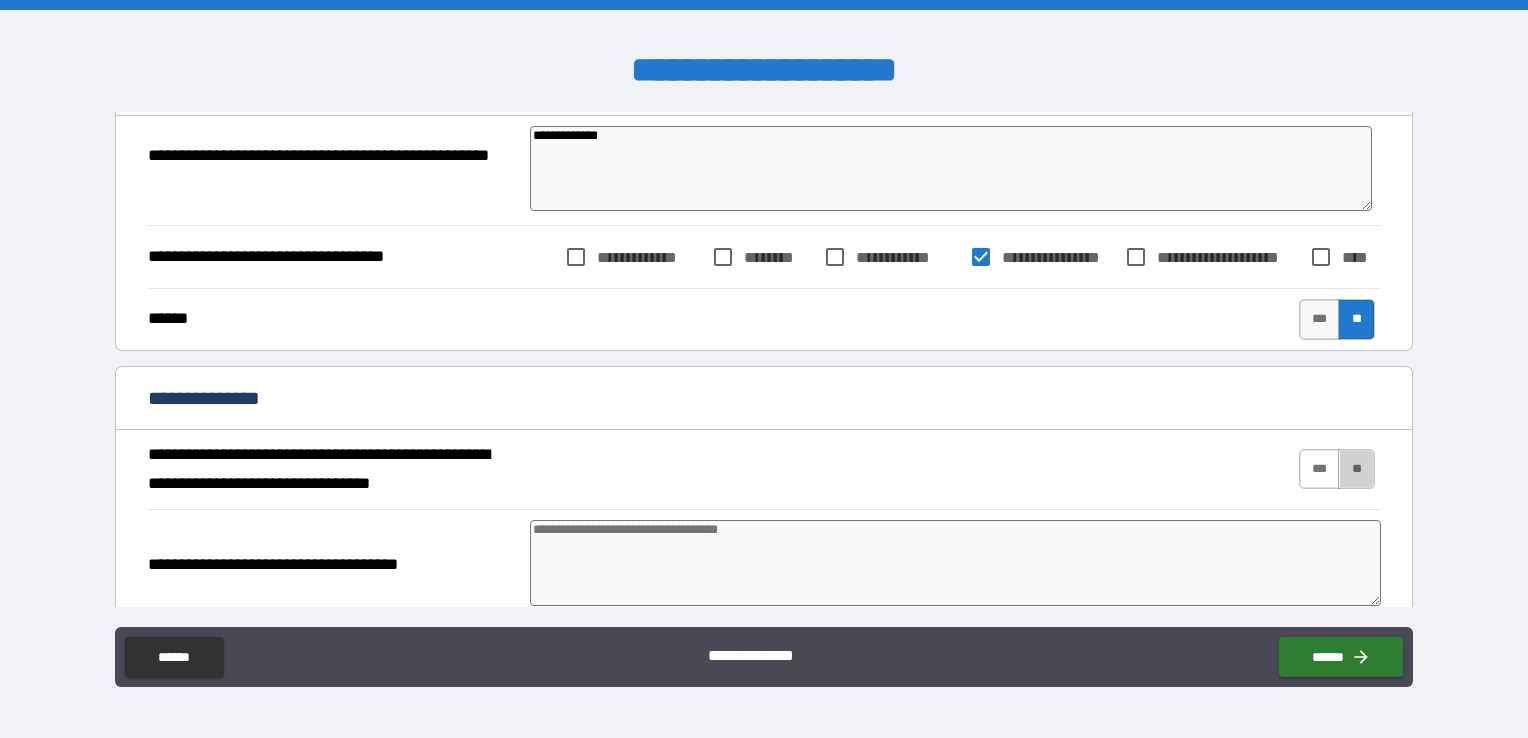 type on "*" 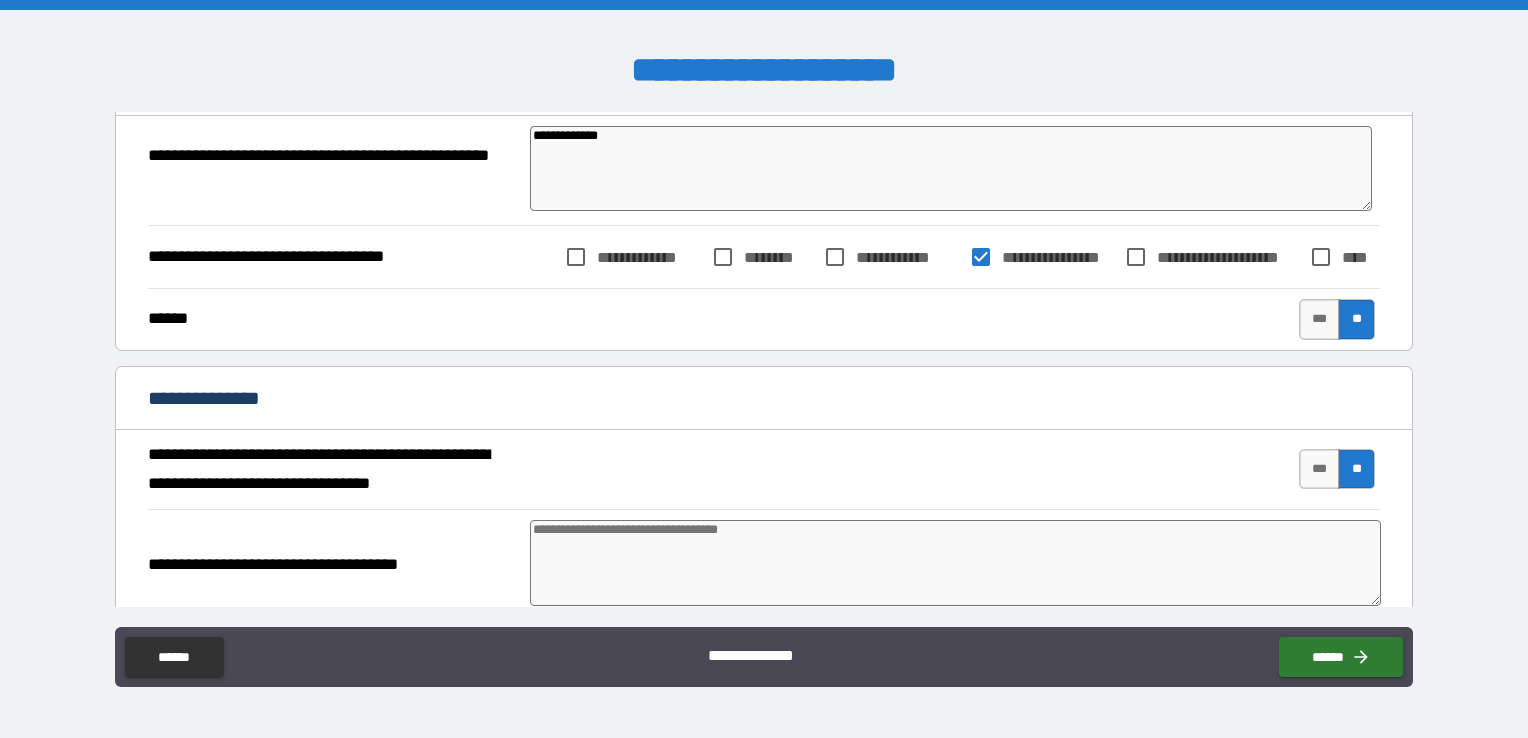 click at bounding box center [955, 563] 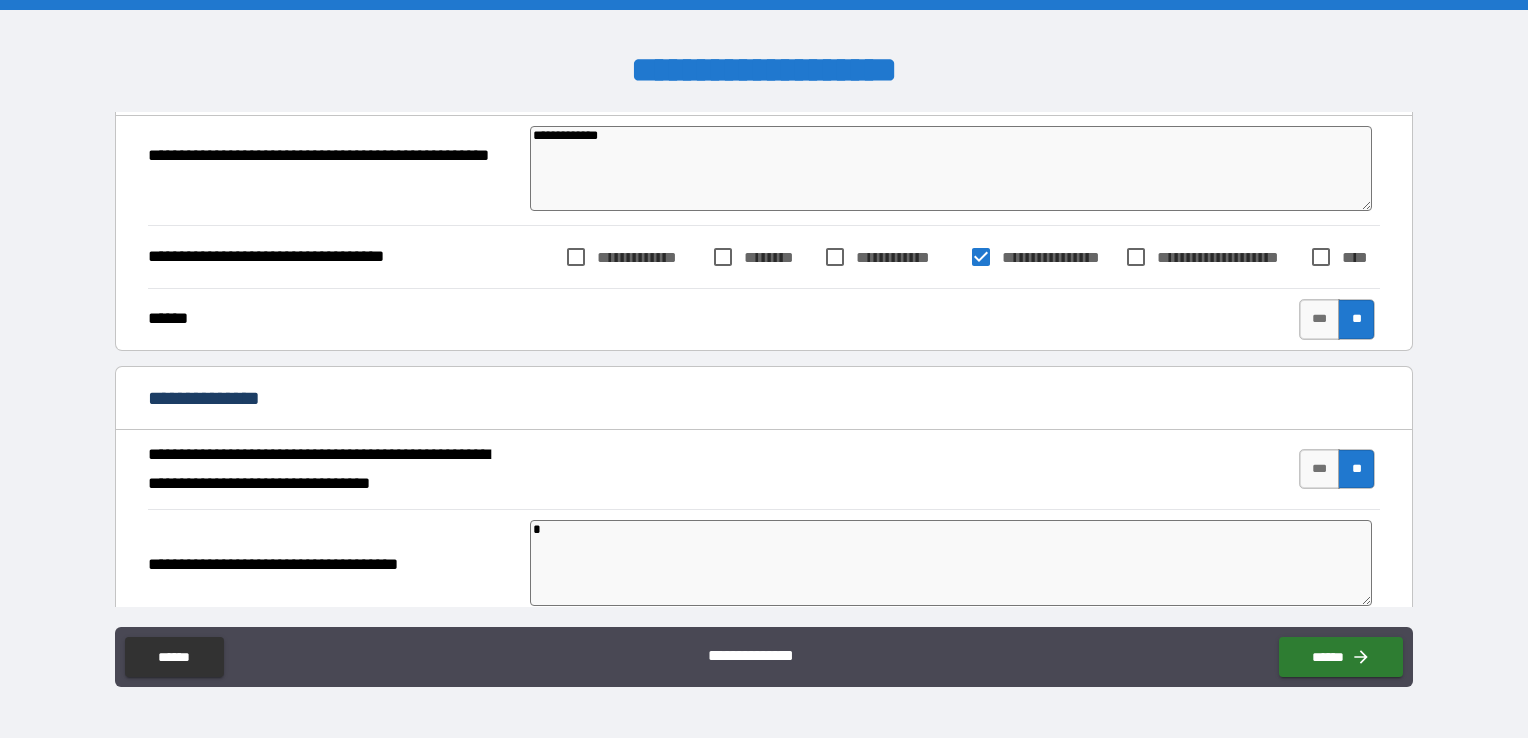type on "*" 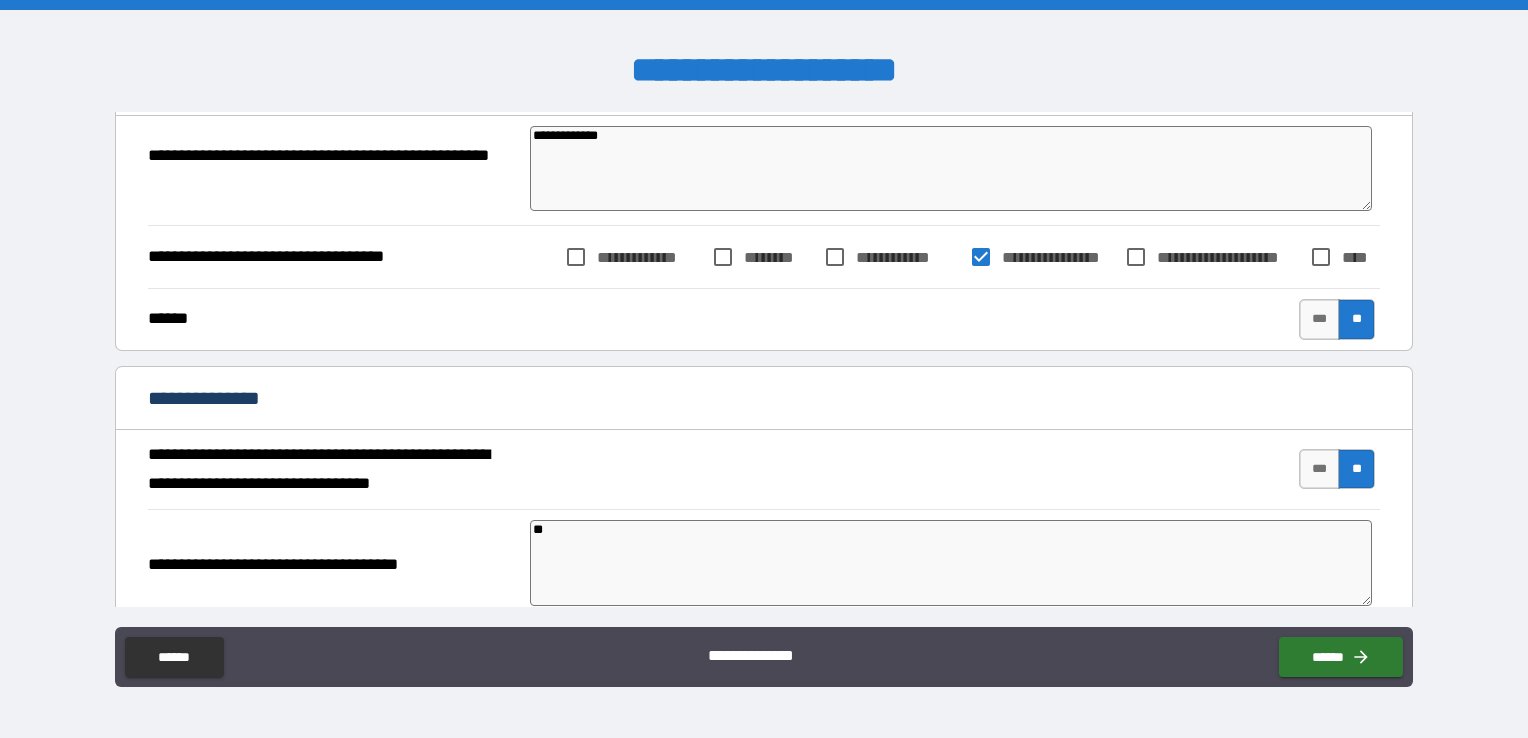 type on "***" 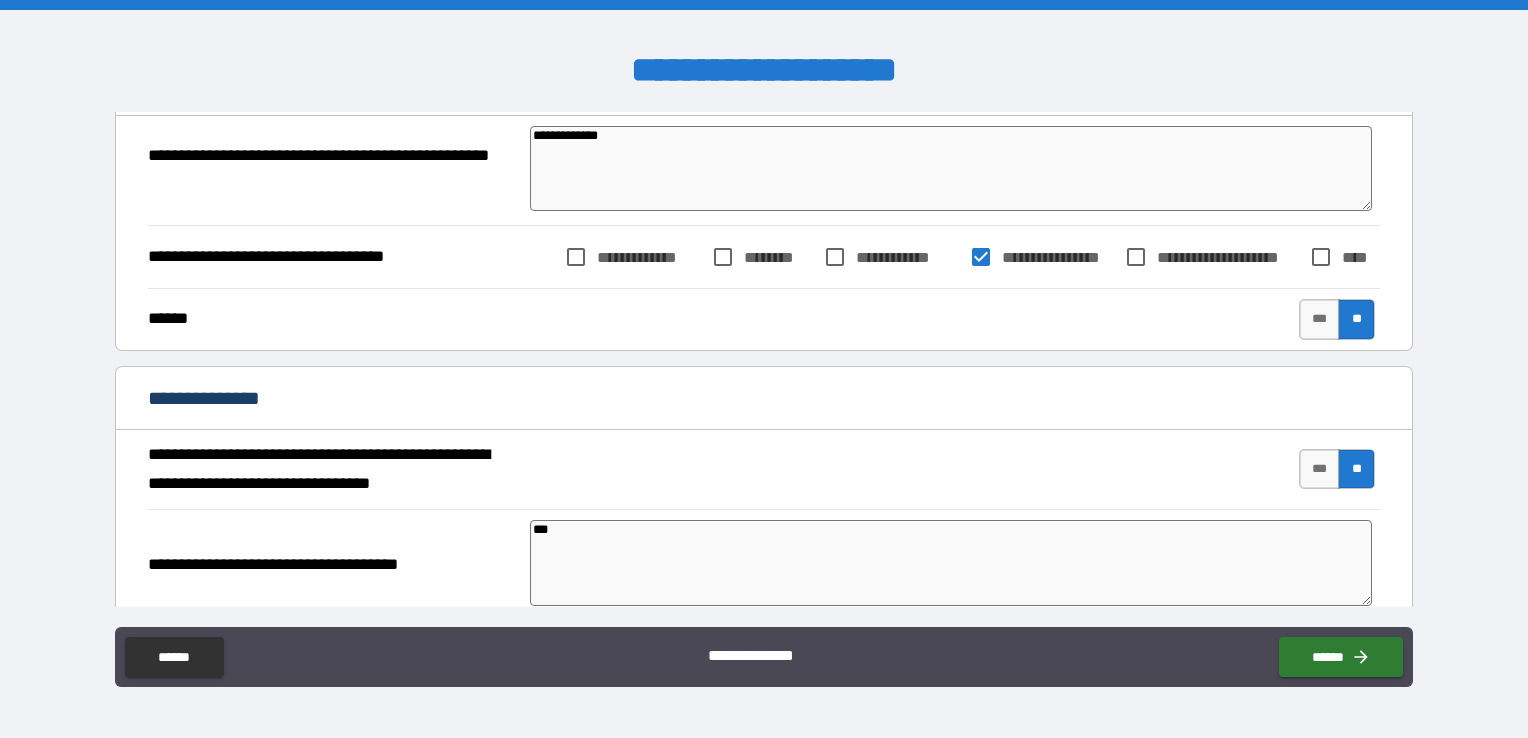 type on "*" 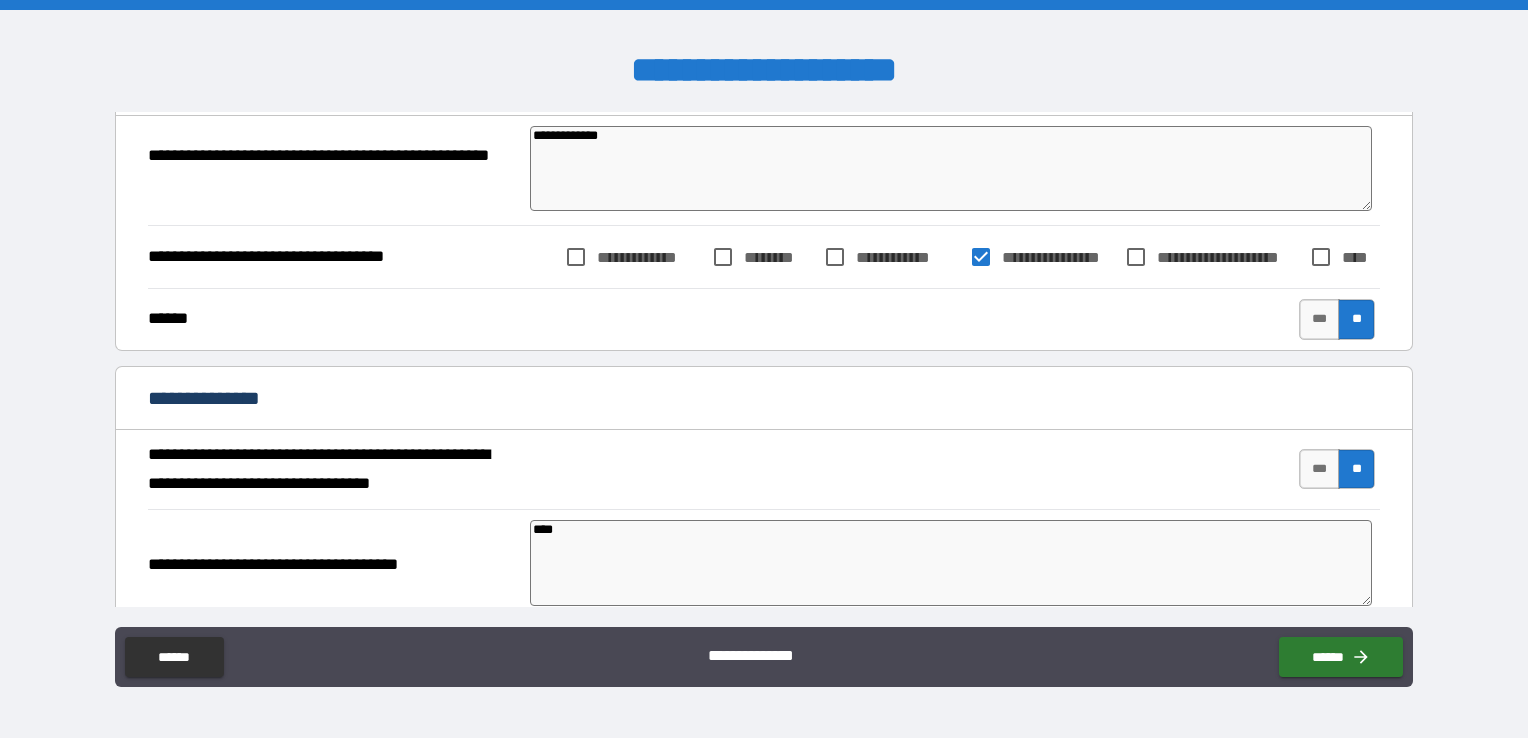 type on "*" 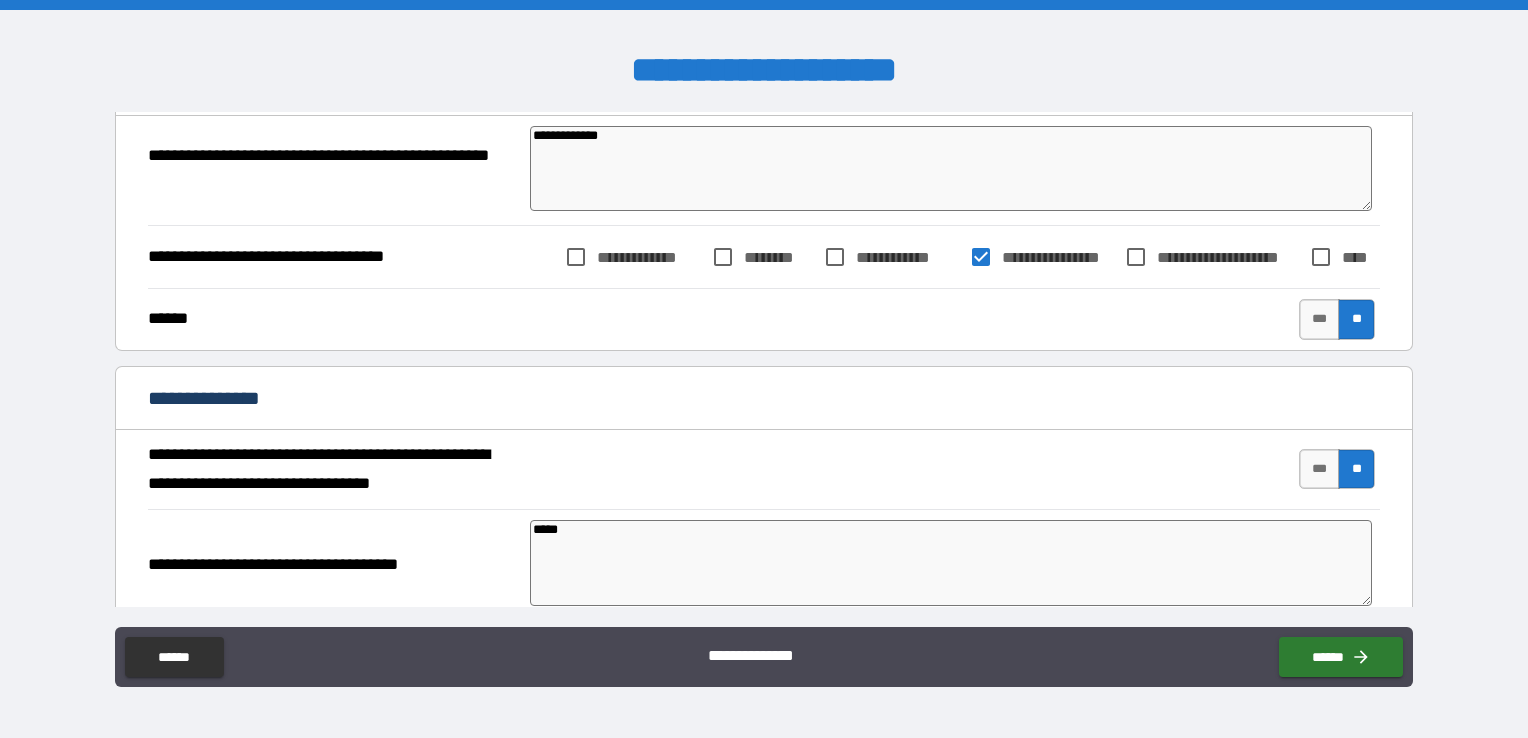 type on "******" 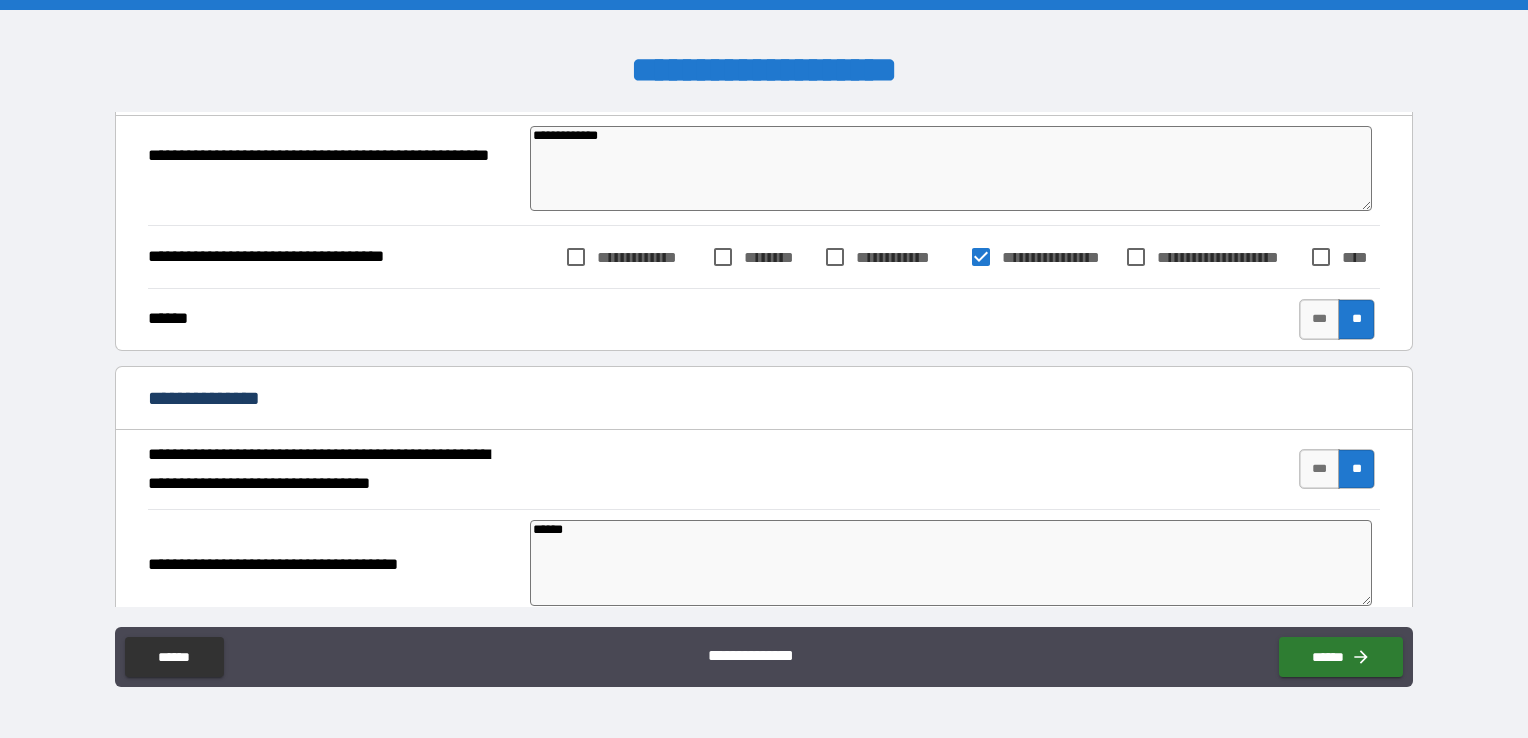 type on "*" 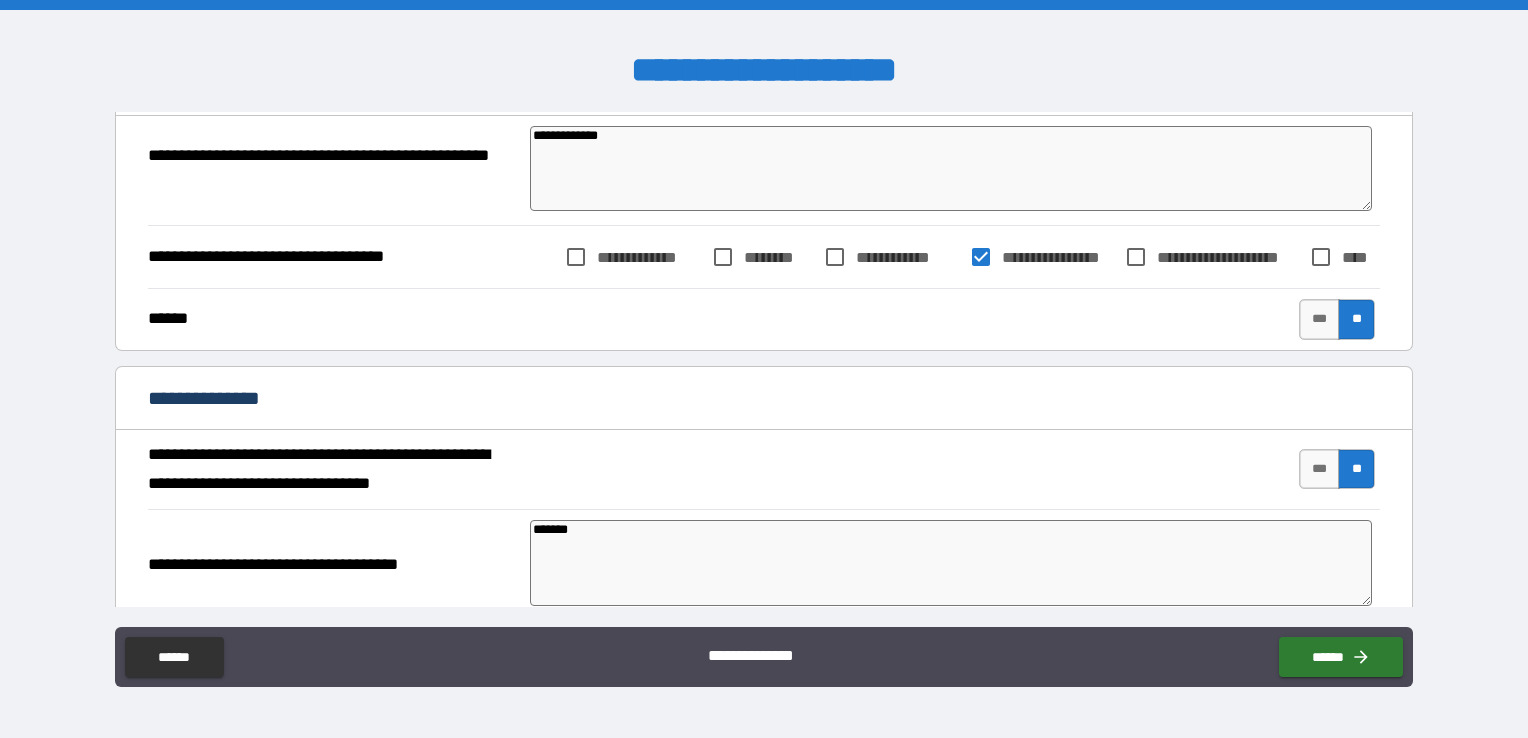 type on "*" 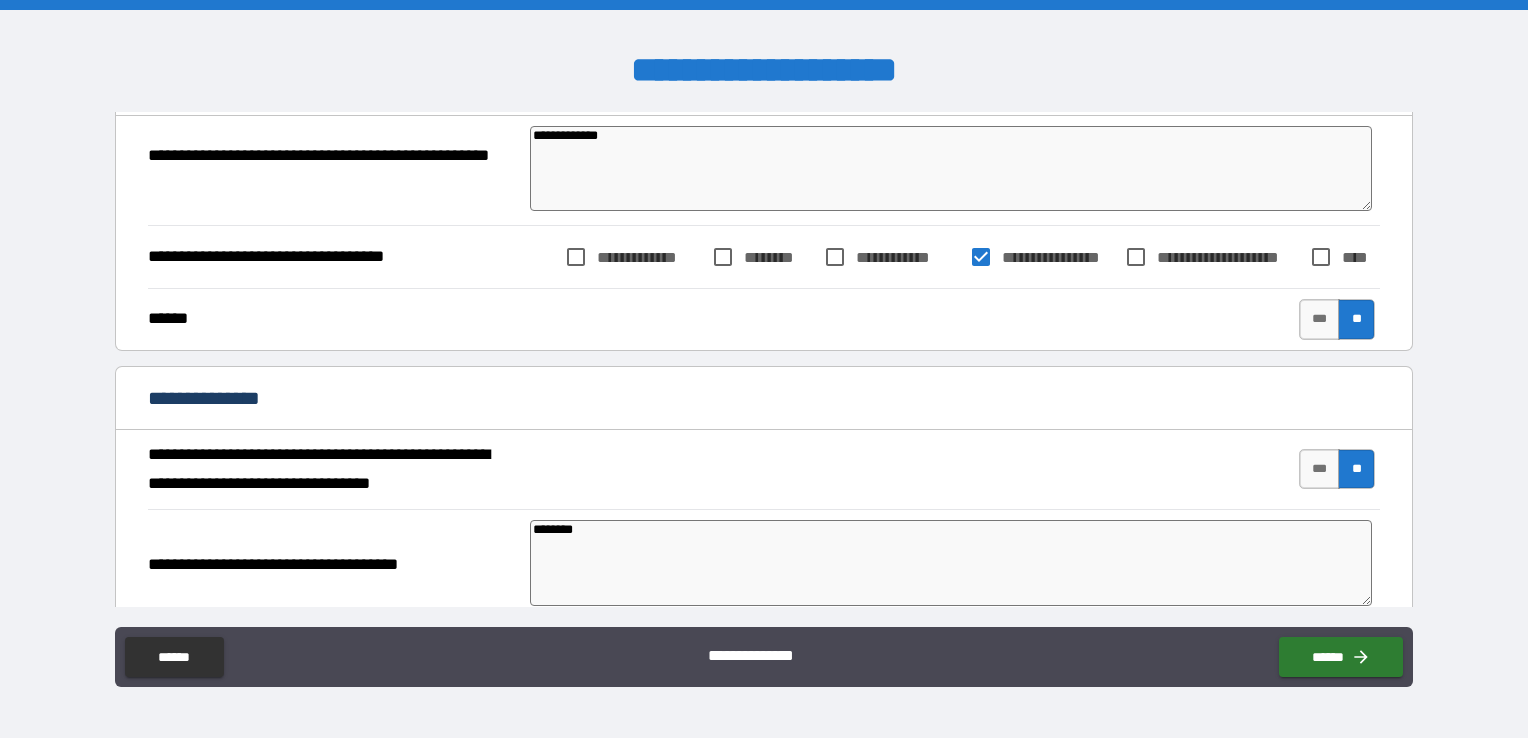 type on "*********" 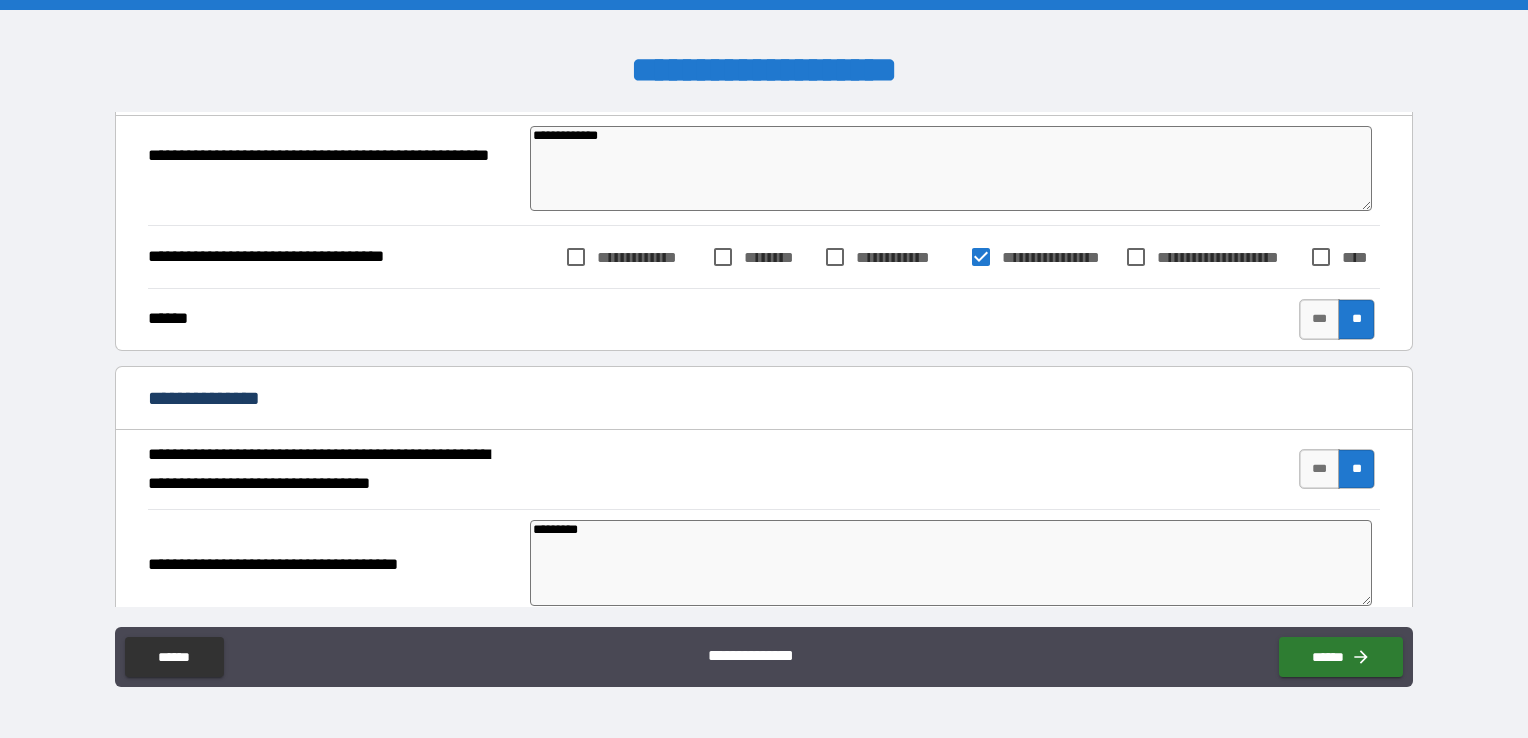 type on "*" 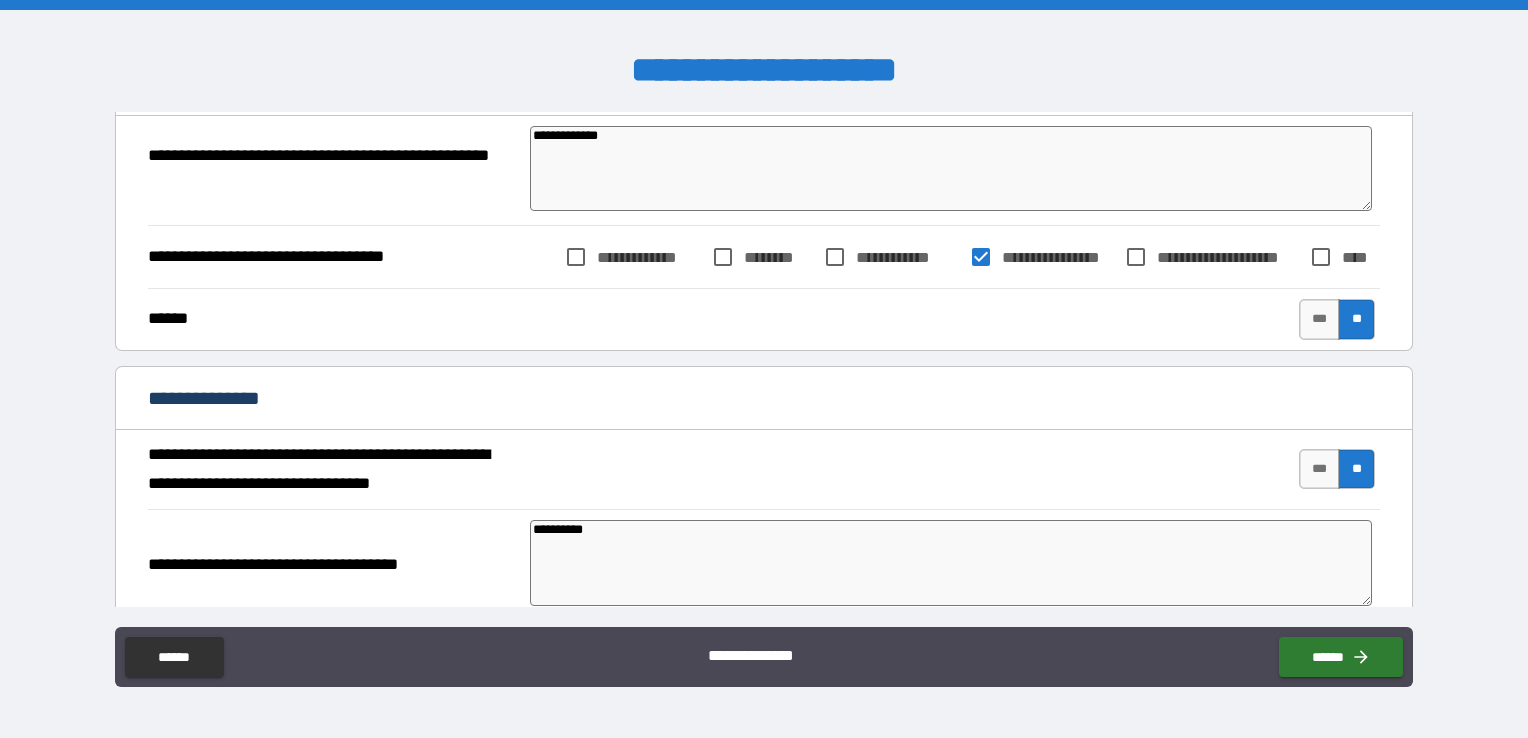 type 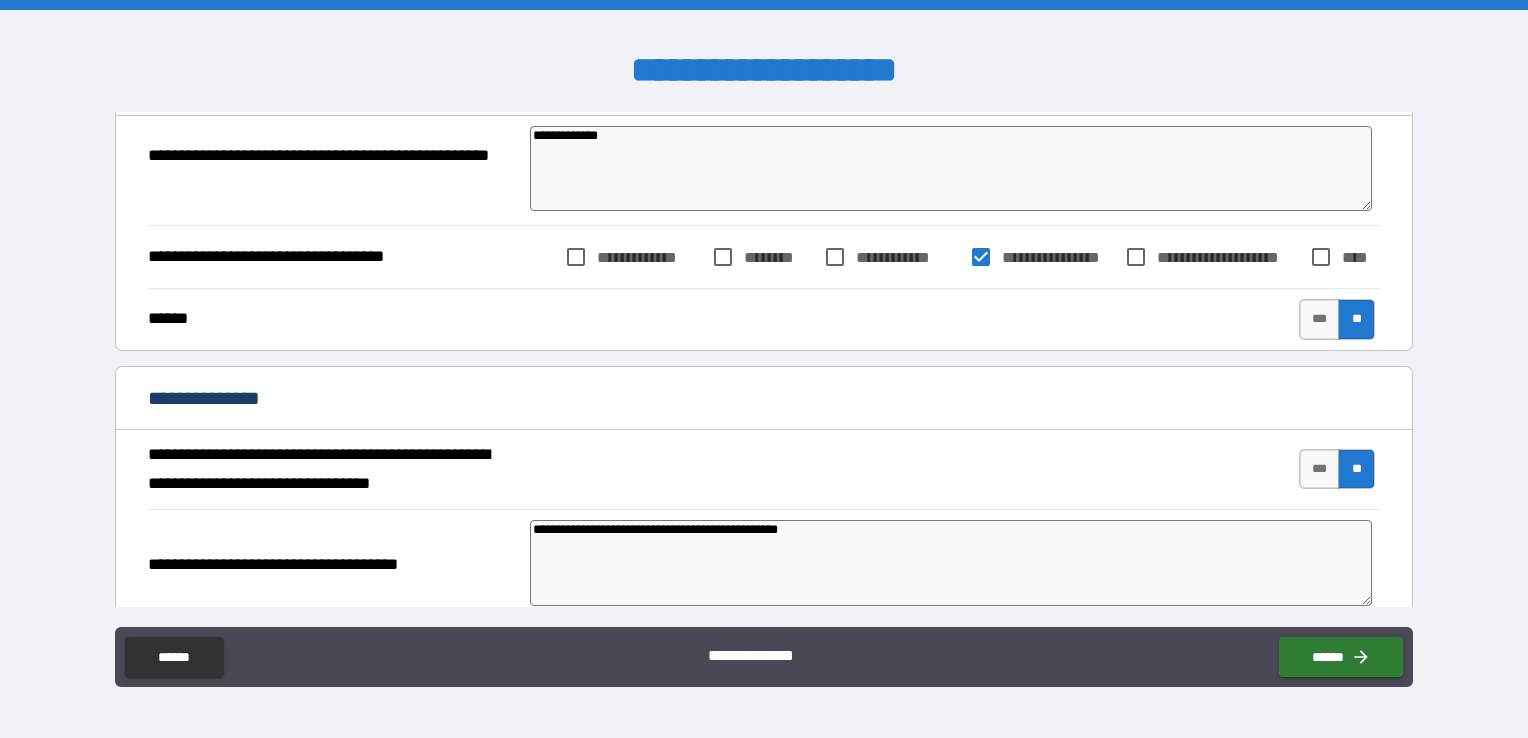 click on "**********" at bounding box center [951, 563] 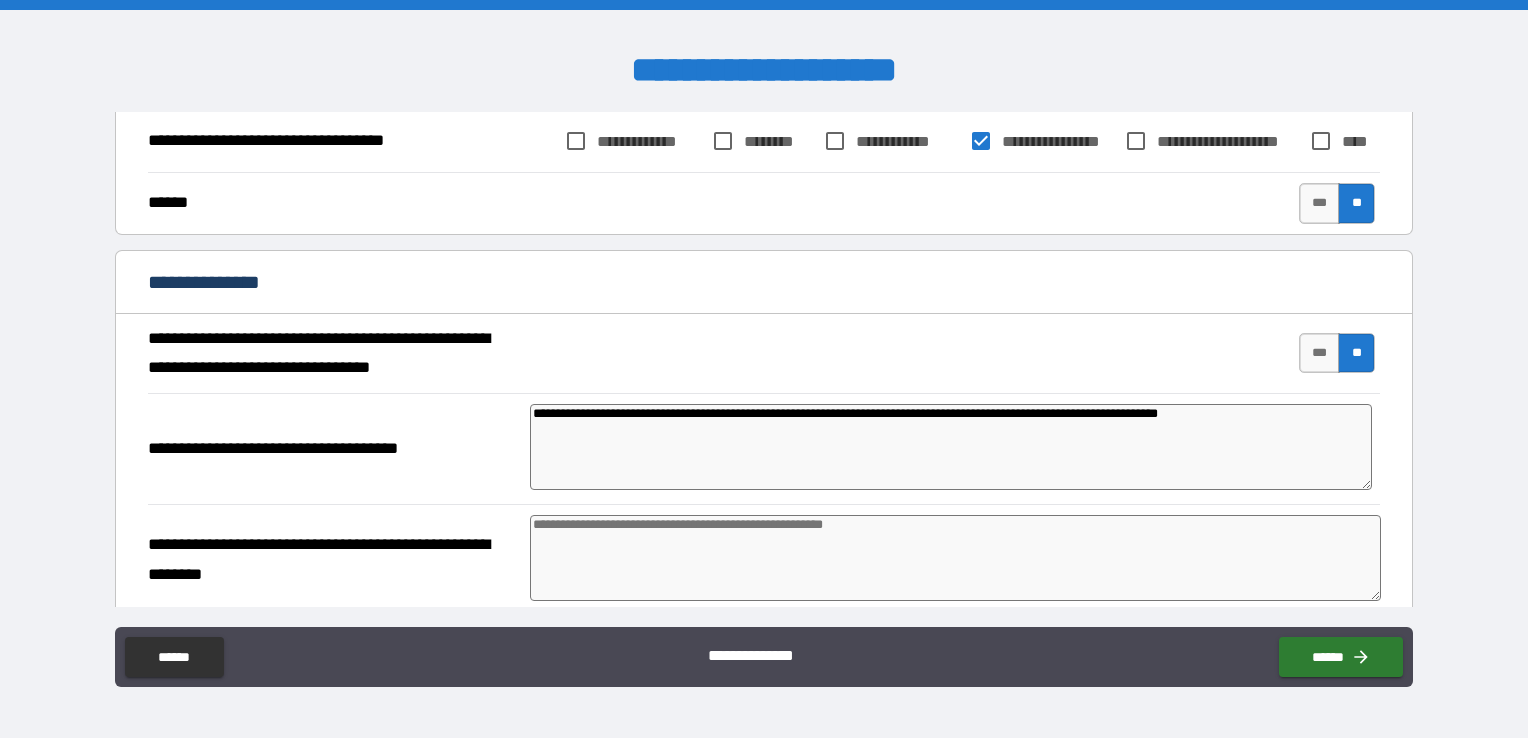 scroll, scrollTop: 400, scrollLeft: 0, axis: vertical 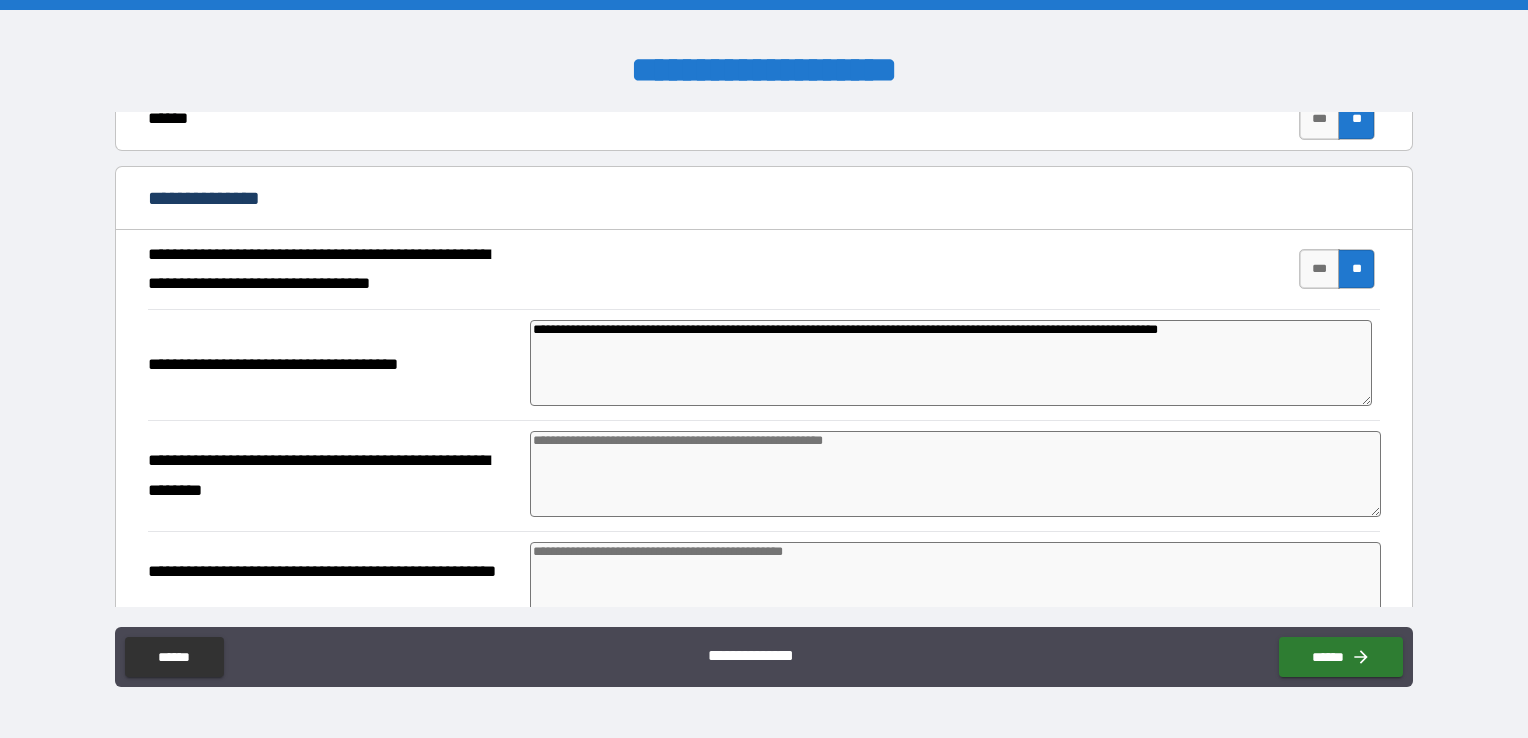click at bounding box center (955, 585) 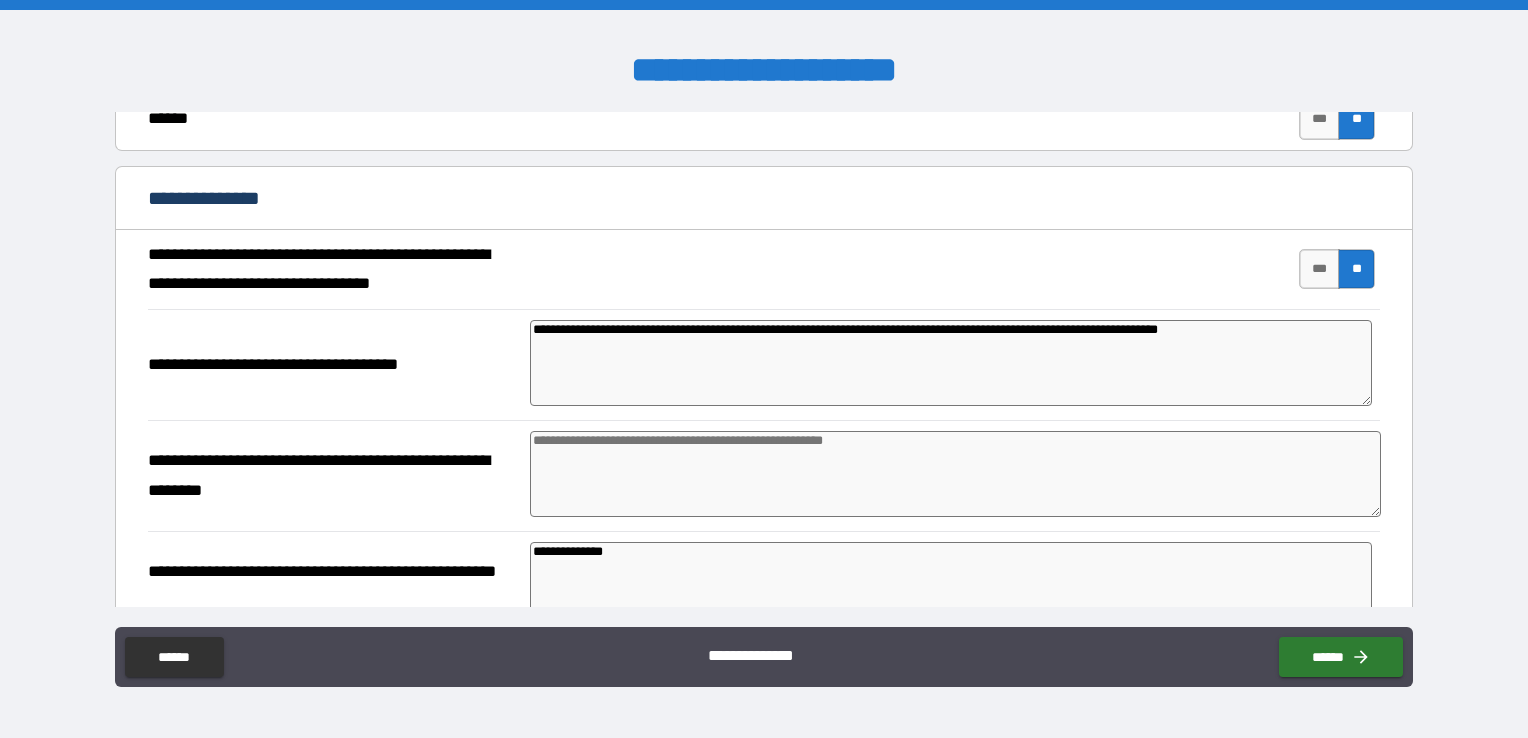 click on "**********" at bounding box center (951, 585) 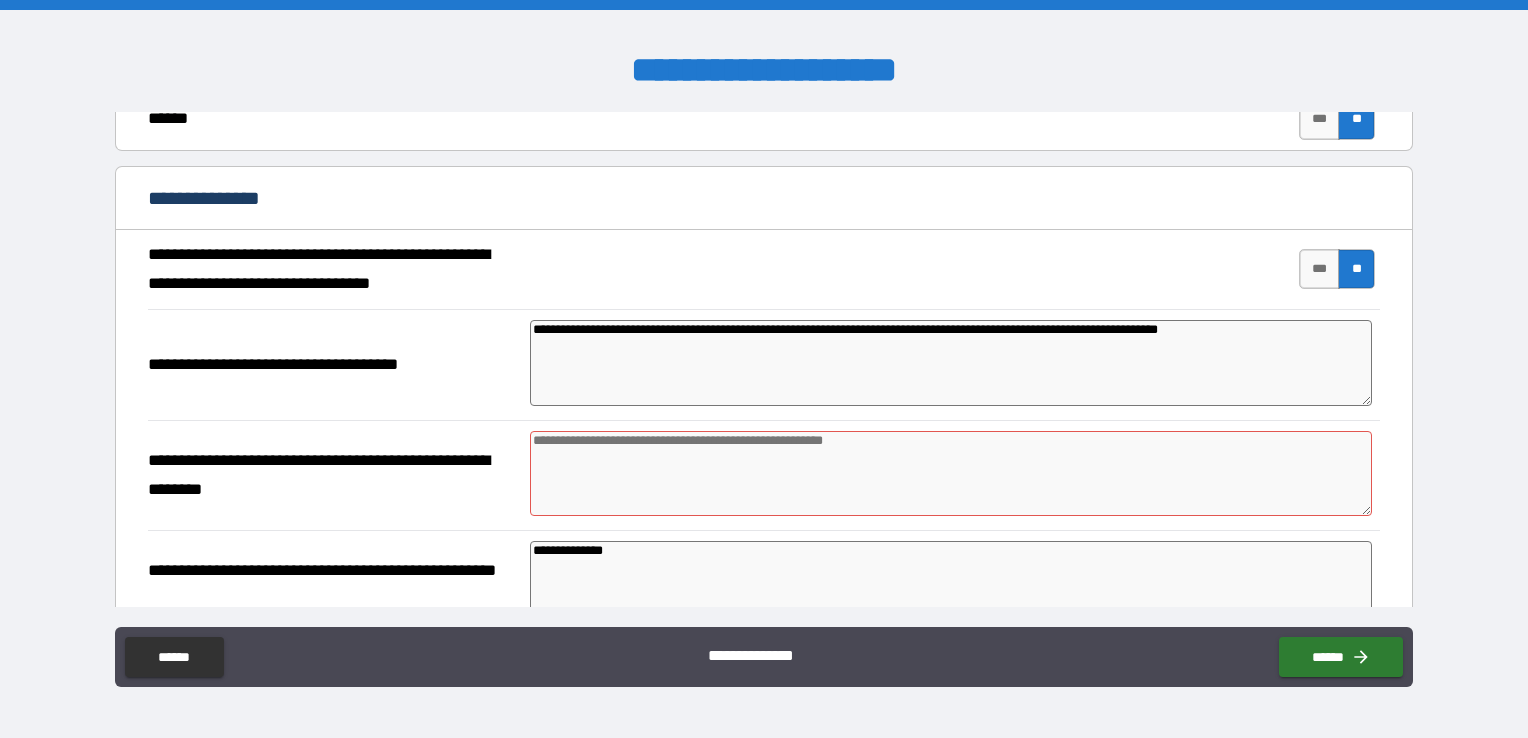 click at bounding box center (951, 474) 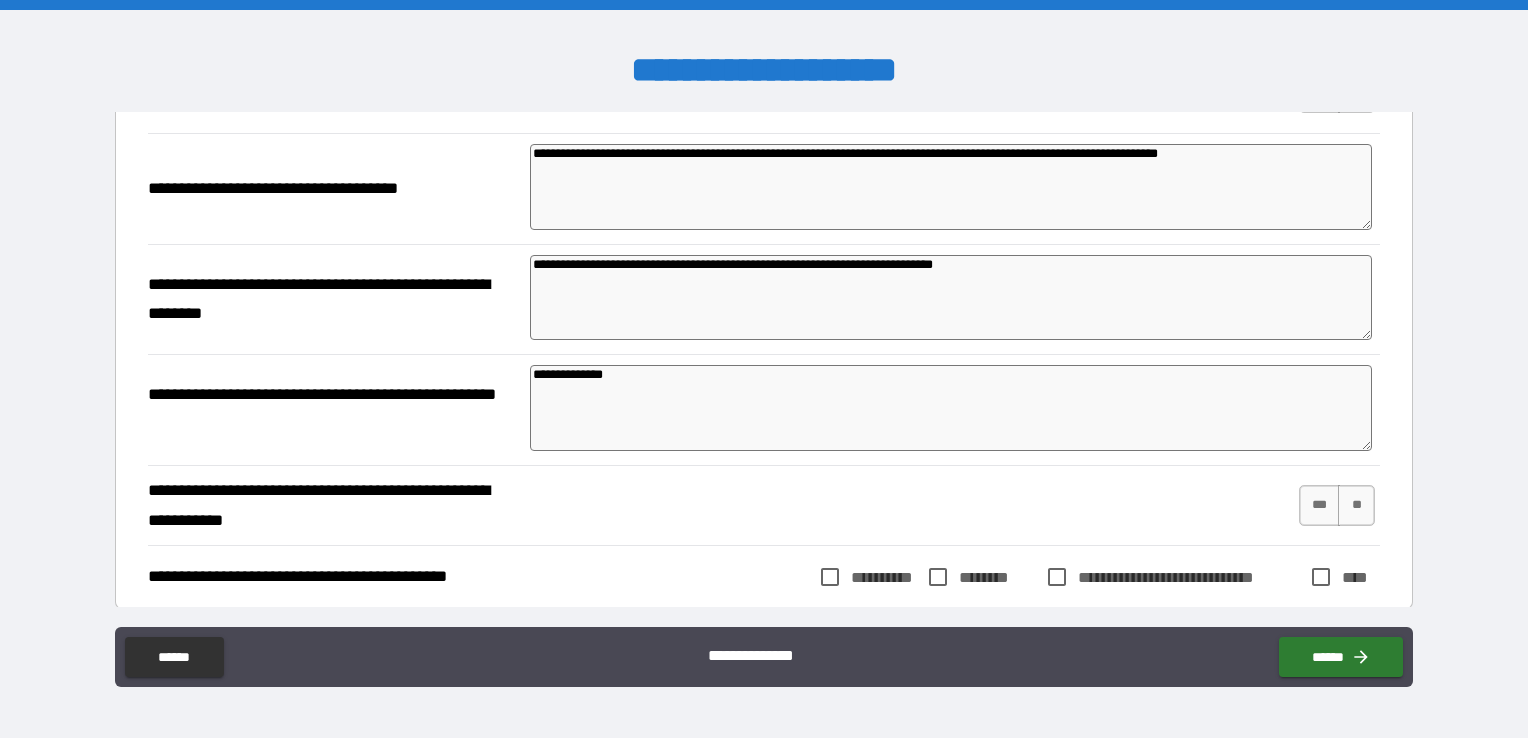 scroll, scrollTop: 700, scrollLeft: 0, axis: vertical 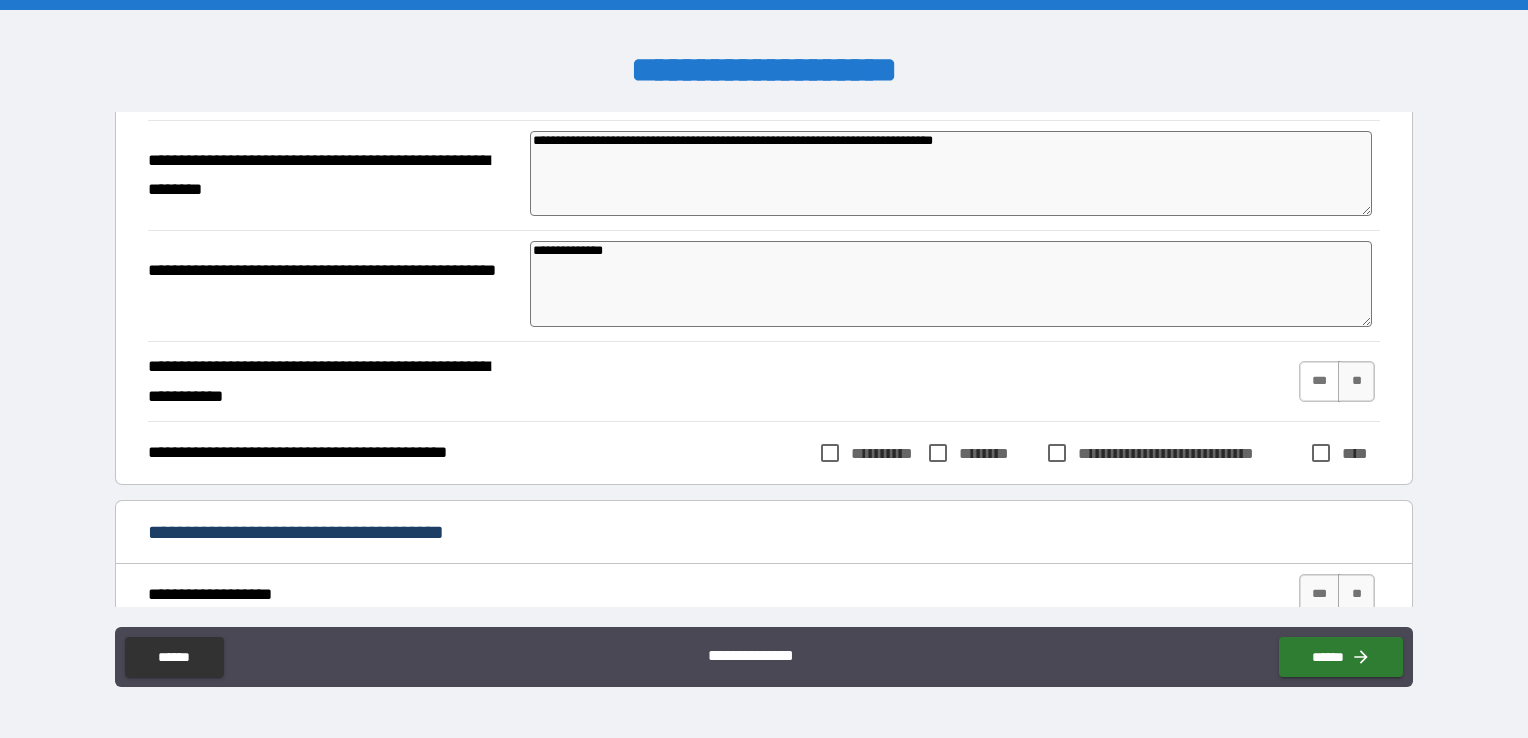 click on "***" at bounding box center [1320, 381] 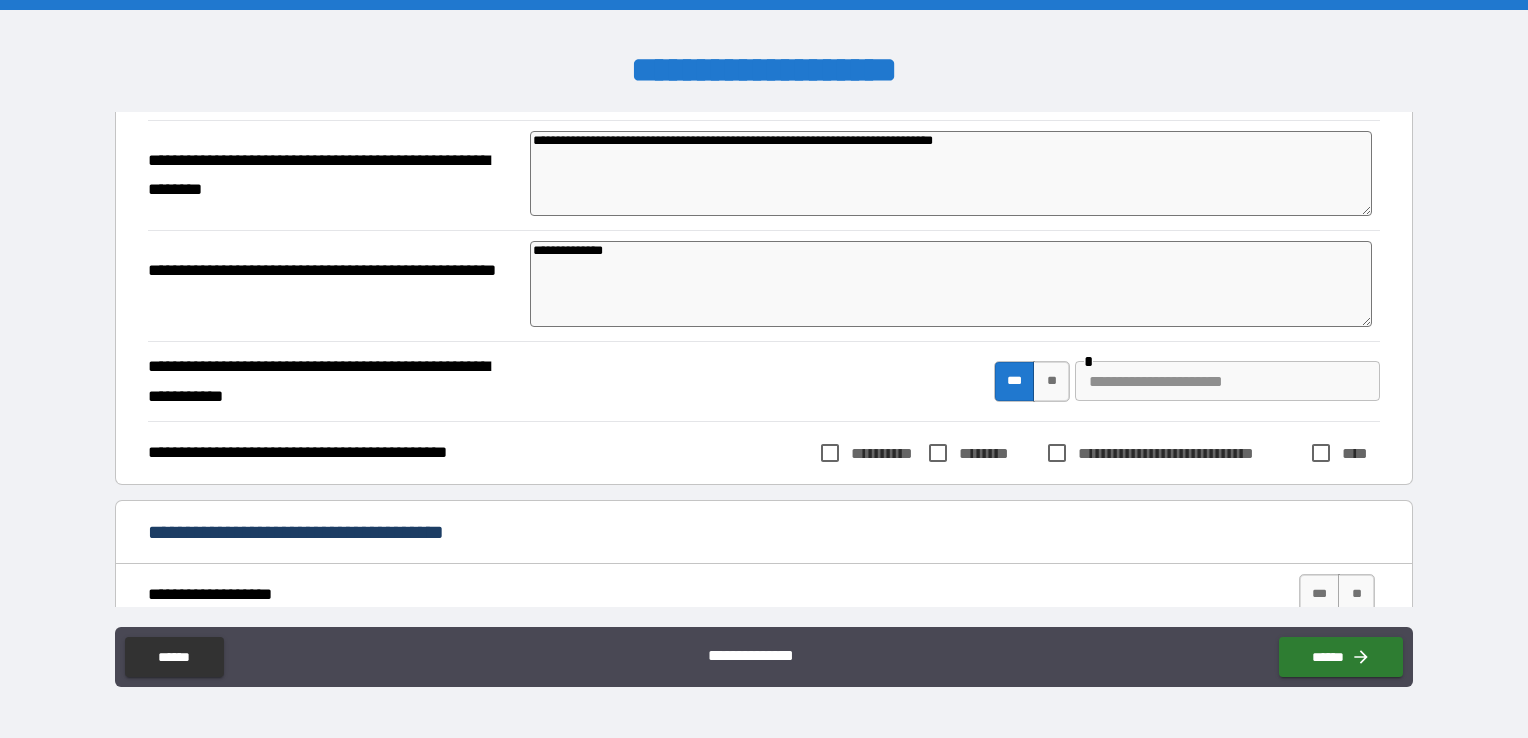 click at bounding box center (1227, 381) 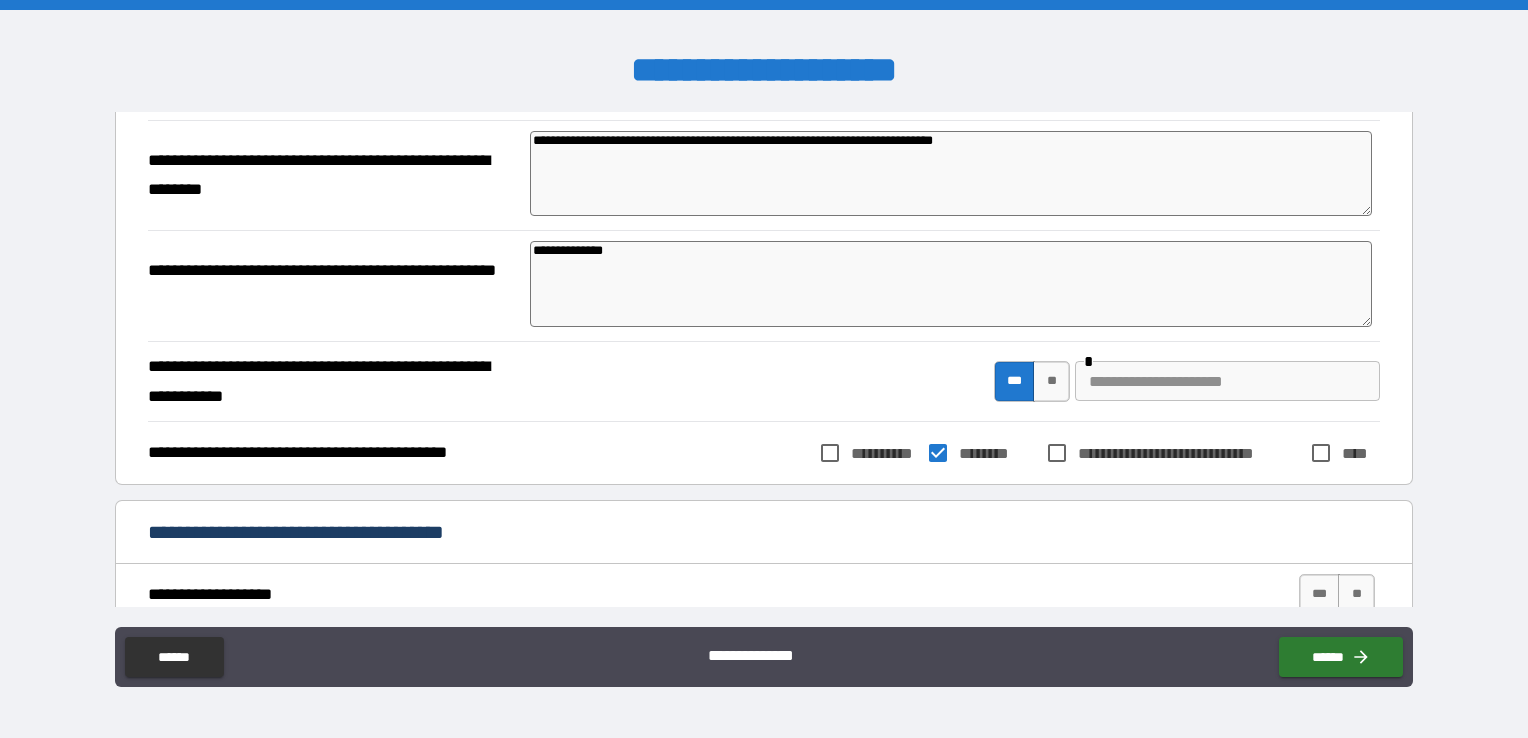 click at bounding box center [1227, 381] 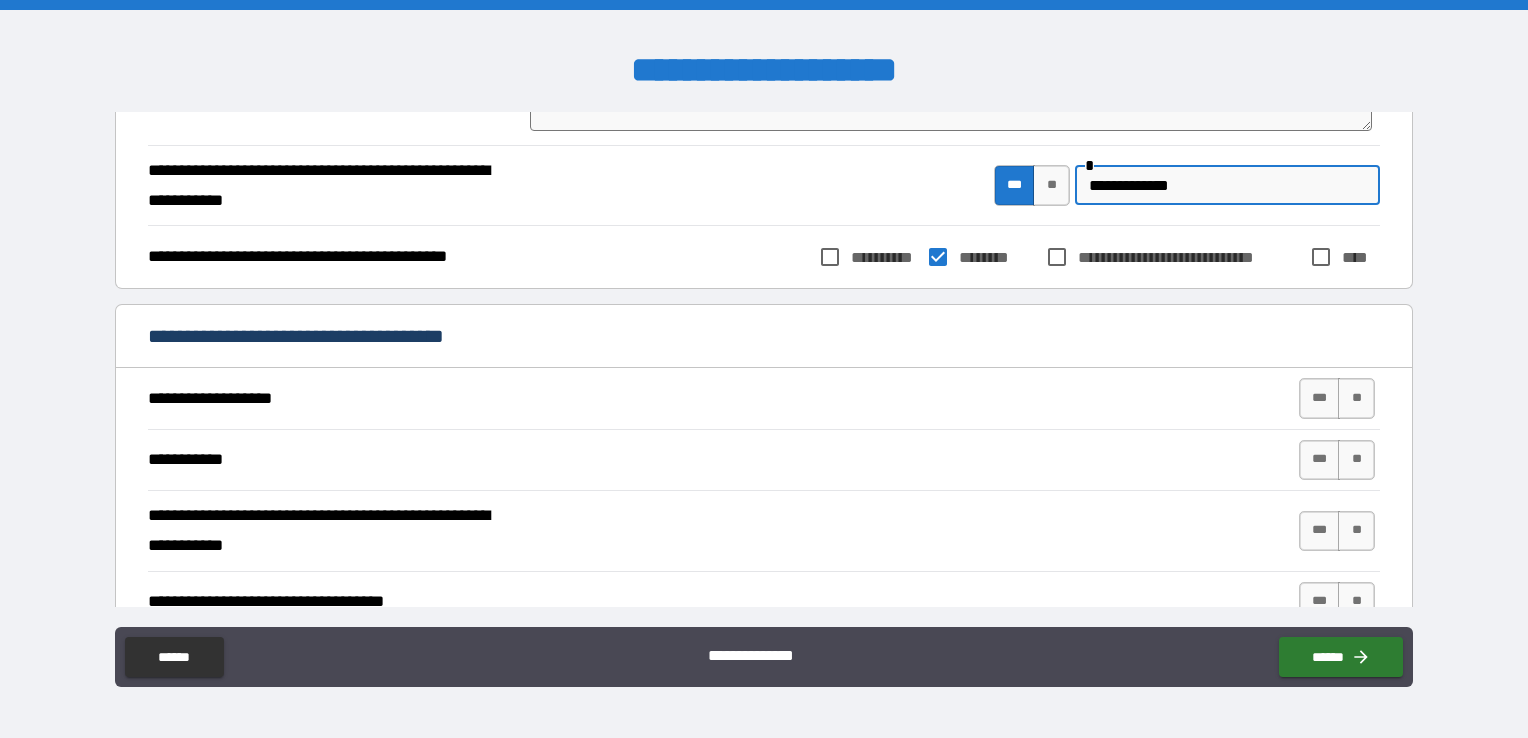 scroll, scrollTop: 900, scrollLeft: 0, axis: vertical 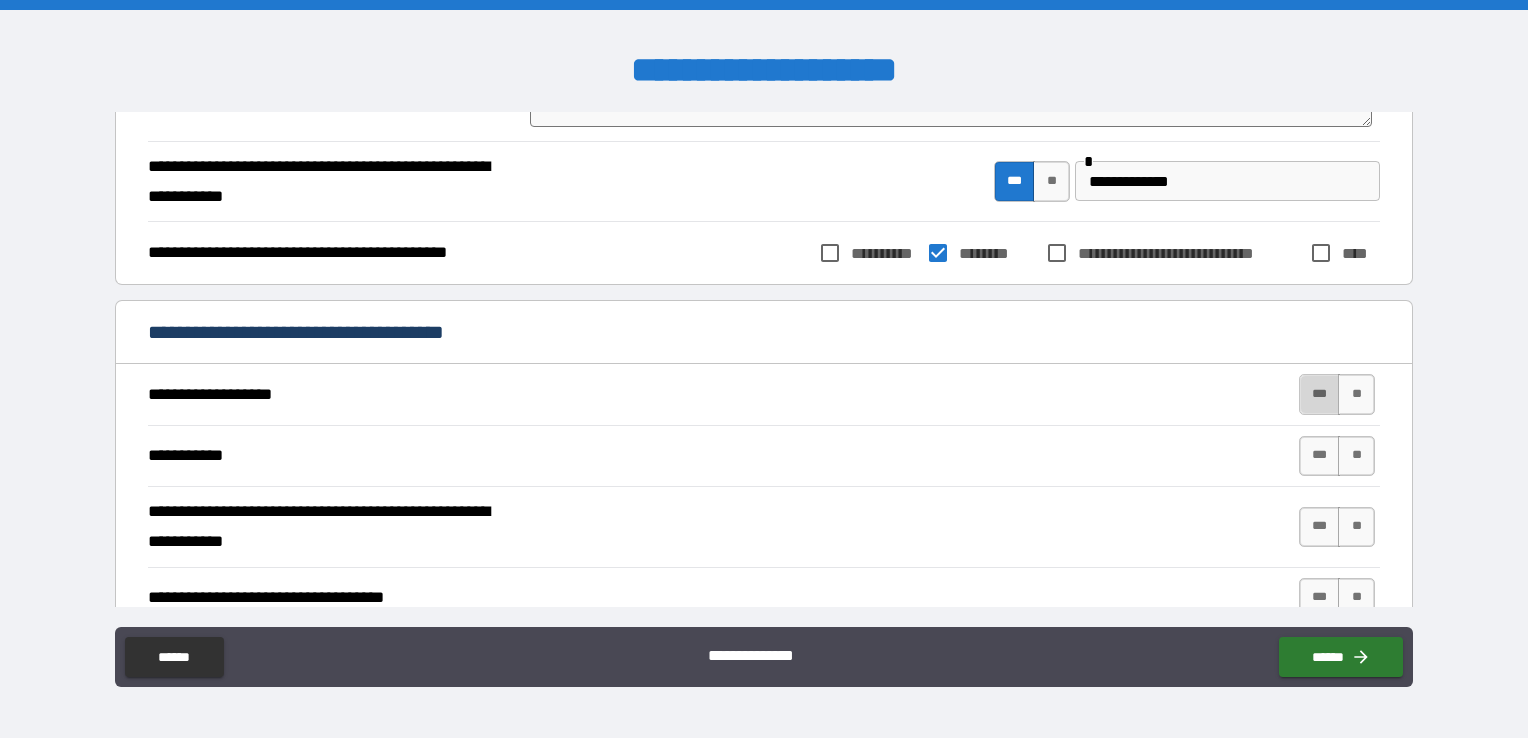 click on "***" at bounding box center [1320, 394] 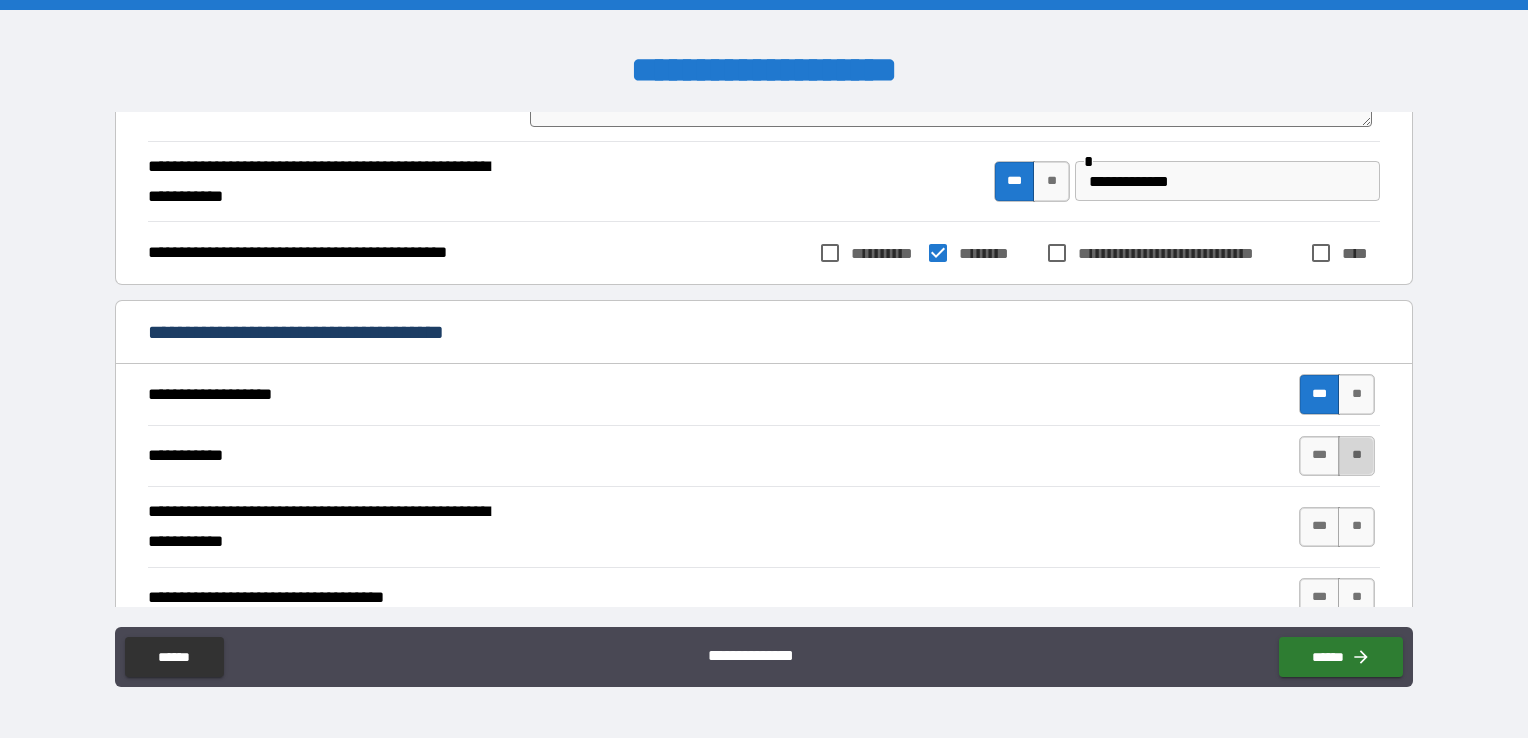 click on "**" at bounding box center (1356, 456) 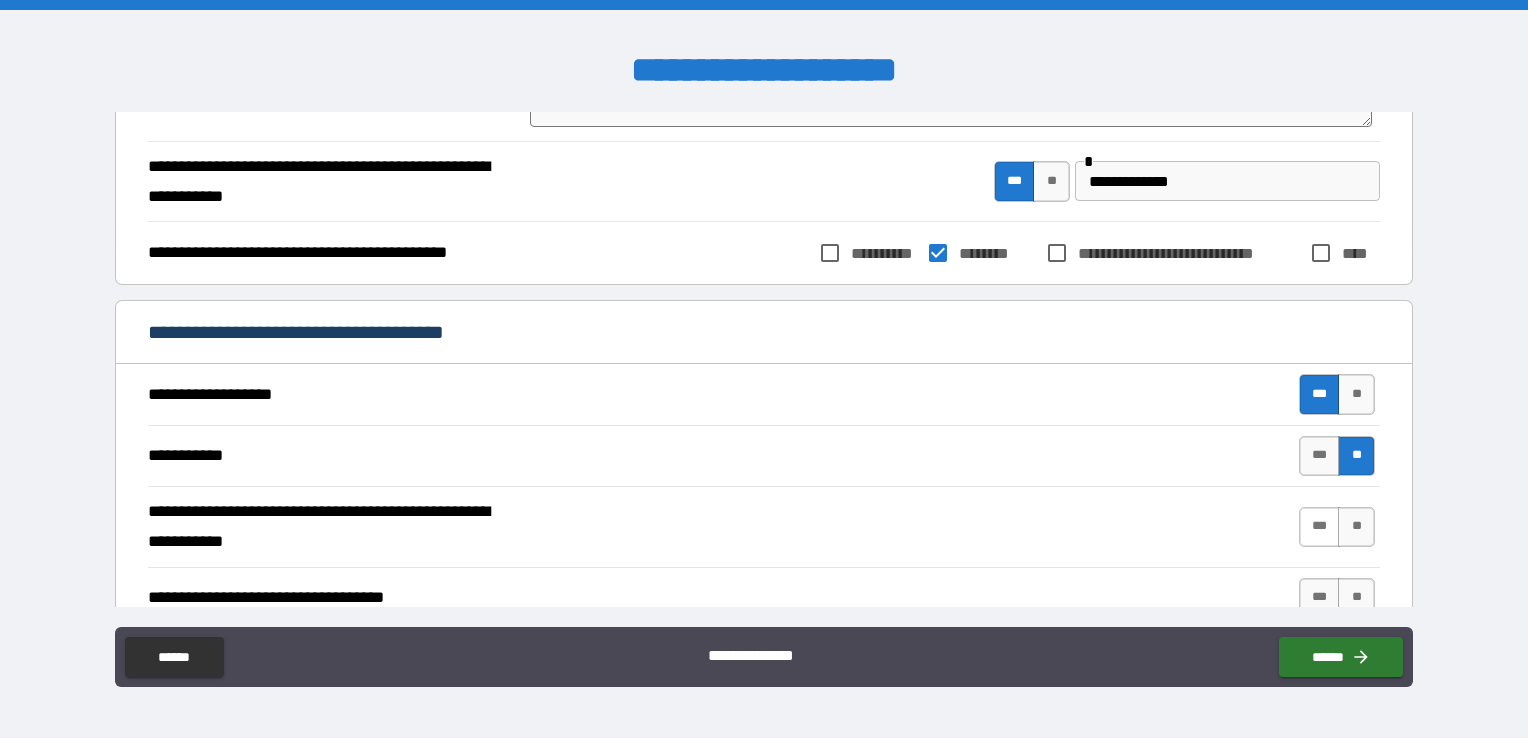 click on "***" at bounding box center (1320, 527) 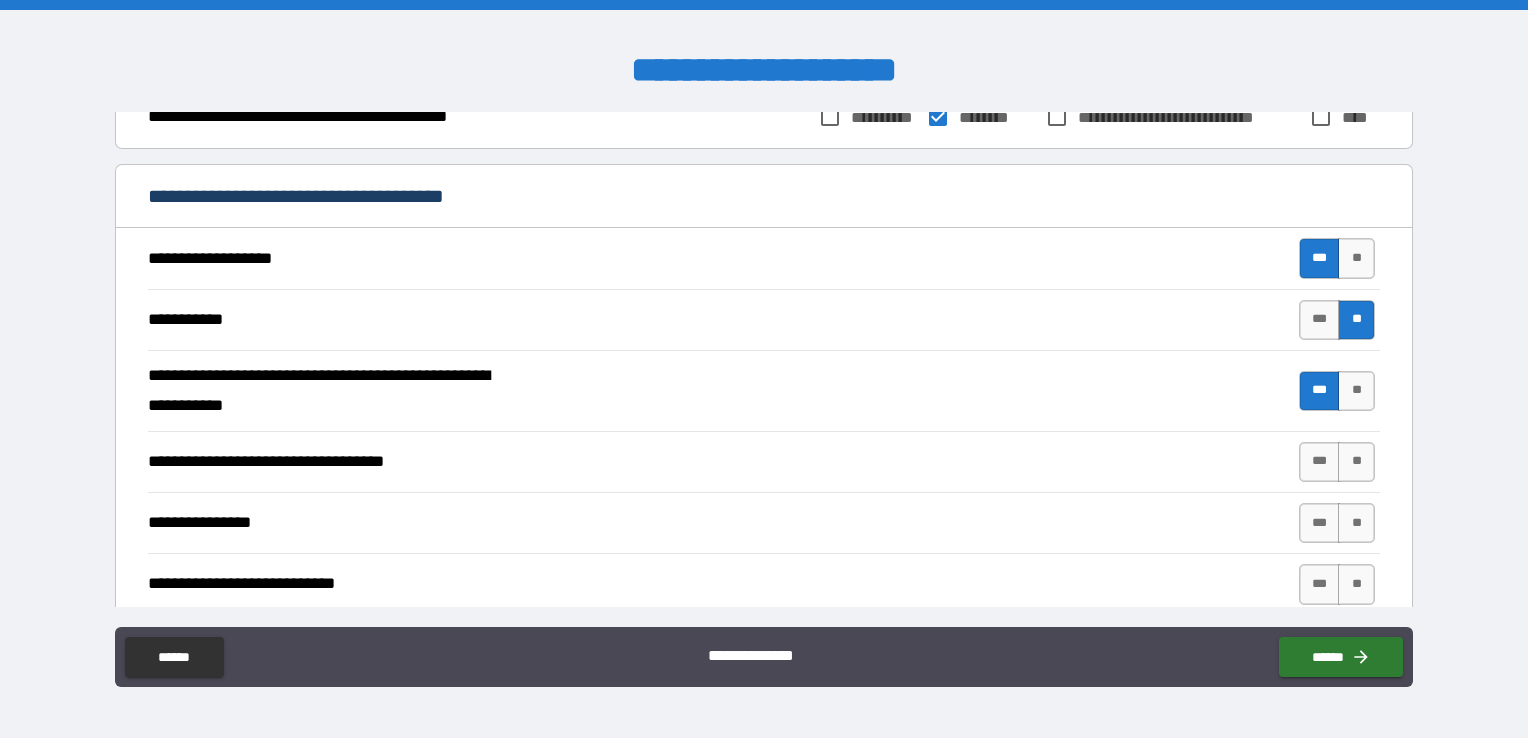 scroll, scrollTop: 1100, scrollLeft: 0, axis: vertical 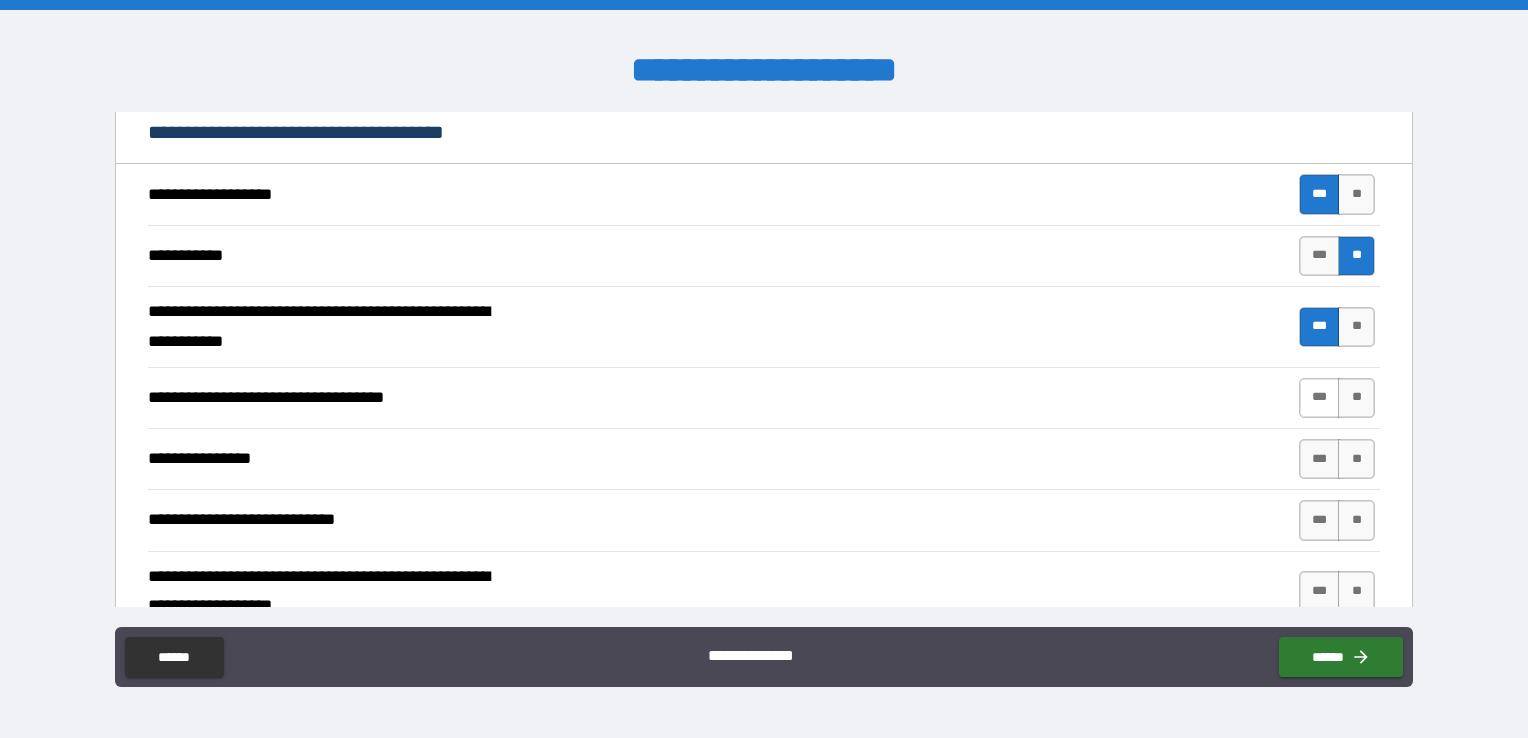 click on "***" at bounding box center [1320, 398] 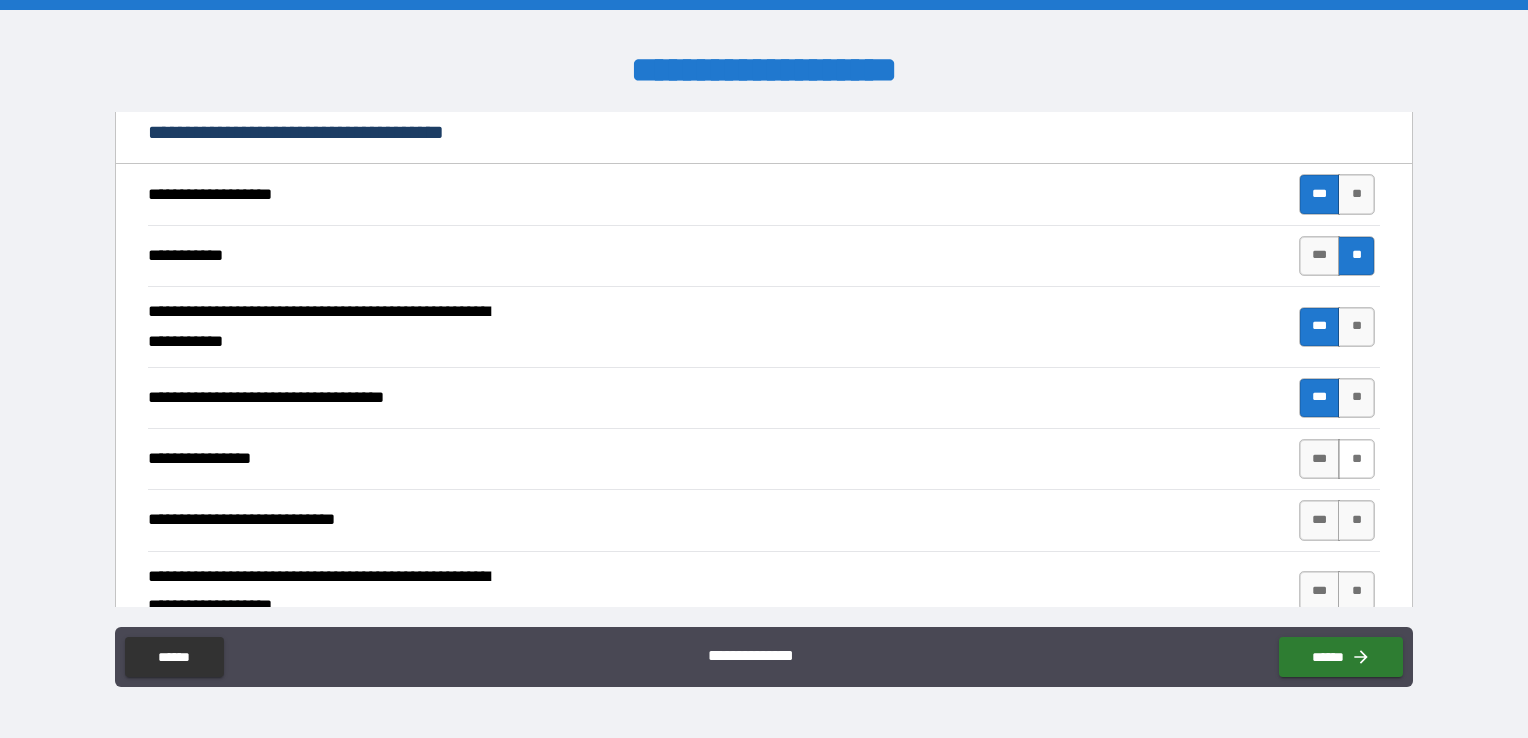 click on "**" at bounding box center (1356, 459) 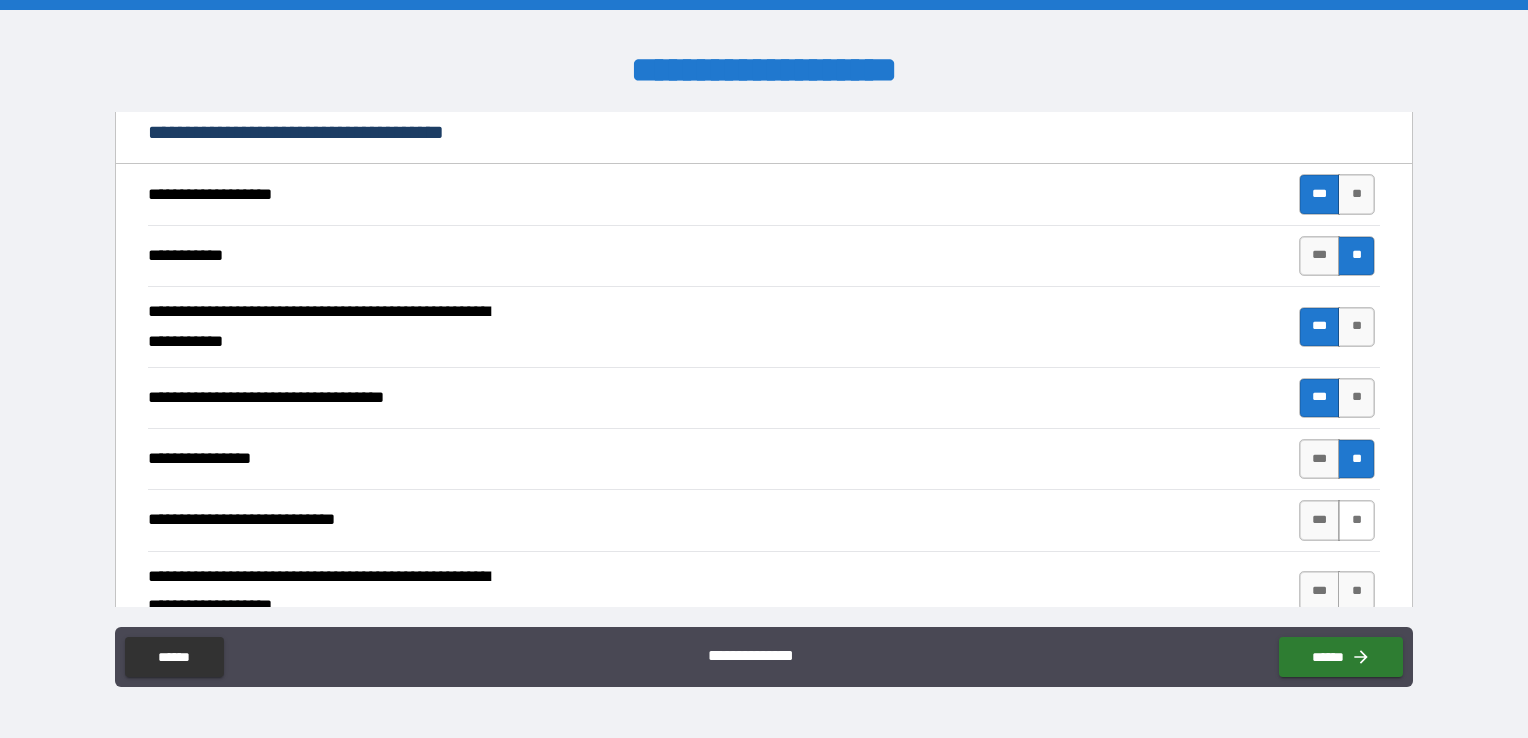 click on "**" at bounding box center (1356, 520) 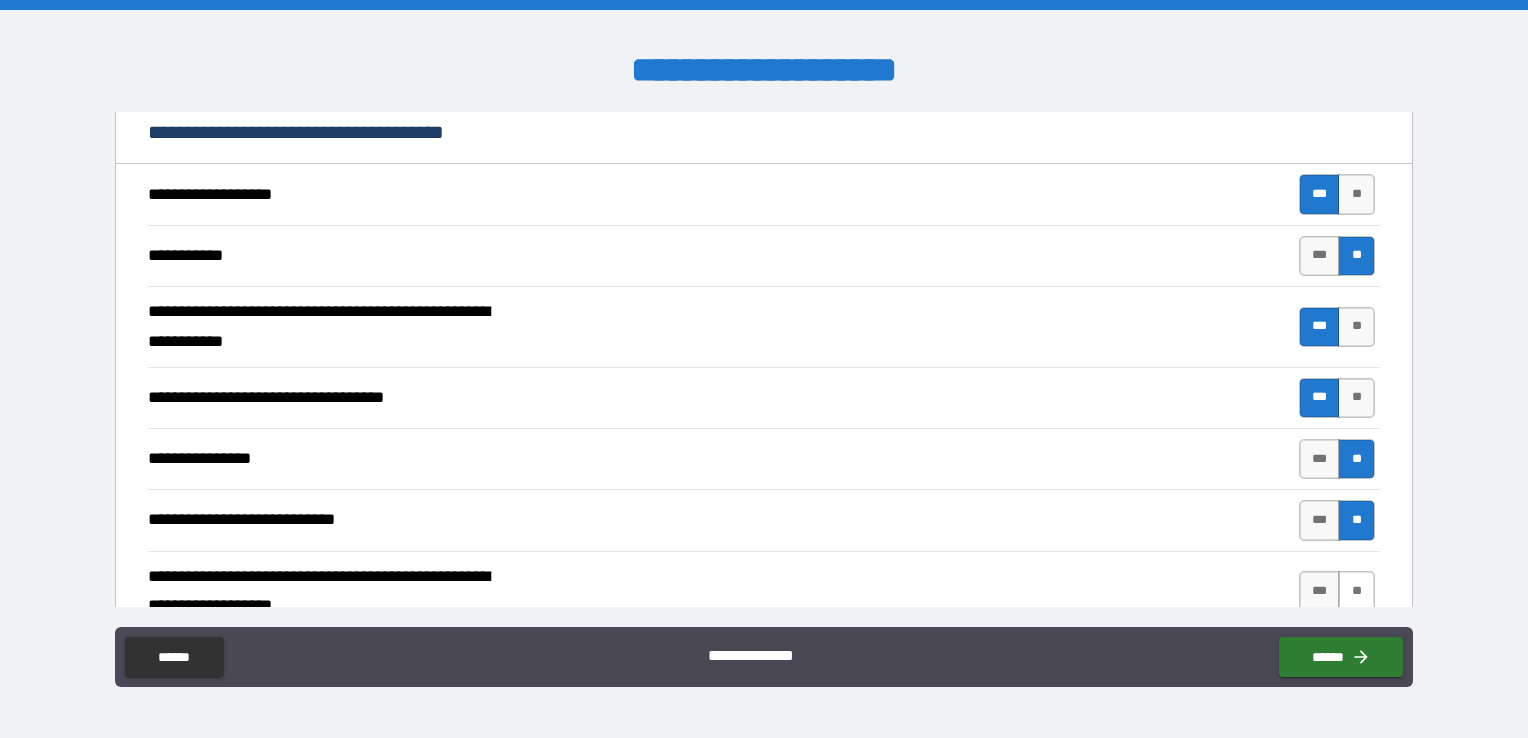 click on "**" at bounding box center (1356, 591) 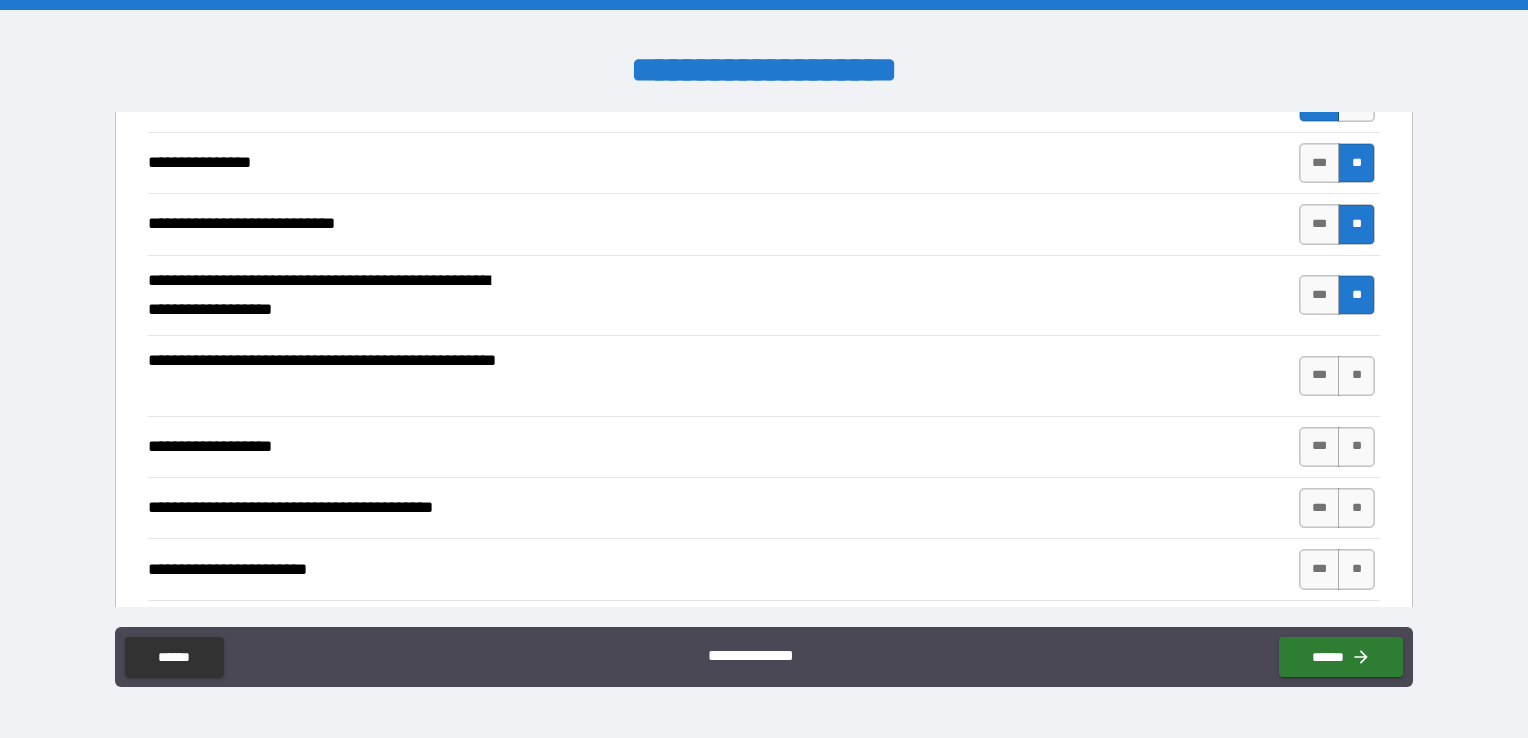 scroll, scrollTop: 1400, scrollLeft: 0, axis: vertical 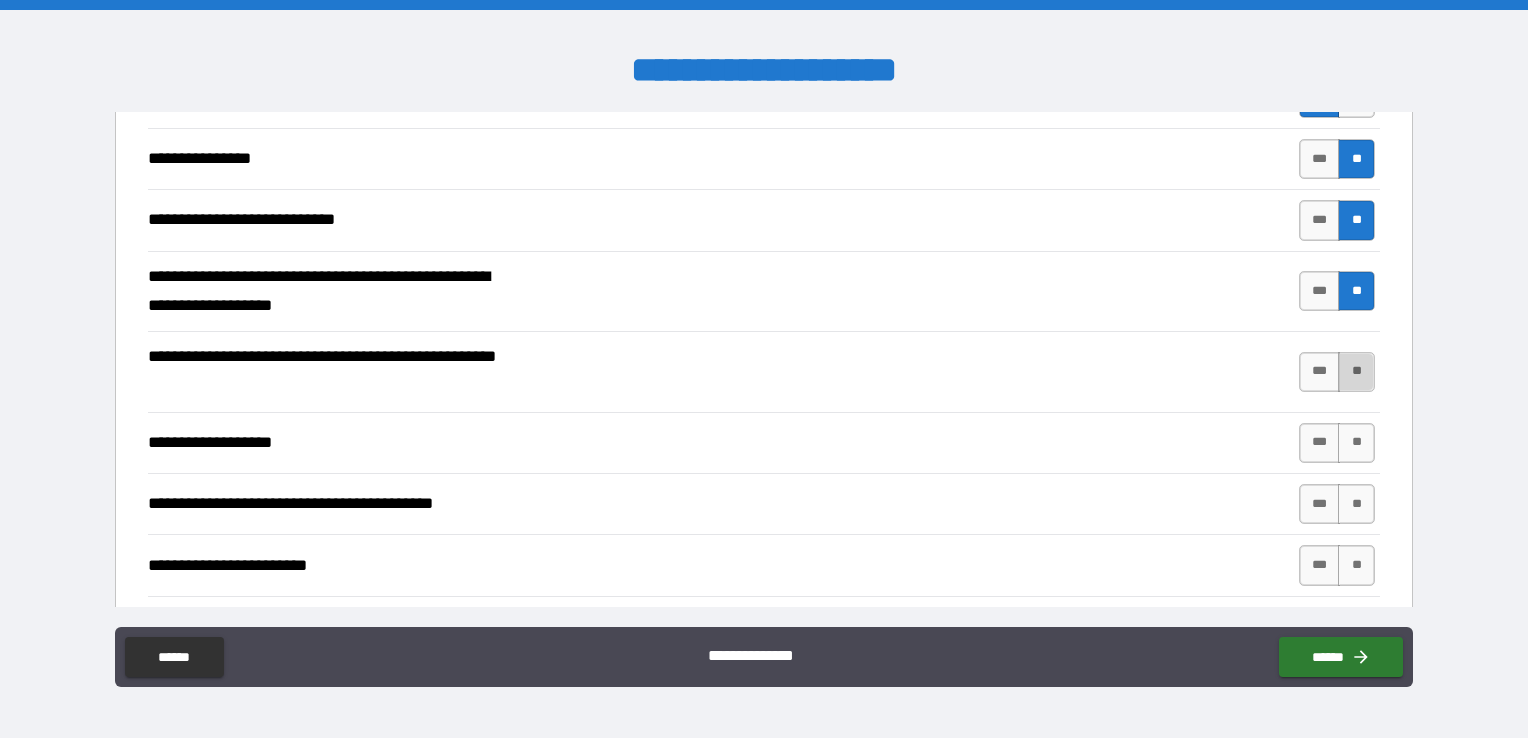 click on "**" at bounding box center (1356, 372) 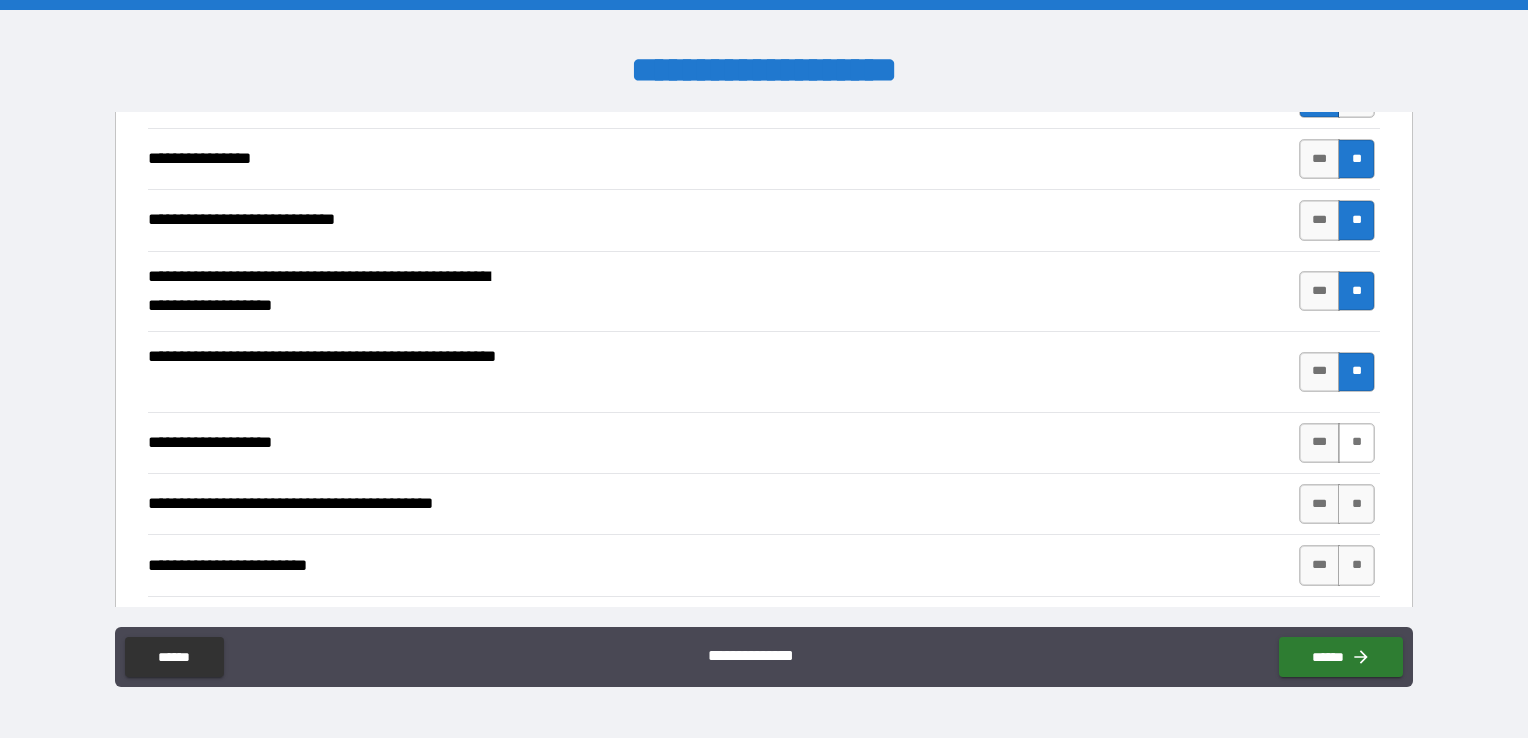 click on "**" at bounding box center [1356, 443] 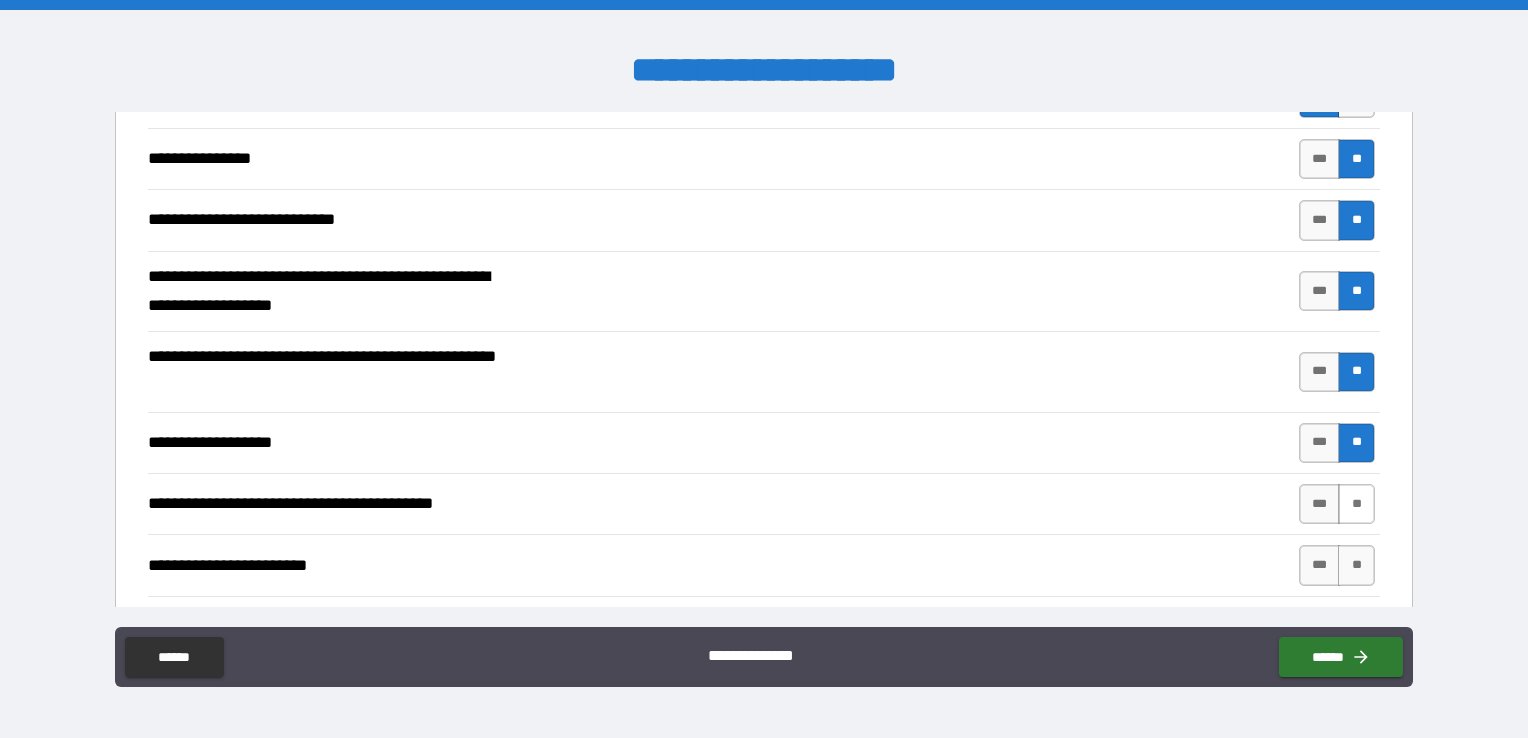 click on "**" at bounding box center [1356, 504] 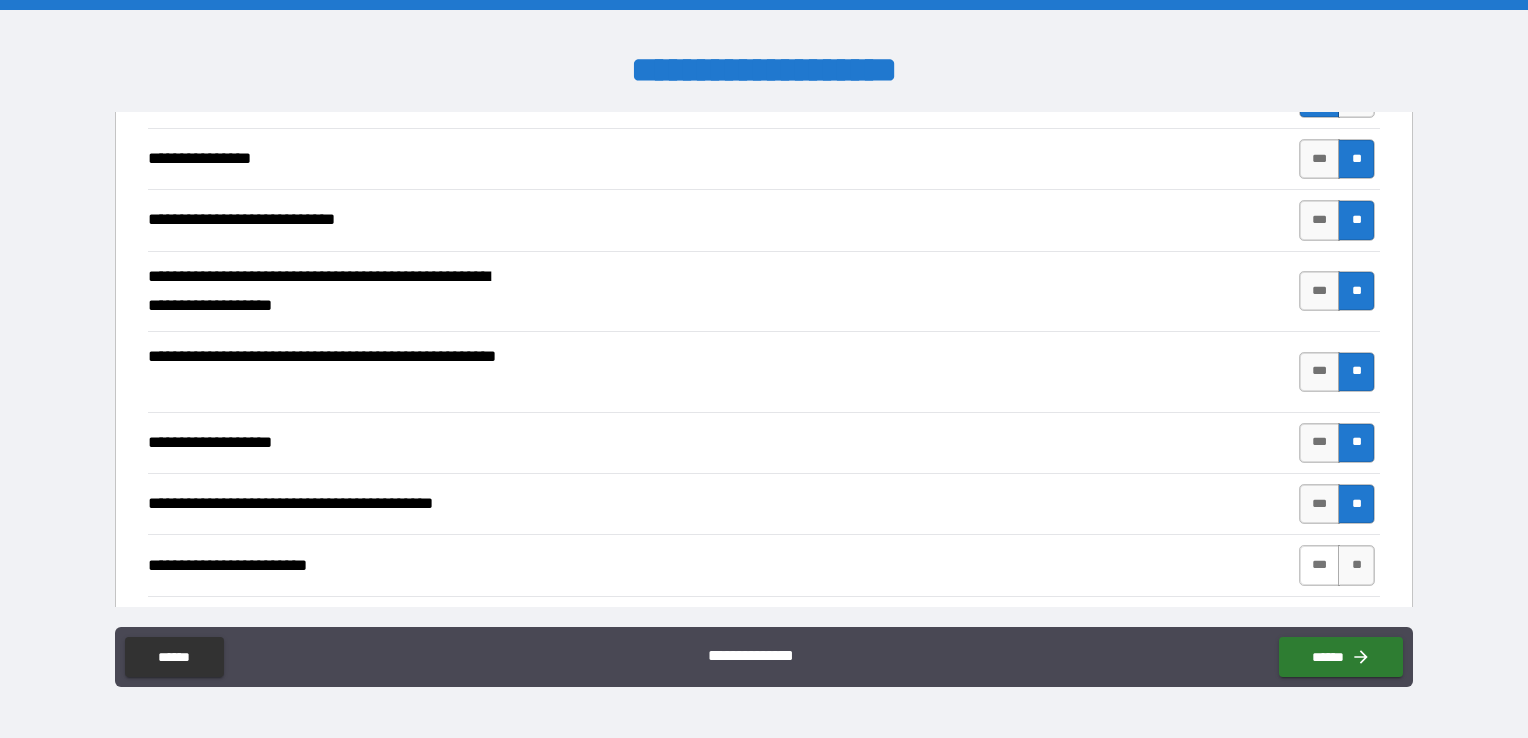 click on "***" at bounding box center [1320, 565] 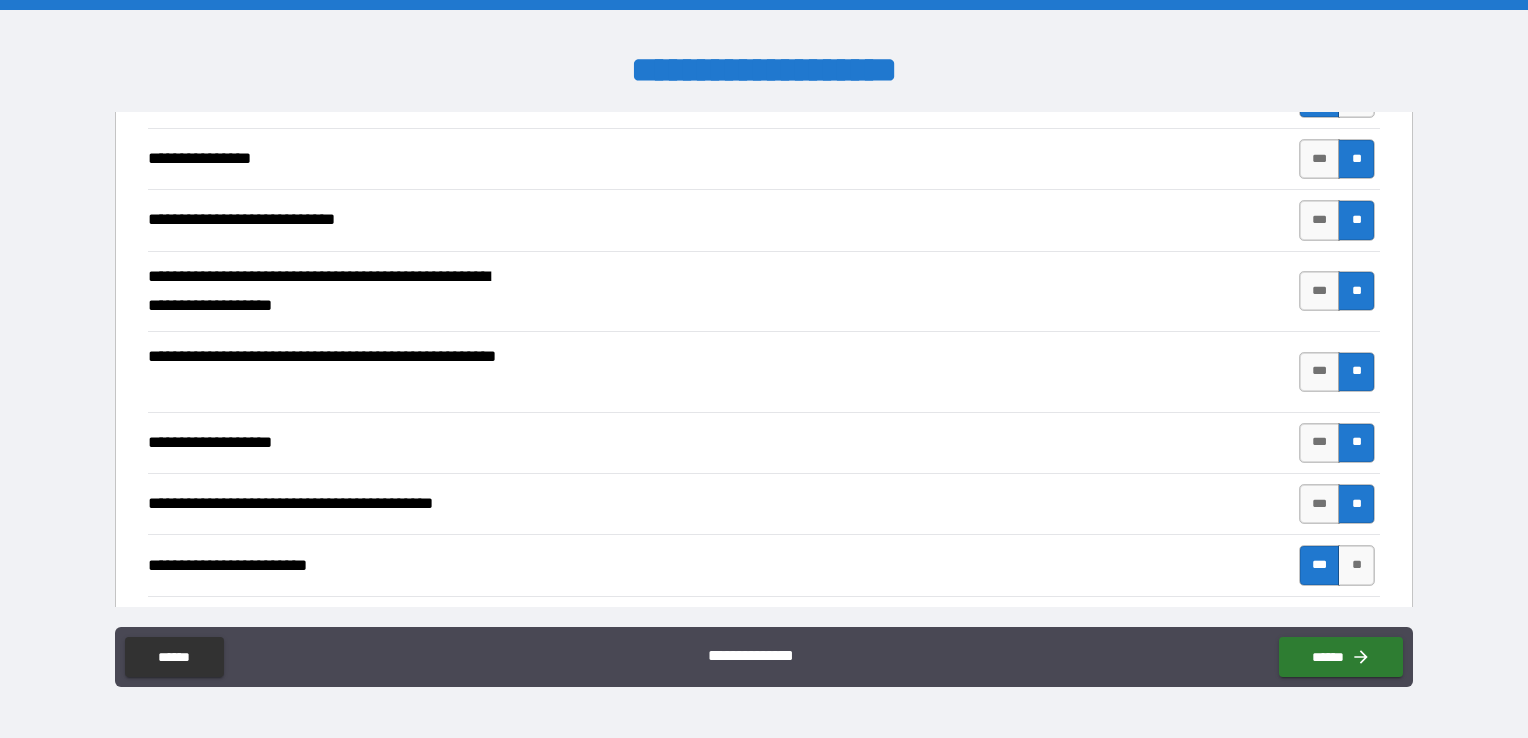 scroll, scrollTop: 1600, scrollLeft: 0, axis: vertical 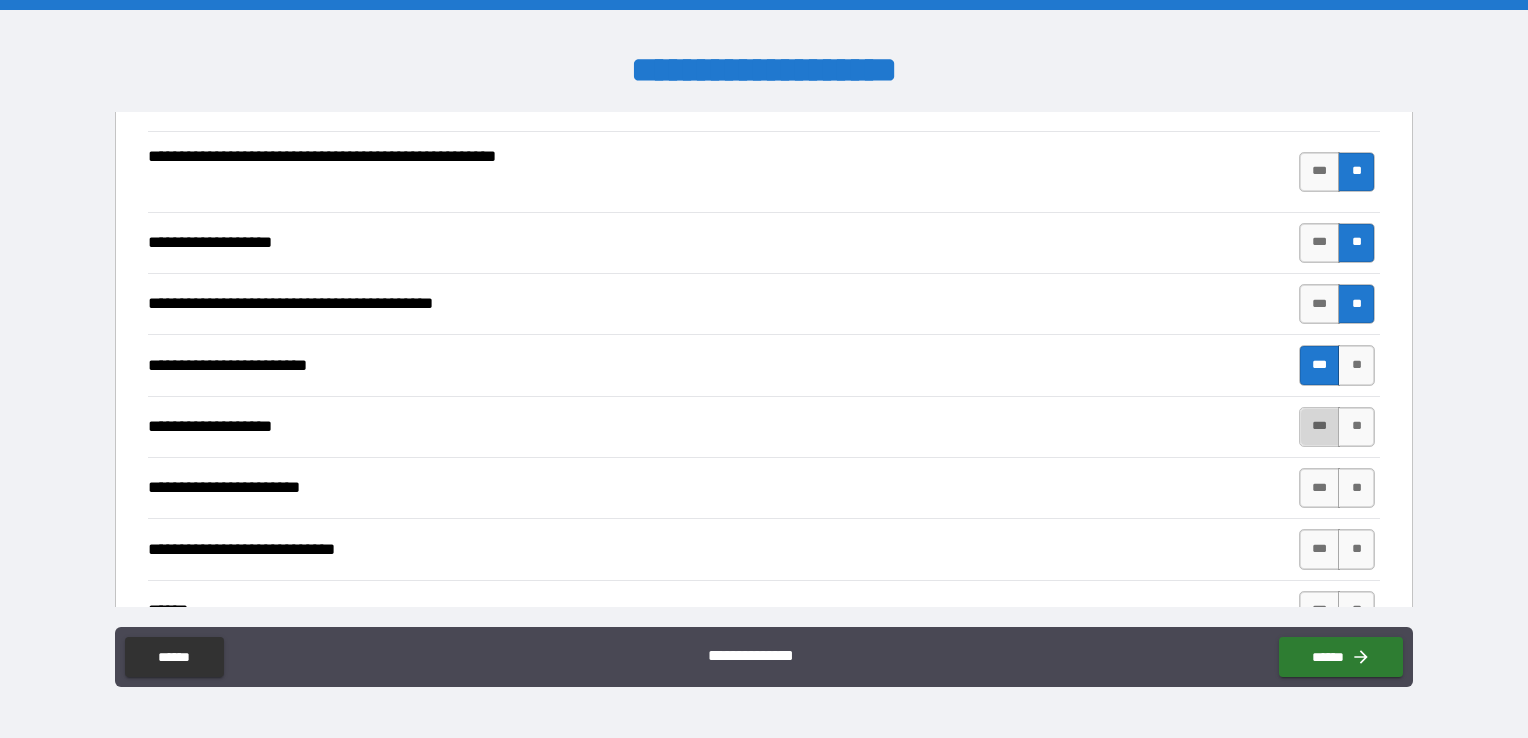 click on "***" at bounding box center (1320, 427) 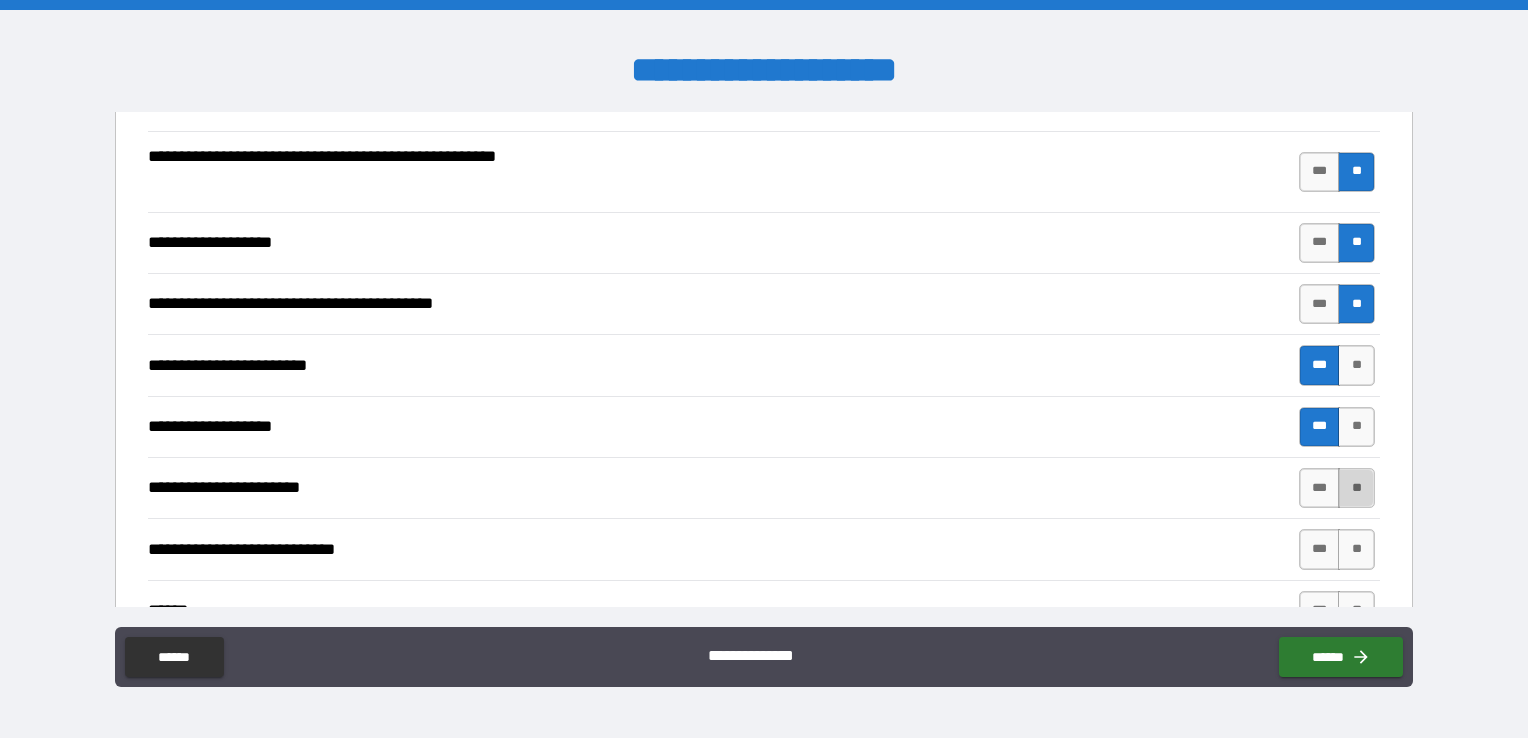 click on "**" at bounding box center (1356, 488) 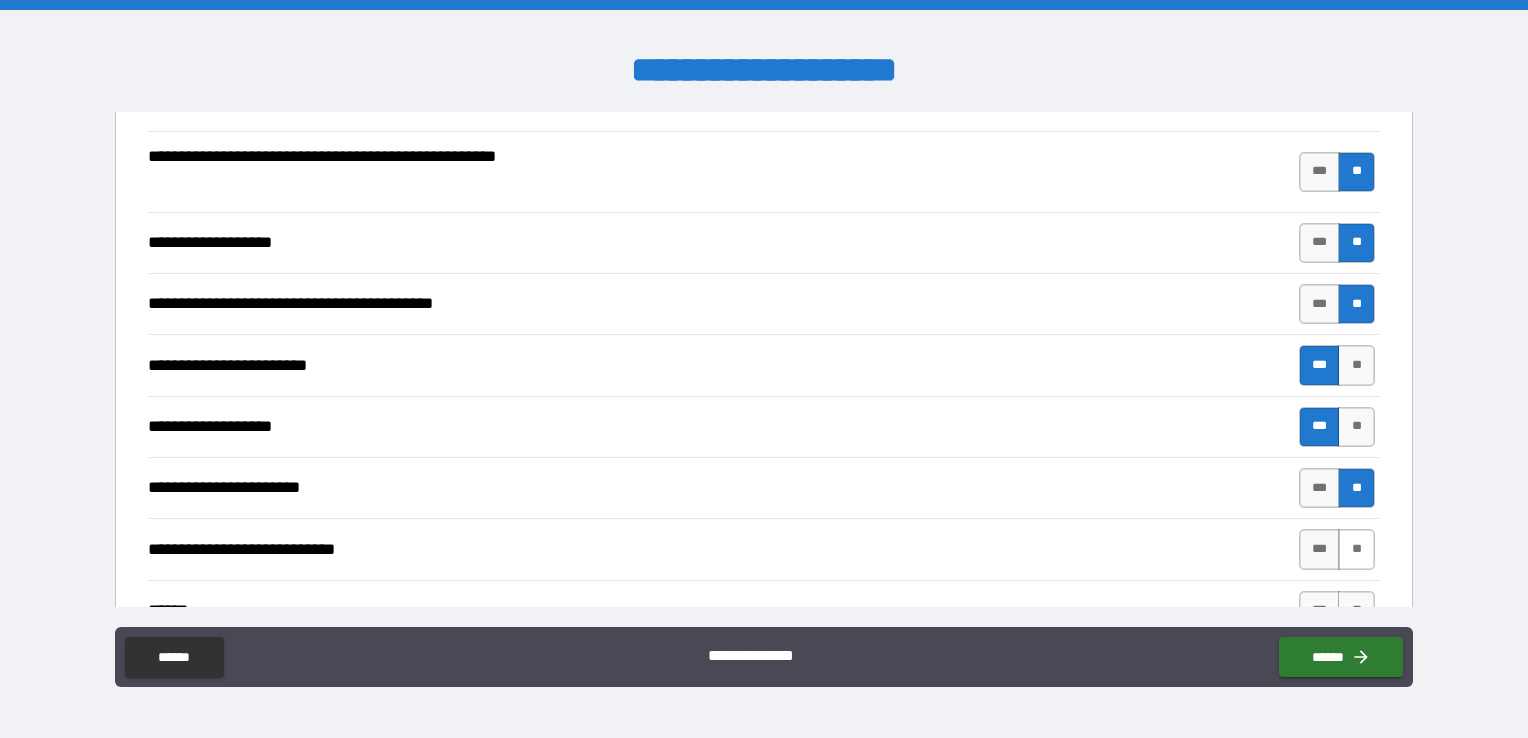 click on "**" at bounding box center [1356, 549] 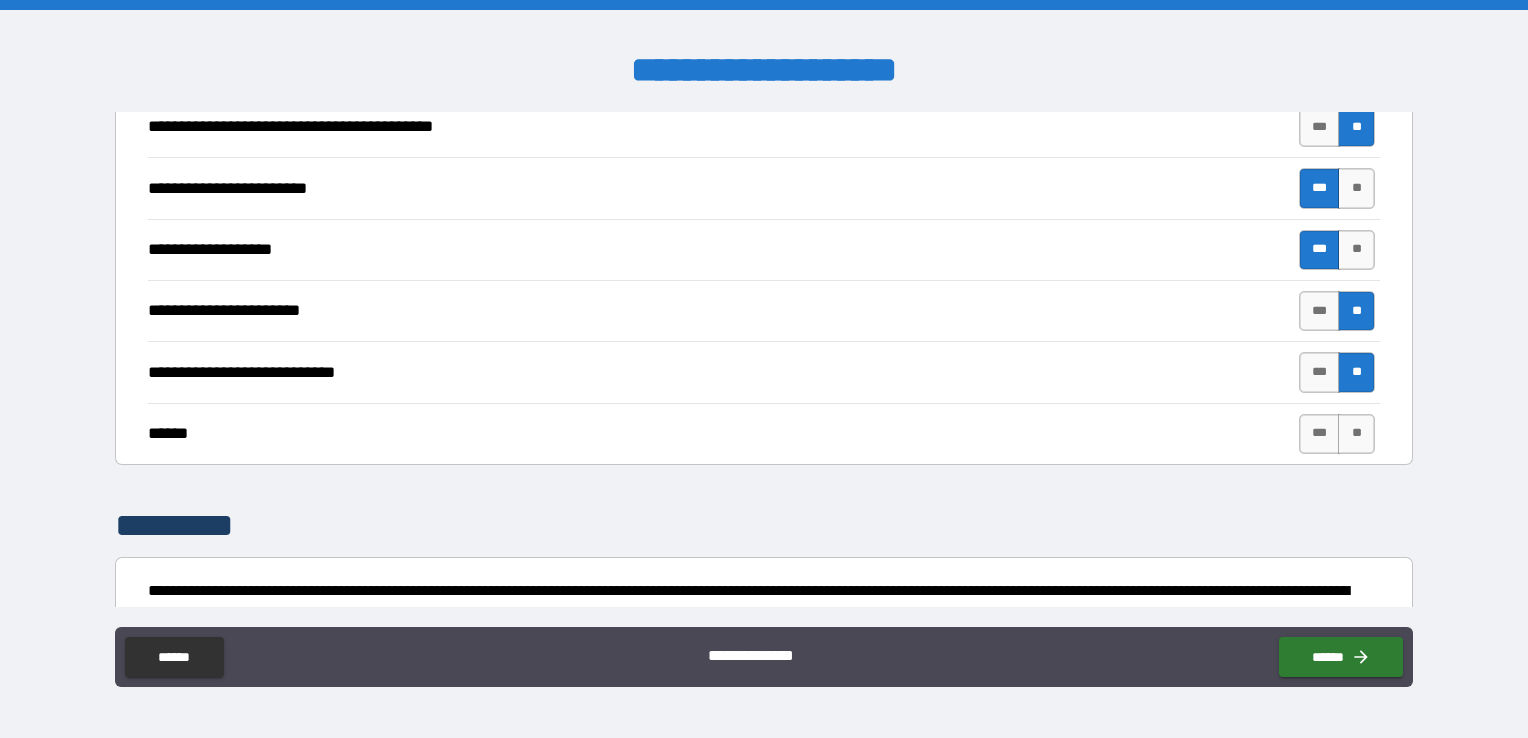 scroll, scrollTop: 1800, scrollLeft: 0, axis: vertical 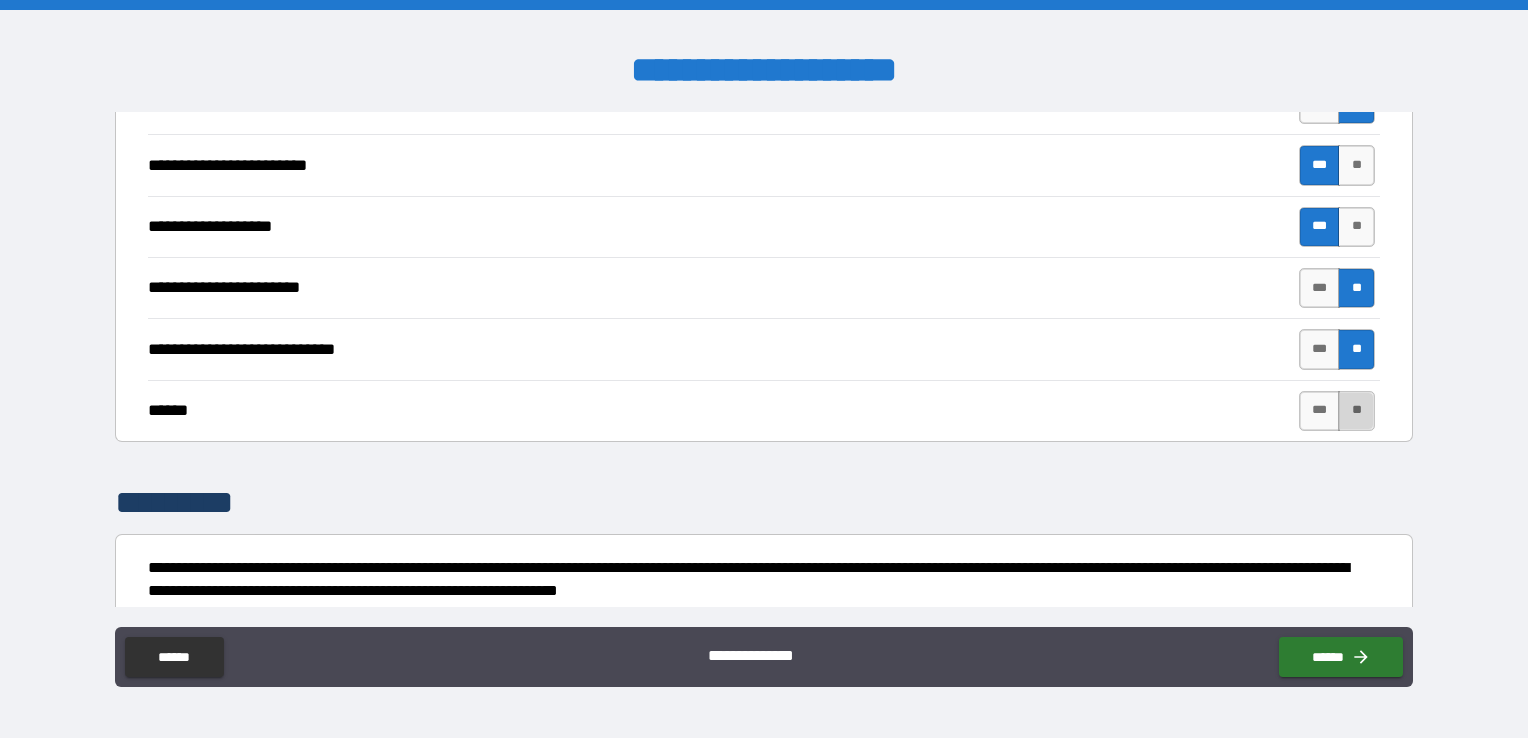 click on "**" at bounding box center [1356, 411] 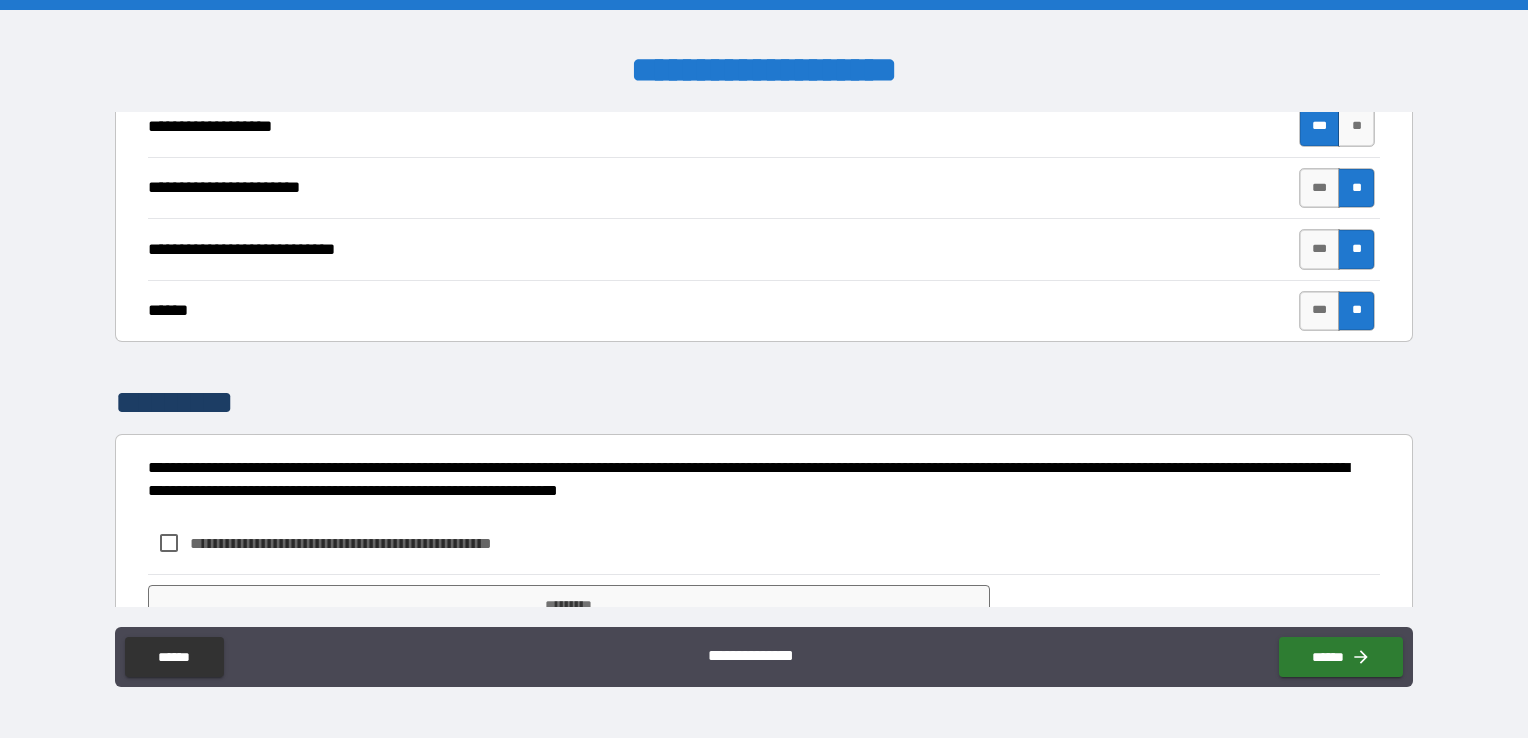 scroll, scrollTop: 1982, scrollLeft: 0, axis: vertical 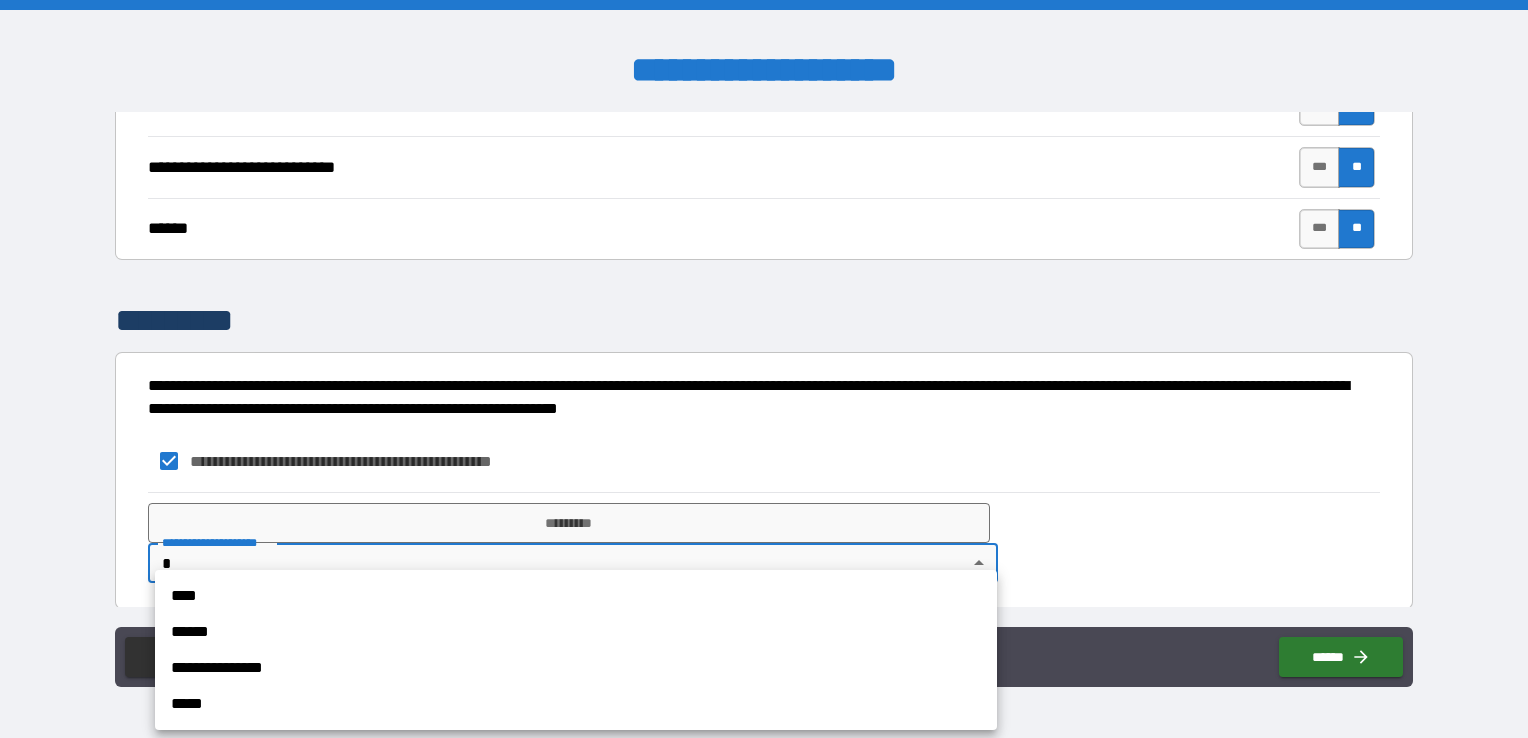 click on "**********" at bounding box center [764, 369] 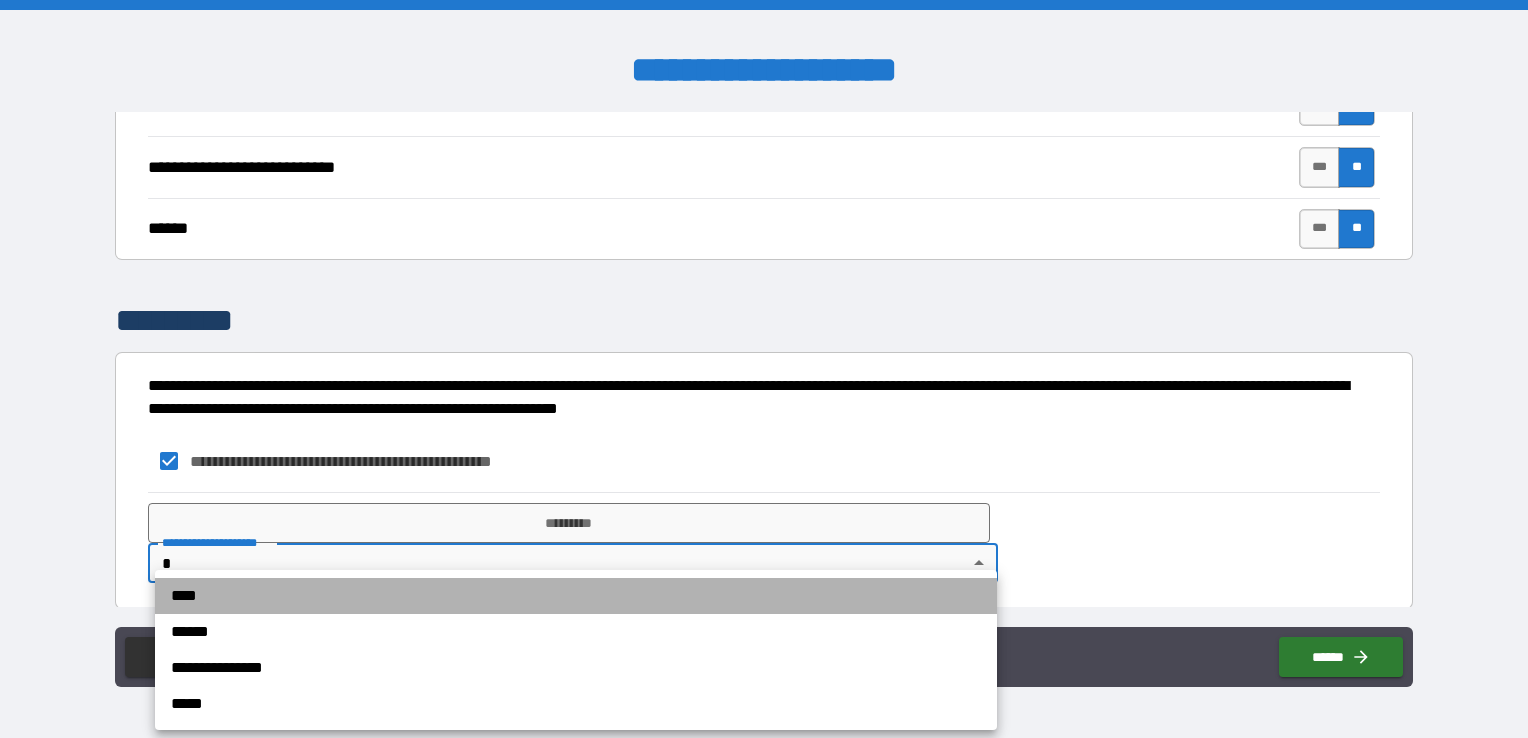 click on "****" at bounding box center (576, 596) 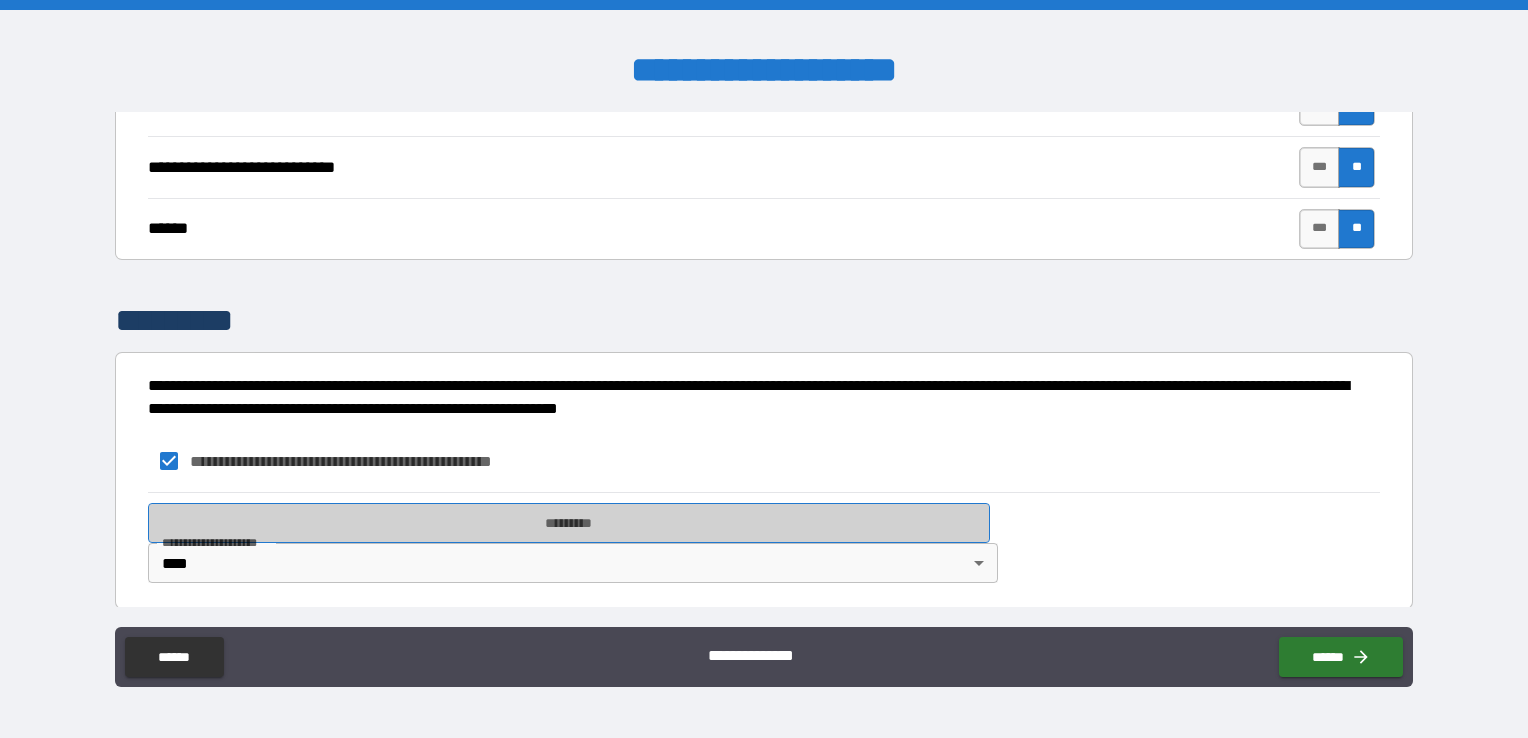 click on "*********" at bounding box center (569, 523) 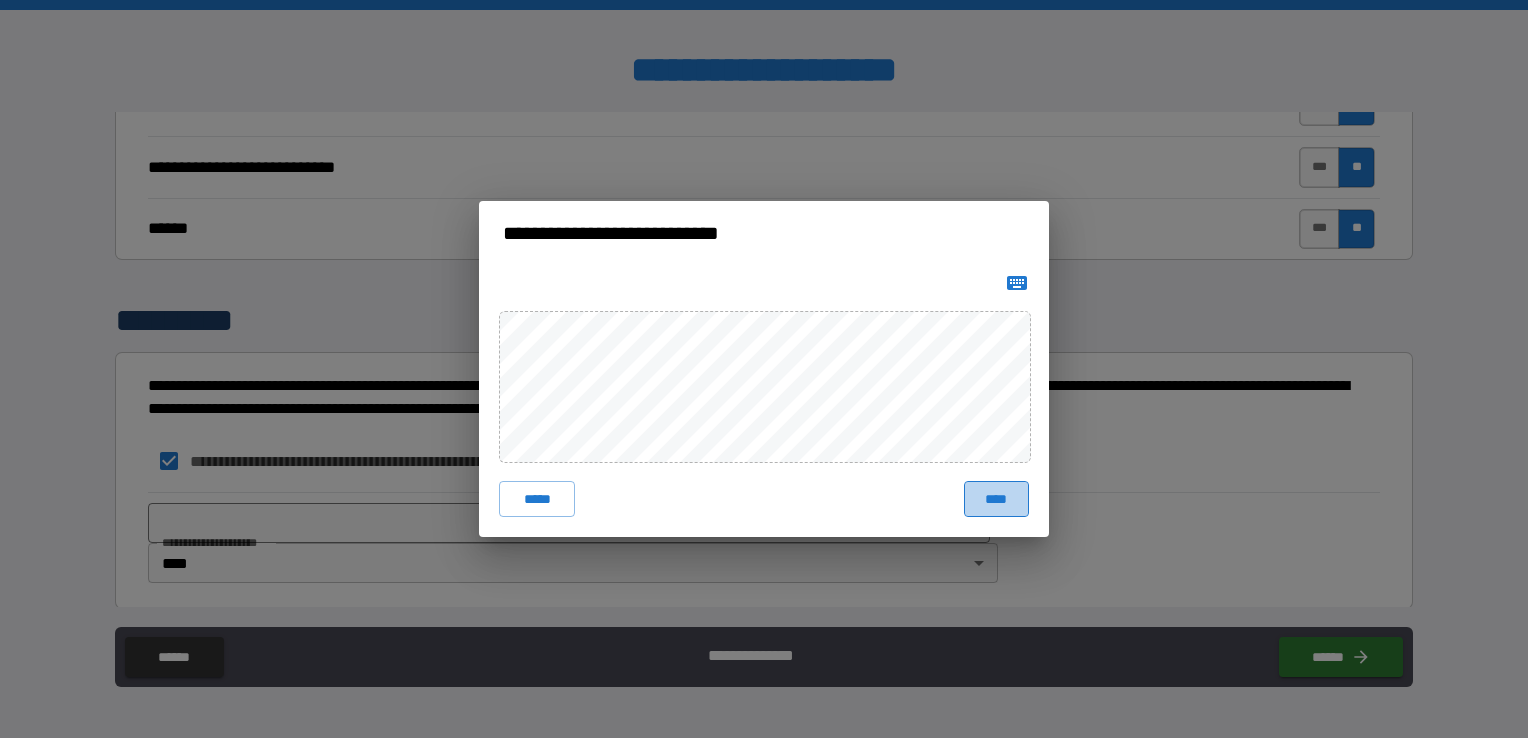 click on "****" at bounding box center [996, 499] 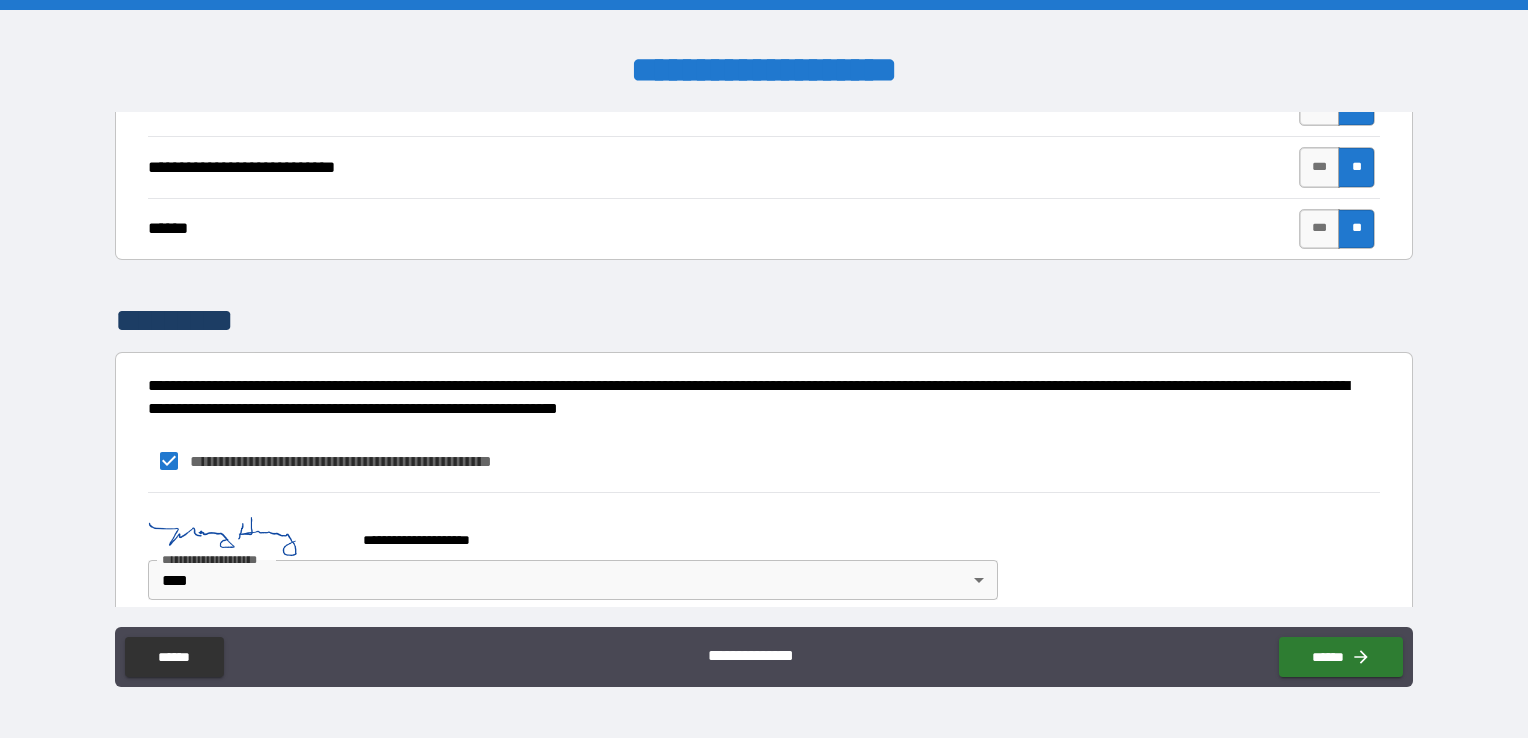scroll, scrollTop: 2000, scrollLeft: 0, axis: vertical 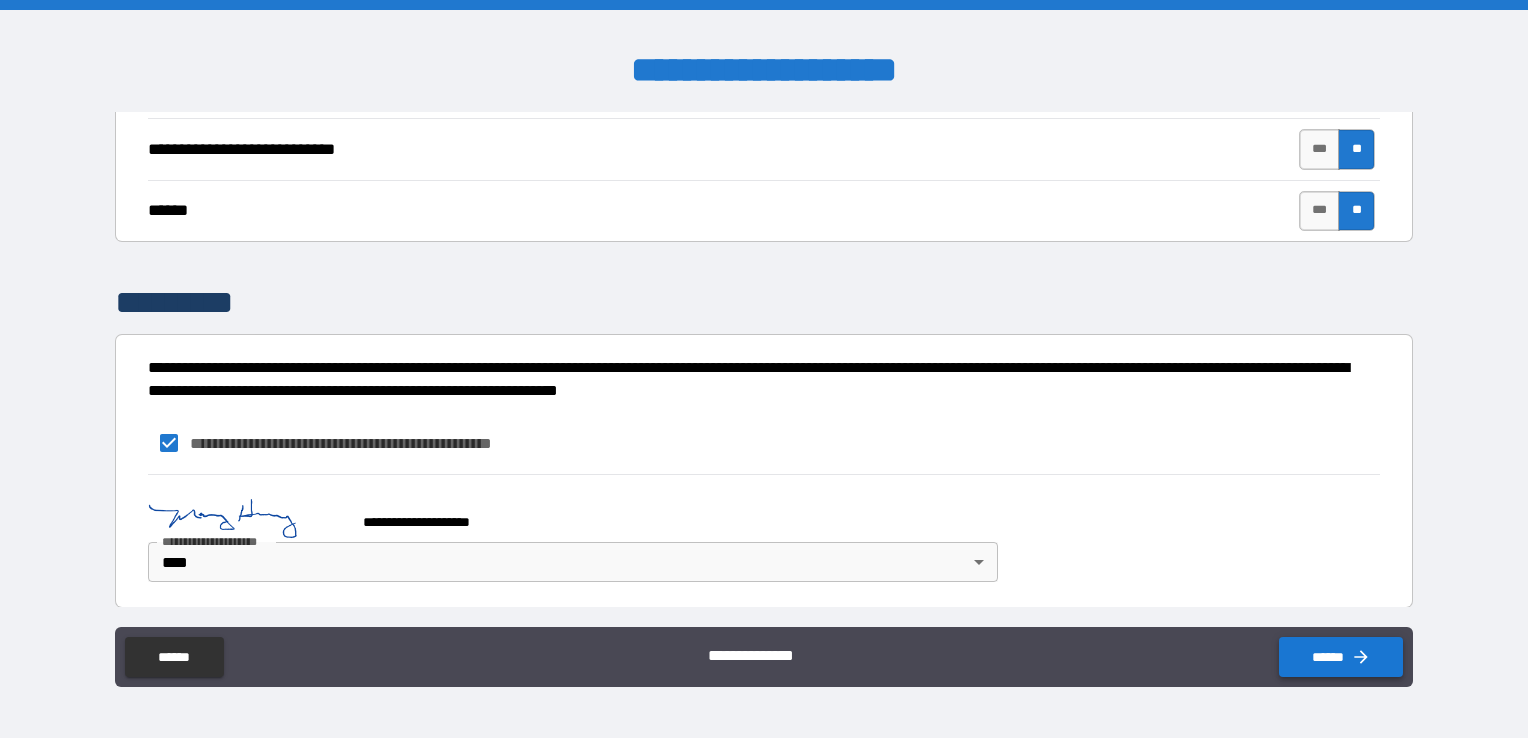 click on "******" at bounding box center (1341, 657) 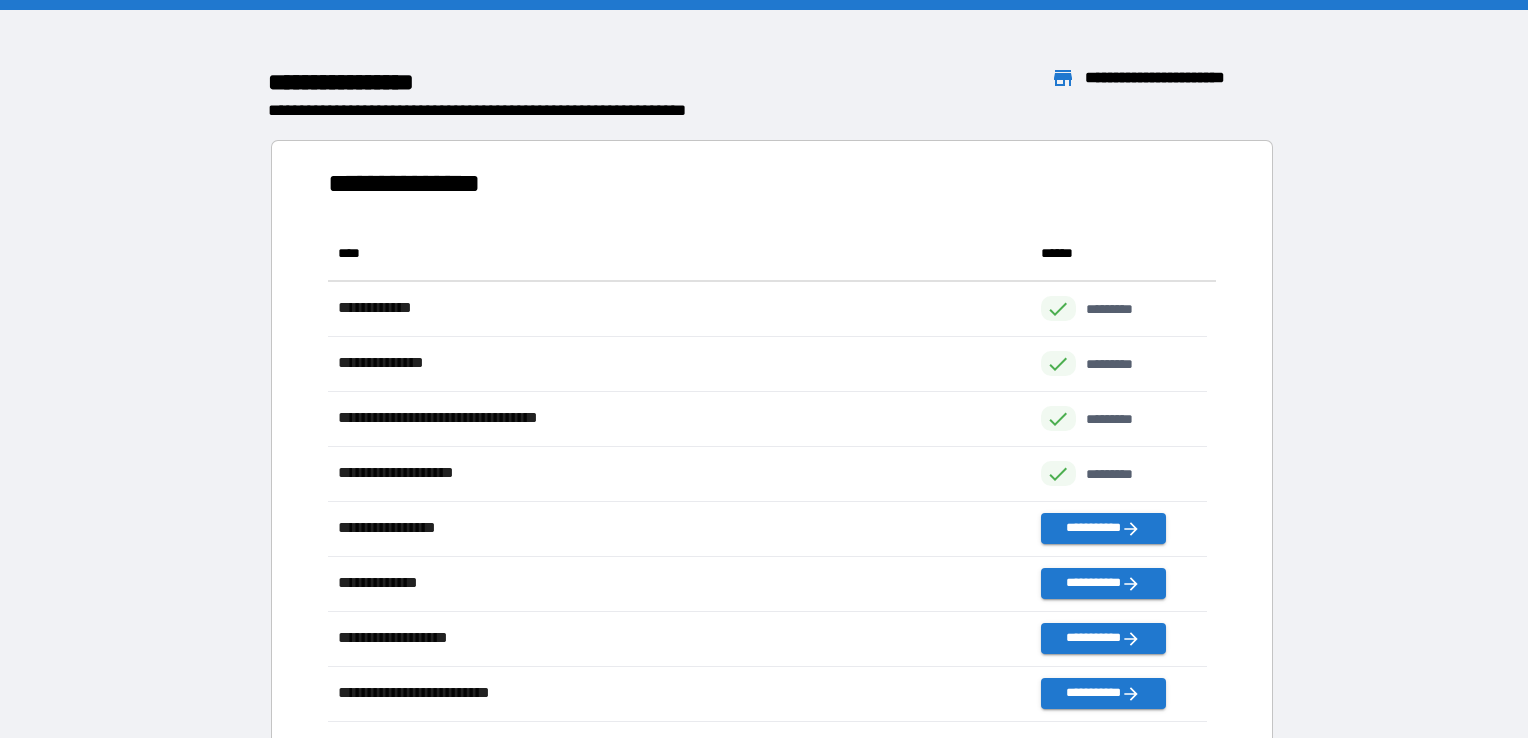 scroll, scrollTop: 16, scrollLeft: 16, axis: both 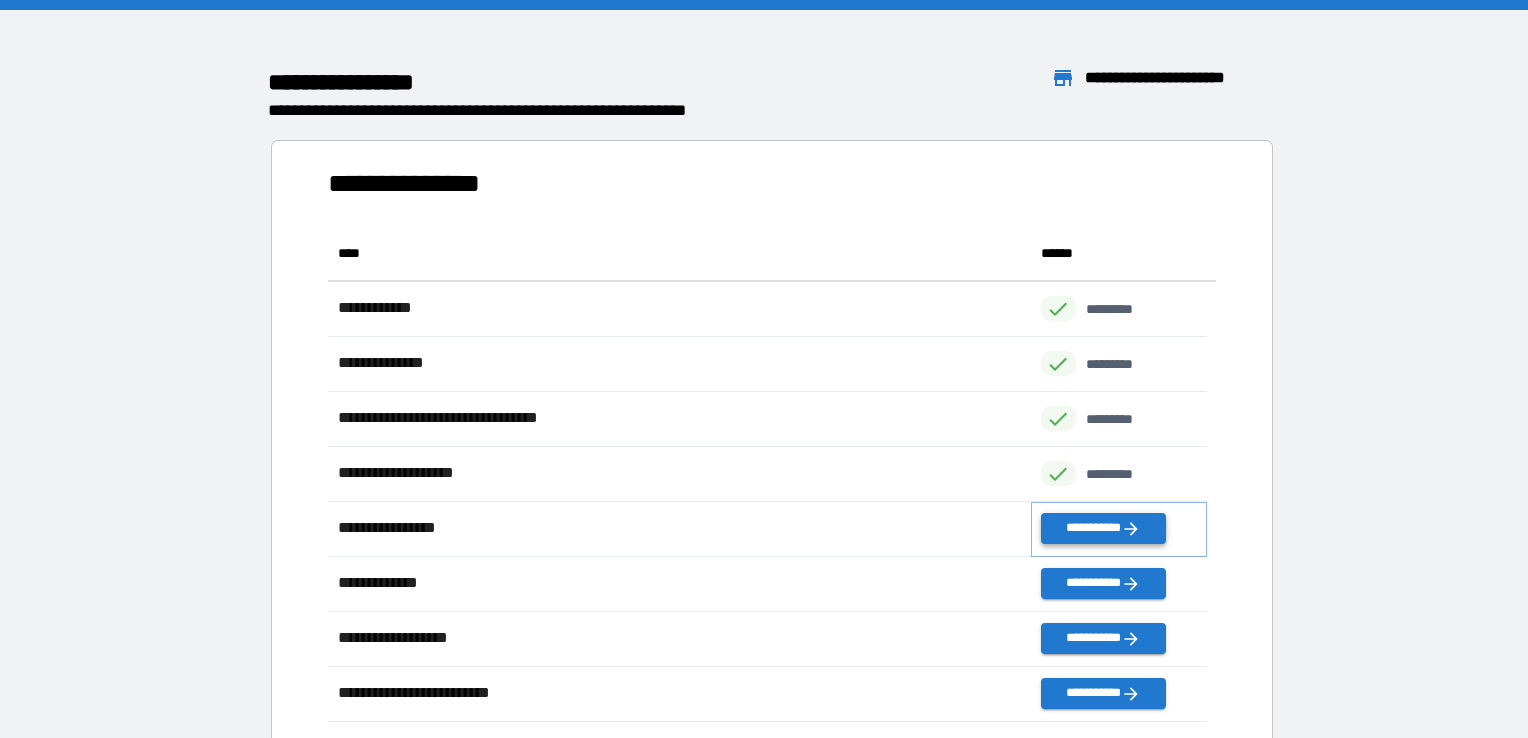 click on "**********" at bounding box center (1103, 528) 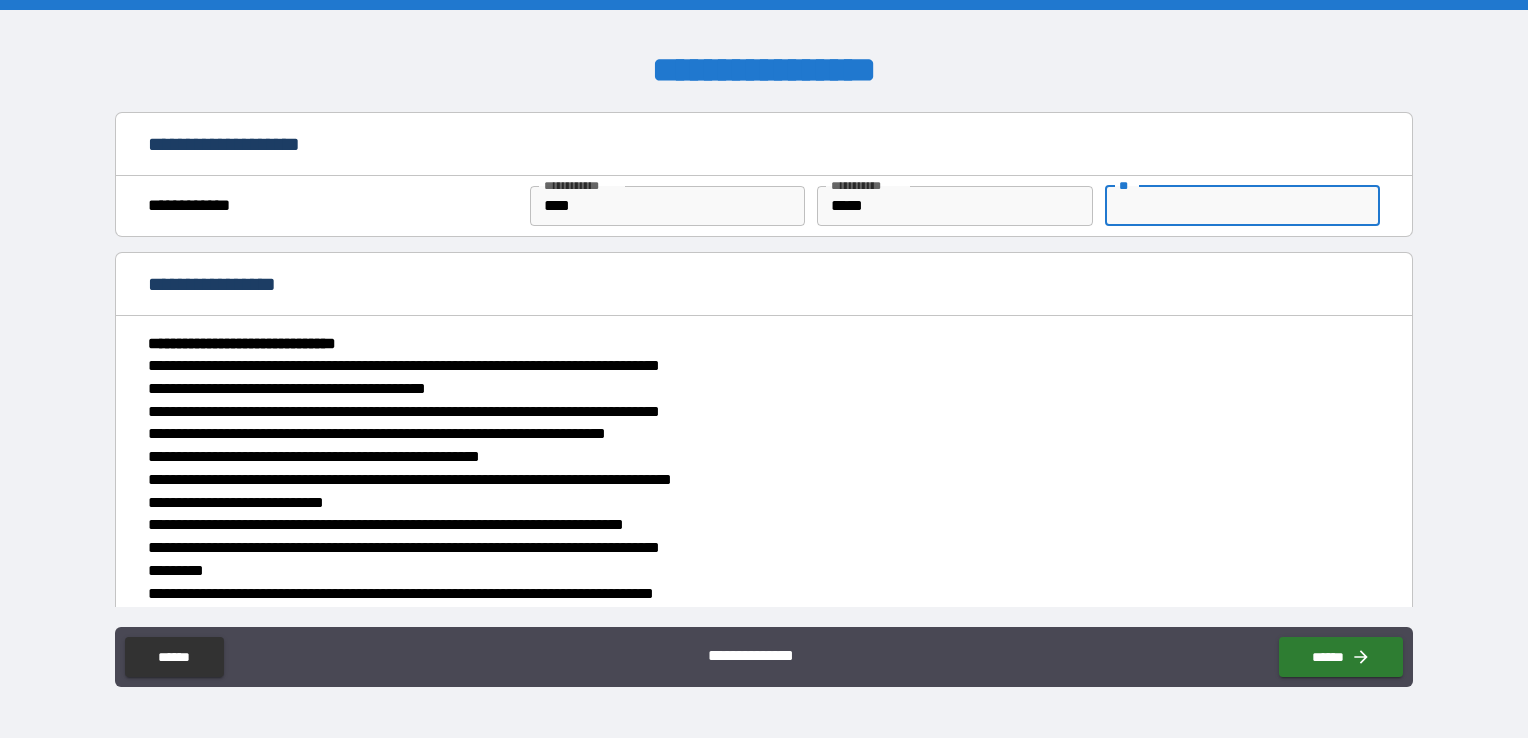 click on "**" at bounding box center [1242, 206] 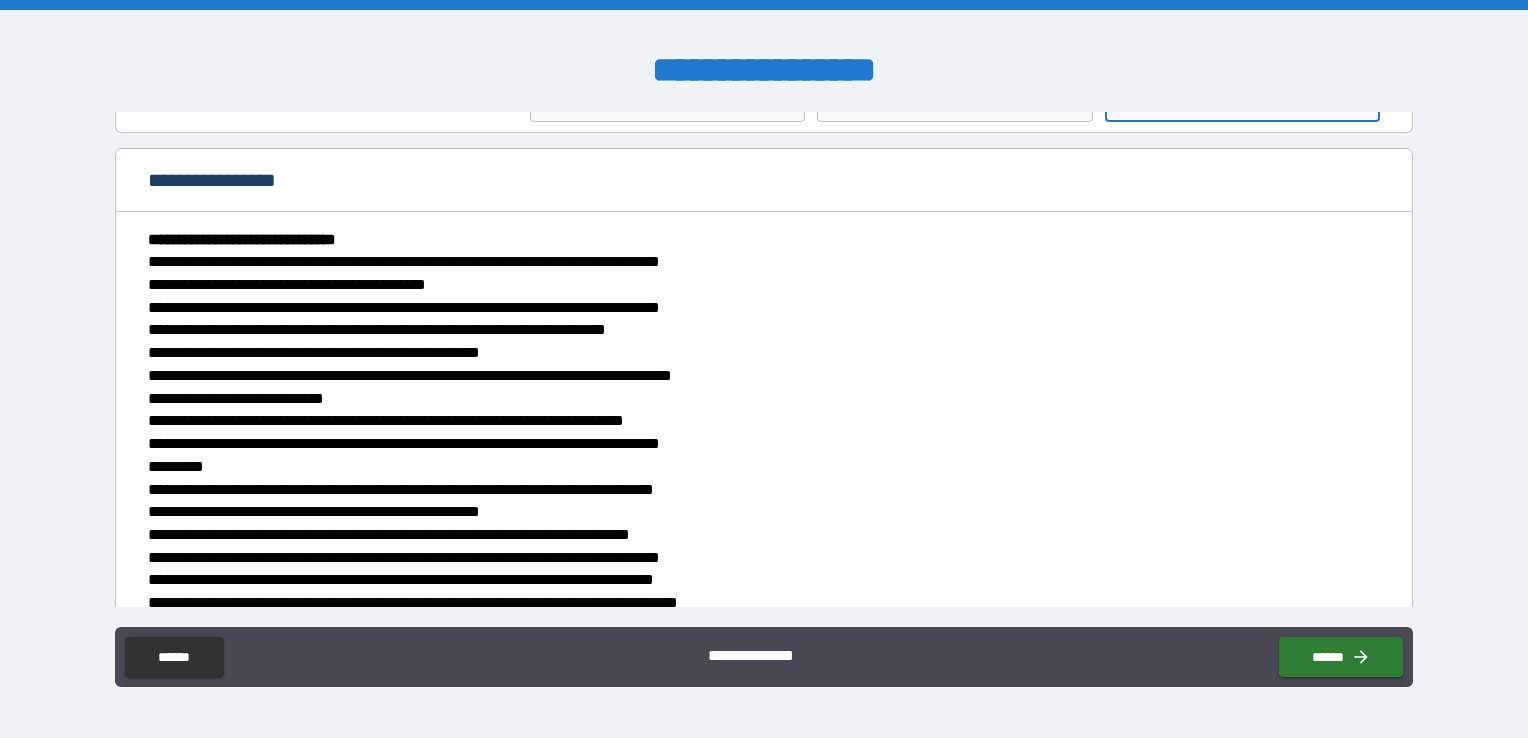scroll, scrollTop: 0, scrollLeft: 0, axis: both 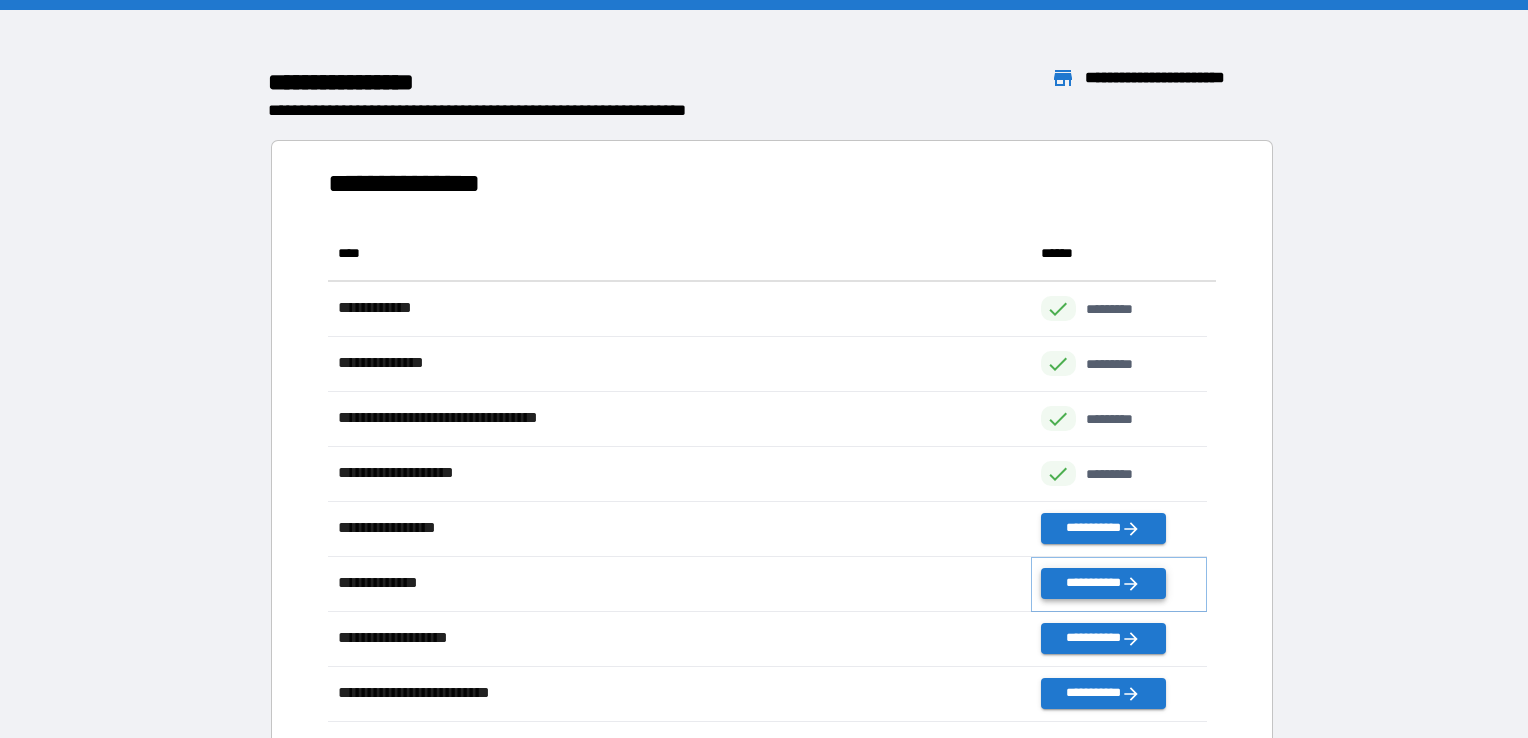 click on "**********" at bounding box center [1103, 583] 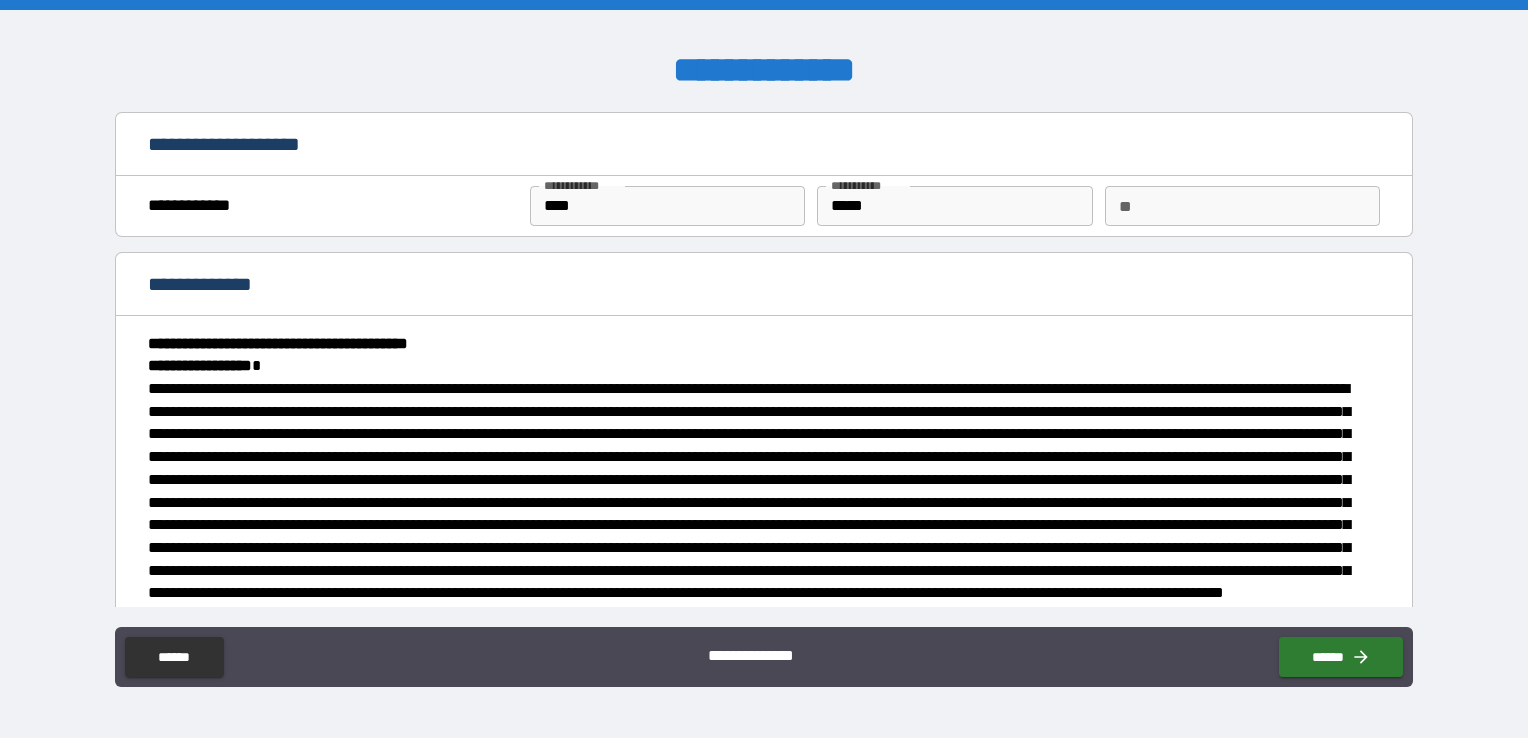 click on "**" at bounding box center [1242, 206] 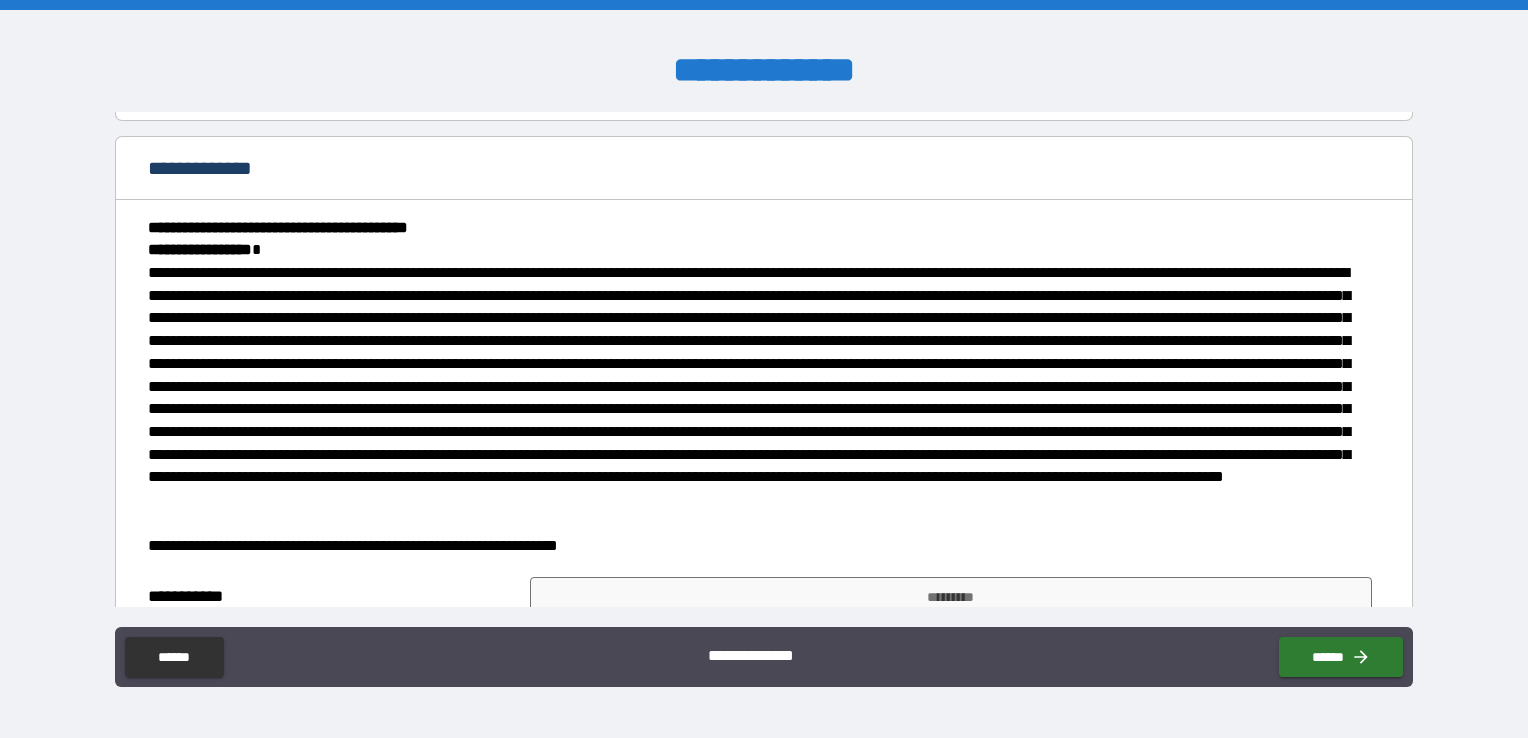 scroll, scrollTop: 400, scrollLeft: 0, axis: vertical 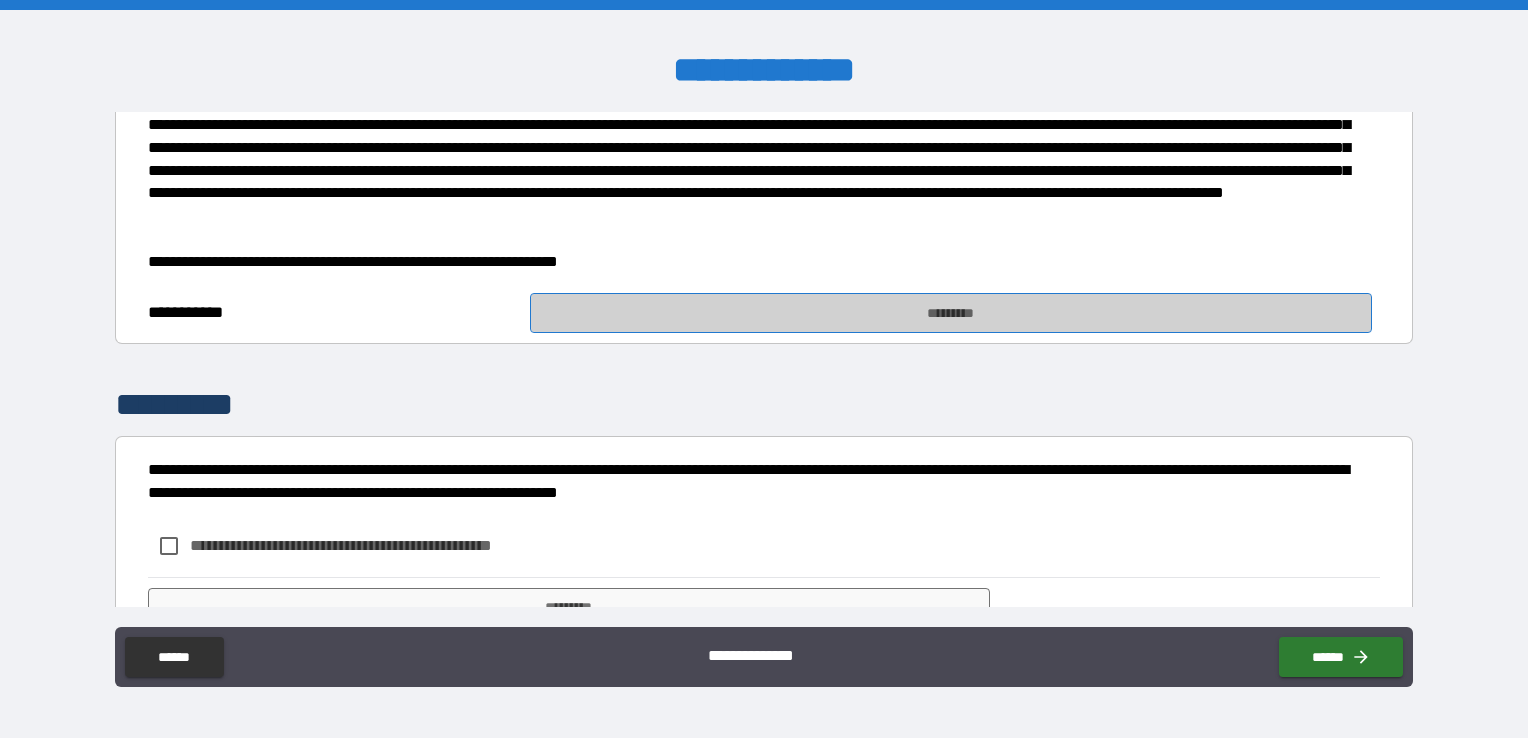 click on "*********" at bounding box center (951, 313) 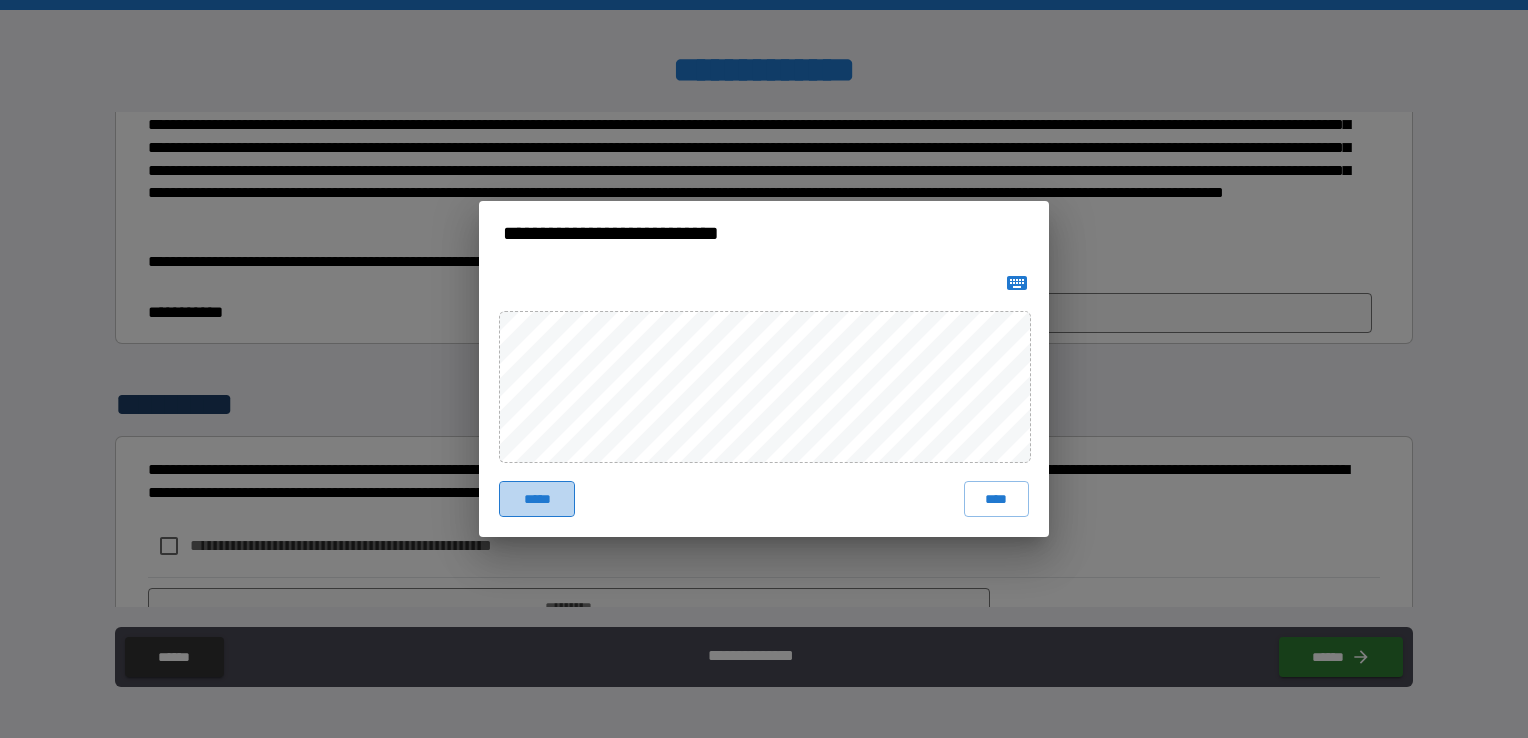 click on "*****" at bounding box center [537, 499] 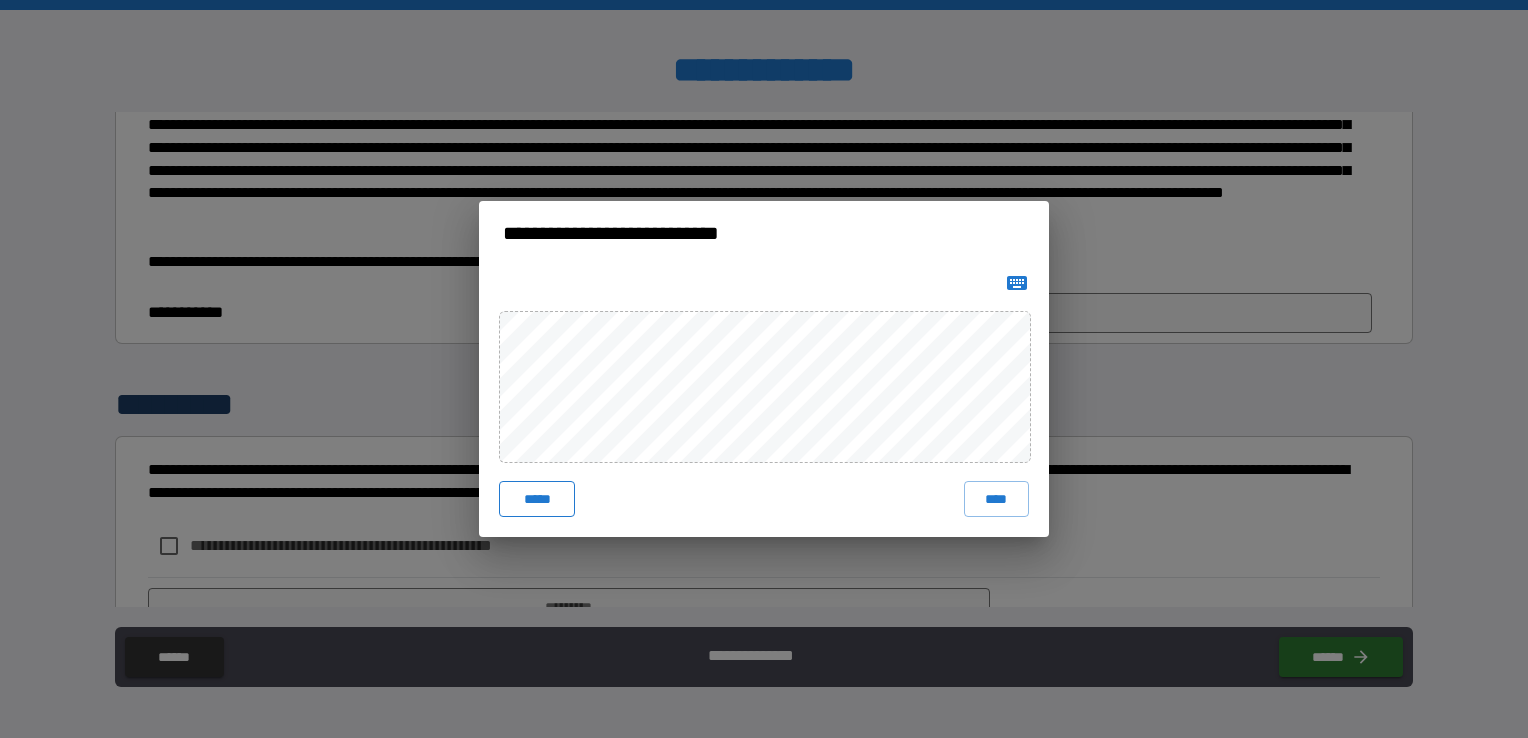 click on "*****" at bounding box center (537, 499) 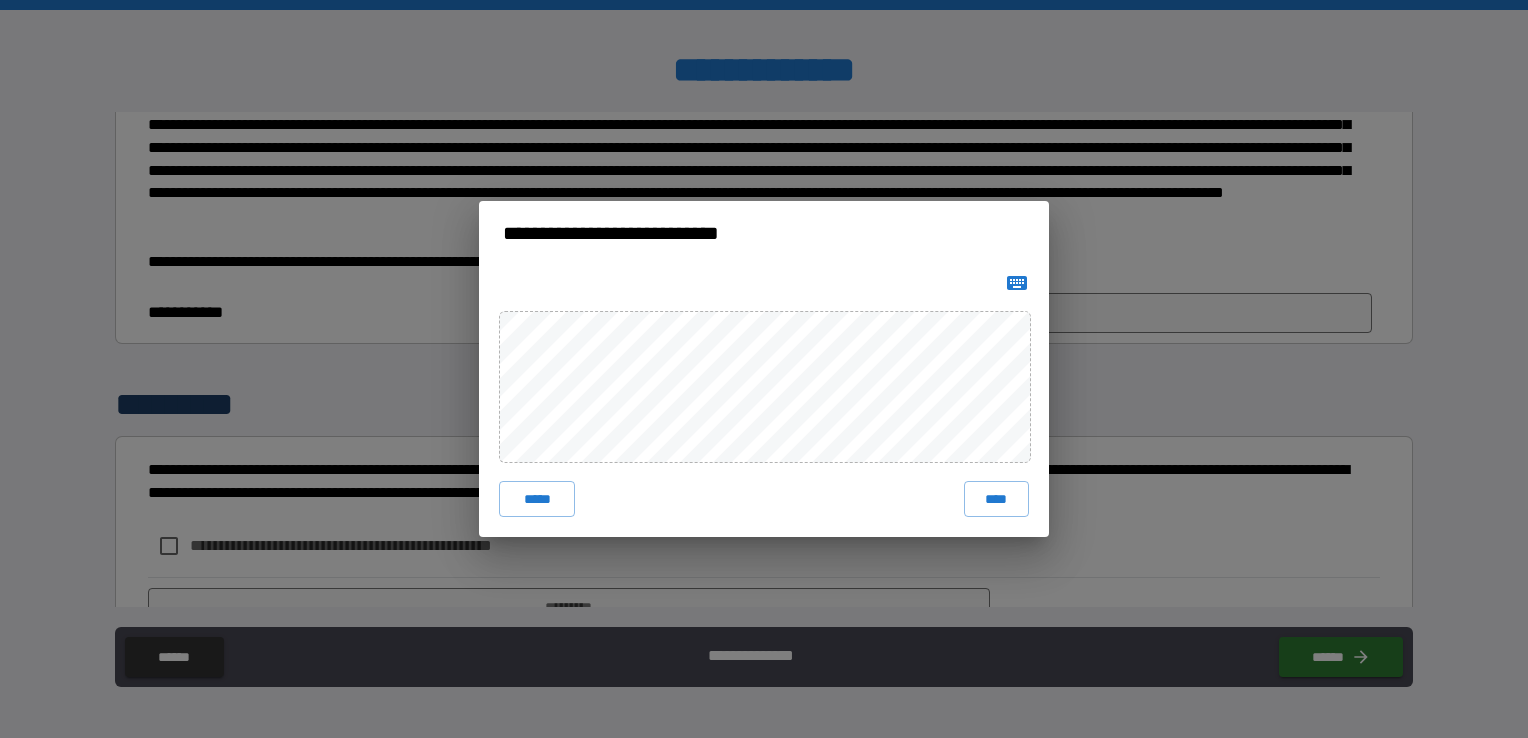 click on "****" at bounding box center [996, 499] 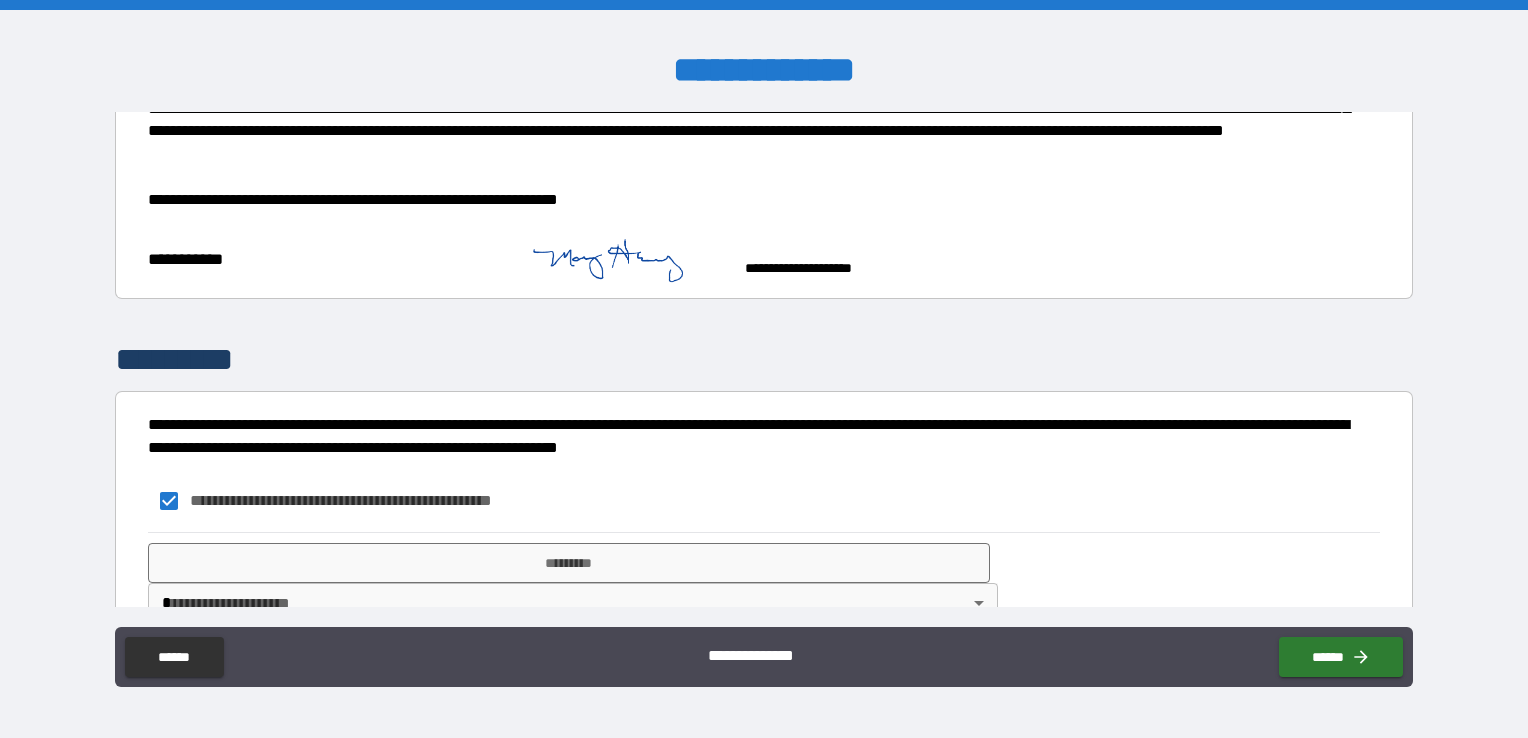 scroll, scrollTop: 507, scrollLeft: 0, axis: vertical 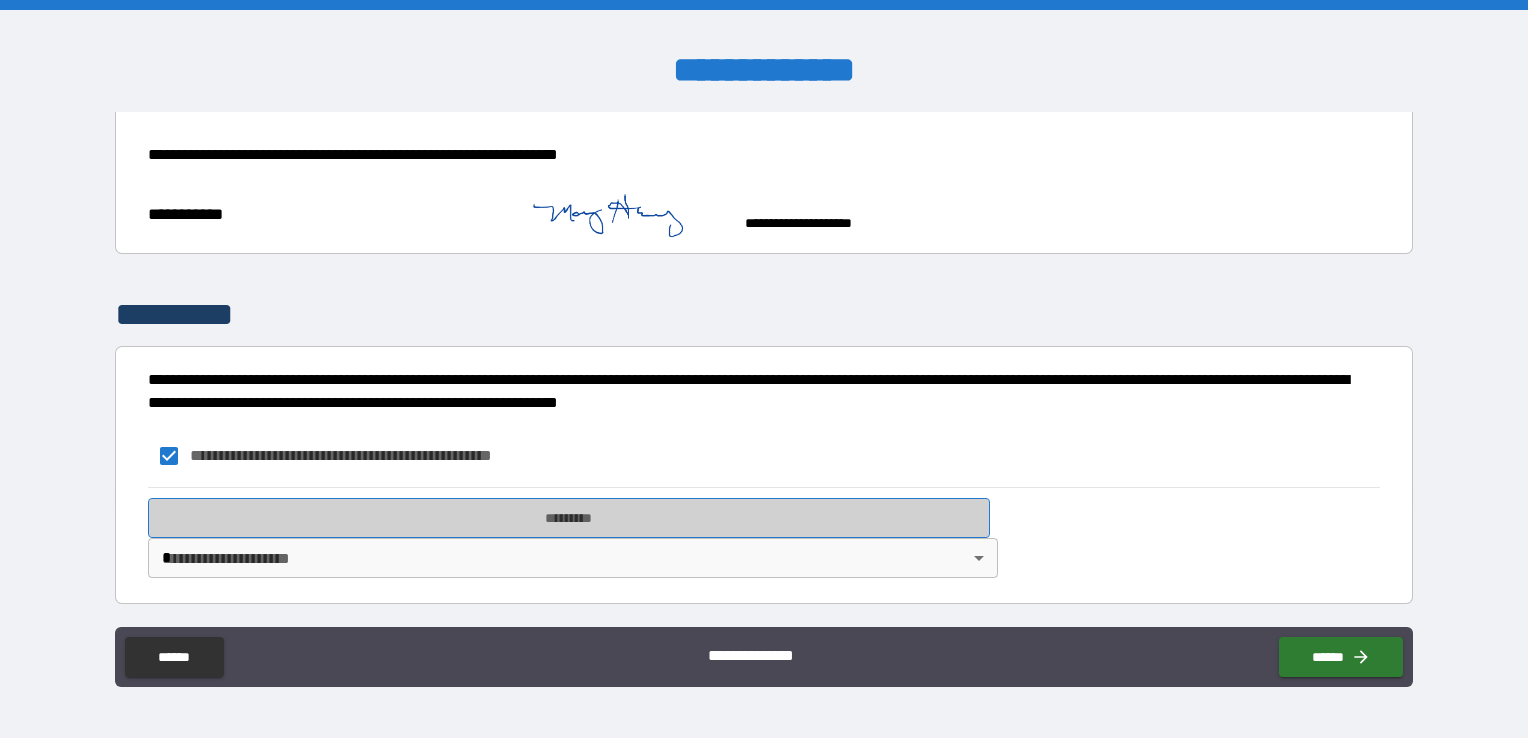 click on "*********" at bounding box center (569, 518) 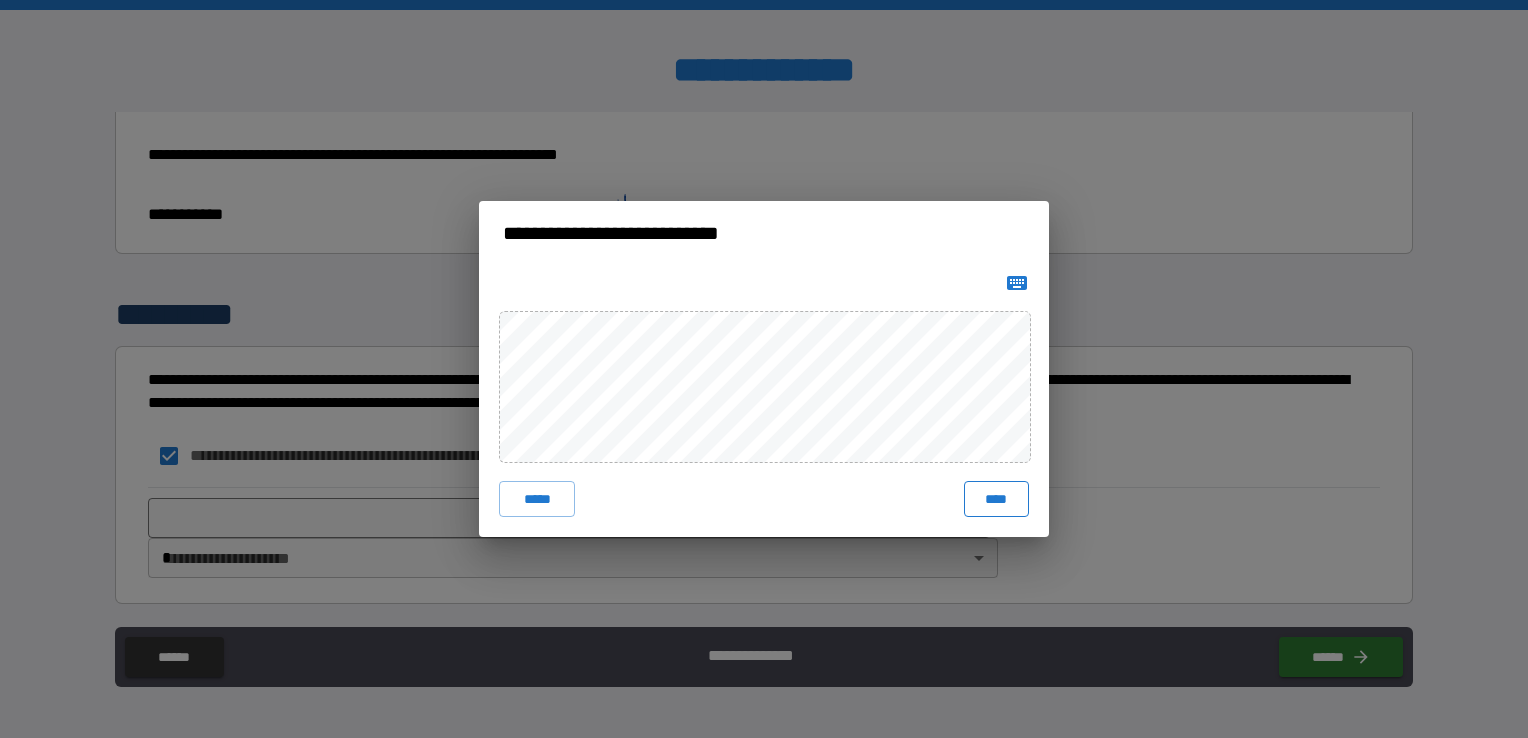 click on "****" at bounding box center (996, 499) 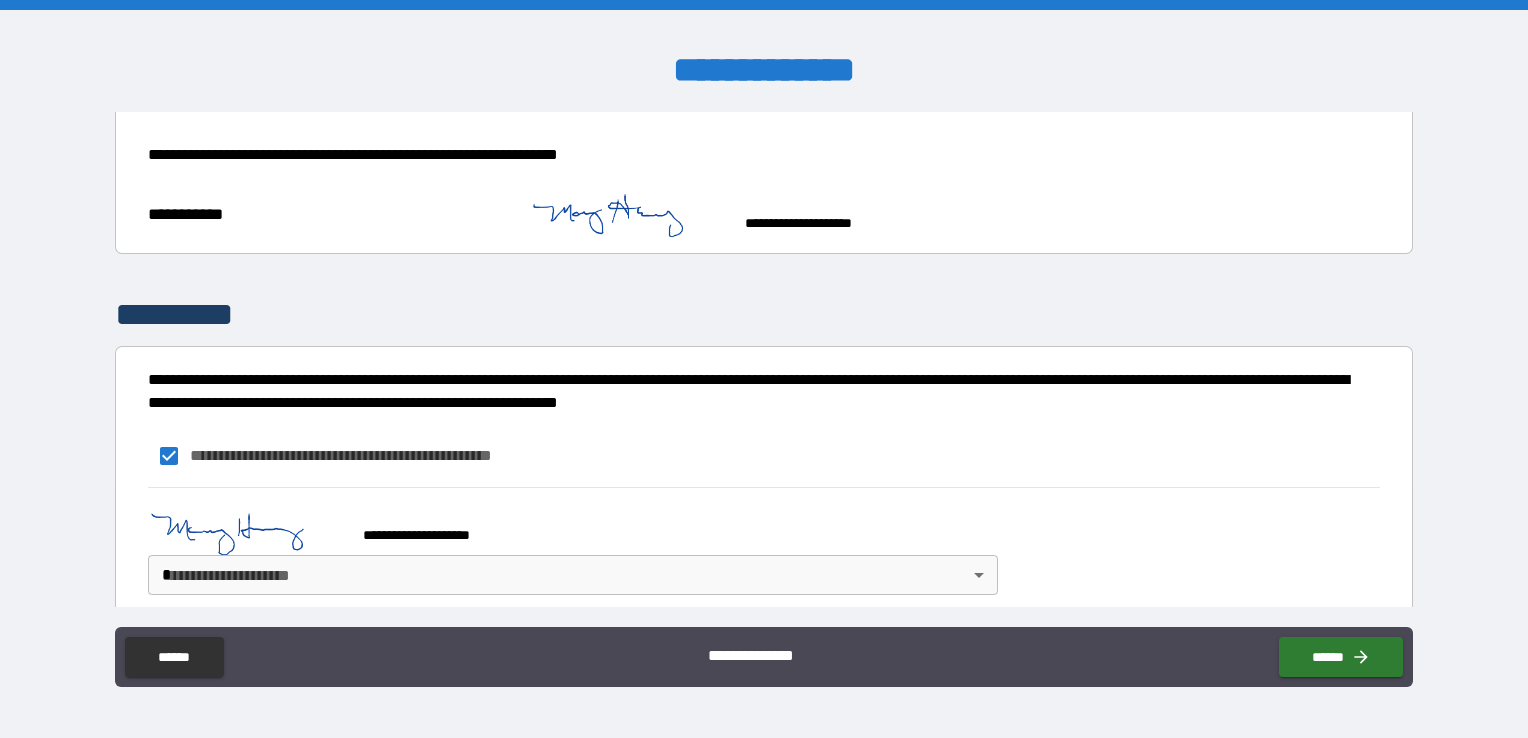 click on "**********" at bounding box center [764, 369] 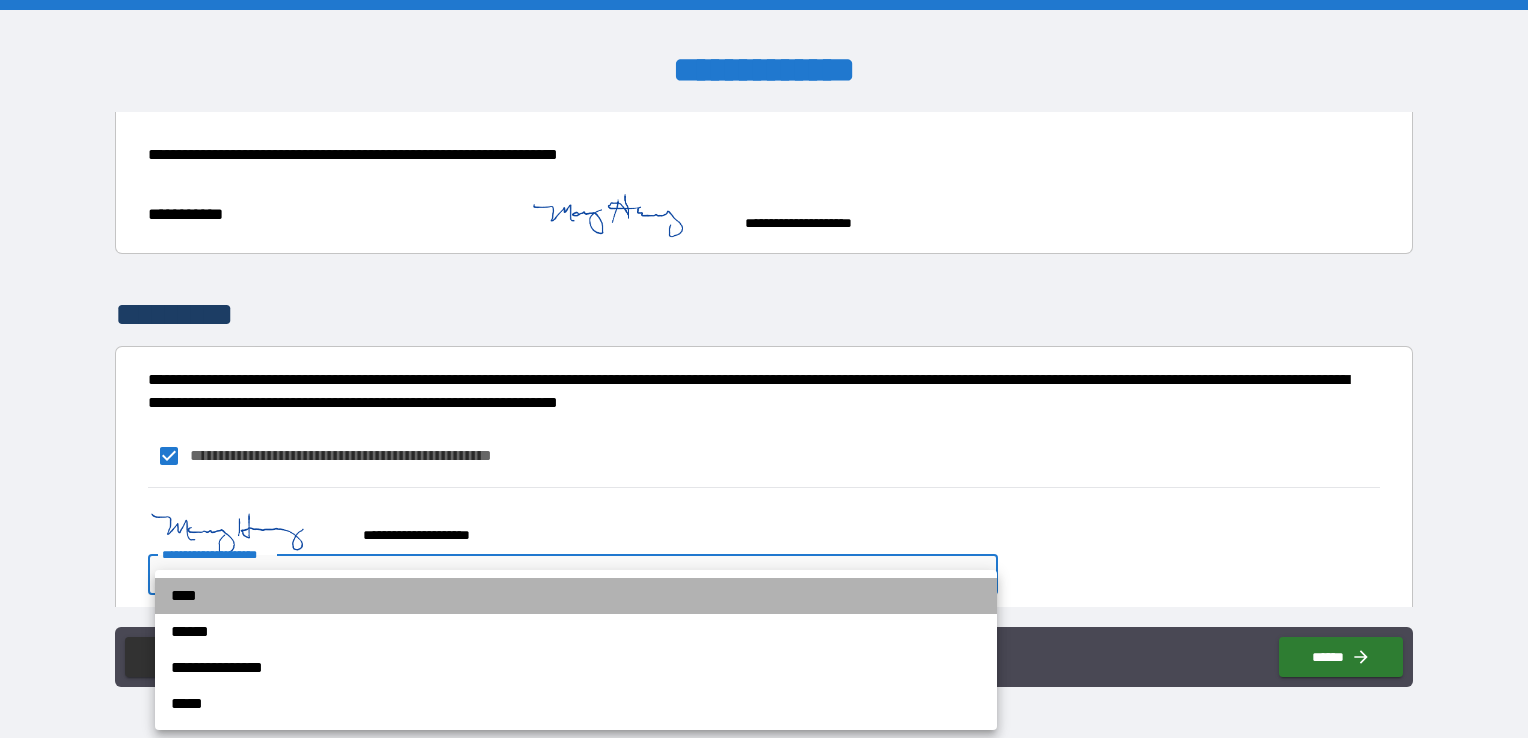 click on "****" at bounding box center [576, 596] 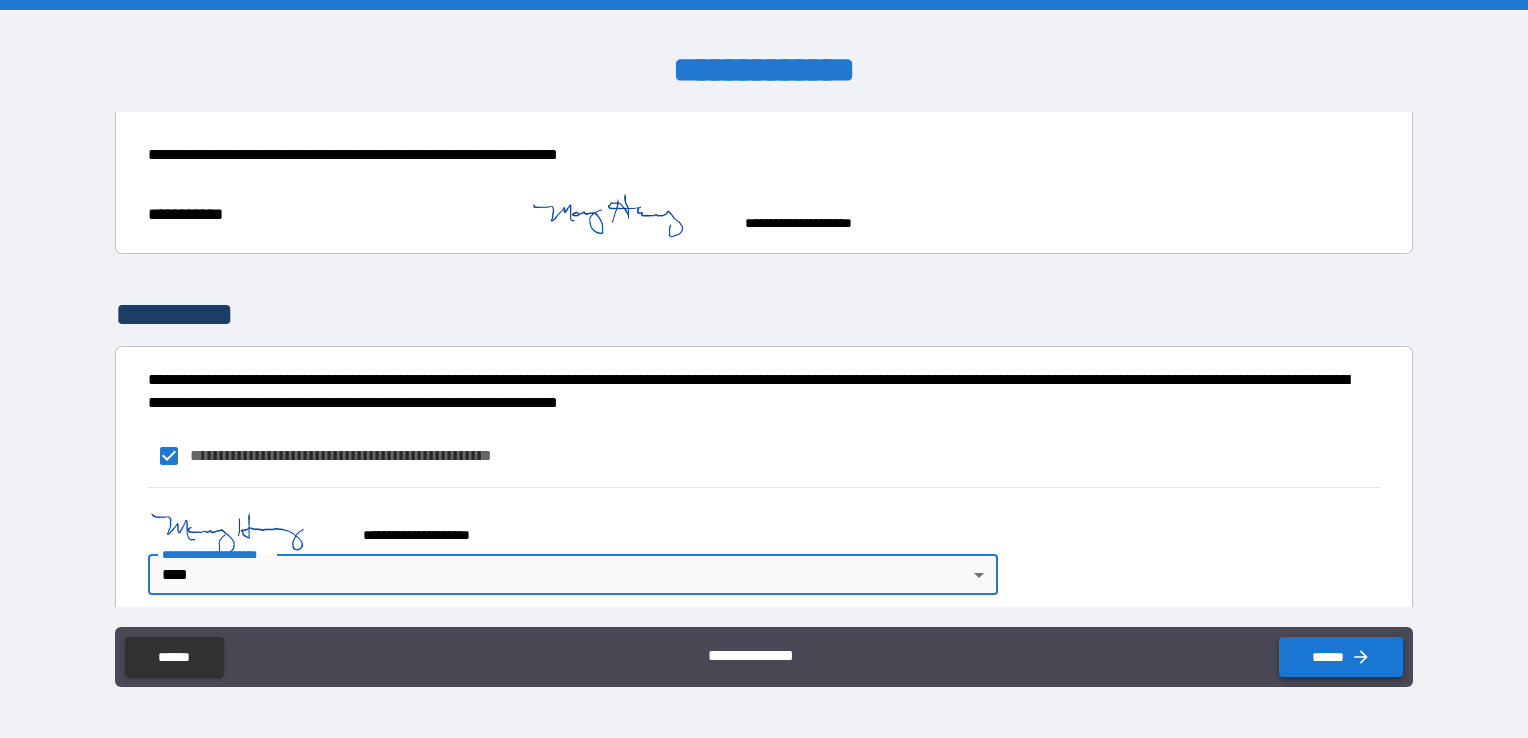 click on "******" at bounding box center [1341, 657] 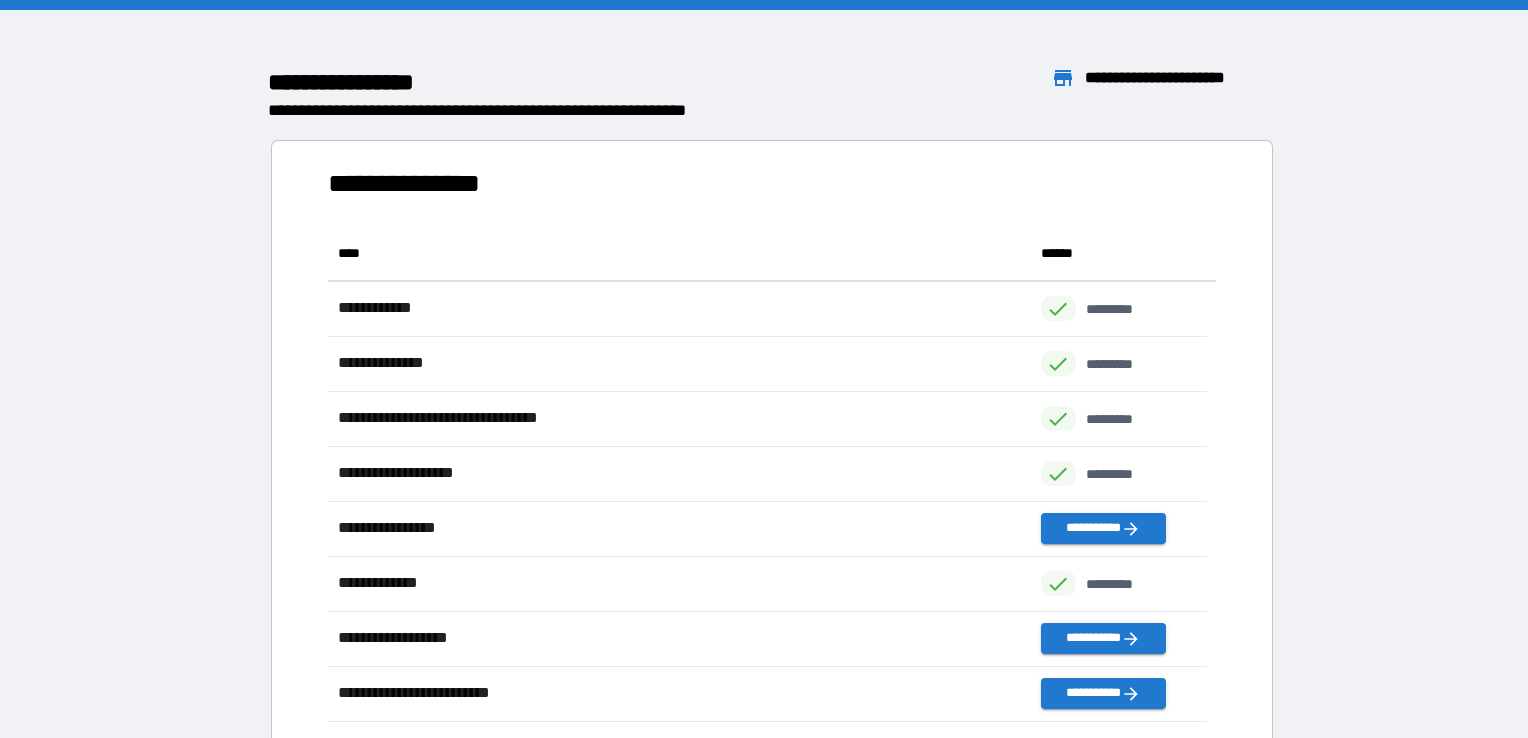 scroll, scrollTop: 16, scrollLeft: 16, axis: both 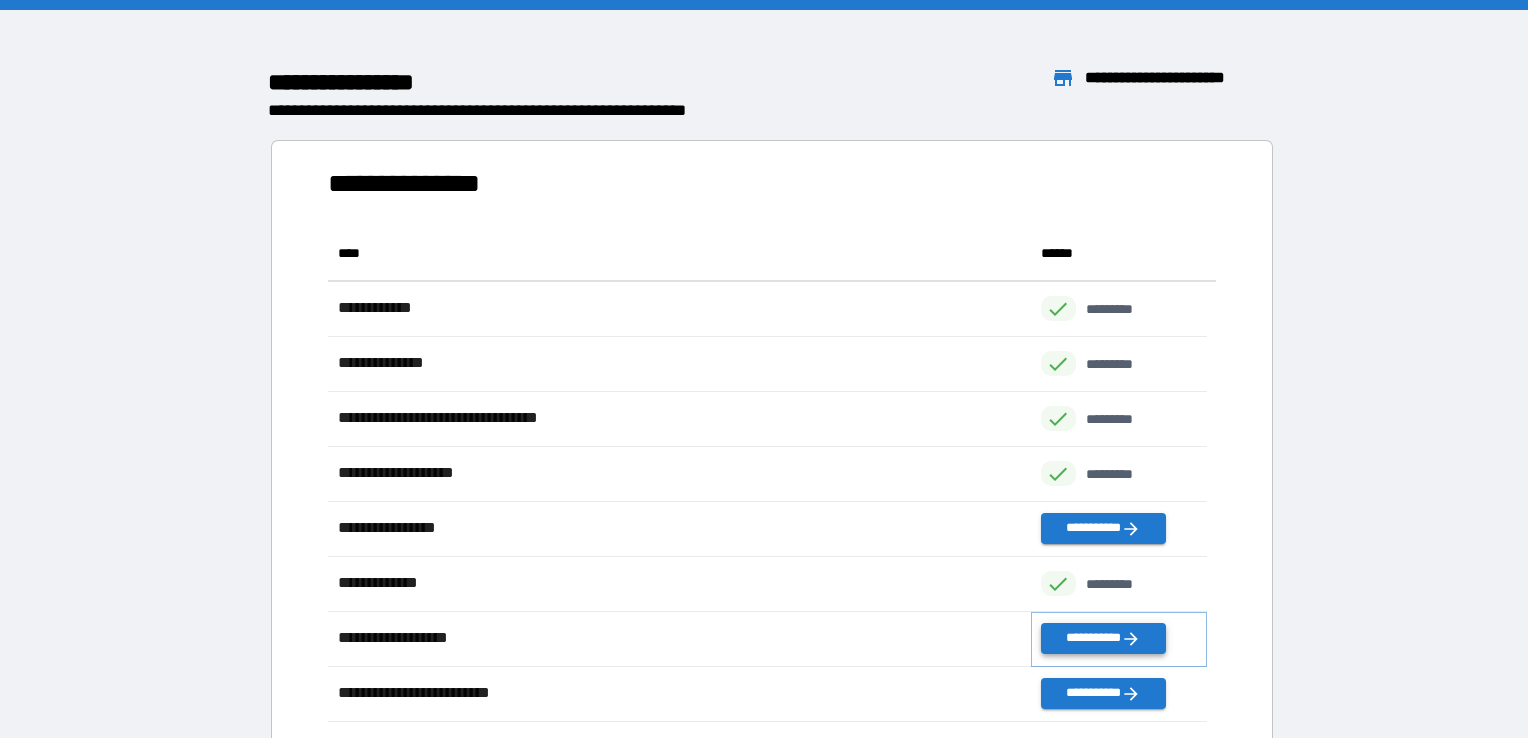 click on "**********" at bounding box center [1103, 638] 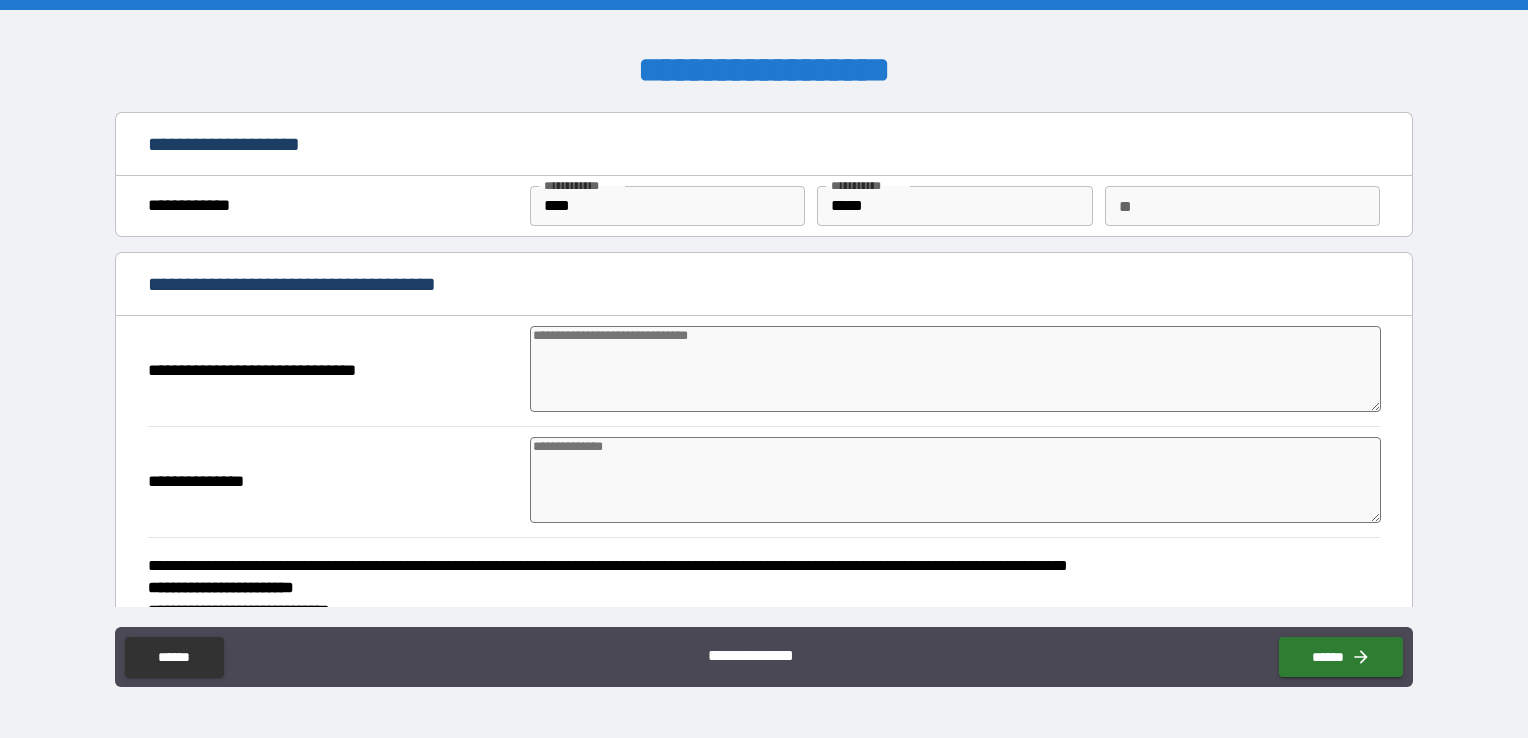click on "**" at bounding box center [1242, 206] 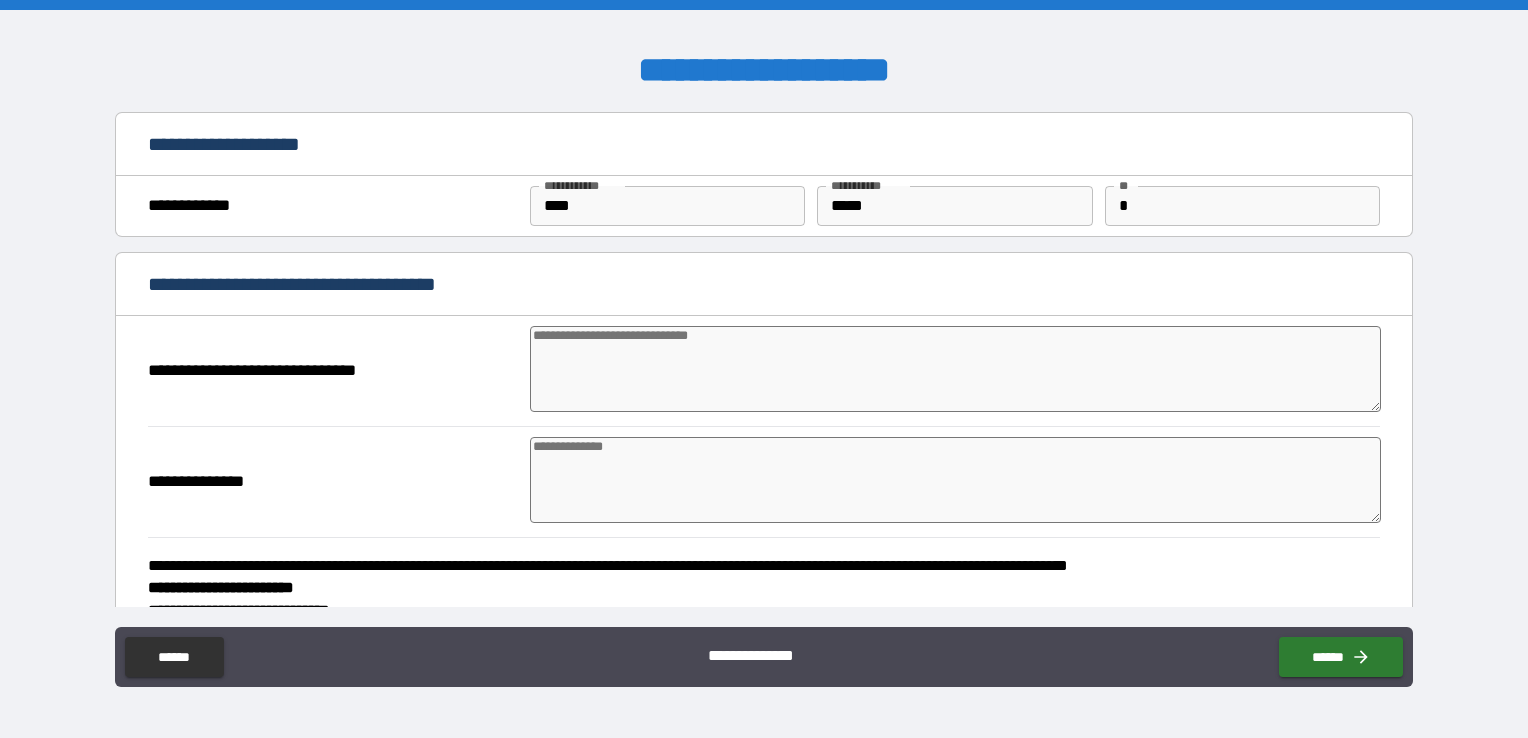click at bounding box center [955, 369] 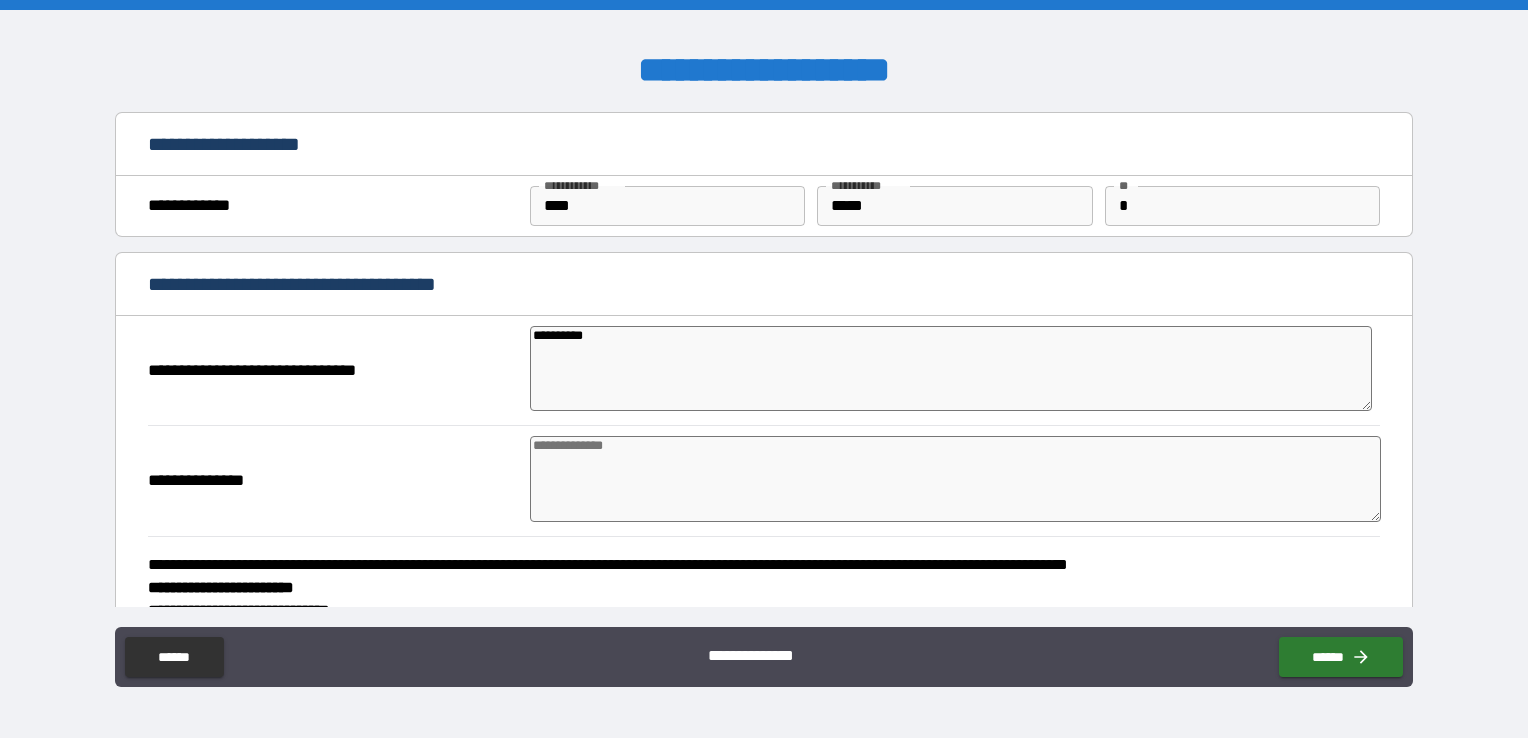 click at bounding box center (955, 479) 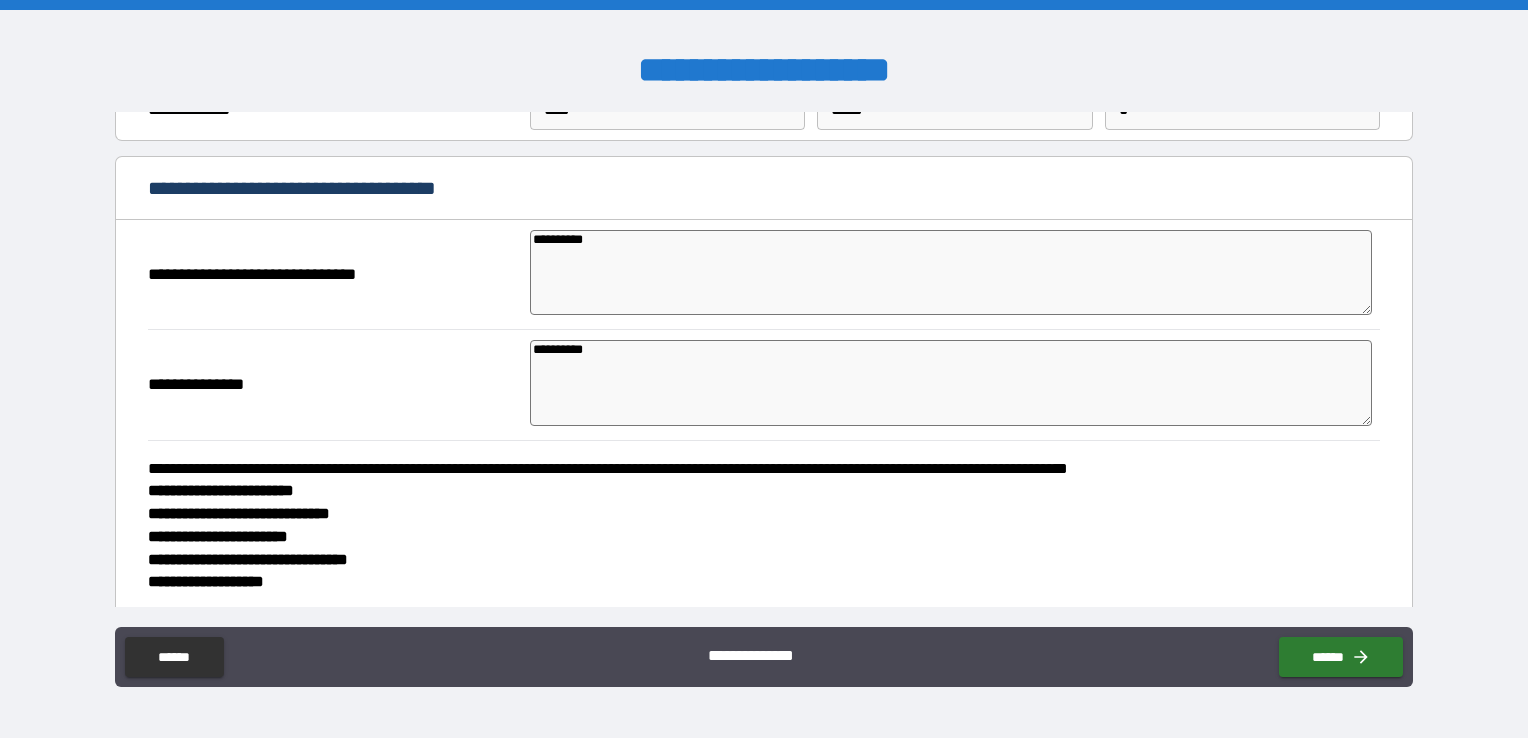 scroll, scrollTop: 200, scrollLeft: 0, axis: vertical 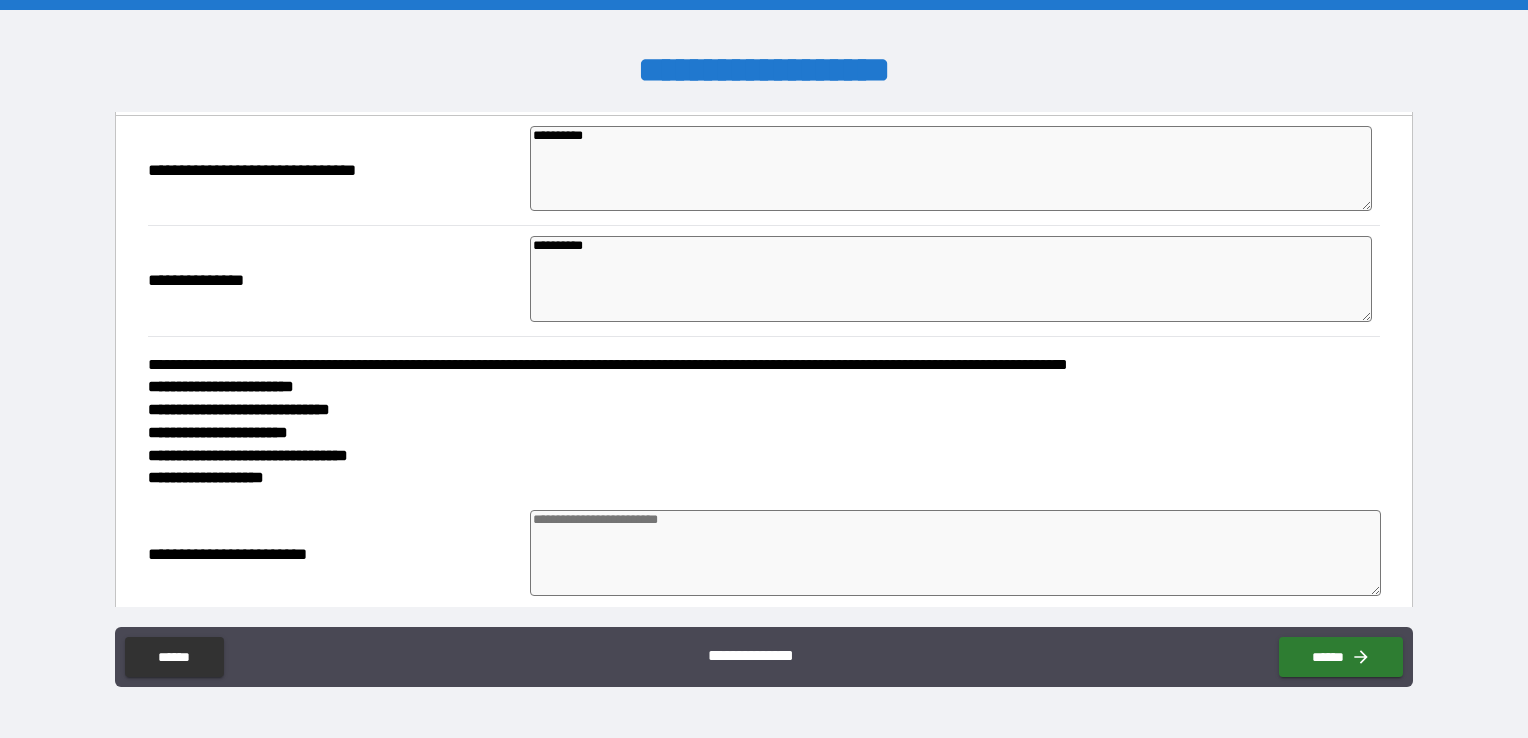 click at bounding box center (955, 553) 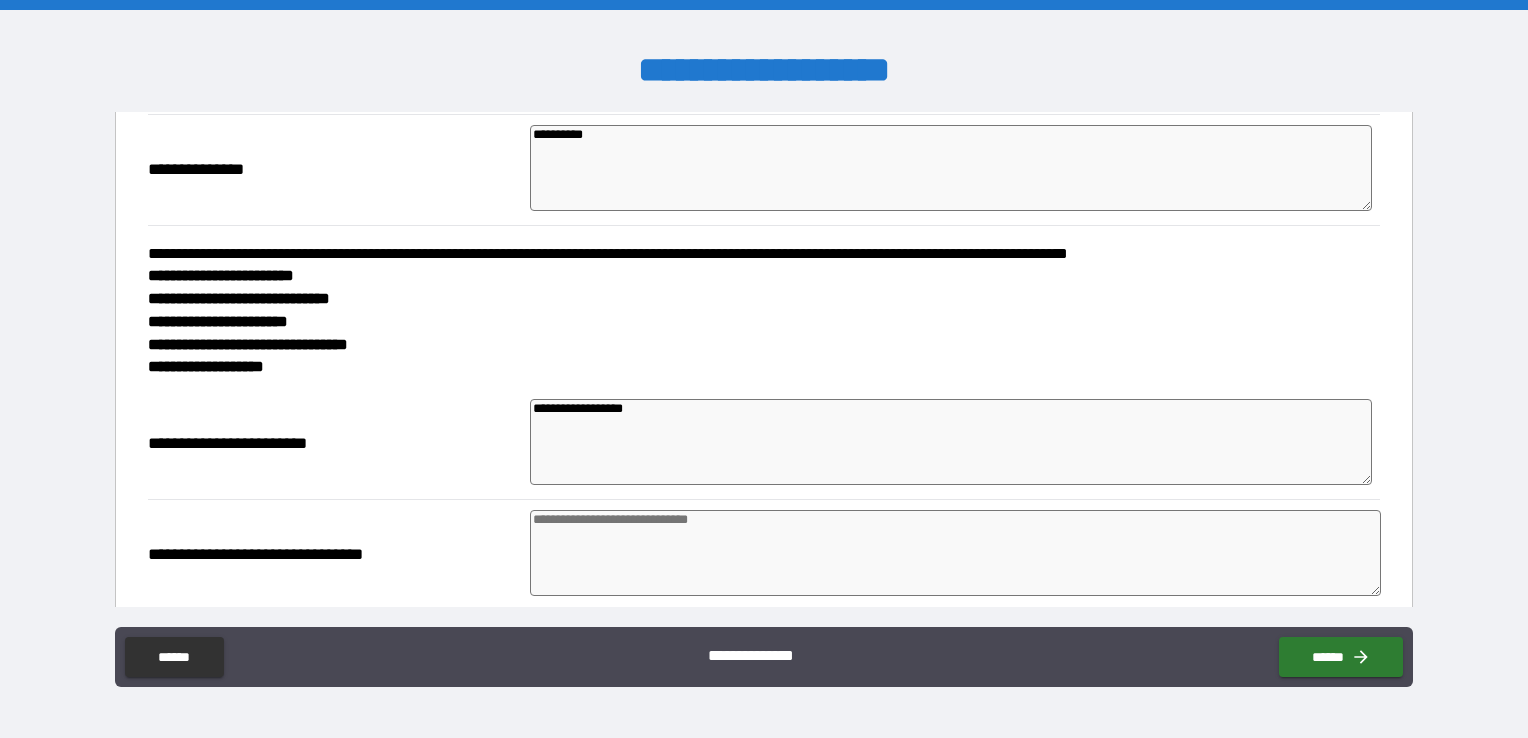 scroll, scrollTop: 500, scrollLeft: 0, axis: vertical 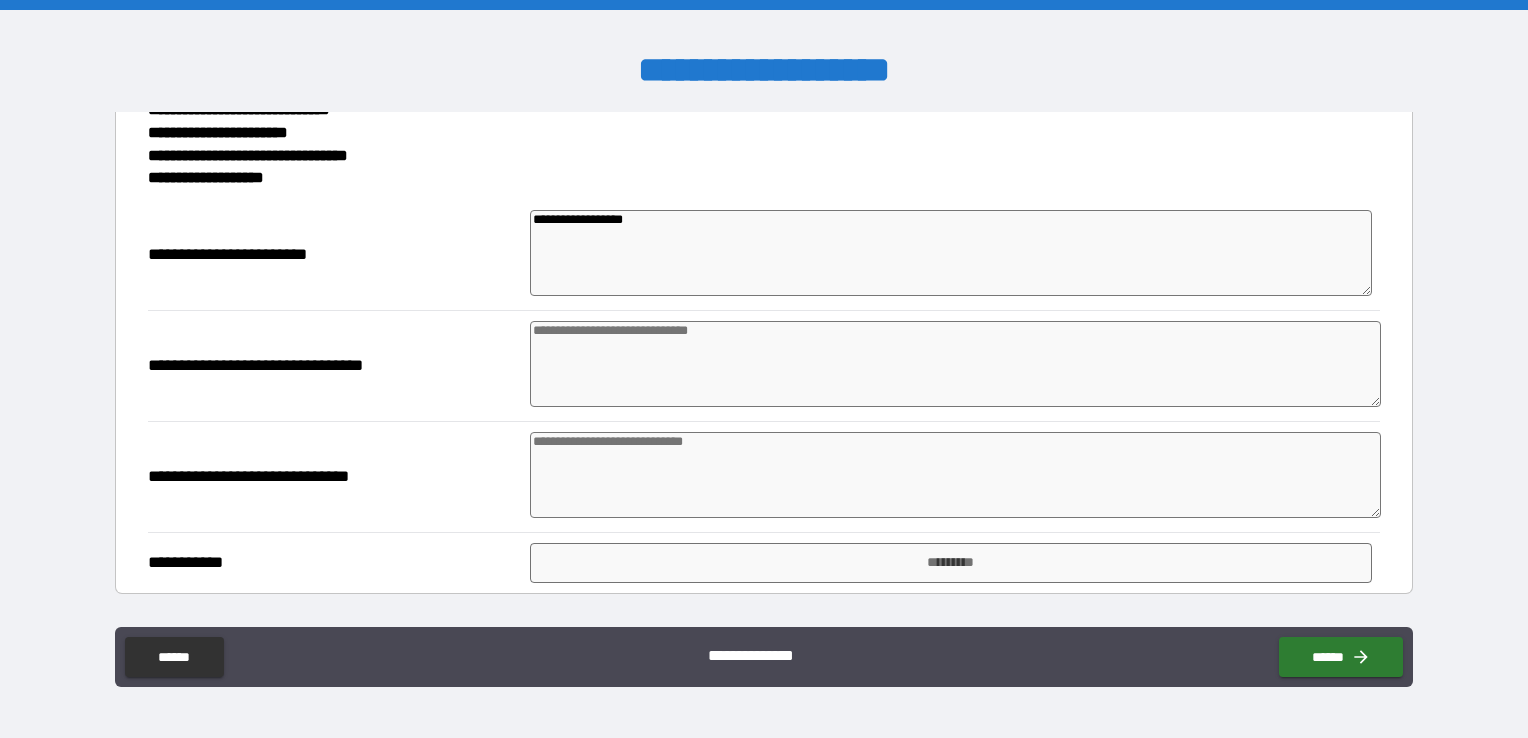 click at bounding box center (955, 364) 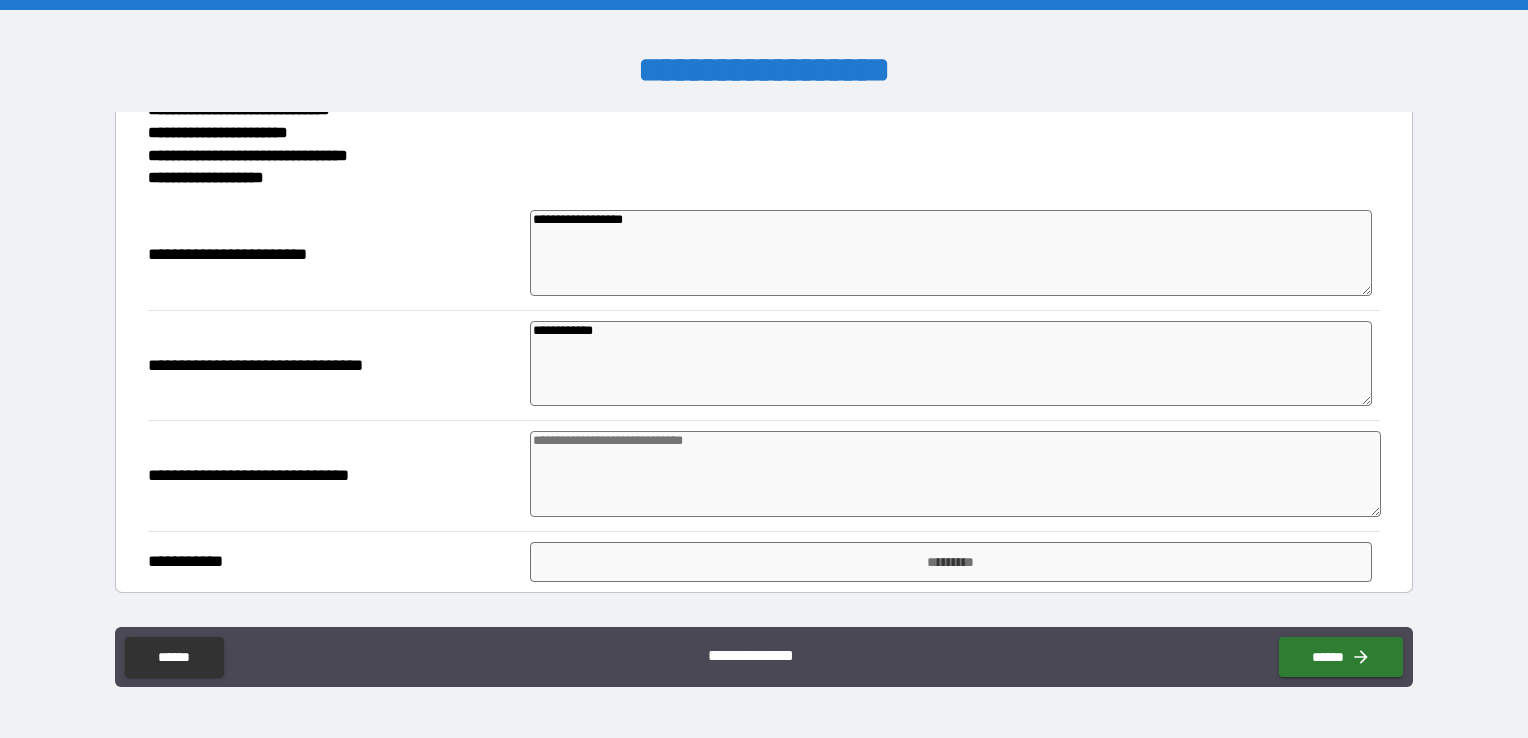 click at bounding box center [955, 474] 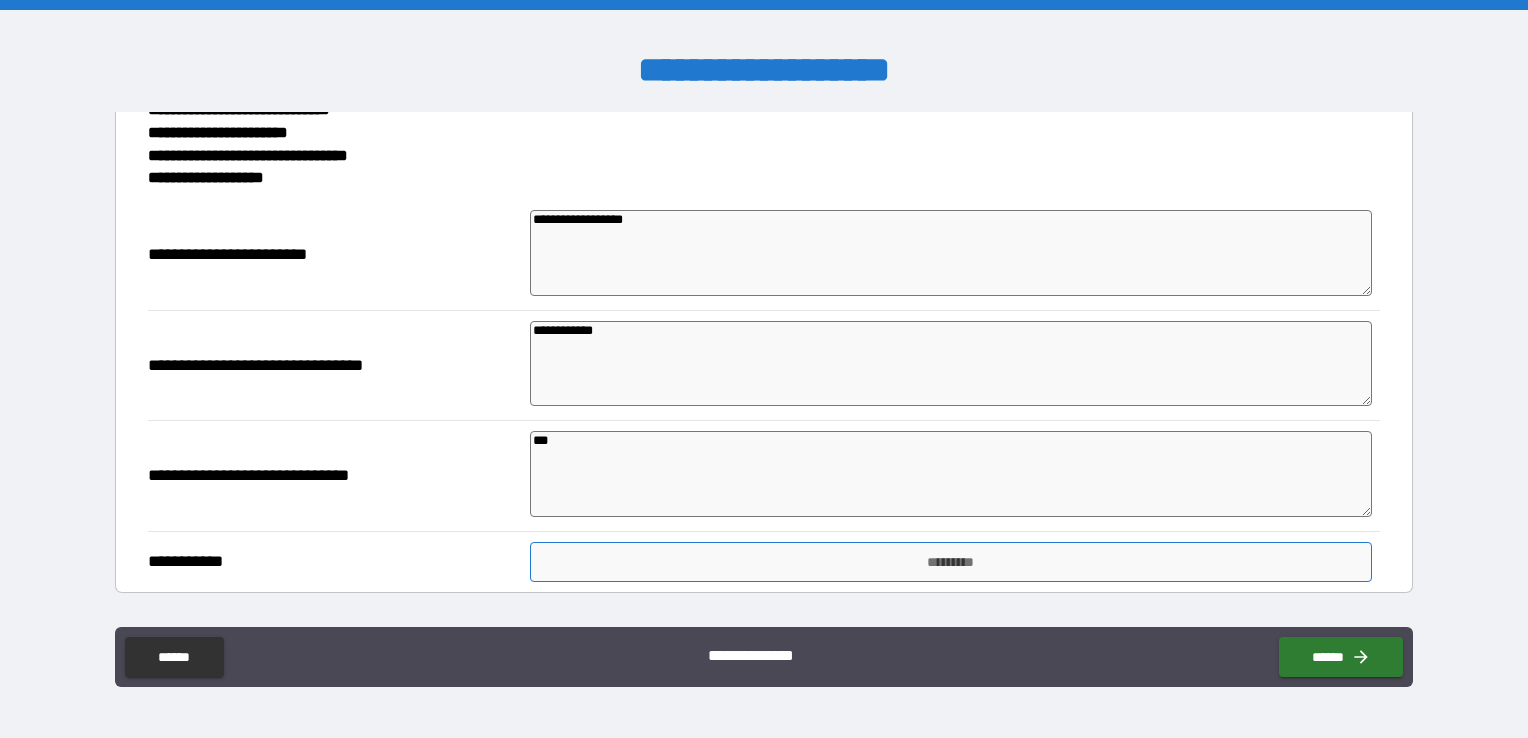 click on "*********" at bounding box center (951, 562) 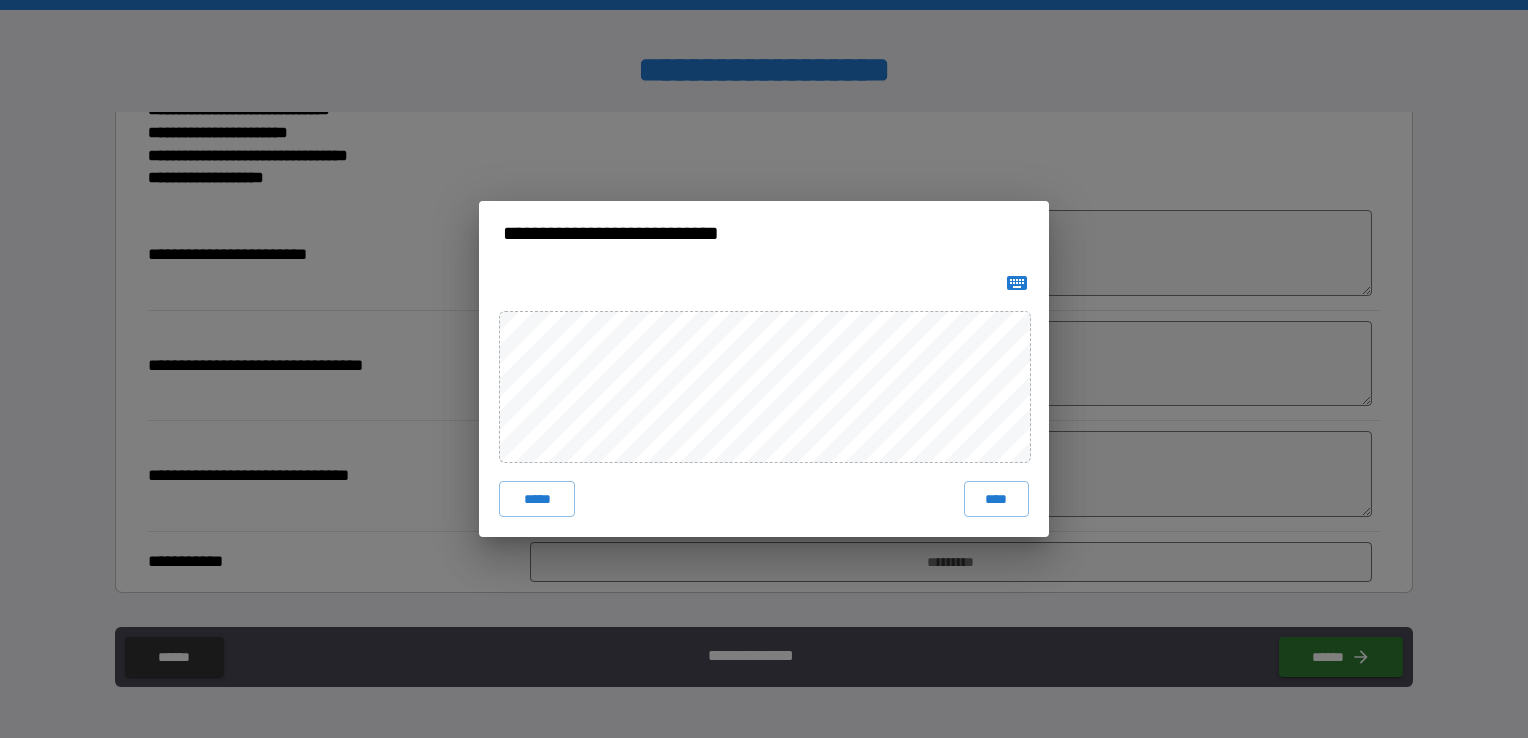 click on "***** ****" at bounding box center [764, 401] 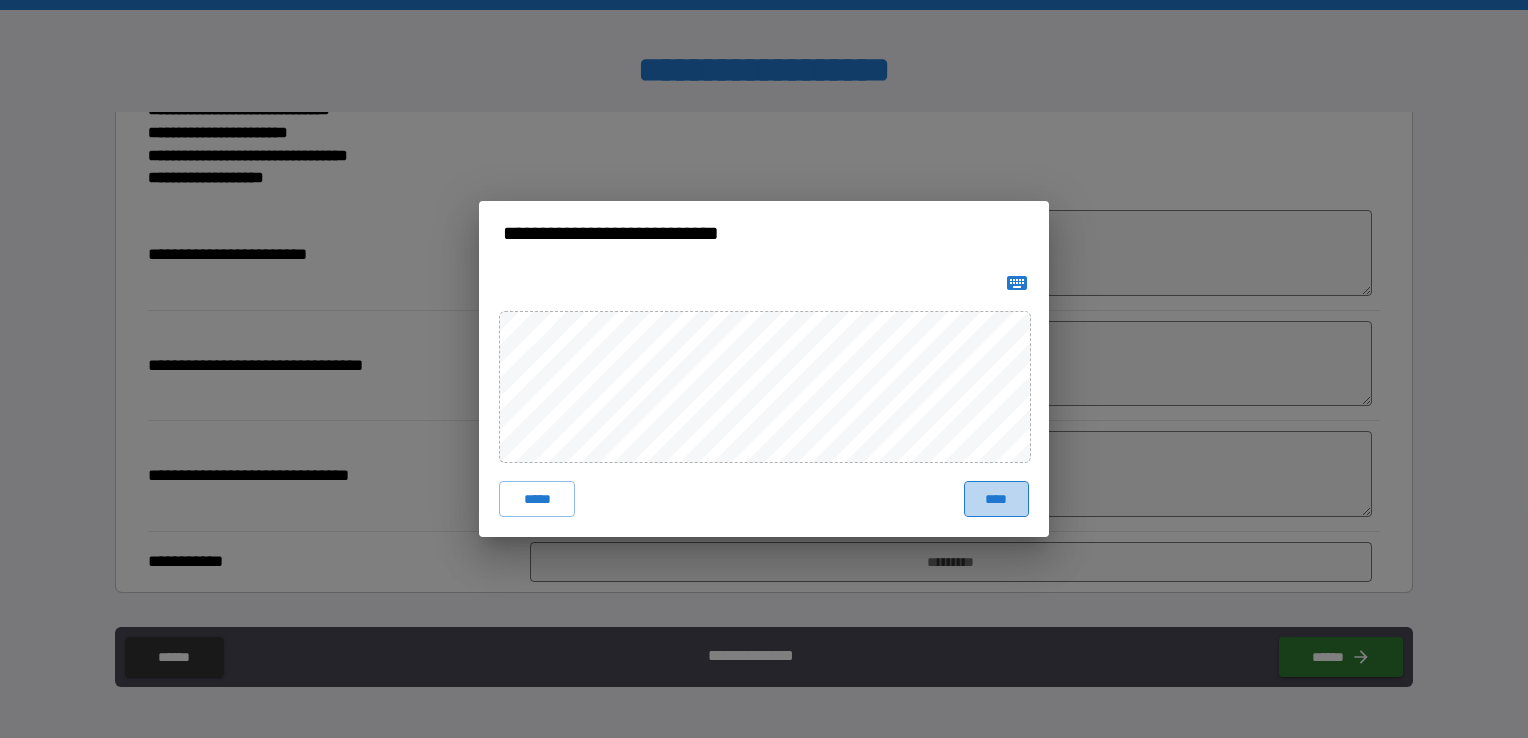 click on "****" at bounding box center [996, 499] 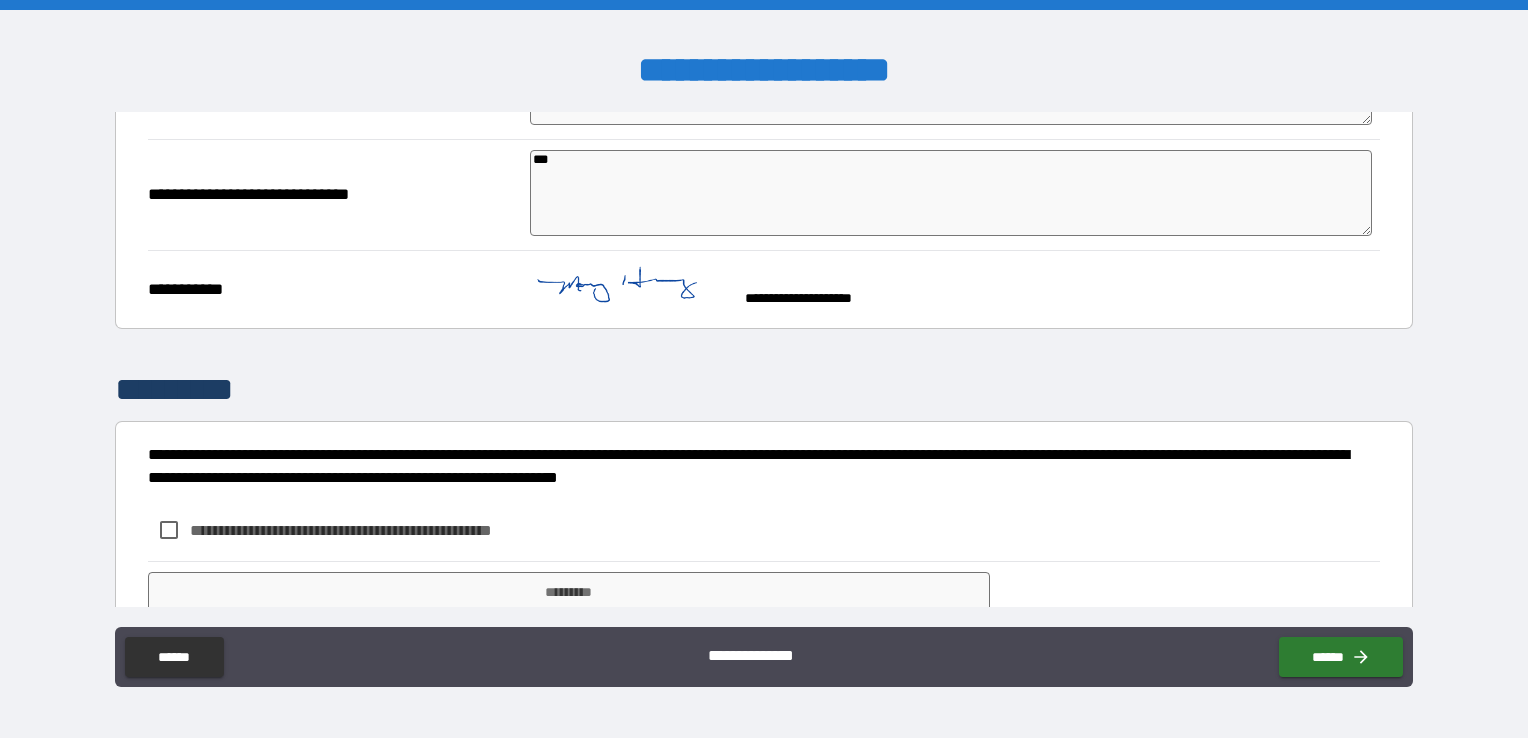 scroll, scrollTop: 855, scrollLeft: 0, axis: vertical 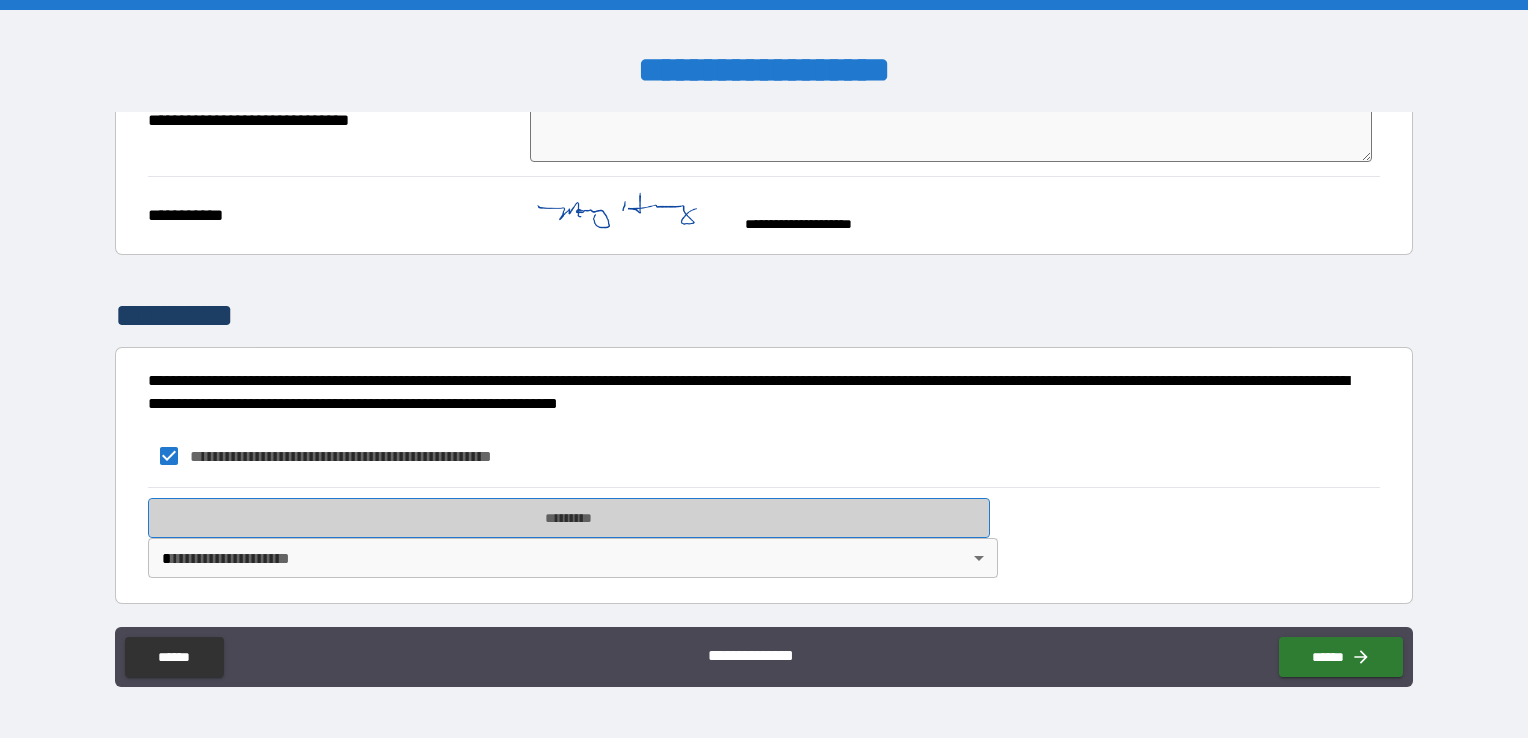 click on "*********" at bounding box center (569, 518) 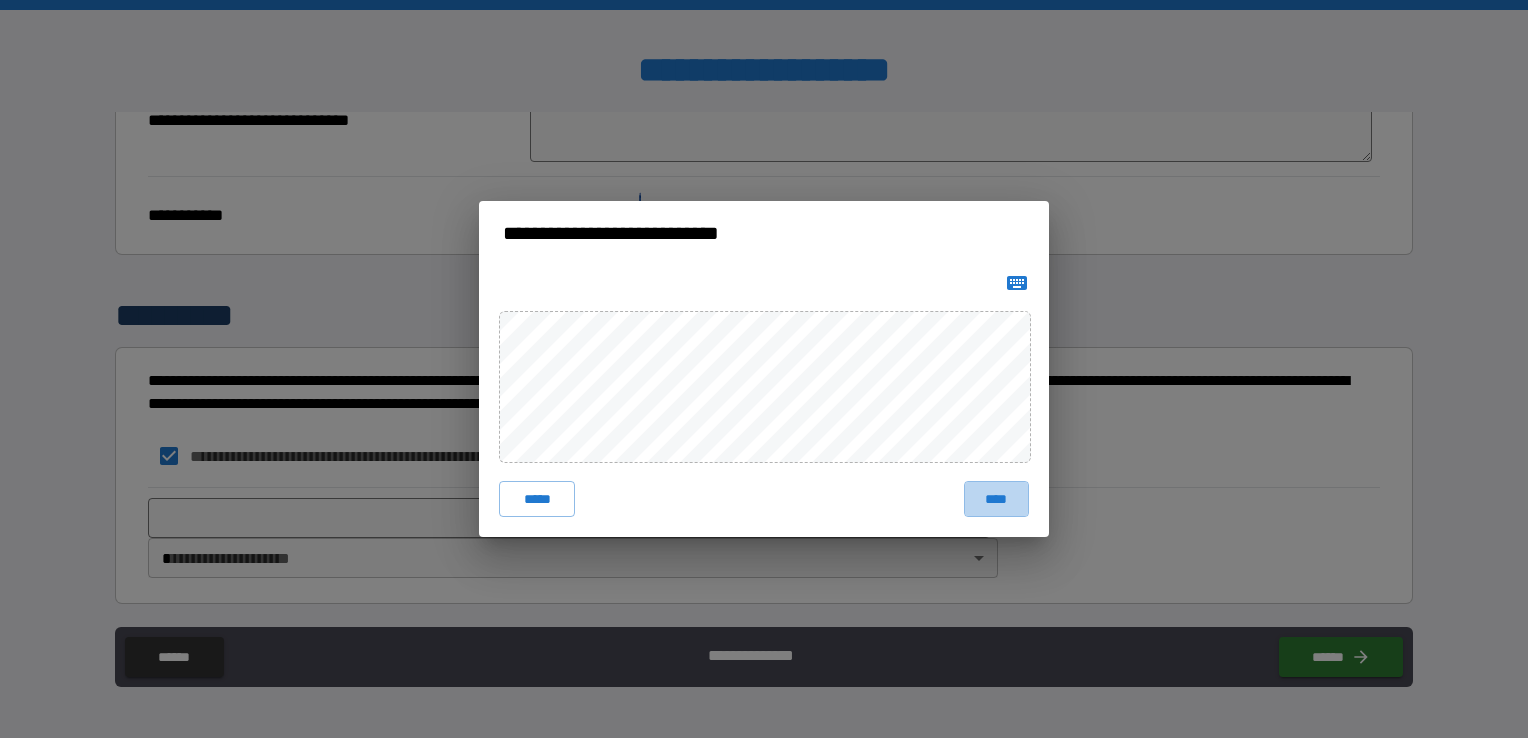 drag, startPoint x: 989, startPoint y: 503, endPoint x: 932, endPoint y: 489, distance: 58.694122 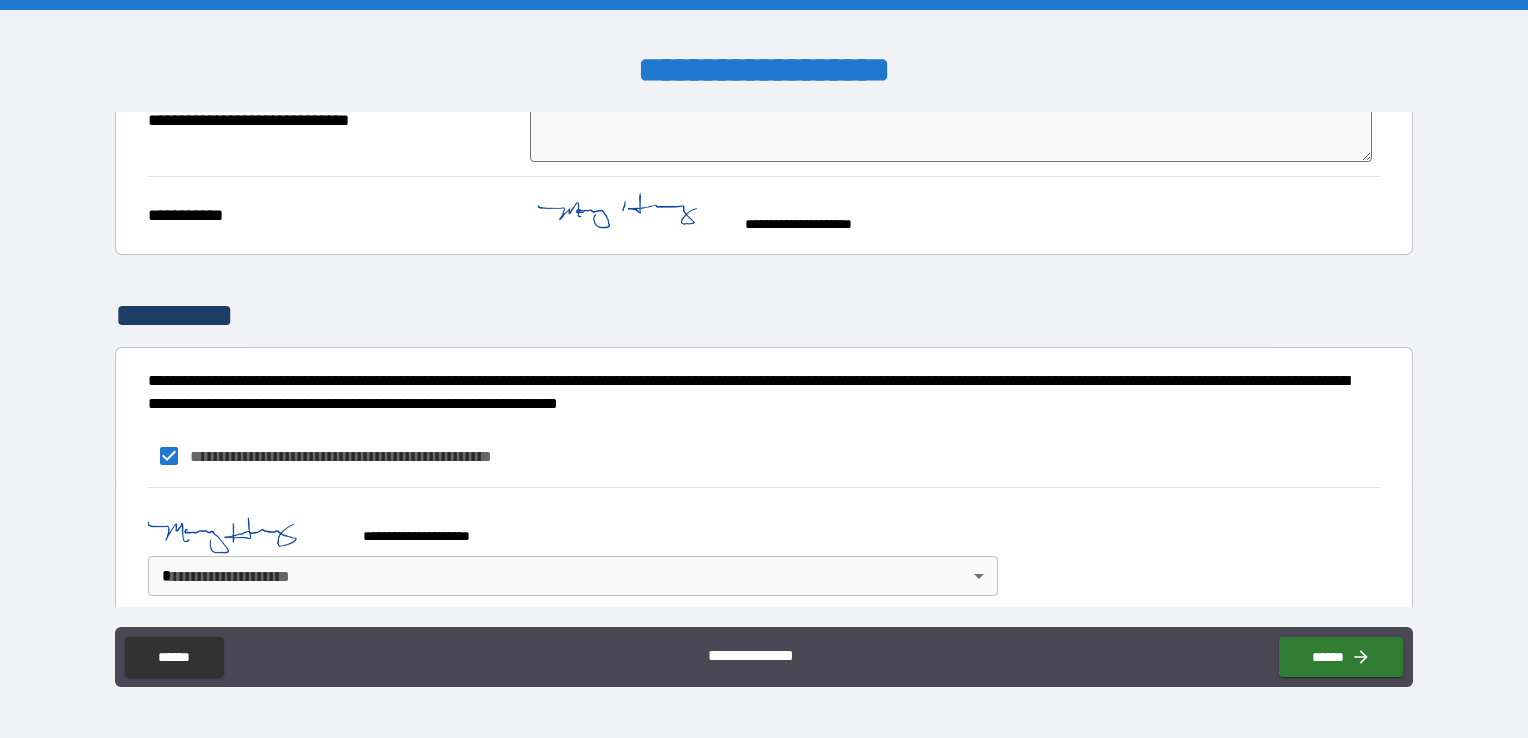 click on "**********" at bounding box center [764, 369] 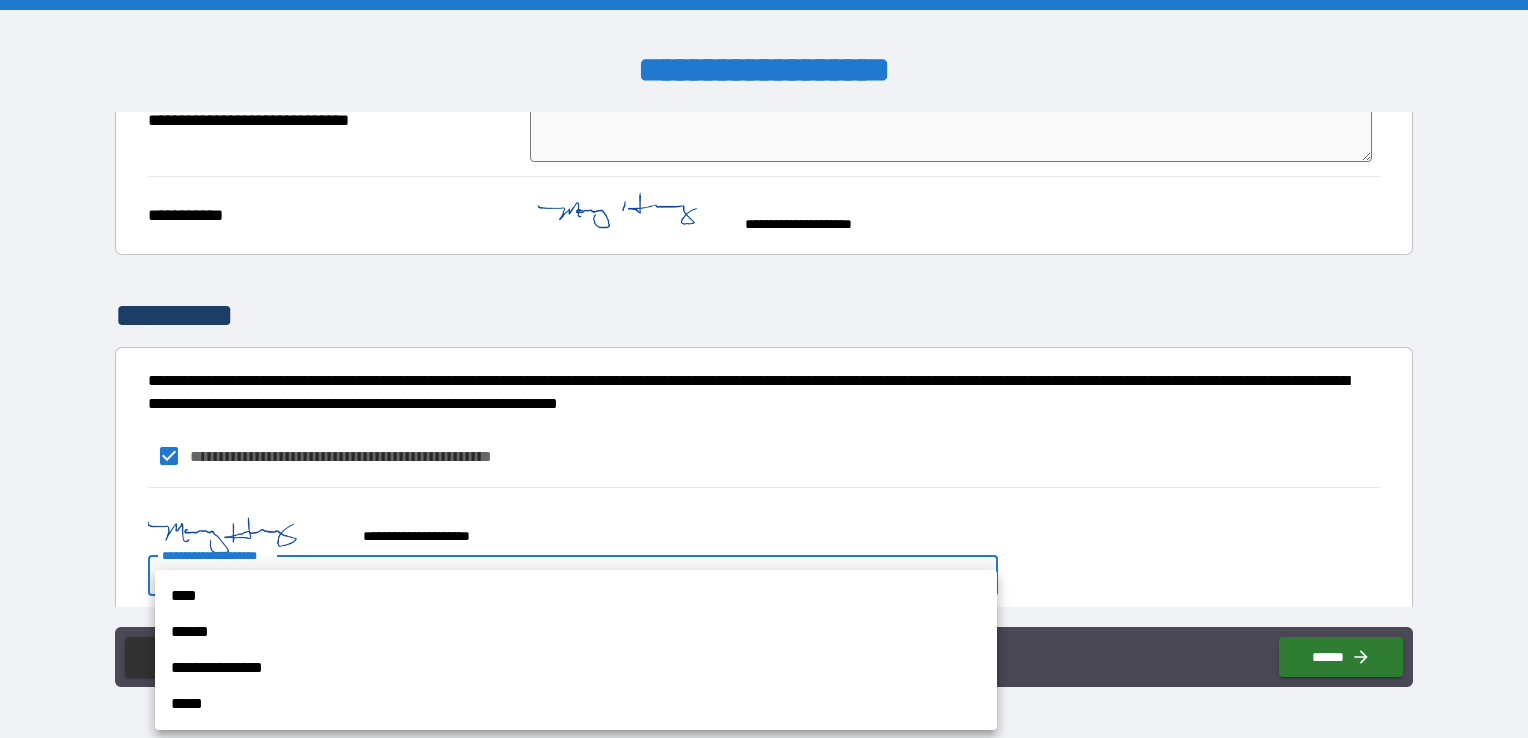 click on "****" at bounding box center (576, 596) 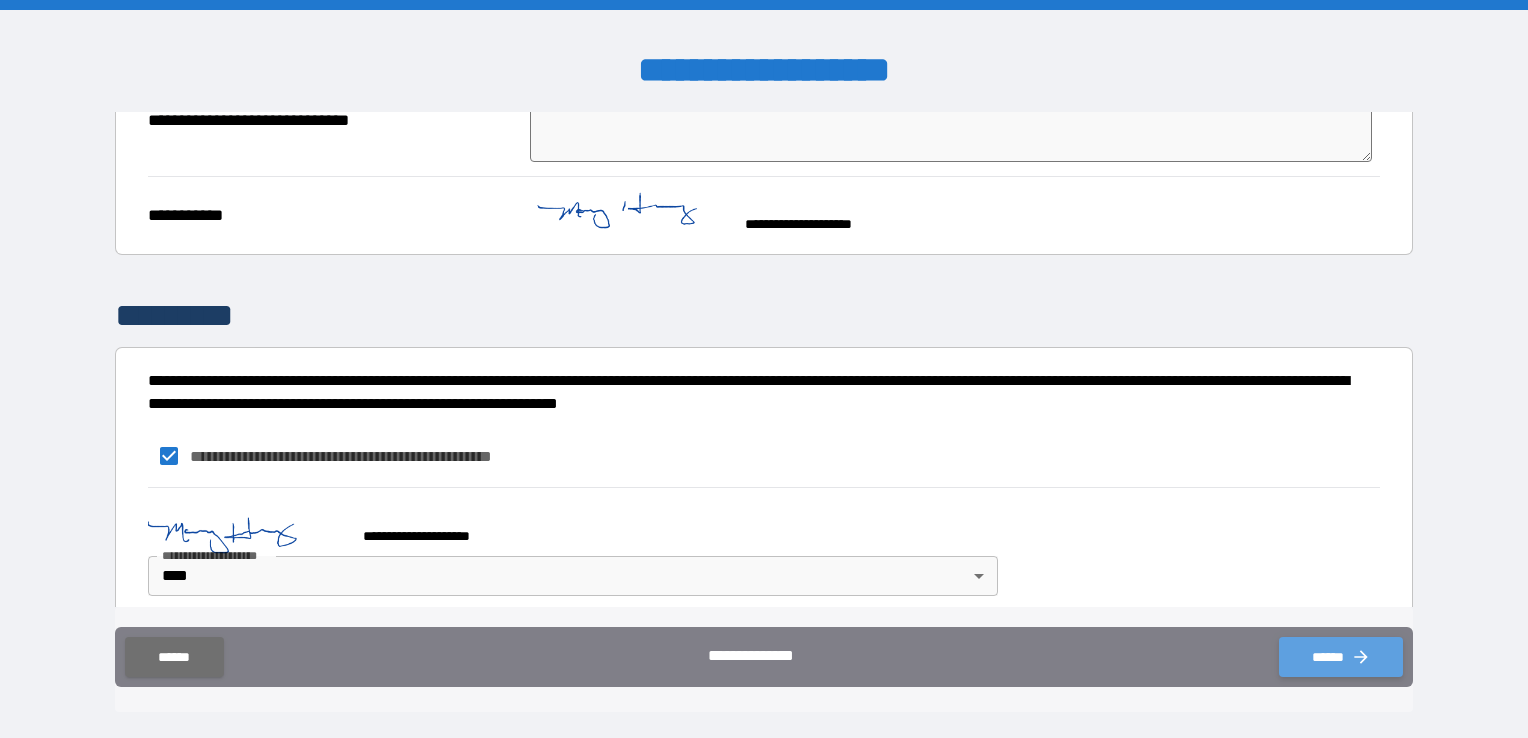 click on "******" at bounding box center (1341, 657) 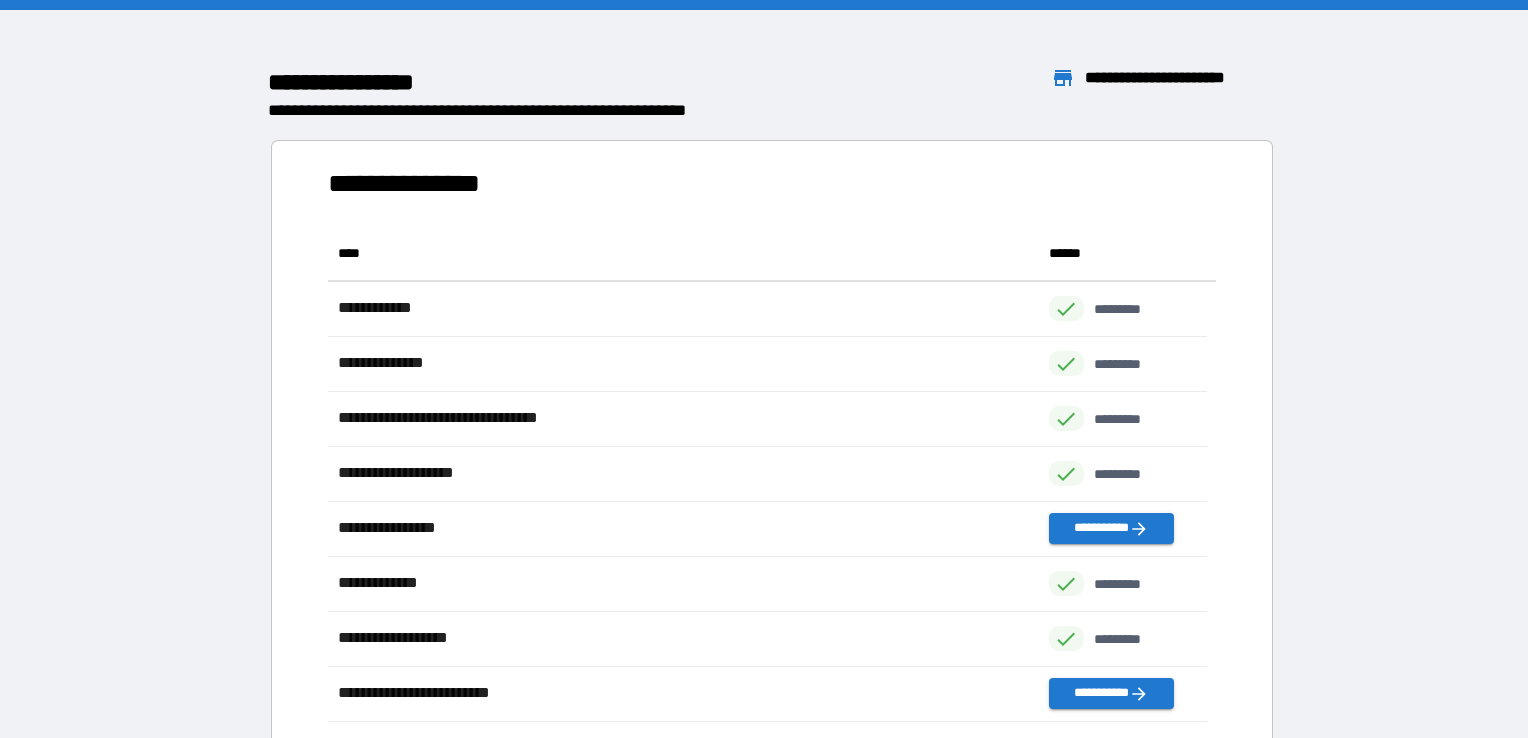 scroll, scrollTop: 16, scrollLeft: 16, axis: both 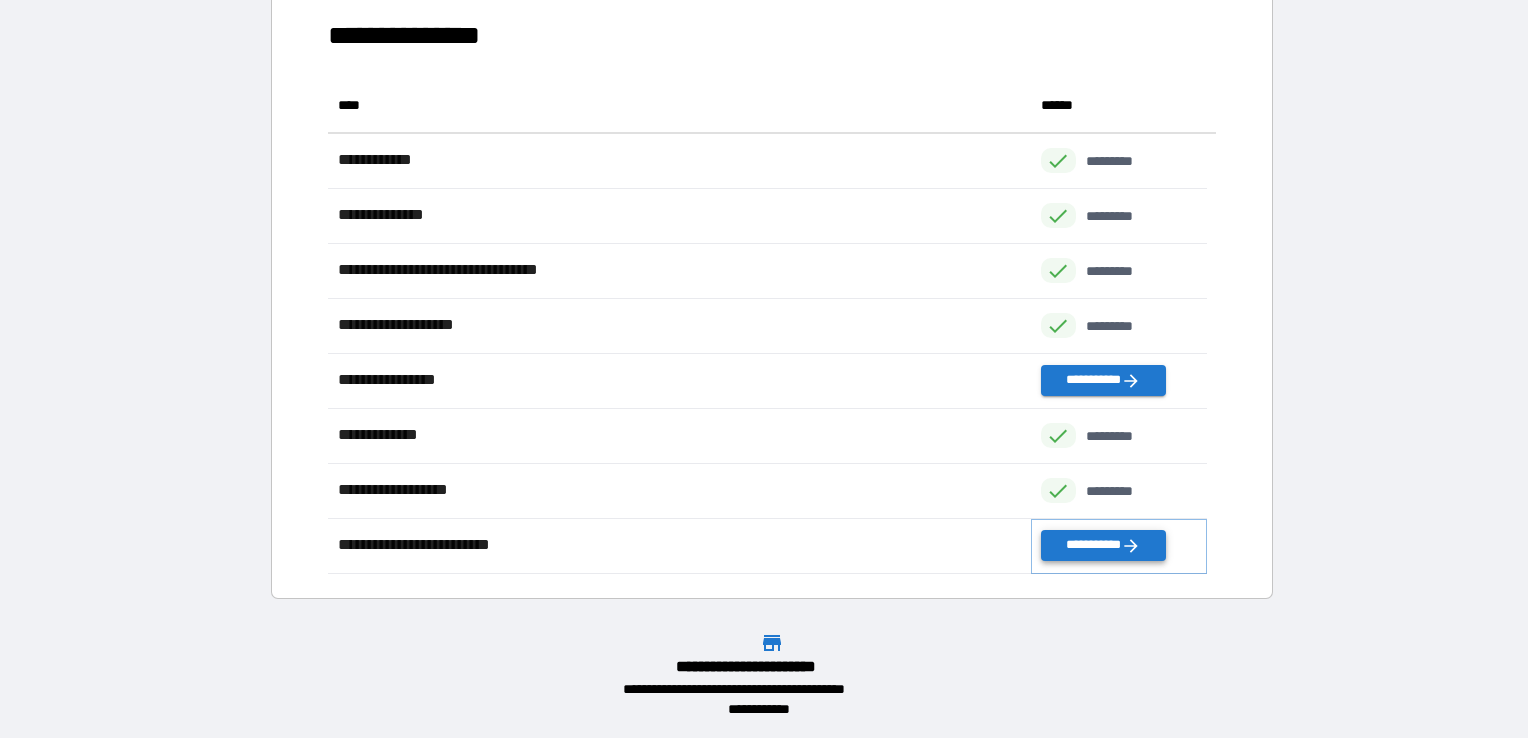 click on "**********" at bounding box center [1103, 545] 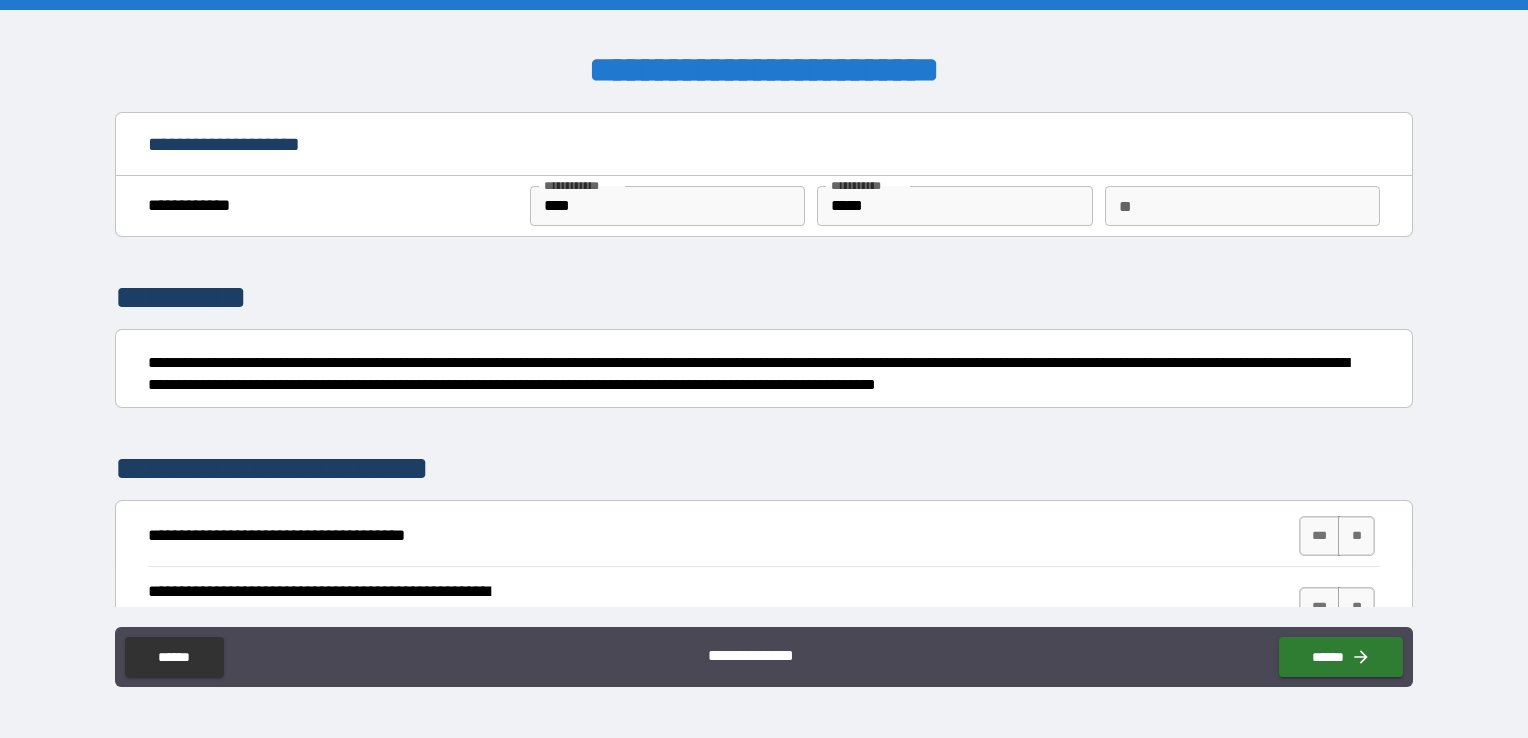click on "**" at bounding box center (1242, 206) 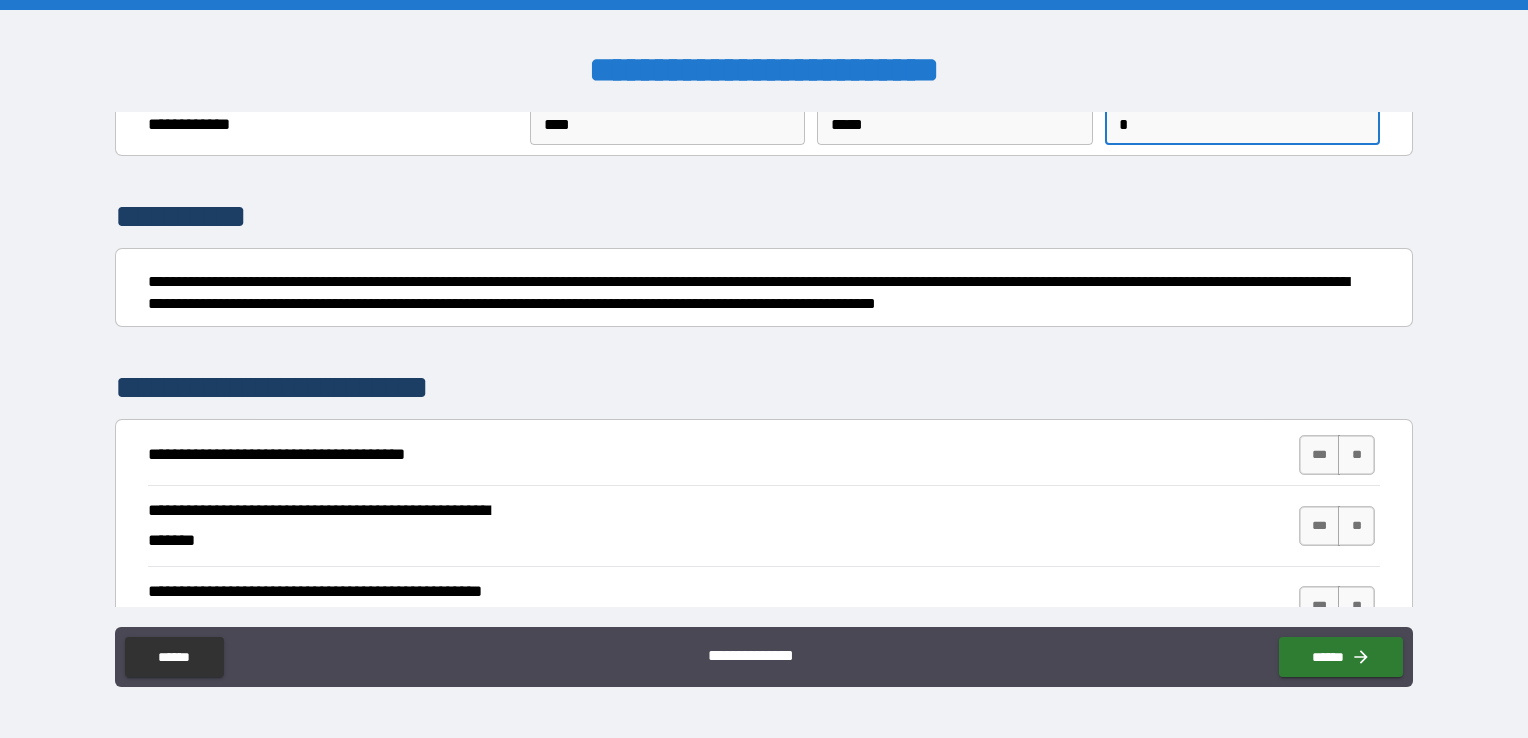 scroll, scrollTop: 200, scrollLeft: 0, axis: vertical 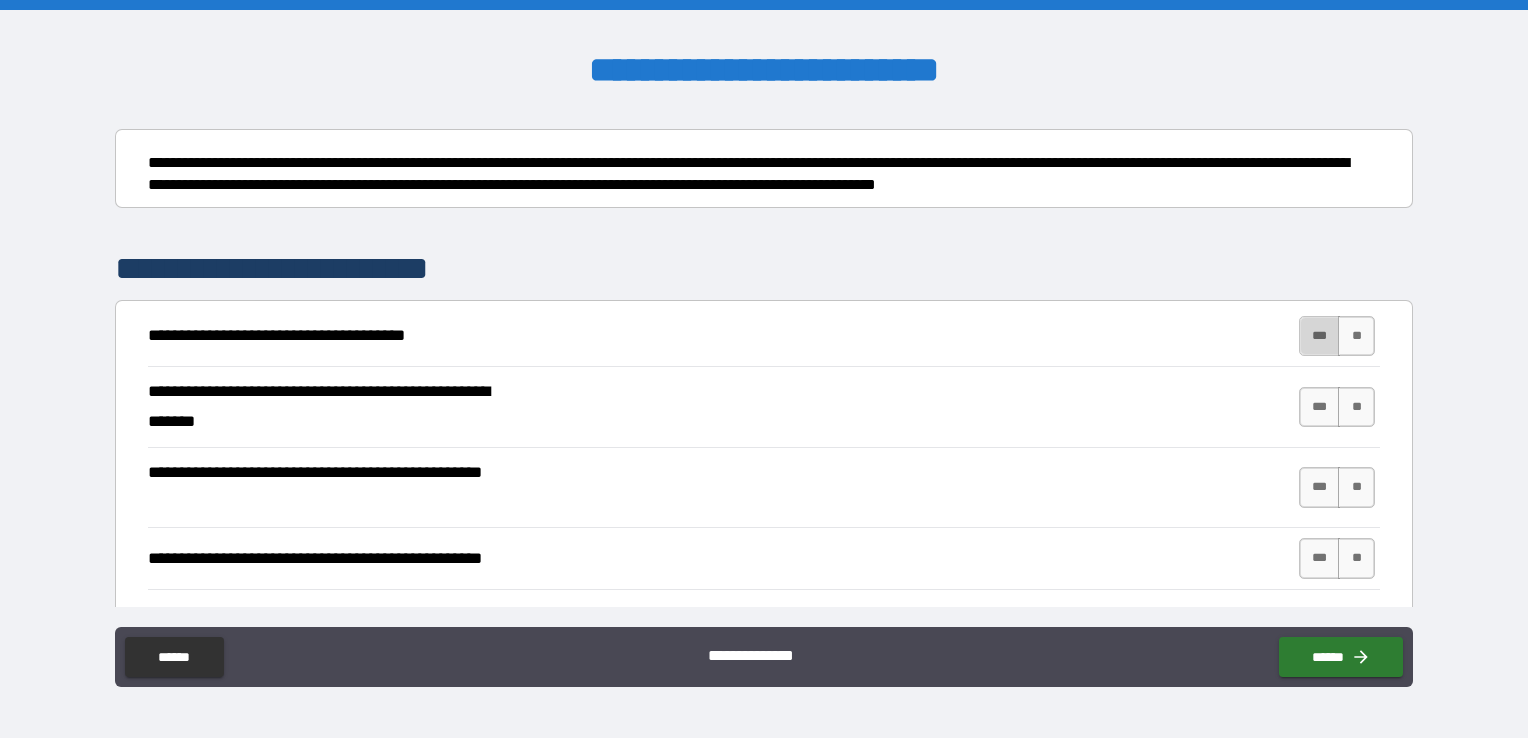 click on "***" at bounding box center [1320, 336] 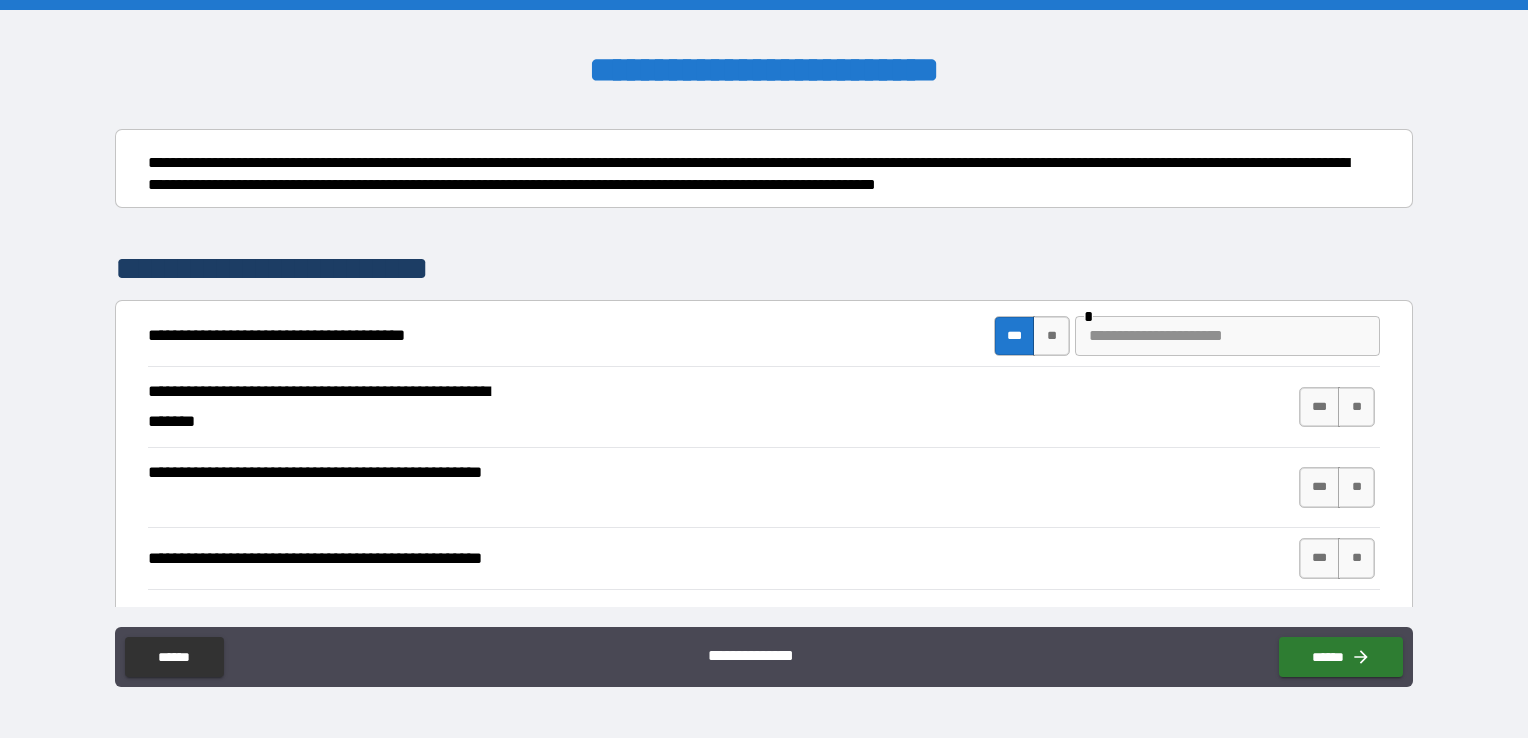 click at bounding box center [1227, 336] 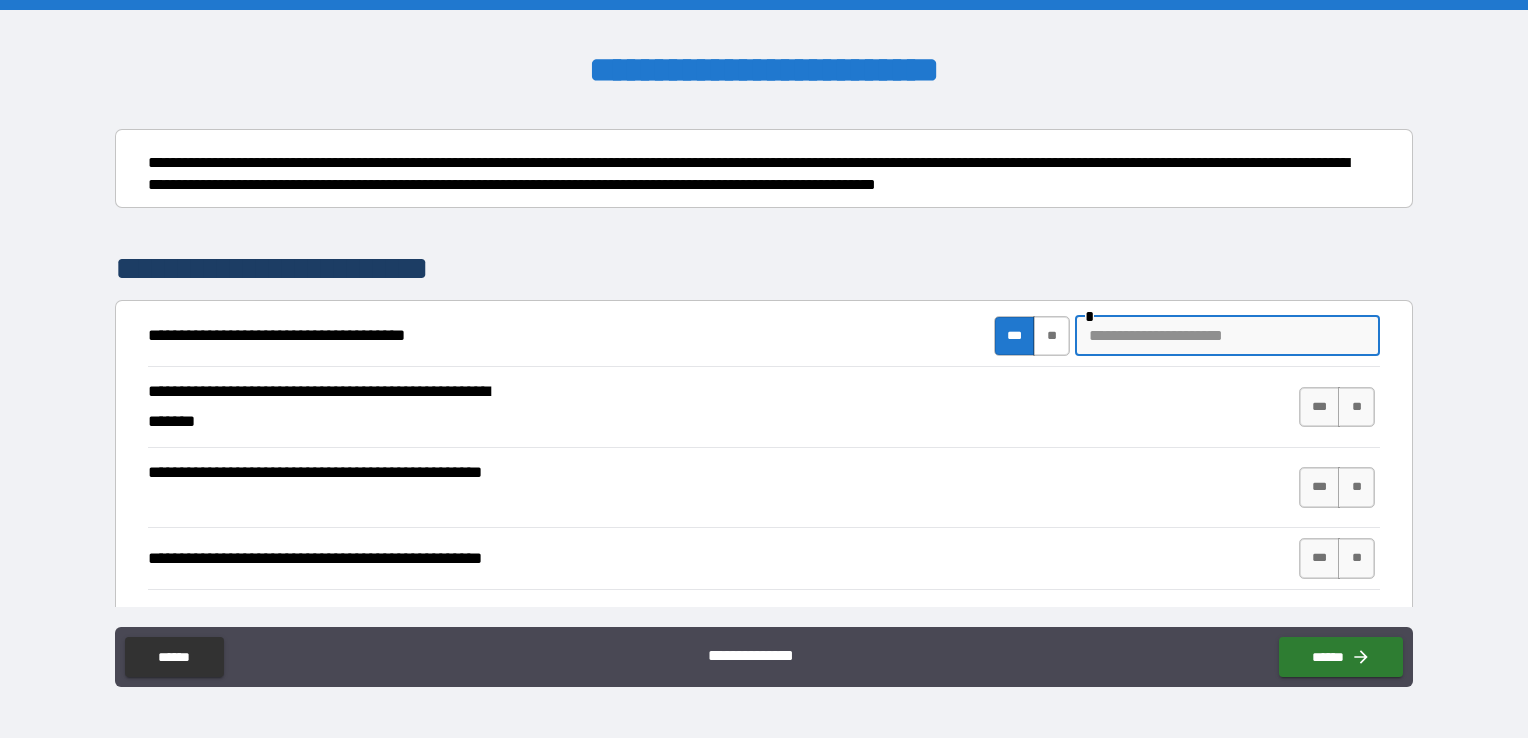 click on "**" at bounding box center (1051, 336) 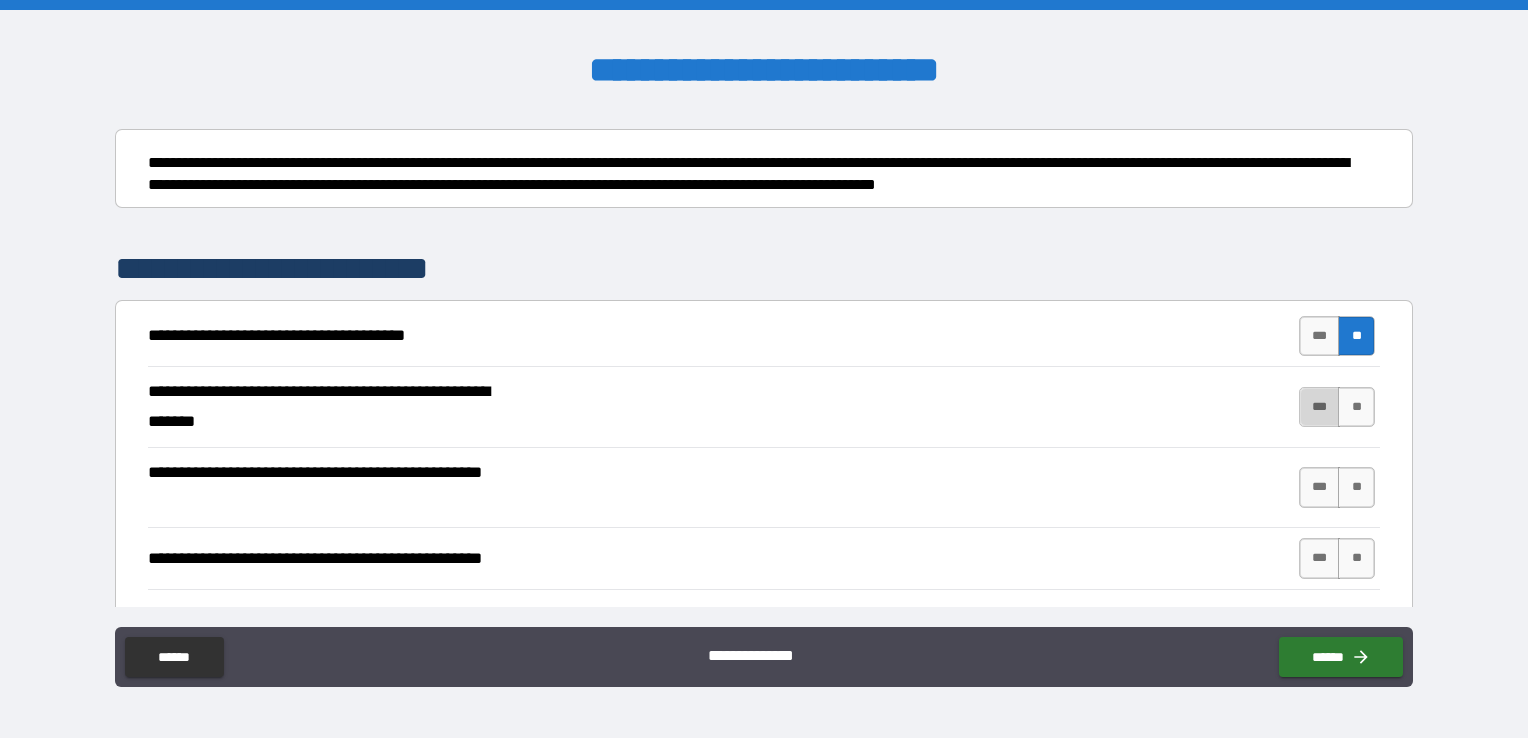 click on "***" at bounding box center [1320, 407] 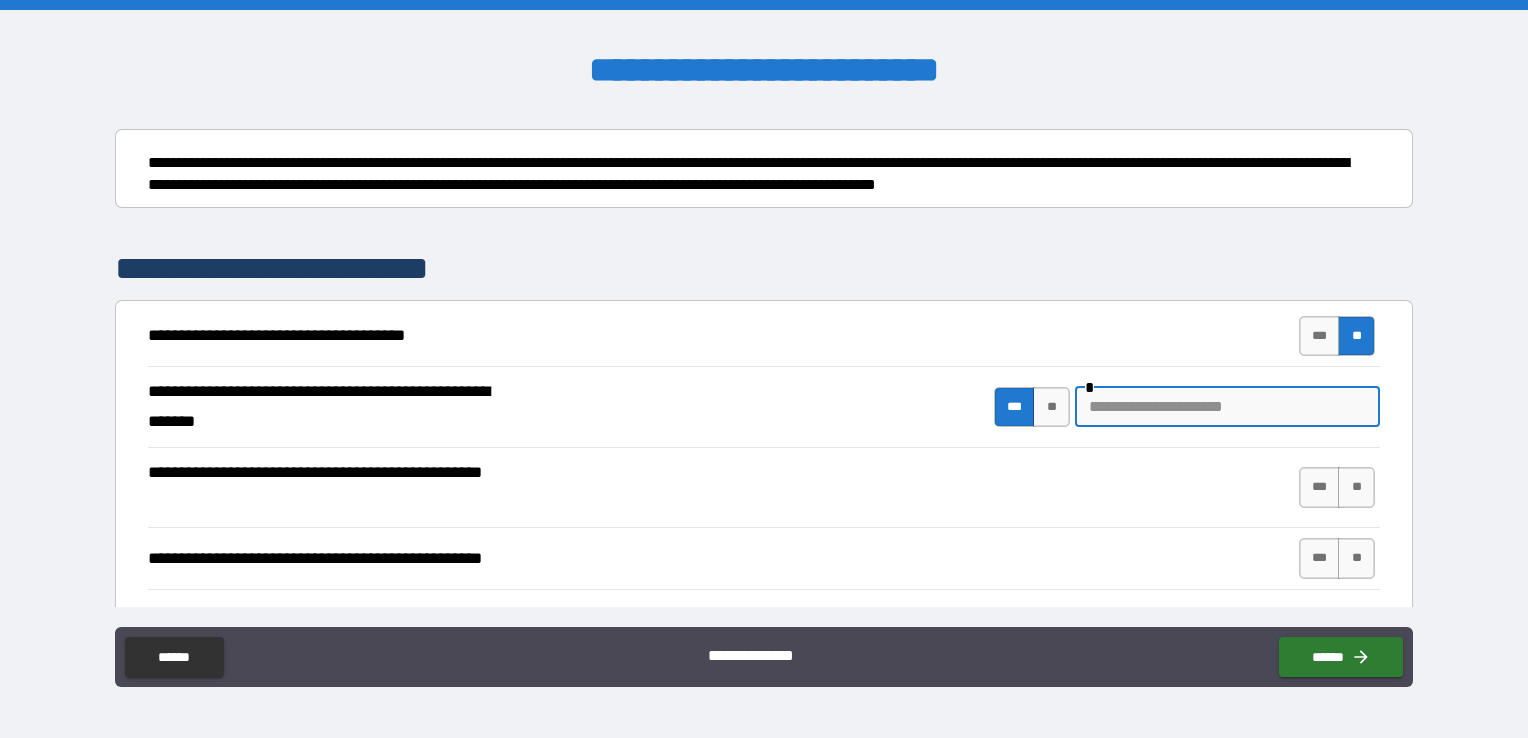 click at bounding box center (1227, 407) 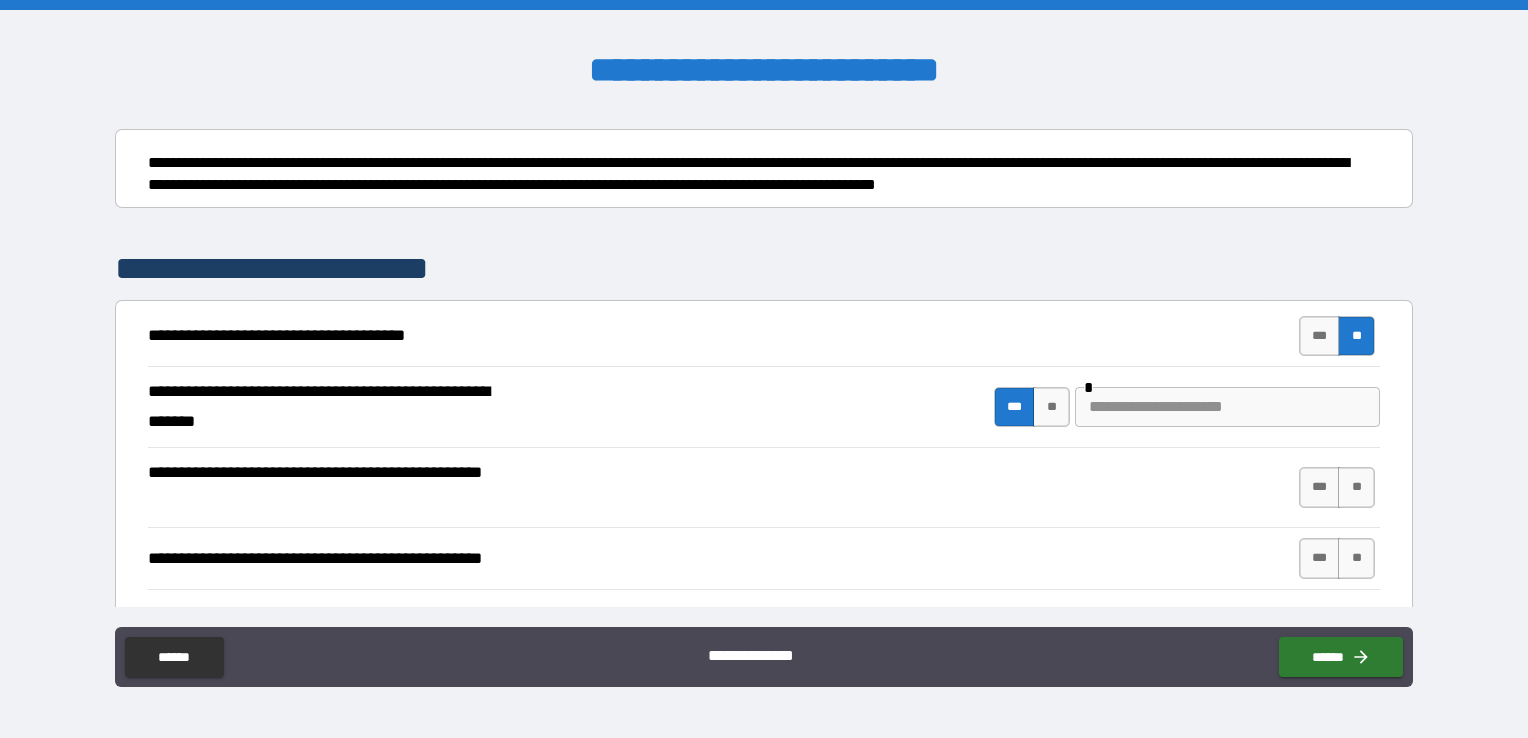 click on "**********" at bounding box center (764, 488) 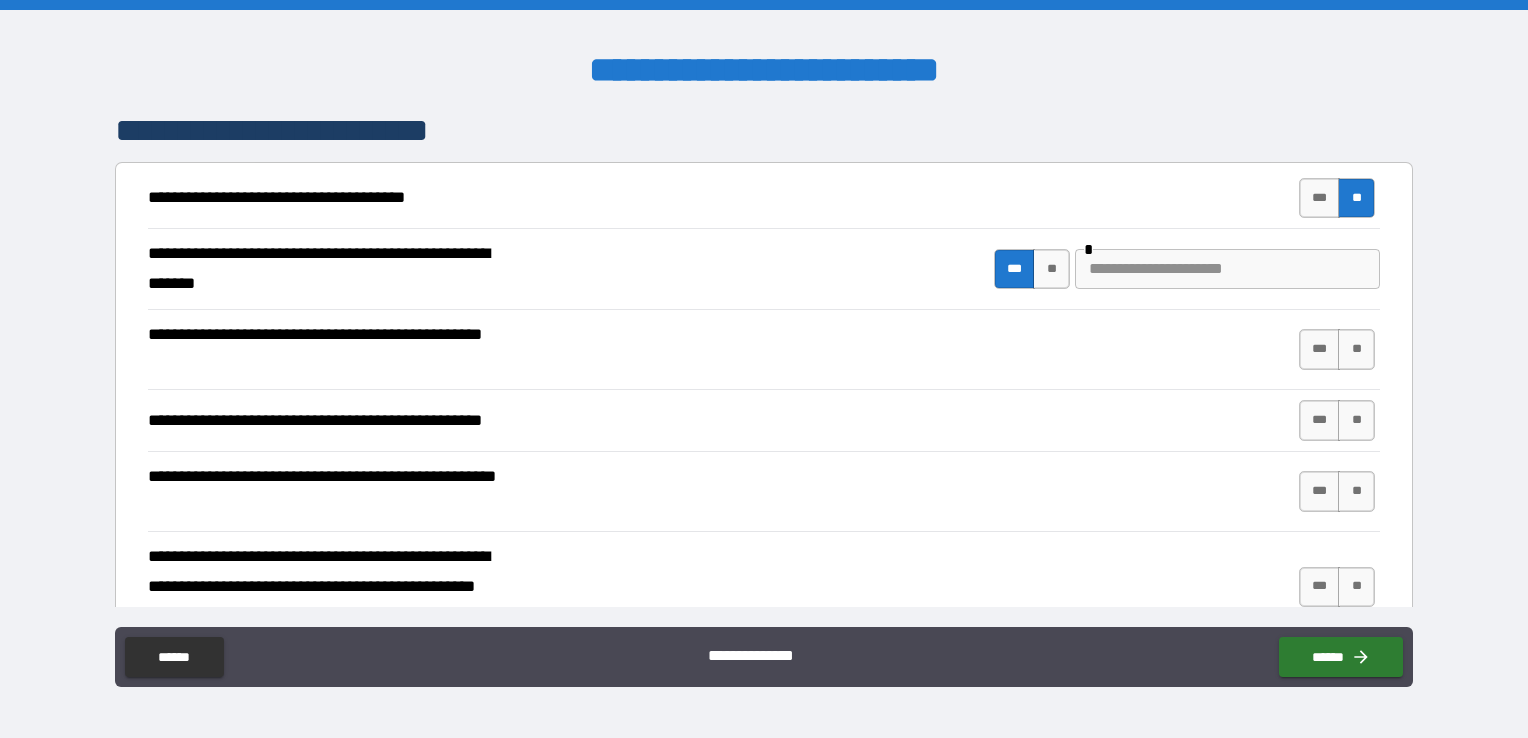 scroll, scrollTop: 132, scrollLeft: 0, axis: vertical 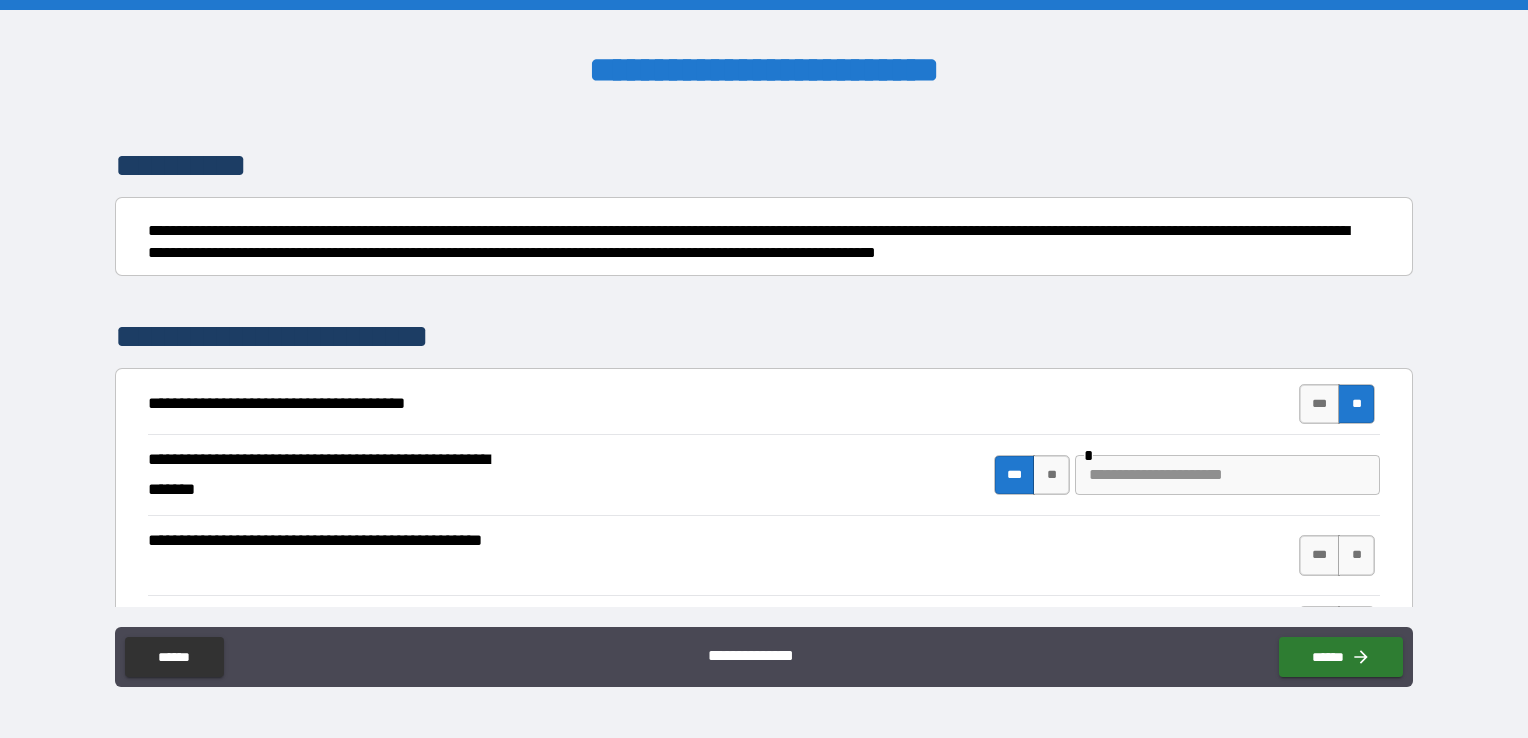 click at bounding box center (1227, 475) 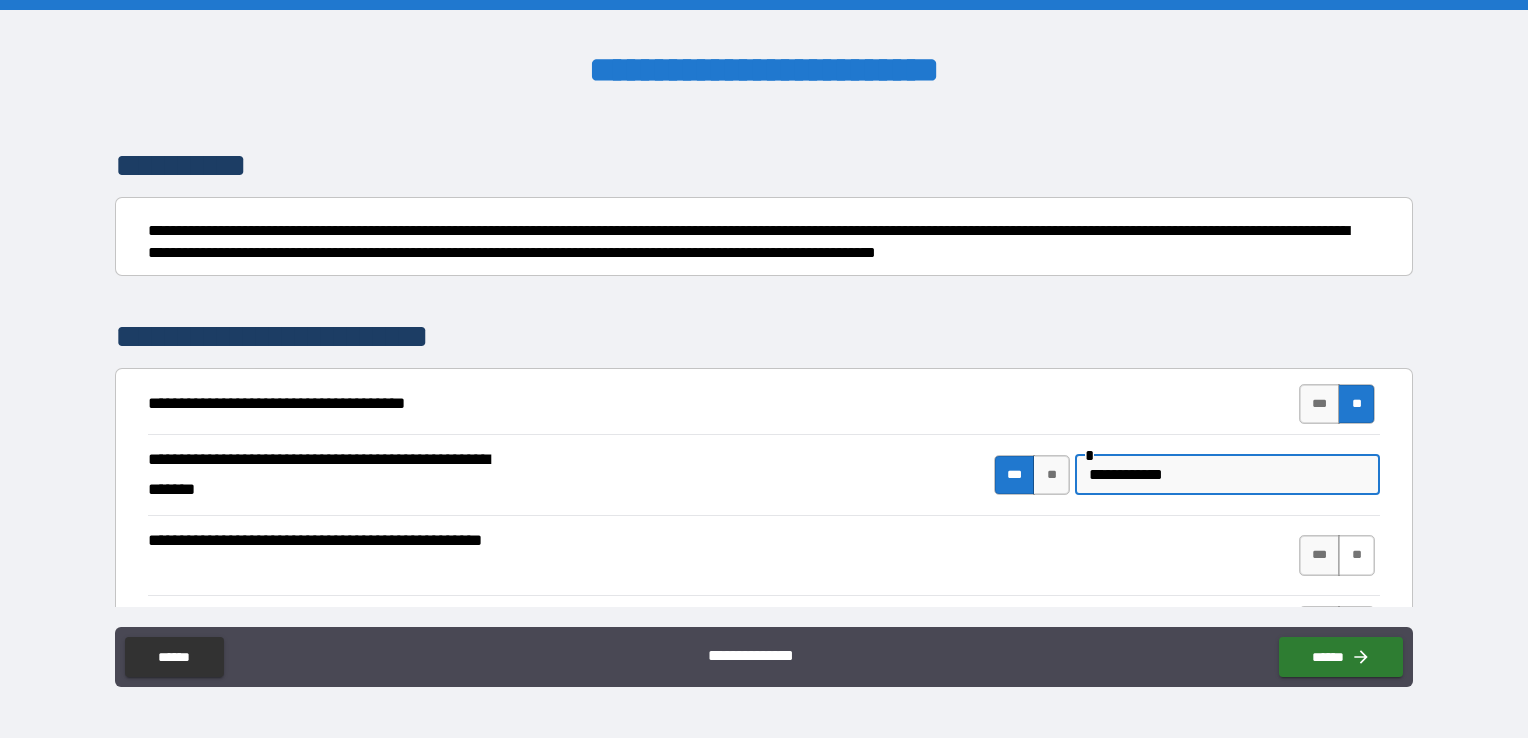 click on "**" at bounding box center (1356, 555) 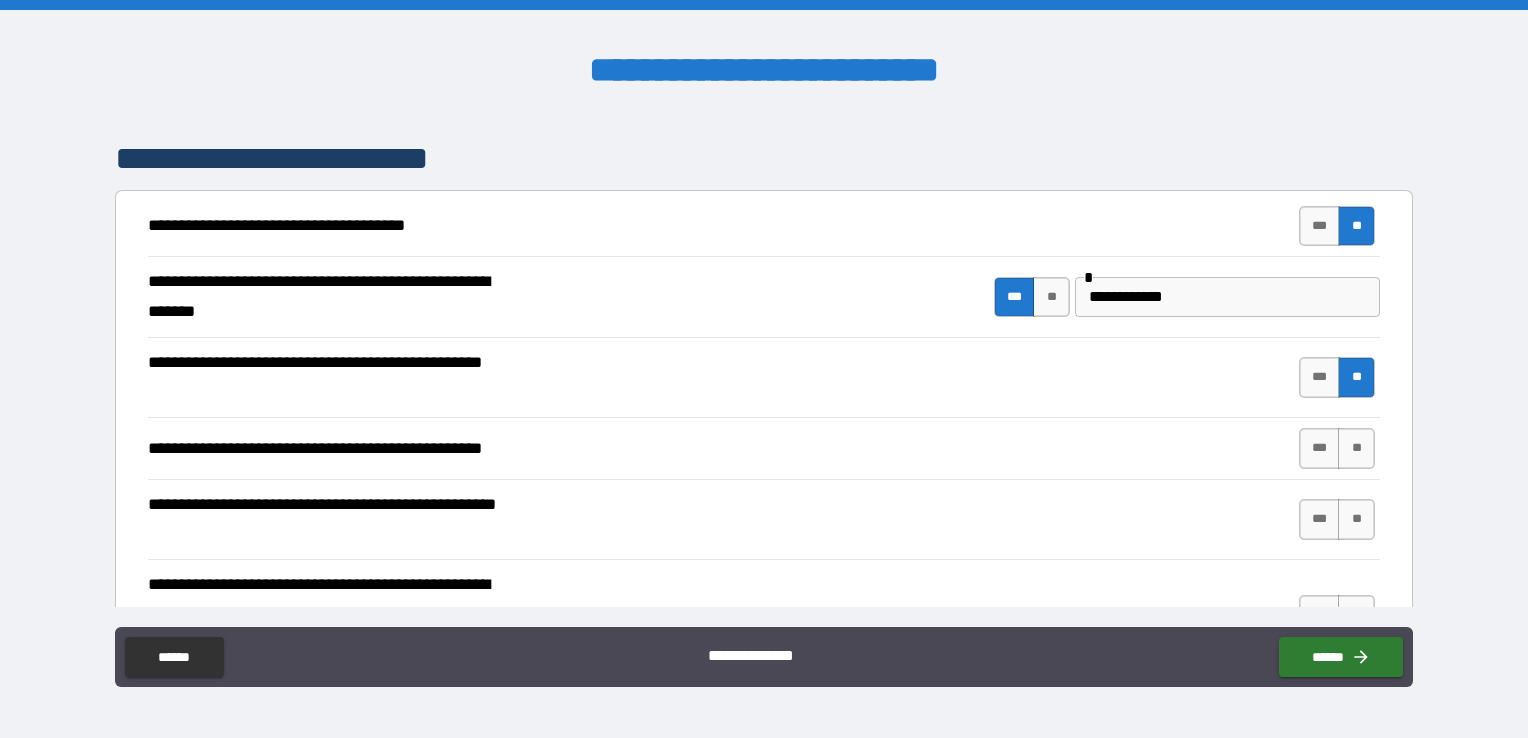 scroll, scrollTop: 432, scrollLeft: 0, axis: vertical 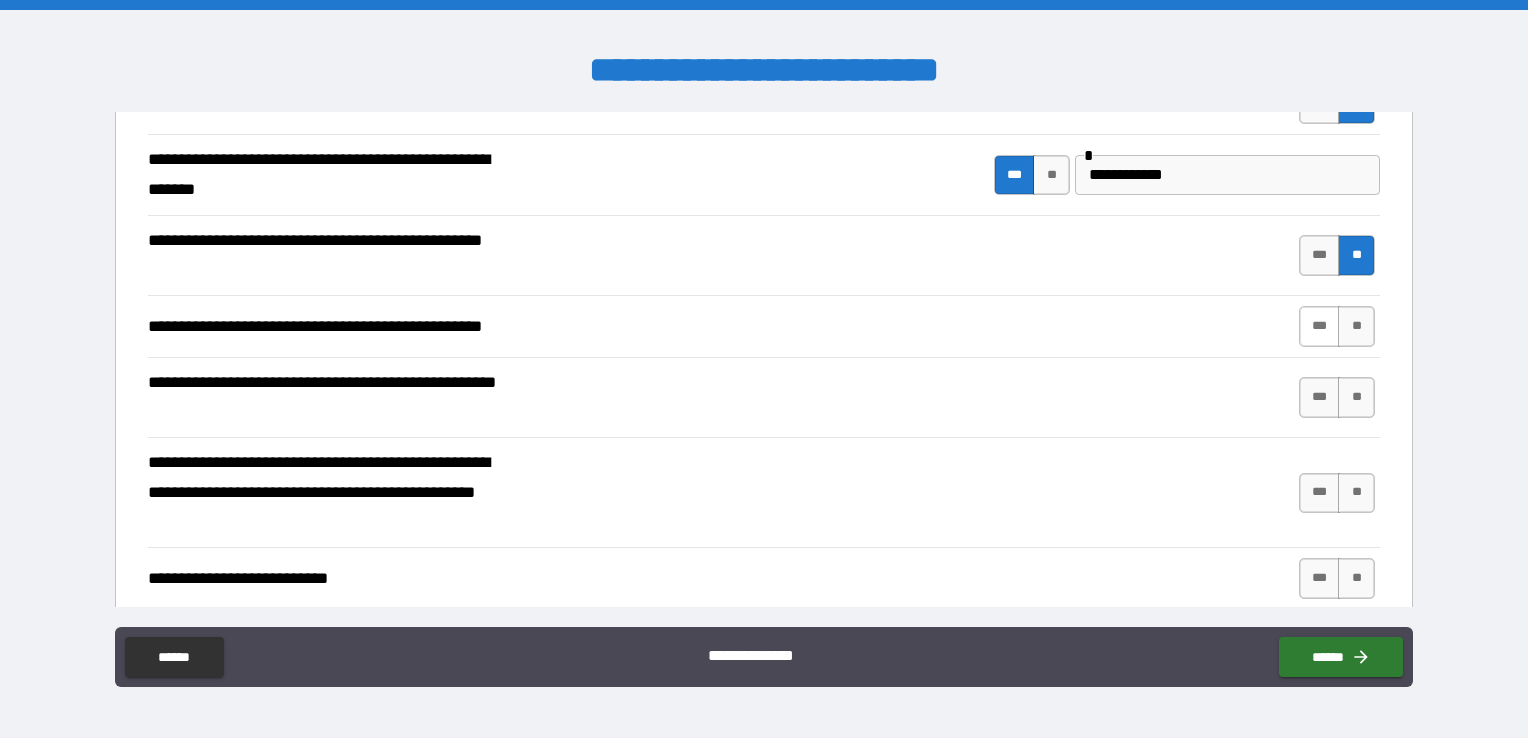 click on "***" at bounding box center (1320, 326) 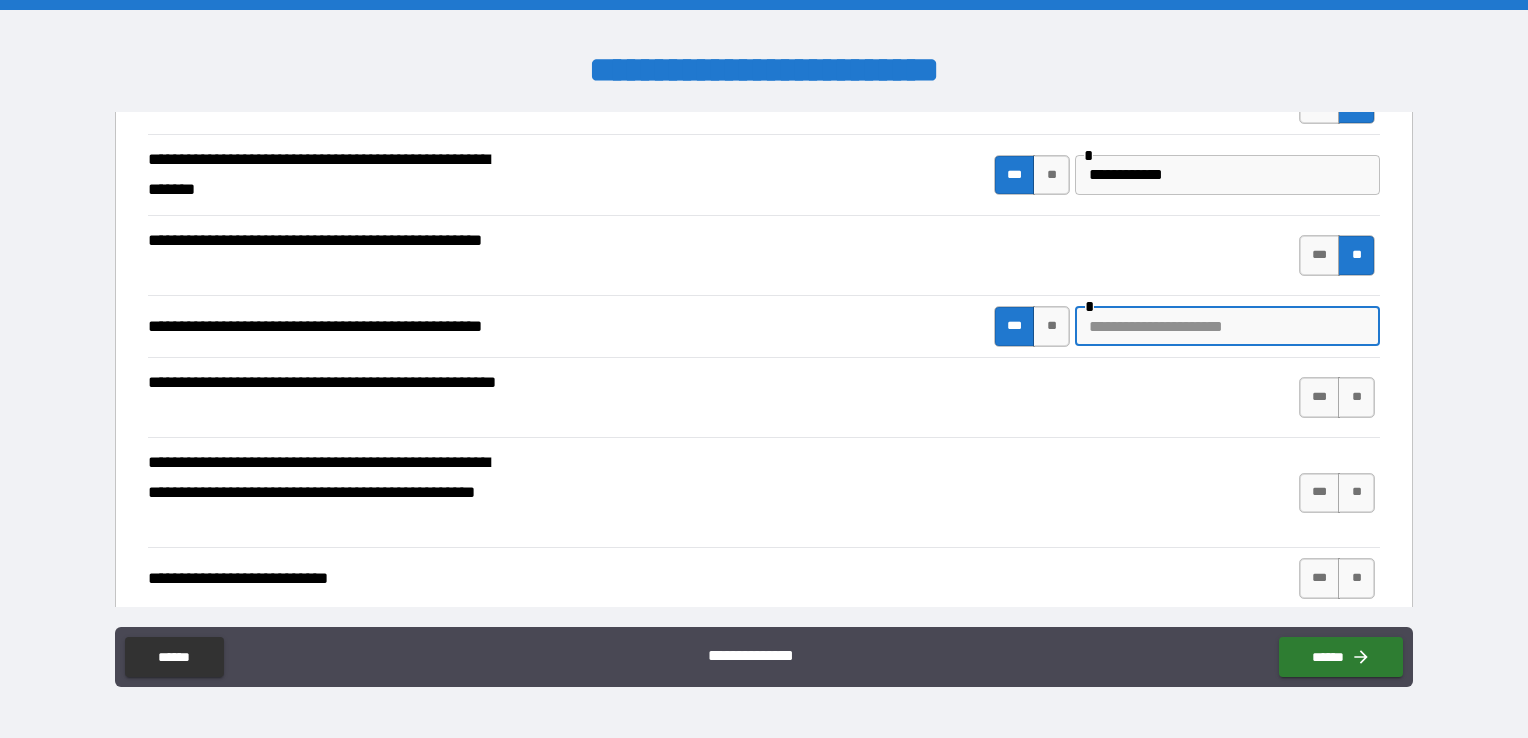 click at bounding box center [1227, 326] 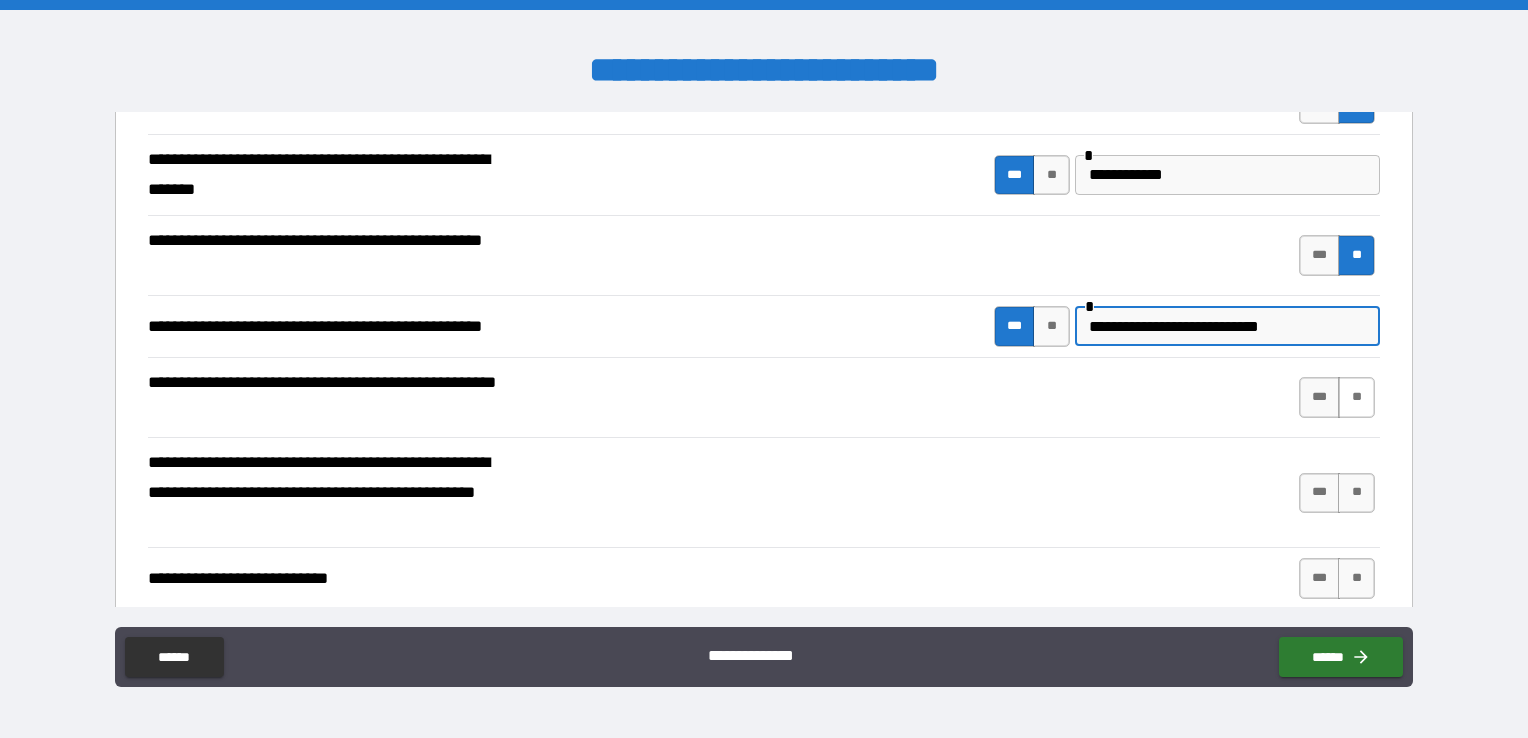 click on "**" at bounding box center (1356, 397) 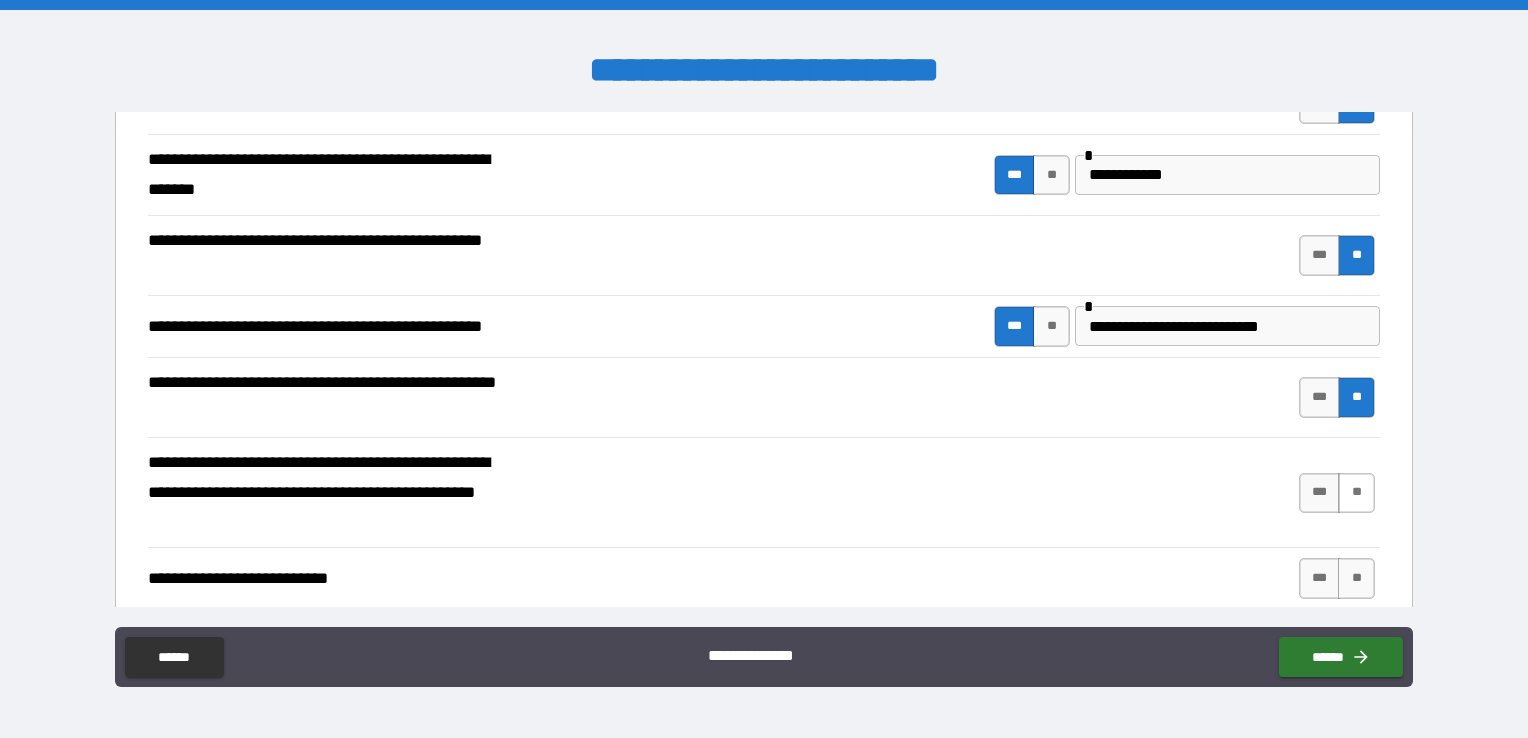click on "**" at bounding box center [1356, 493] 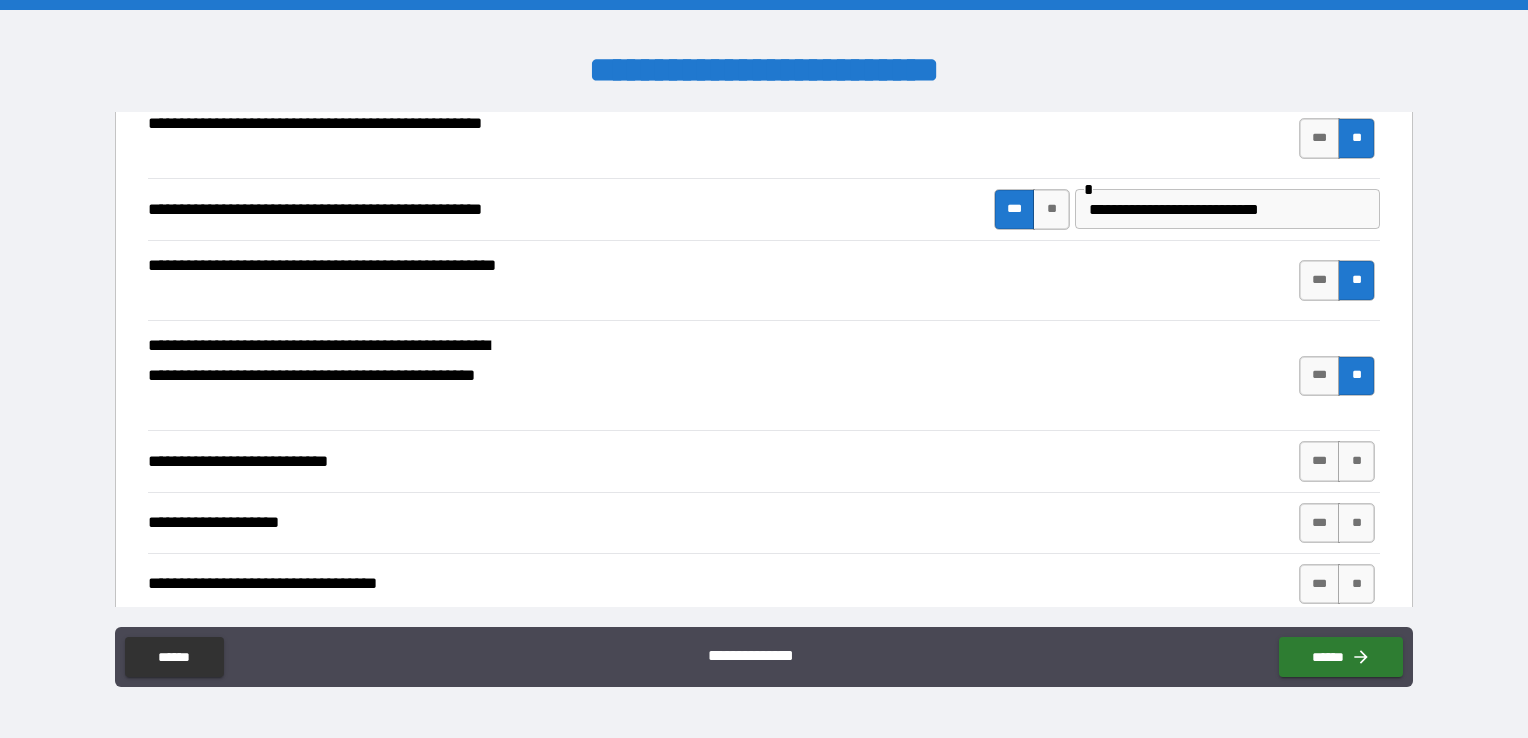 scroll, scrollTop: 632, scrollLeft: 0, axis: vertical 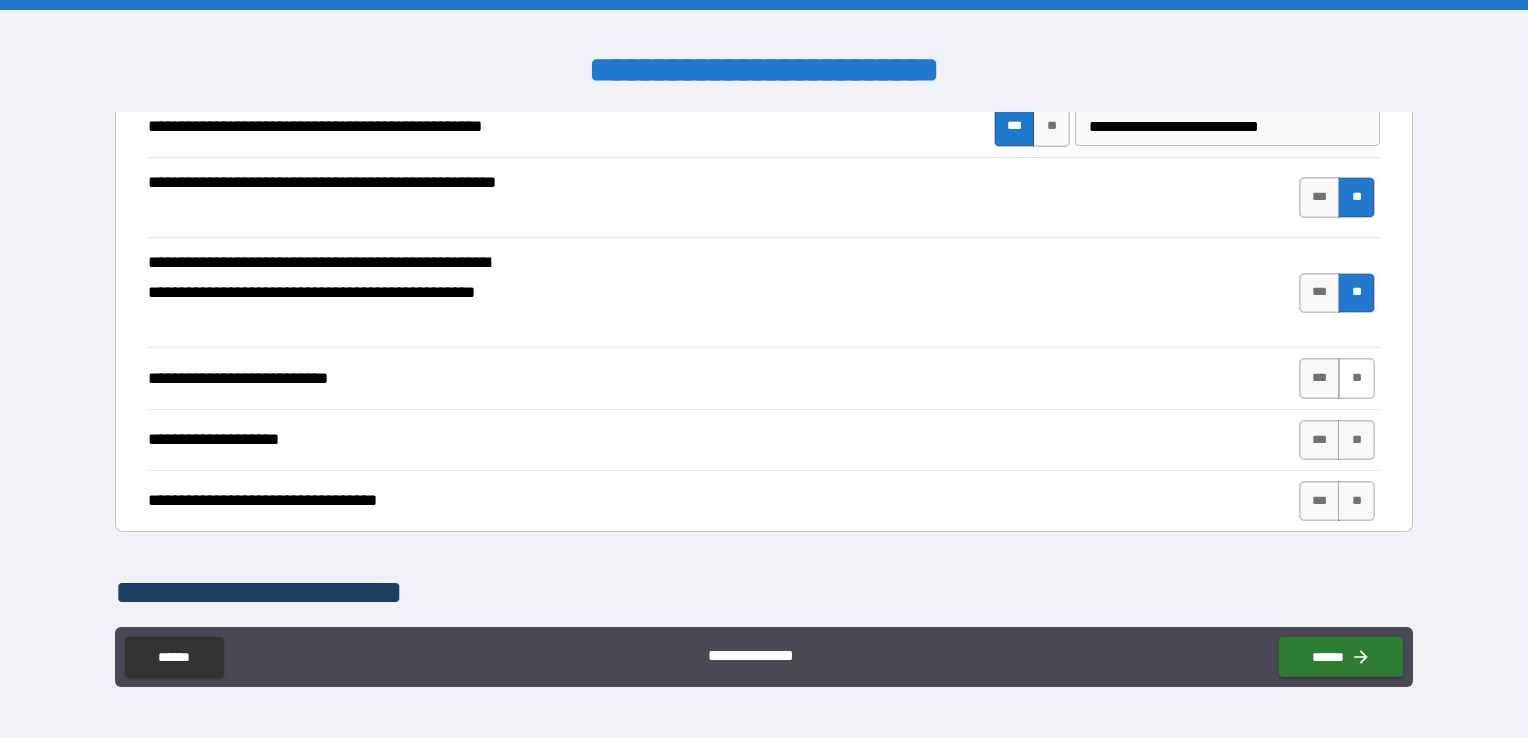 click on "**" at bounding box center [1356, 378] 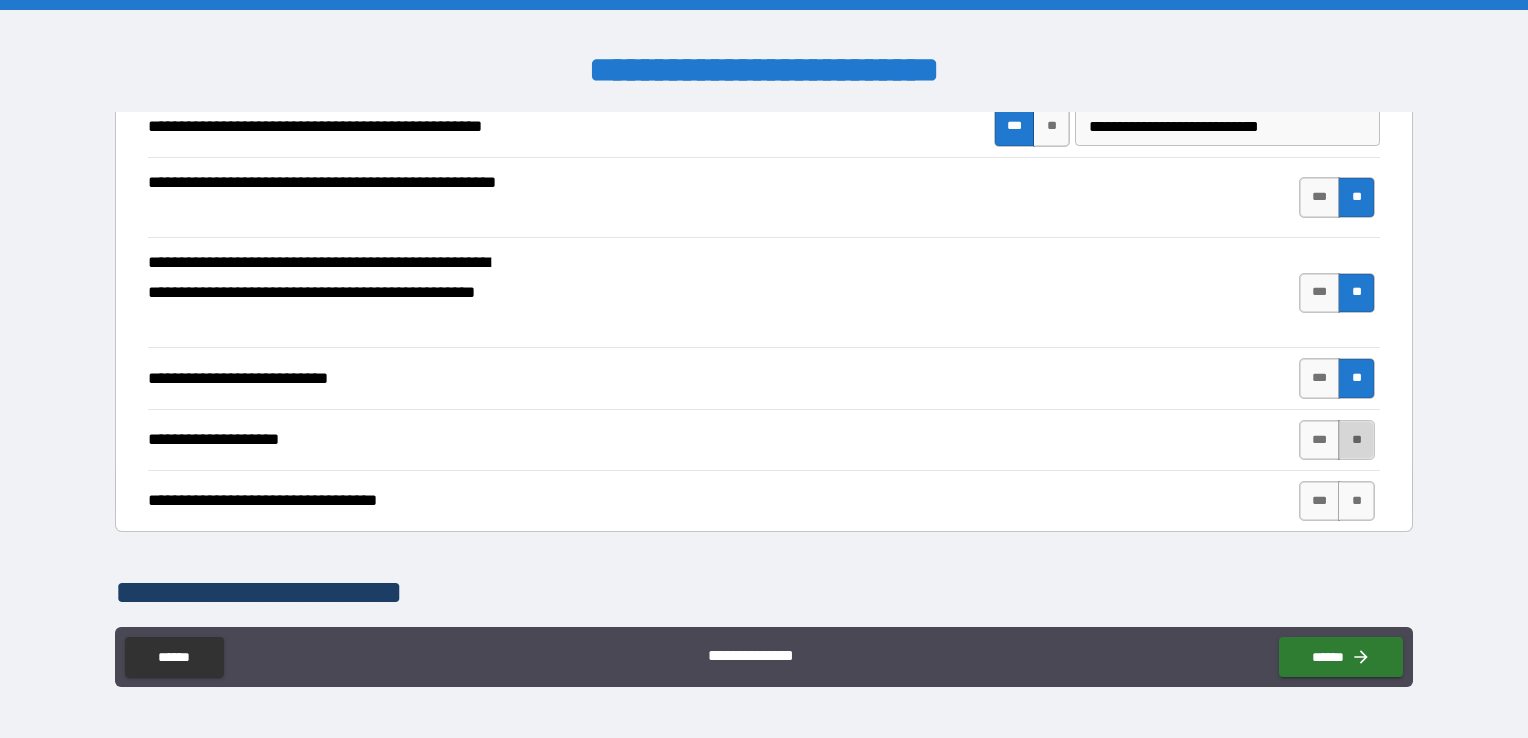 click on "**" at bounding box center [1356, 440] 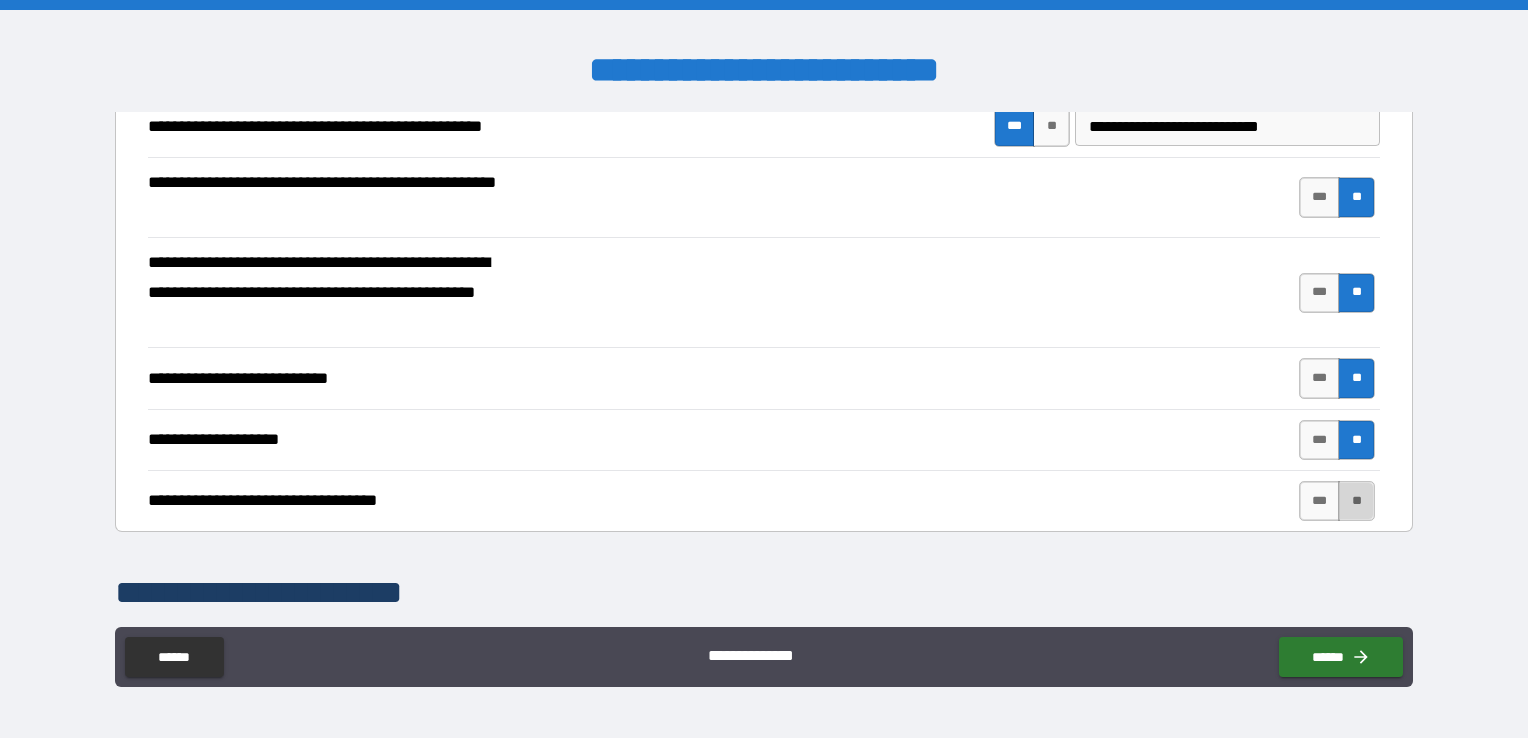 click on "**" at bounding box center [1356, 501] 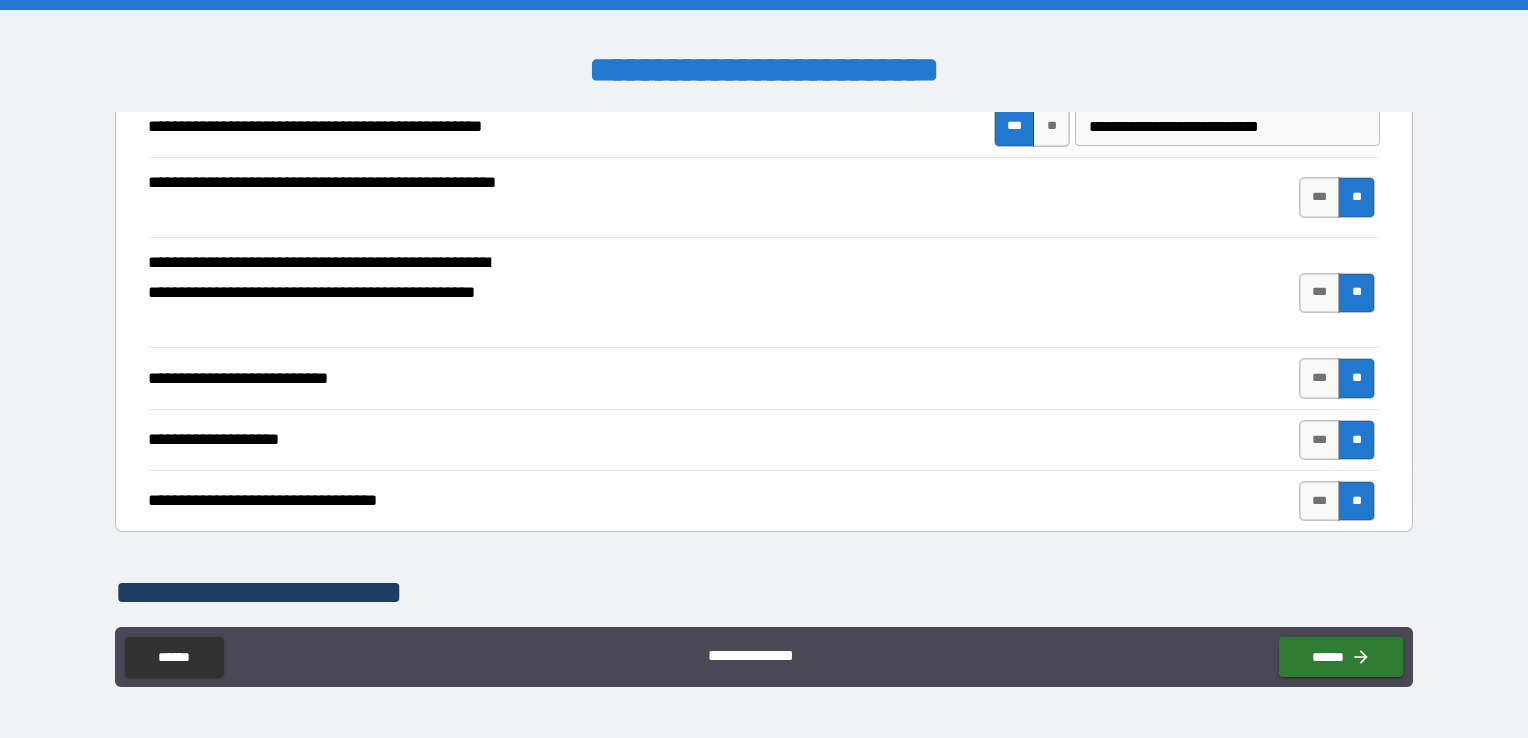 scroll, scrollTop: 932, scrollLeft: 0, axis: vertical 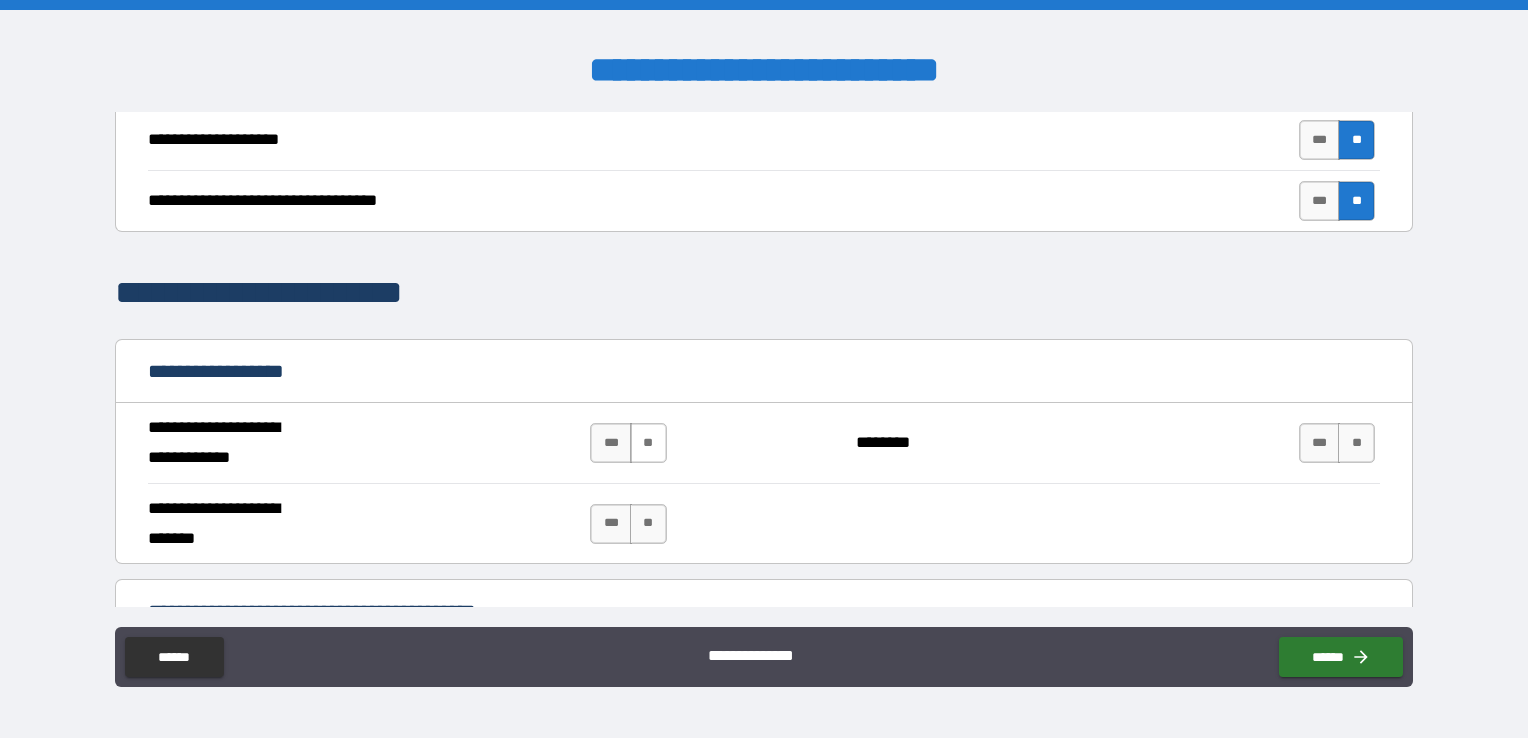 click on "**" at bounding box center (648, 443) 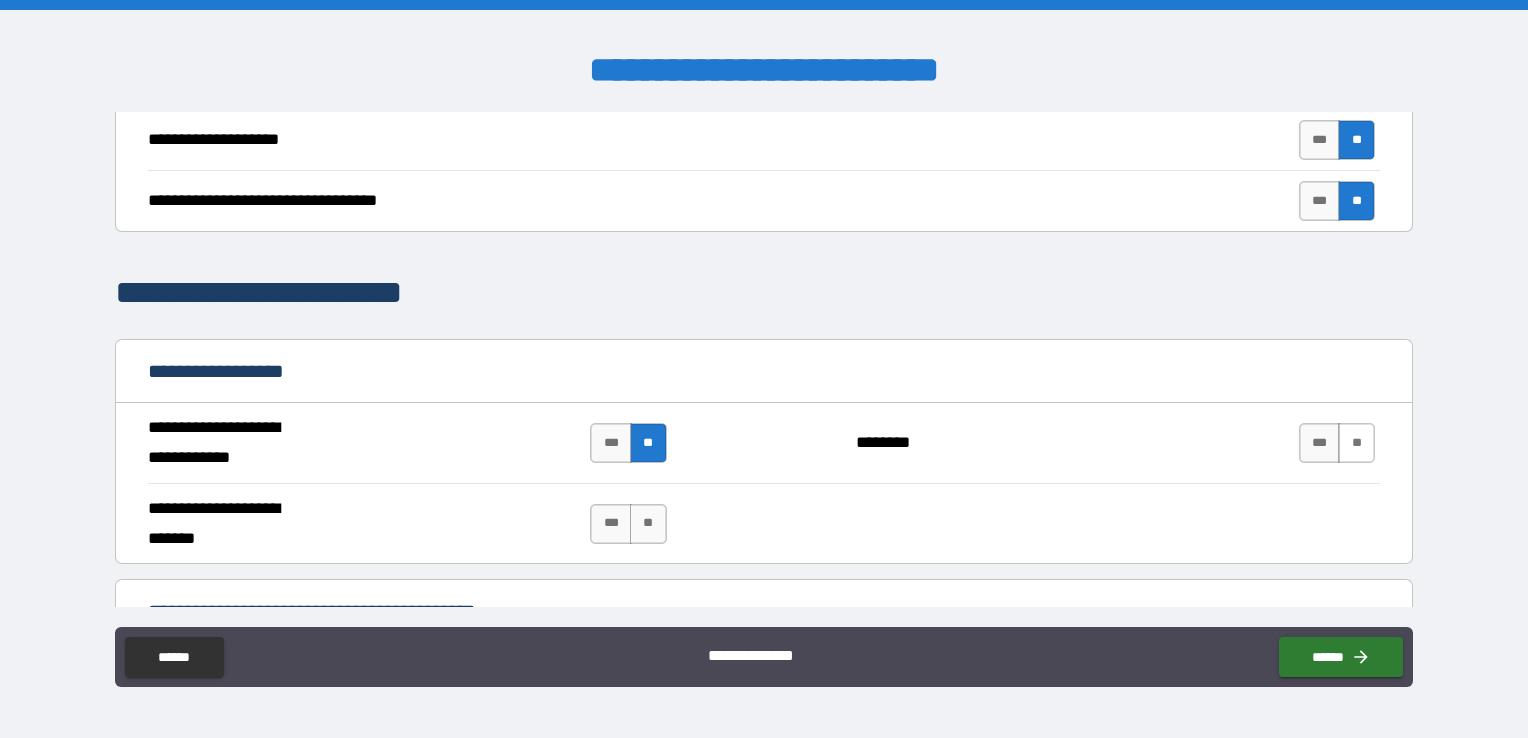 click on "**" at bounding box center [1356, 443] 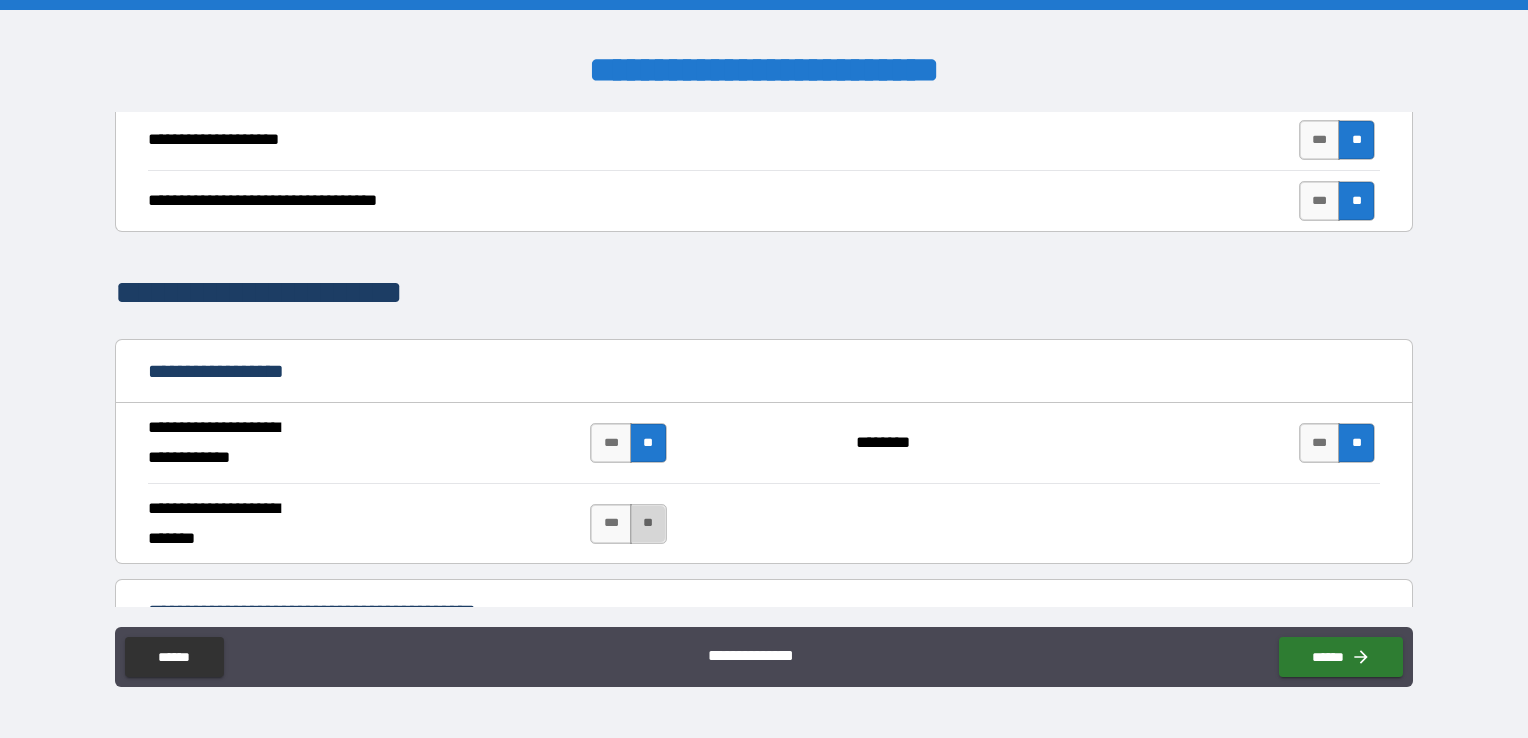 click on "**" at bounding box center (648, 524) 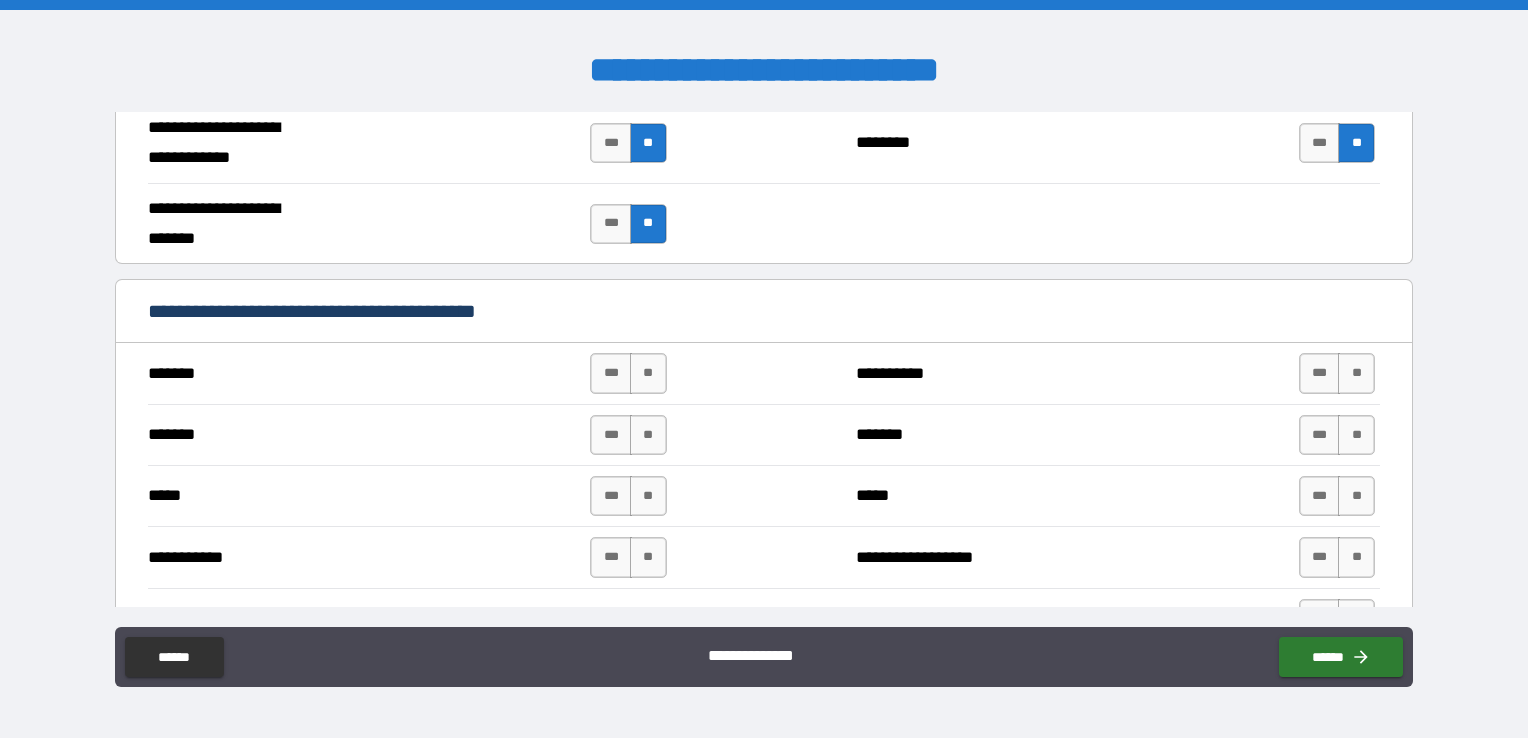 scroll, scrollTop: 1332, scrollLeft: 0, axis: vertical 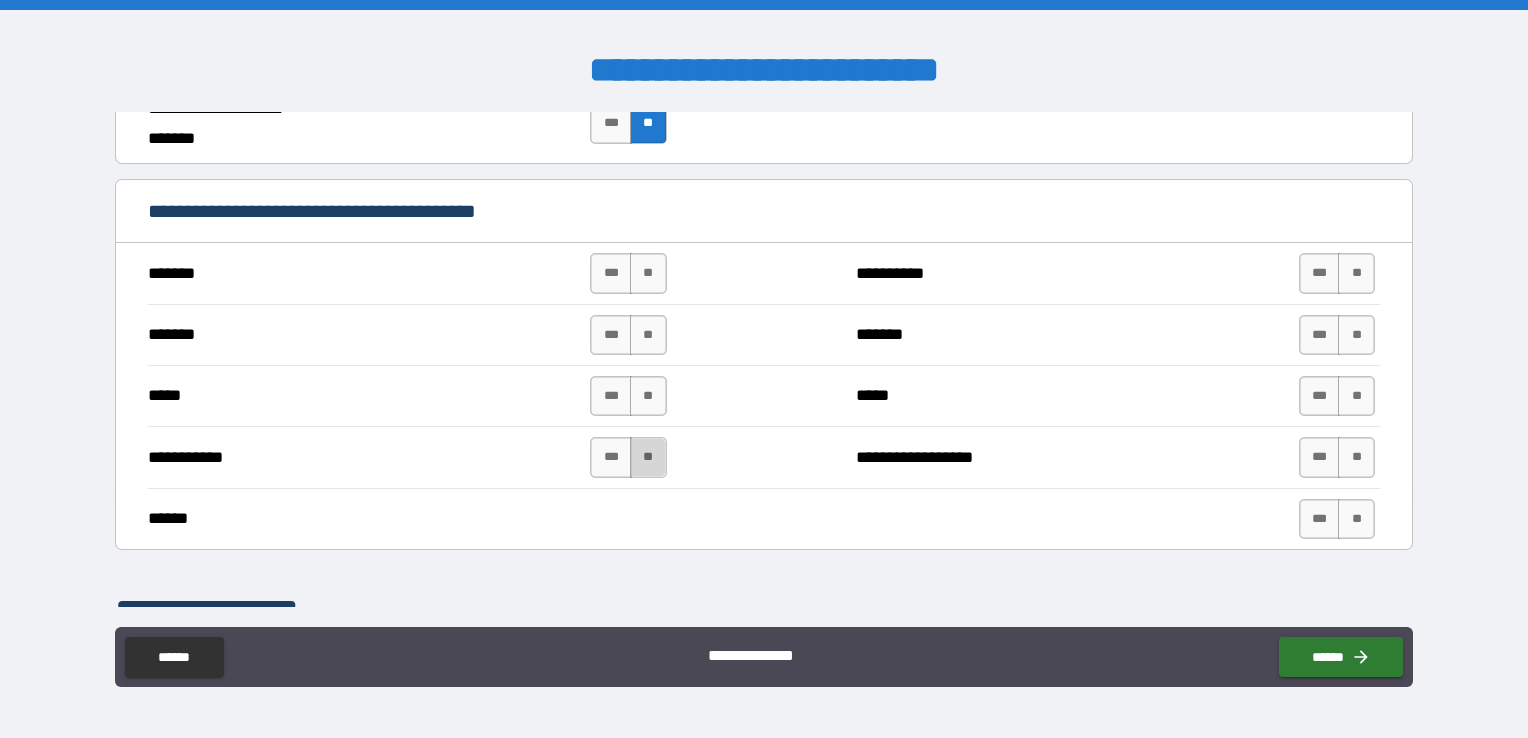 click on "**" at bounding box center (648, 457) 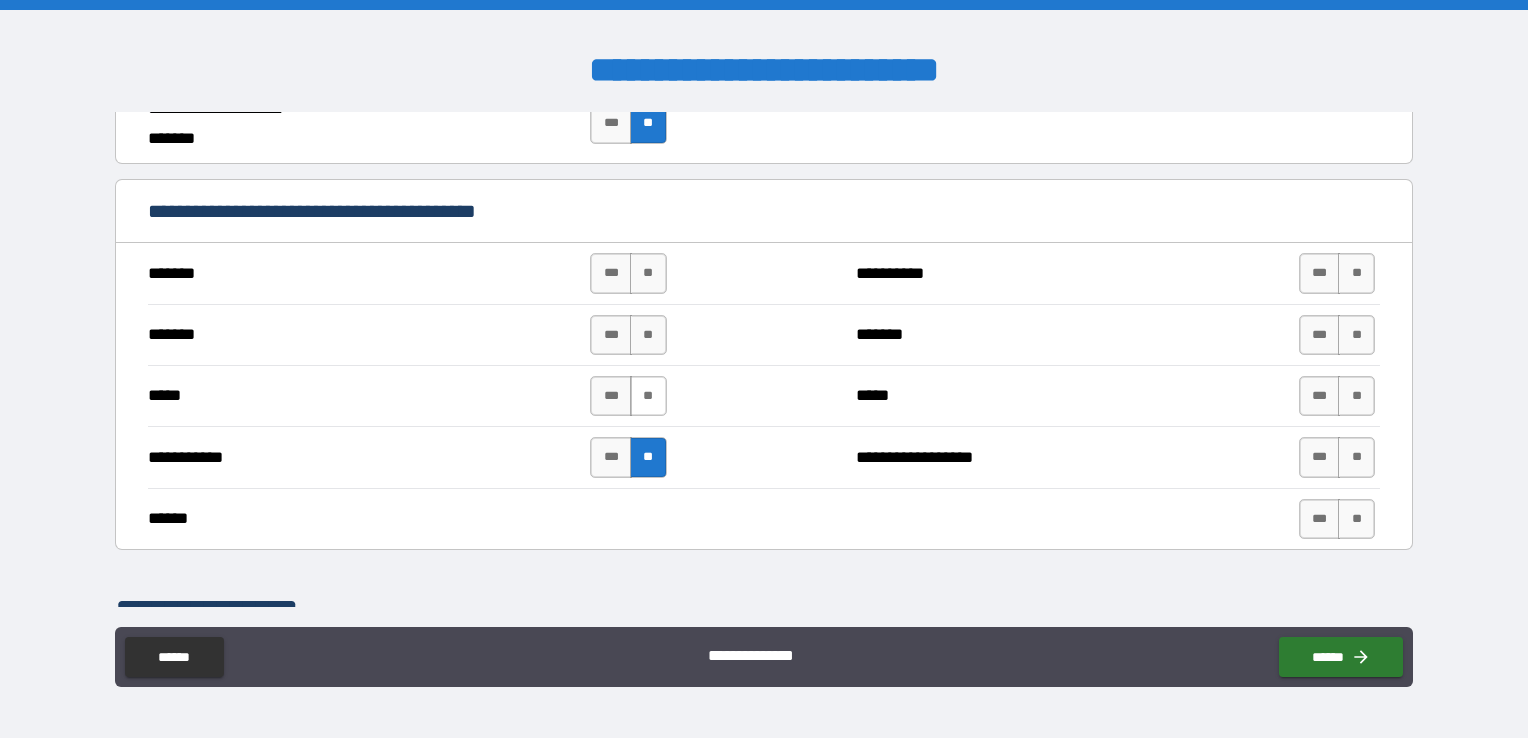 click on "**" at bounding box center [648, 396] 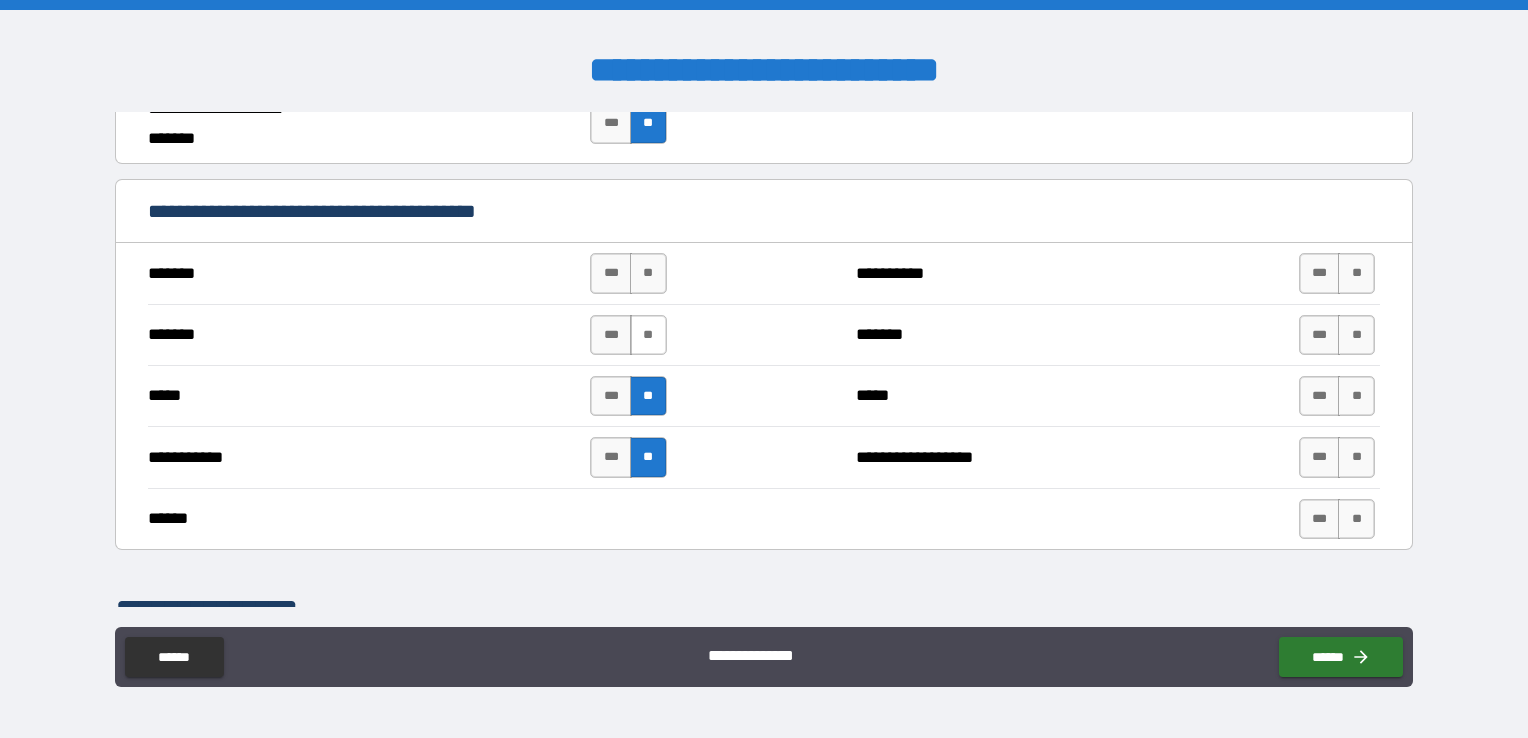 click on "**" at bounding box center (648, 335) 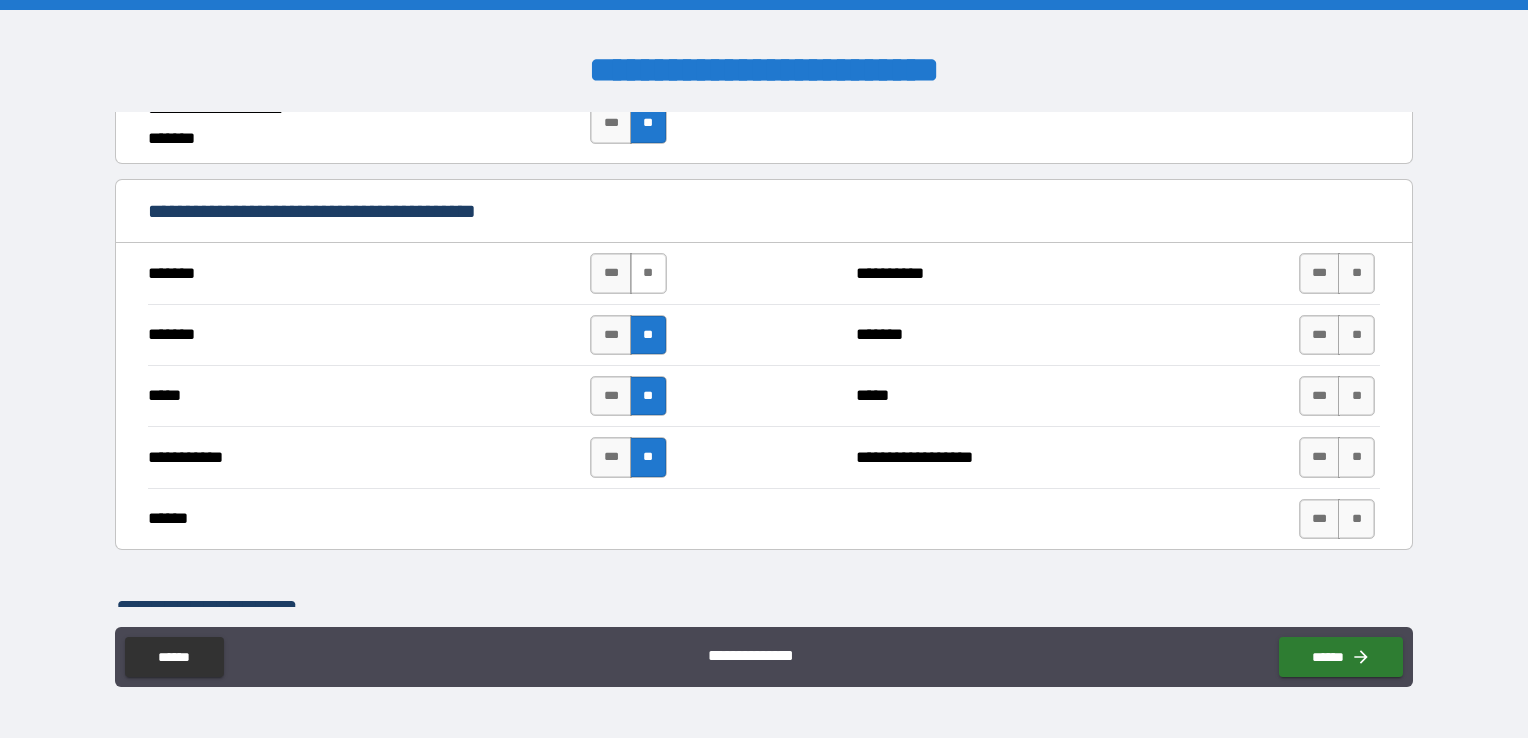 click on "**" at bounding box center (648, 273) 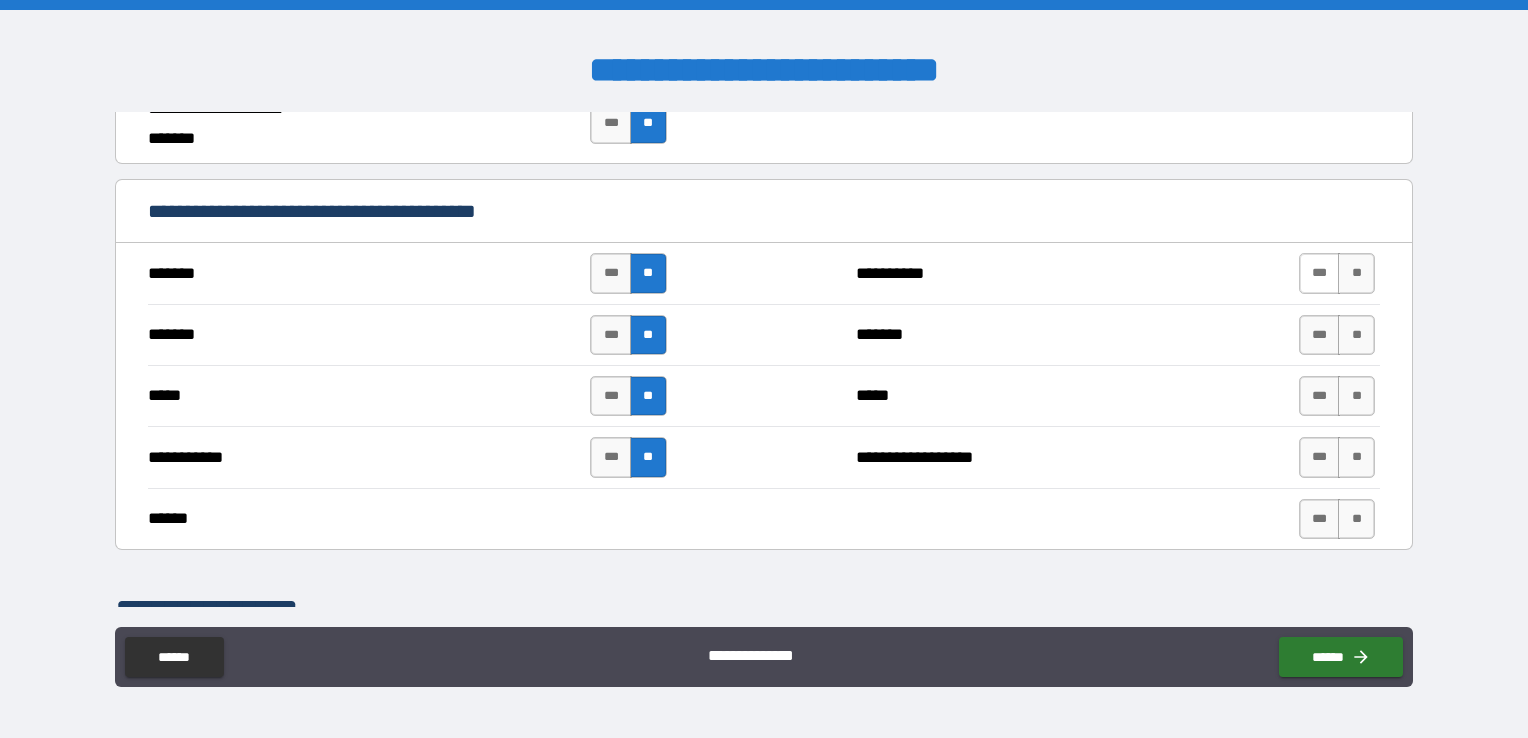 click on "***" at bounding box center (1320, 273) 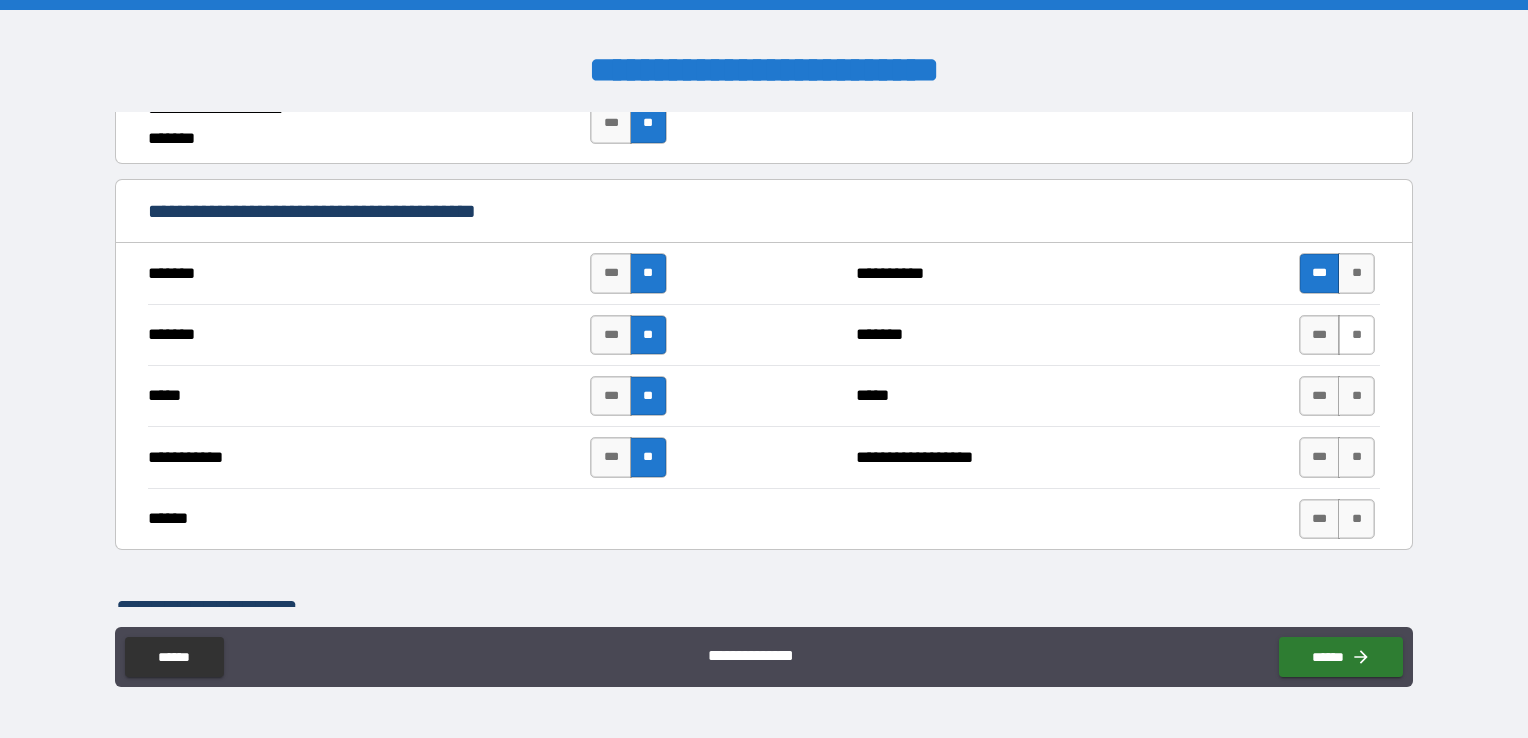click on "**" at bounding box center (1356, 335) 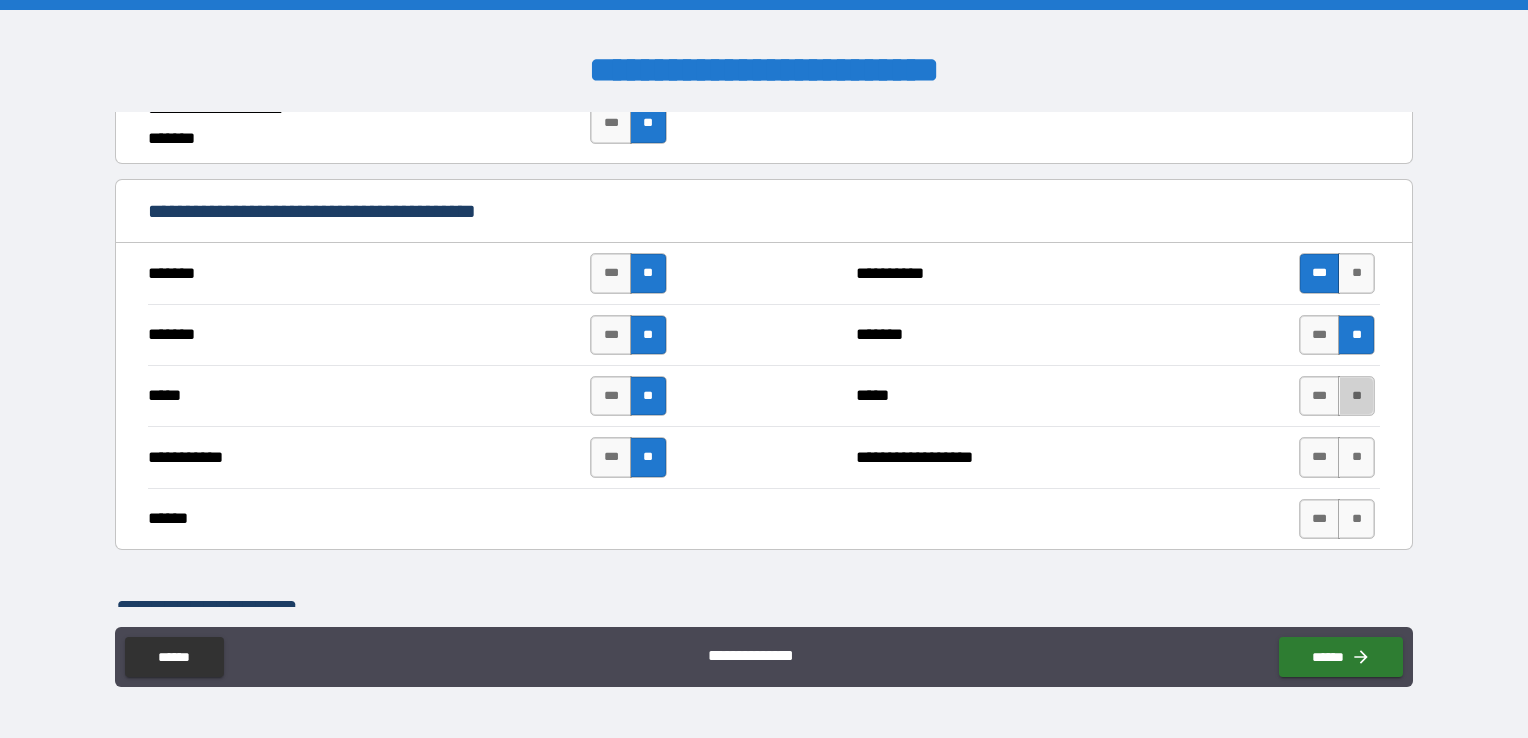 drag, startPoint x: 1349, startPoint y: 394, endPoint x: 1354, endPoint y: 418, distance: 24.5153 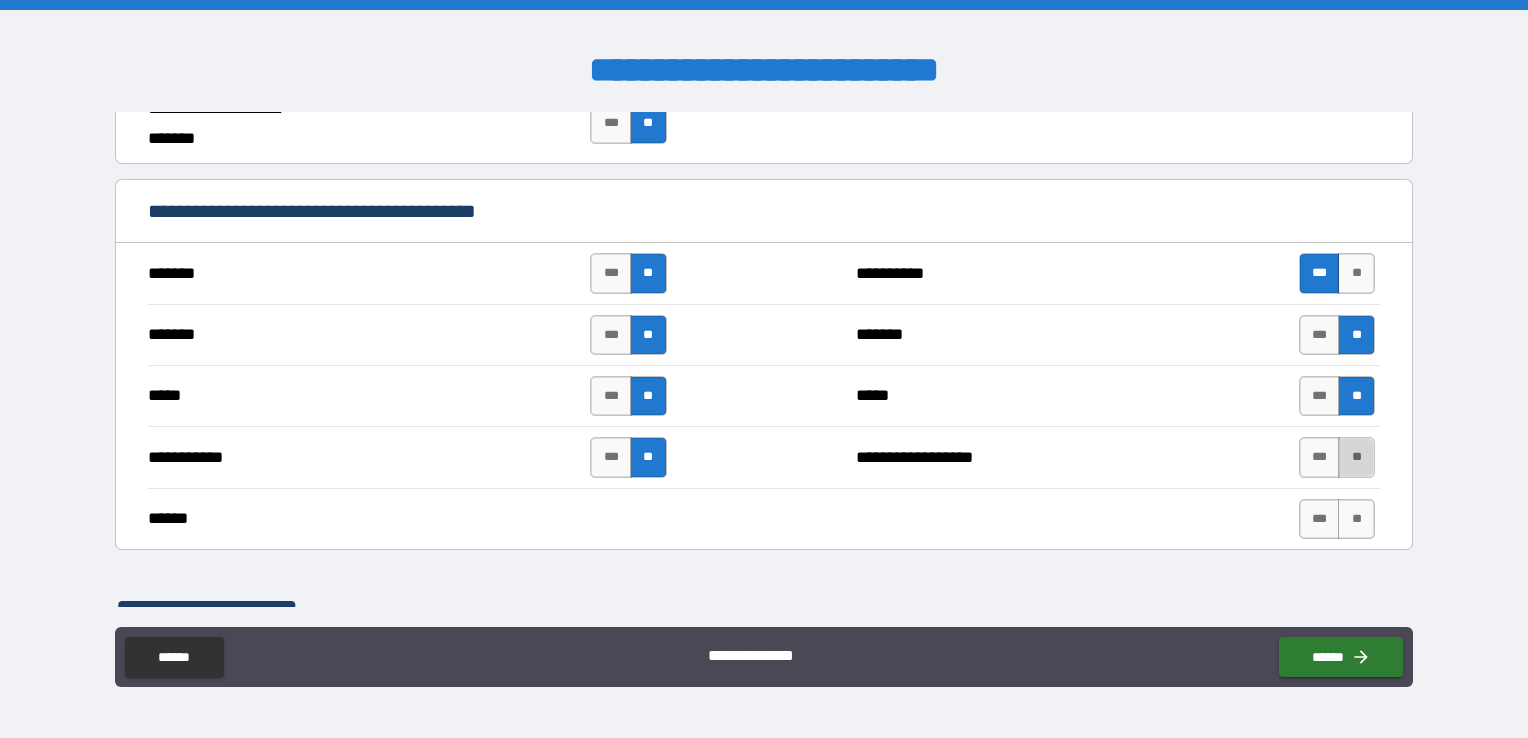 click on "**" at bounding box center [1356, 457] 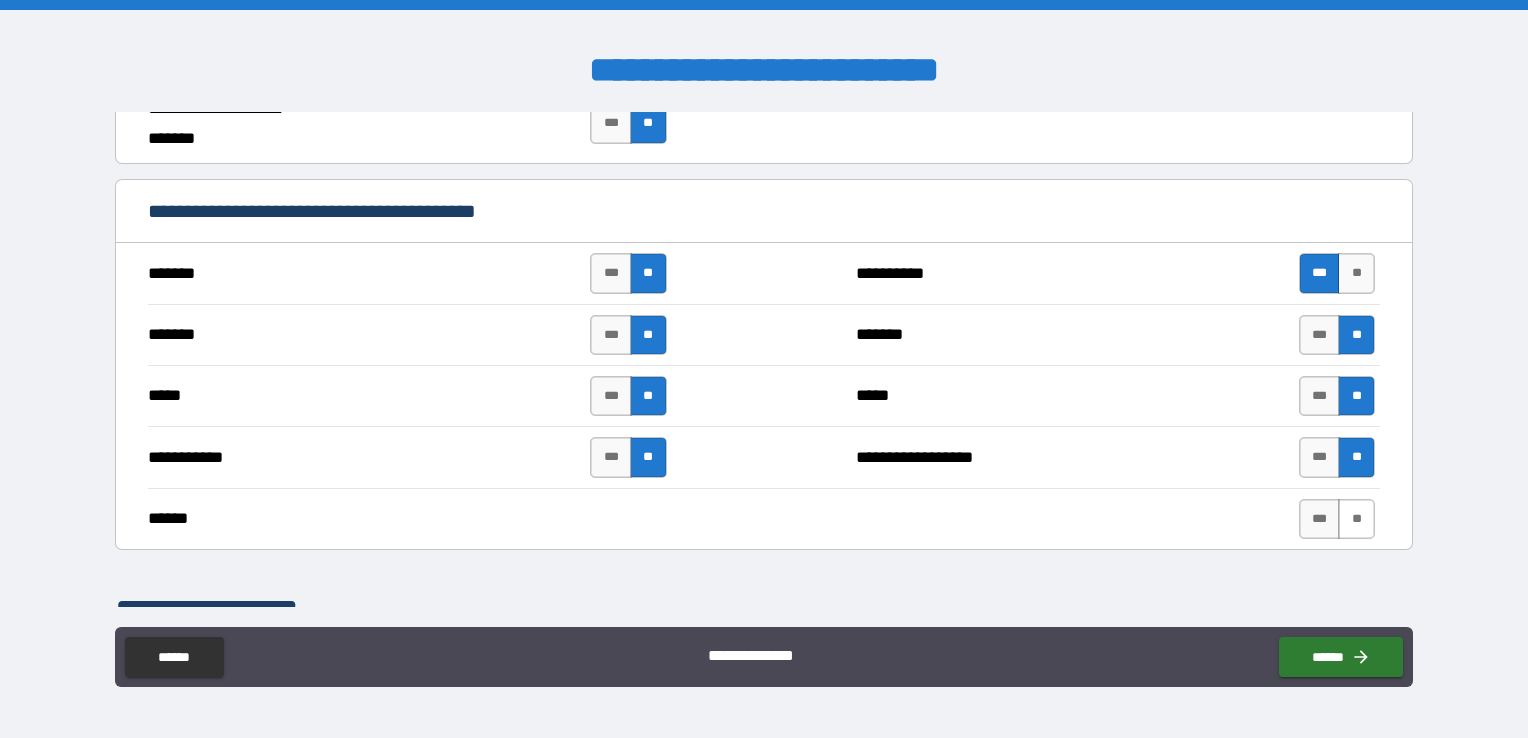 click on "**" at bounding box center [1356, 519] 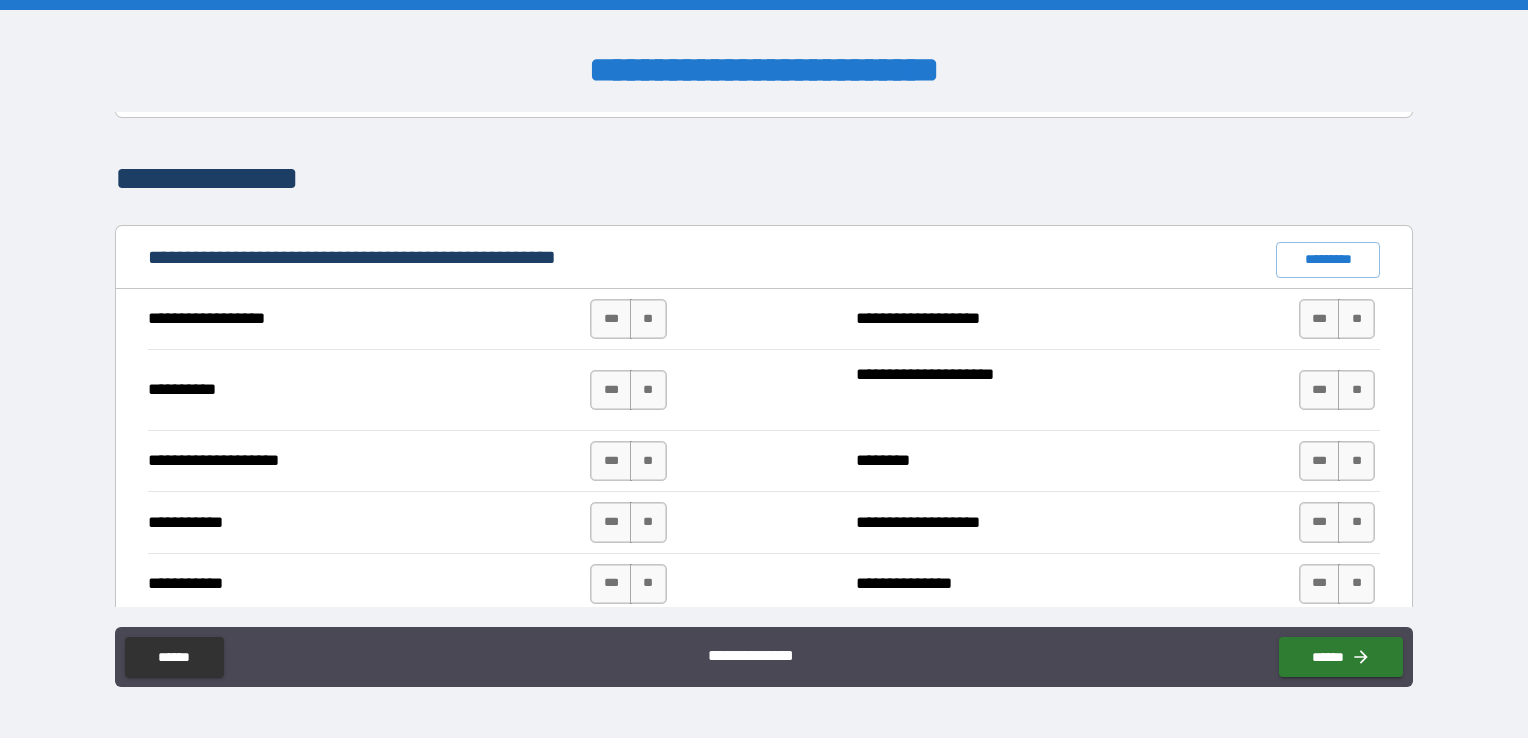 scroll, scrollTop: 1832, scrollLeft: 0, axis: vertical 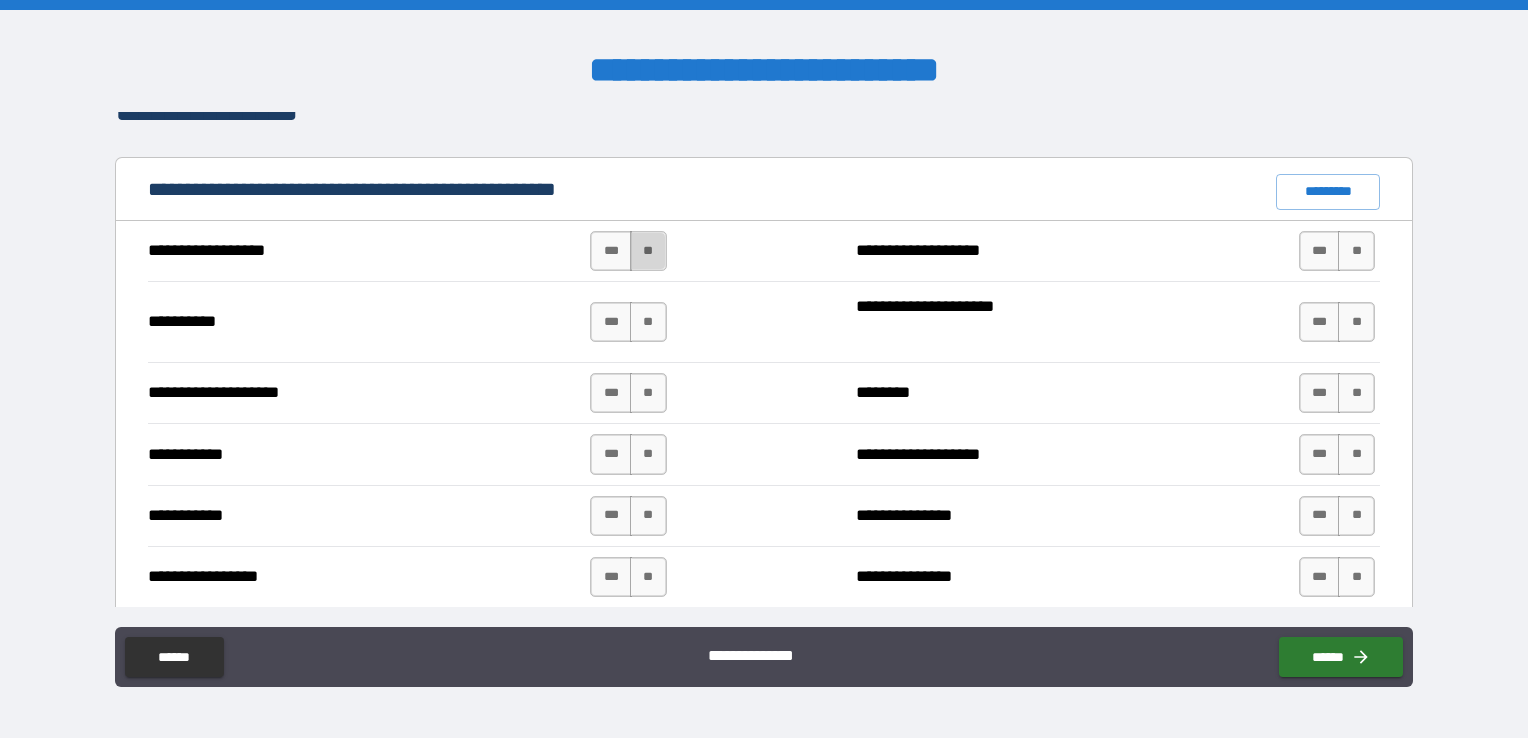 click on "**" at bounding box center (648, 251) 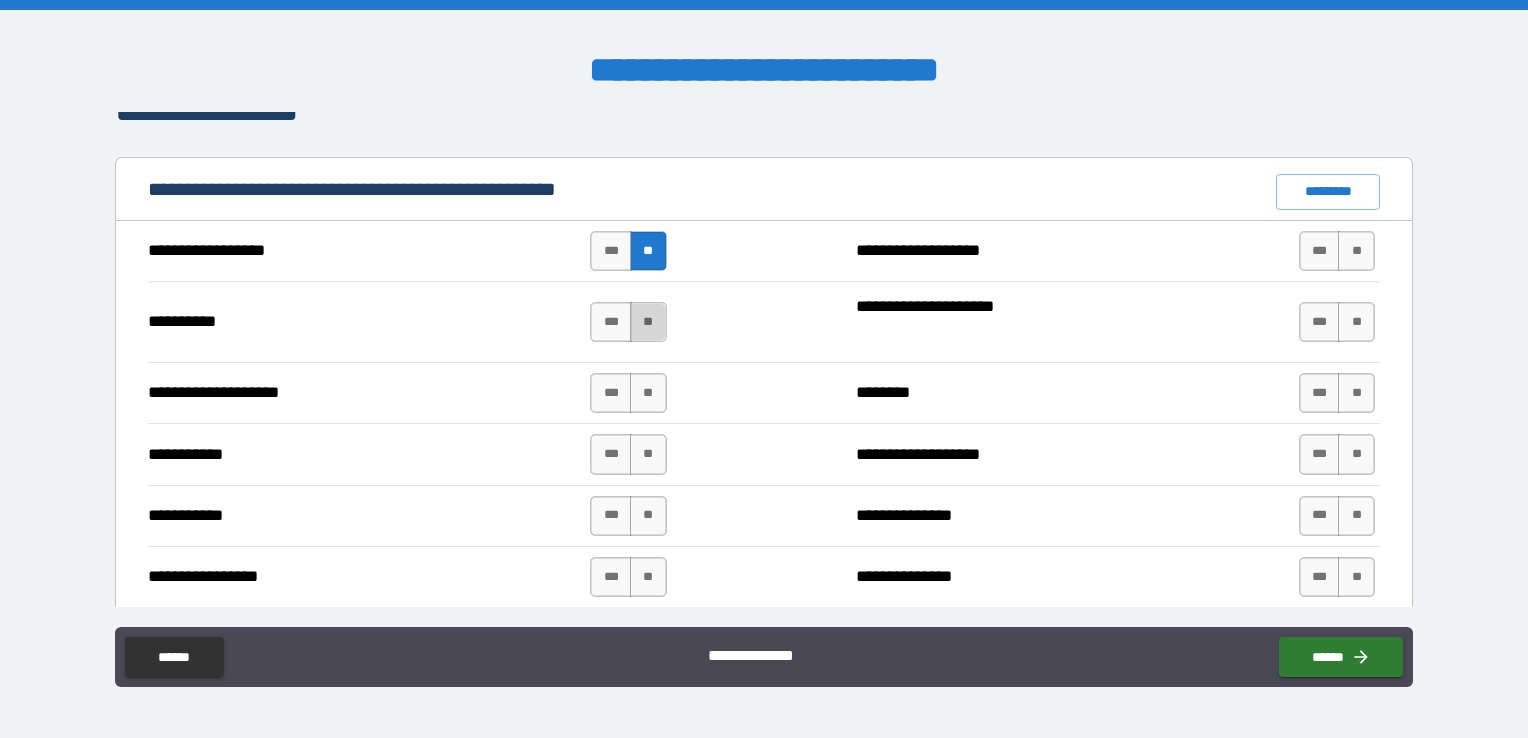 click on "**" at bounding box center [648, 322] 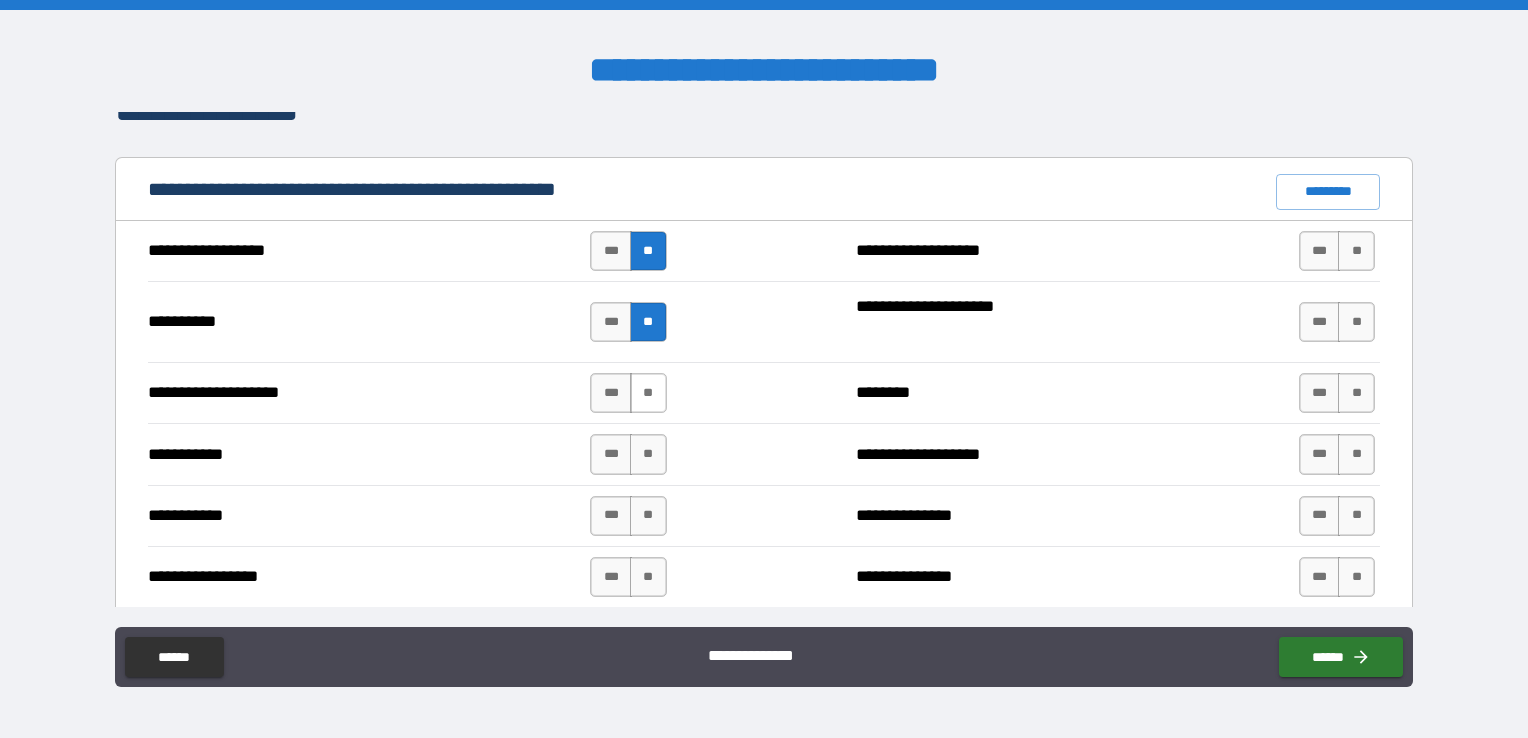 click on "**" at bounding box center [648, 393] 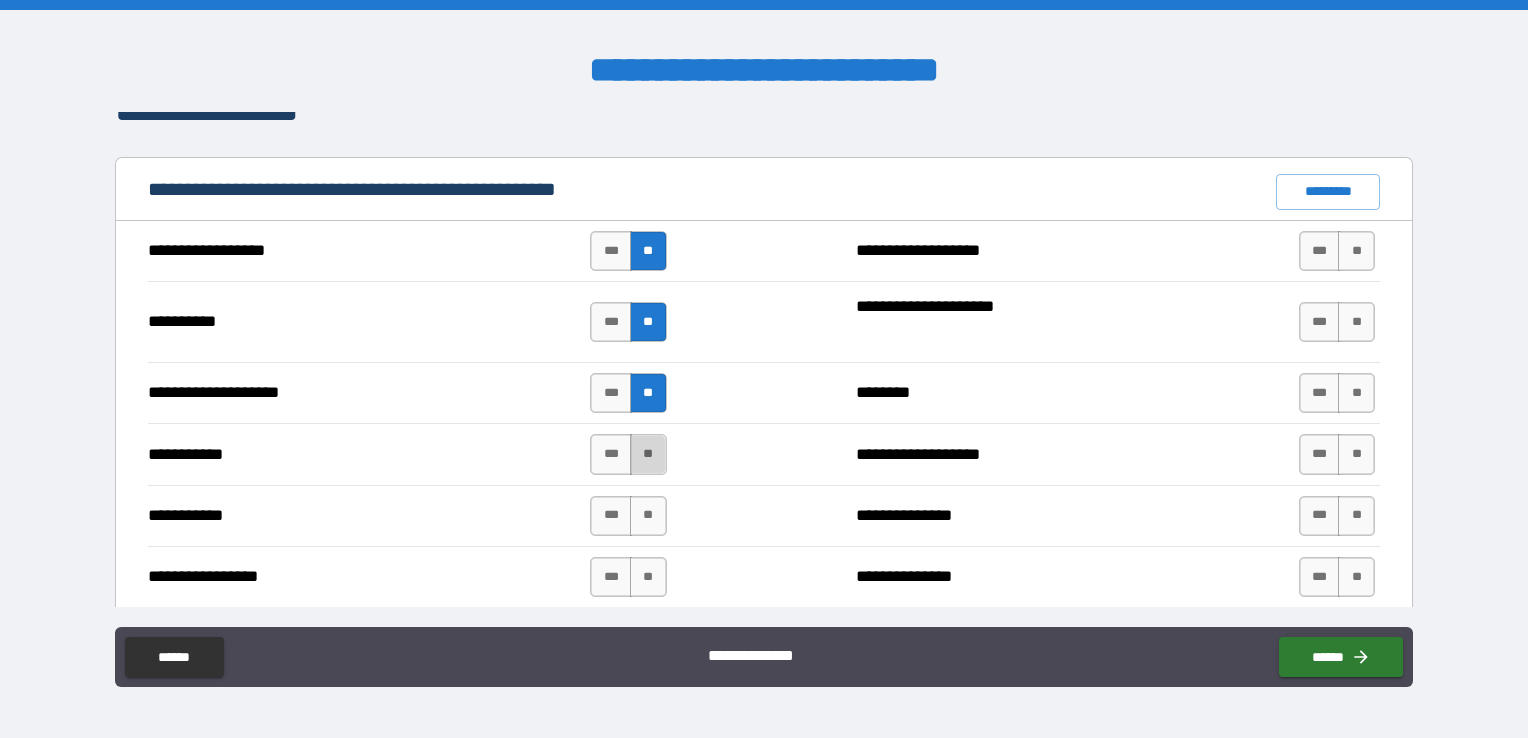 click on "**" at bounding box center (648, 454) 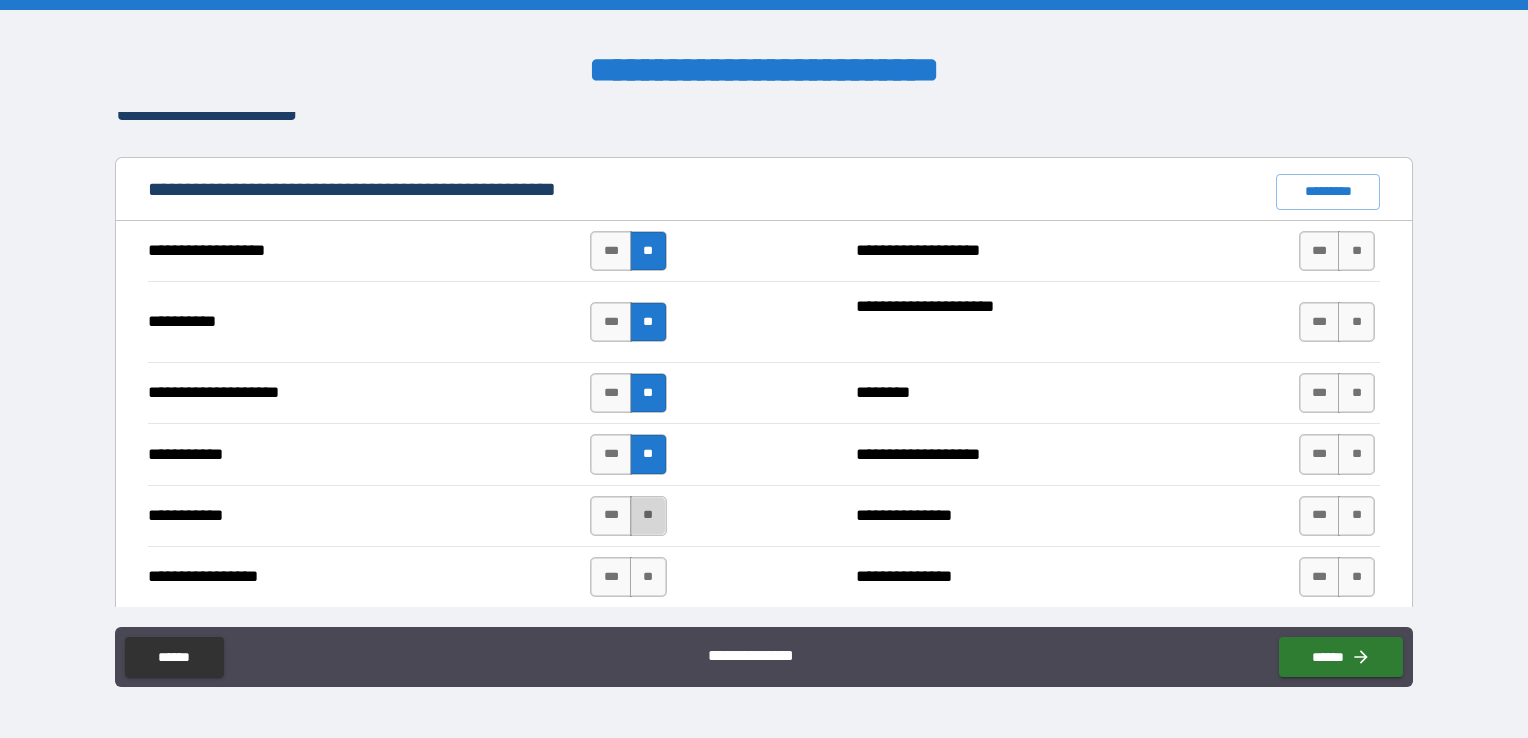 drag, startPoint x: 648, startPoint y: 512, endPoint x: 648, endPoint y: 547, distance: 35 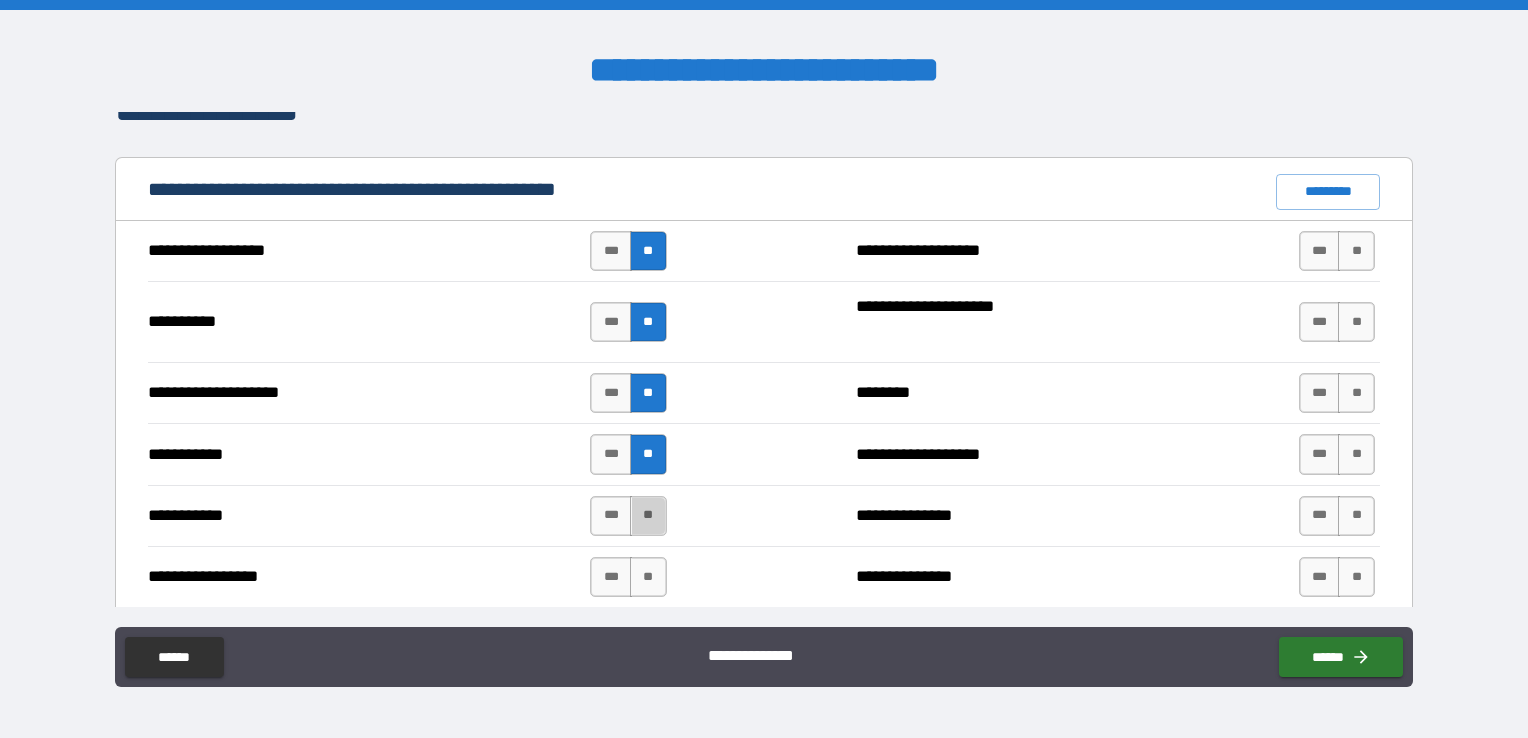 click on "**" at bounding box center [648, 516] 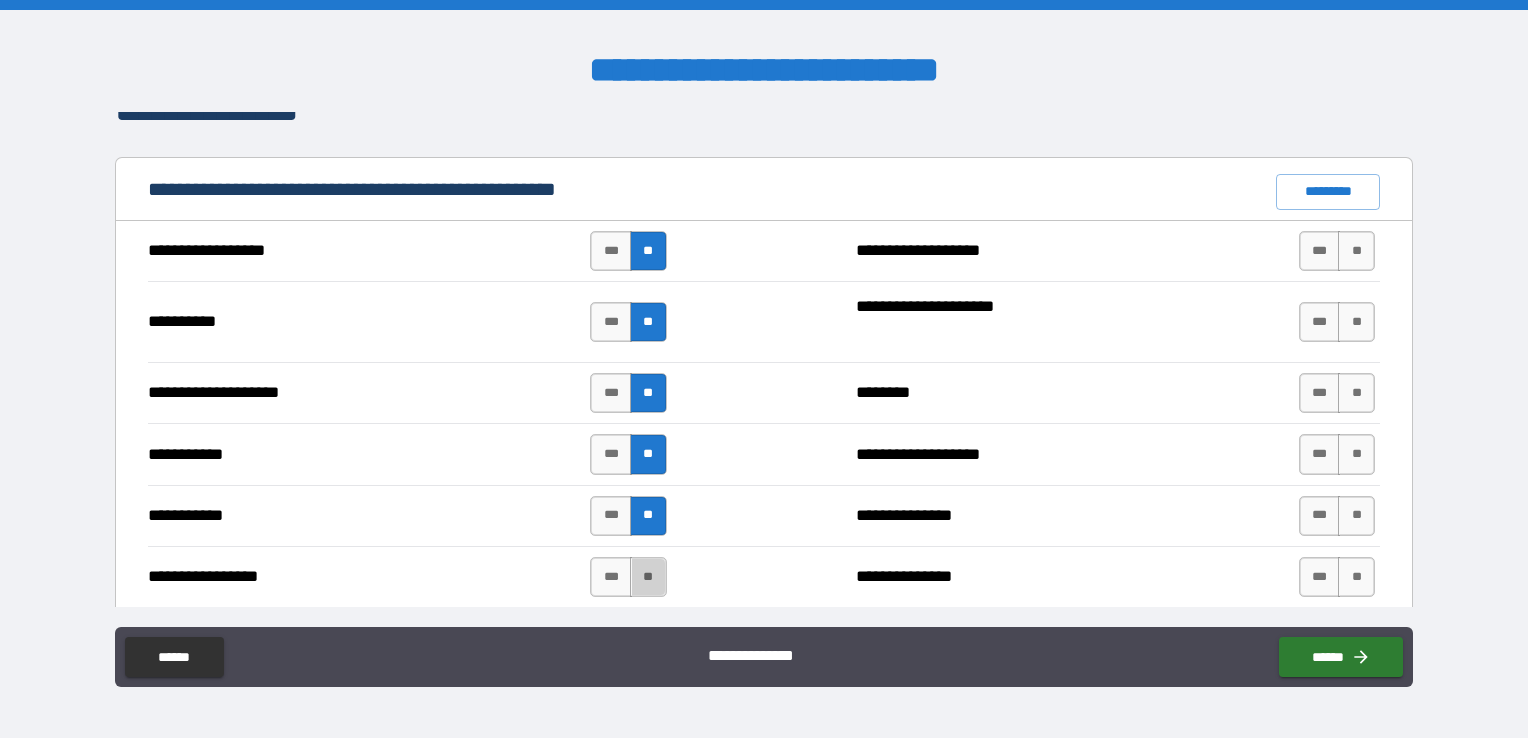 drag, startPoint x: 645, startPoint y: 560, endPoint x: 1125, endPoint y: 350, distance: 523.9275 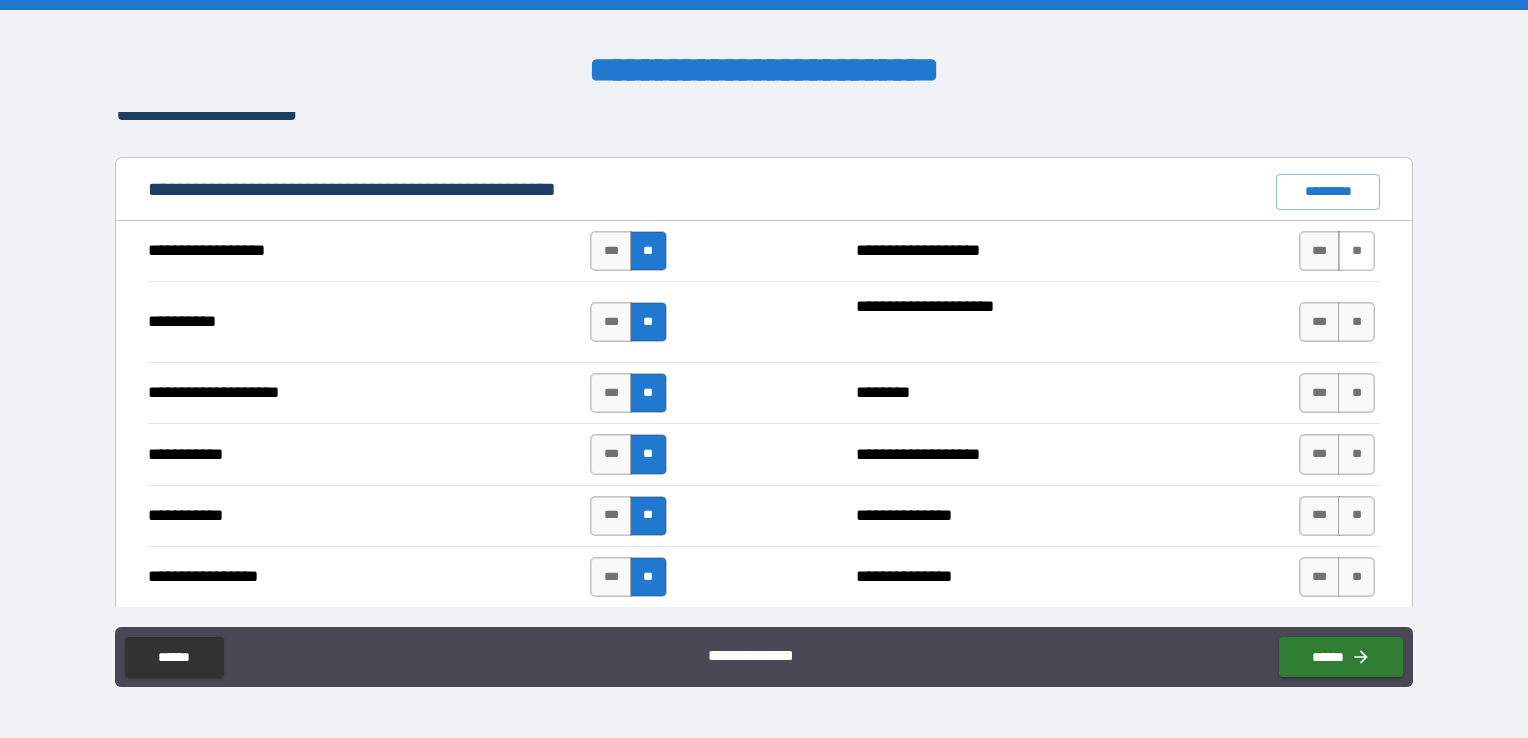 click on "**" at bounding box center [1356, 251] 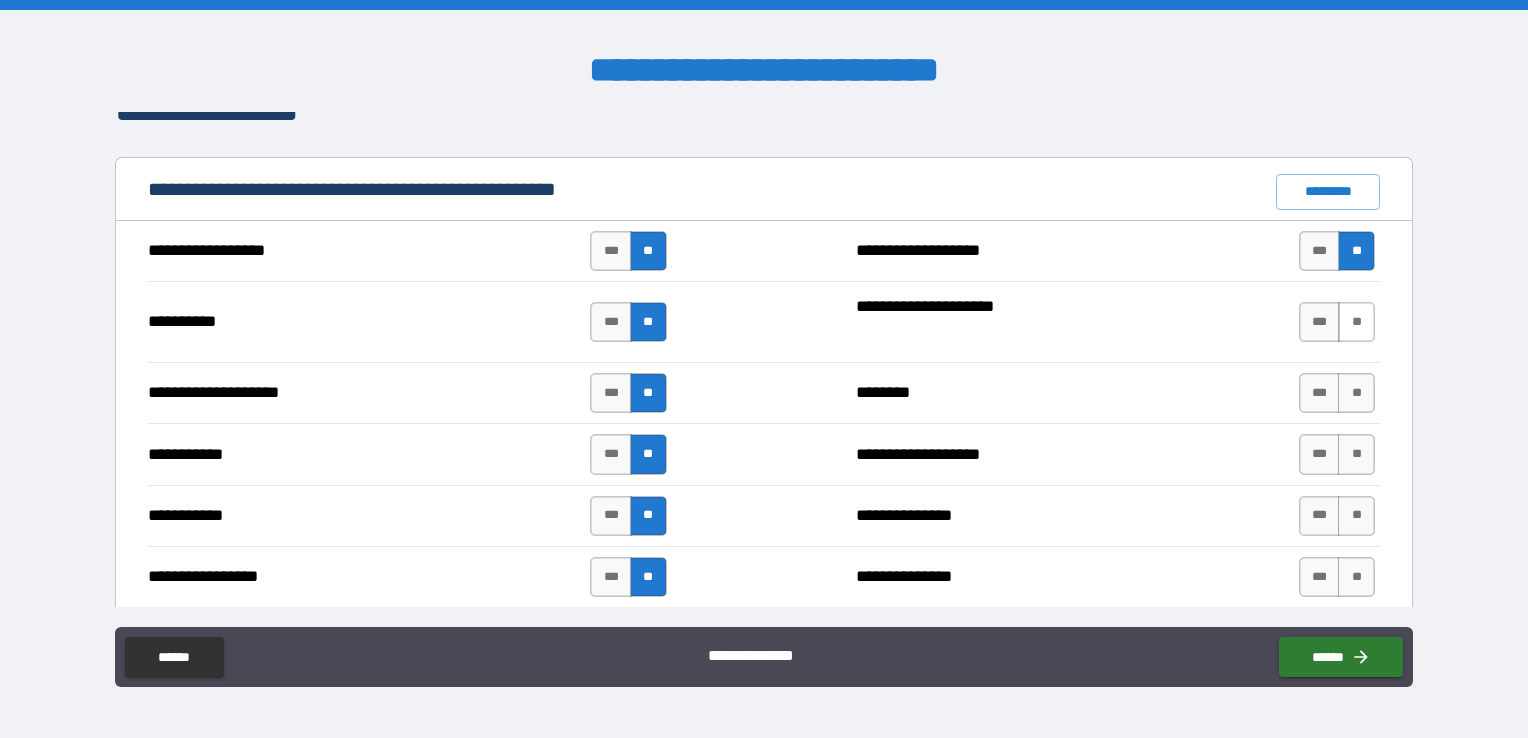 click on "**" at bounding box center [1356, 322] 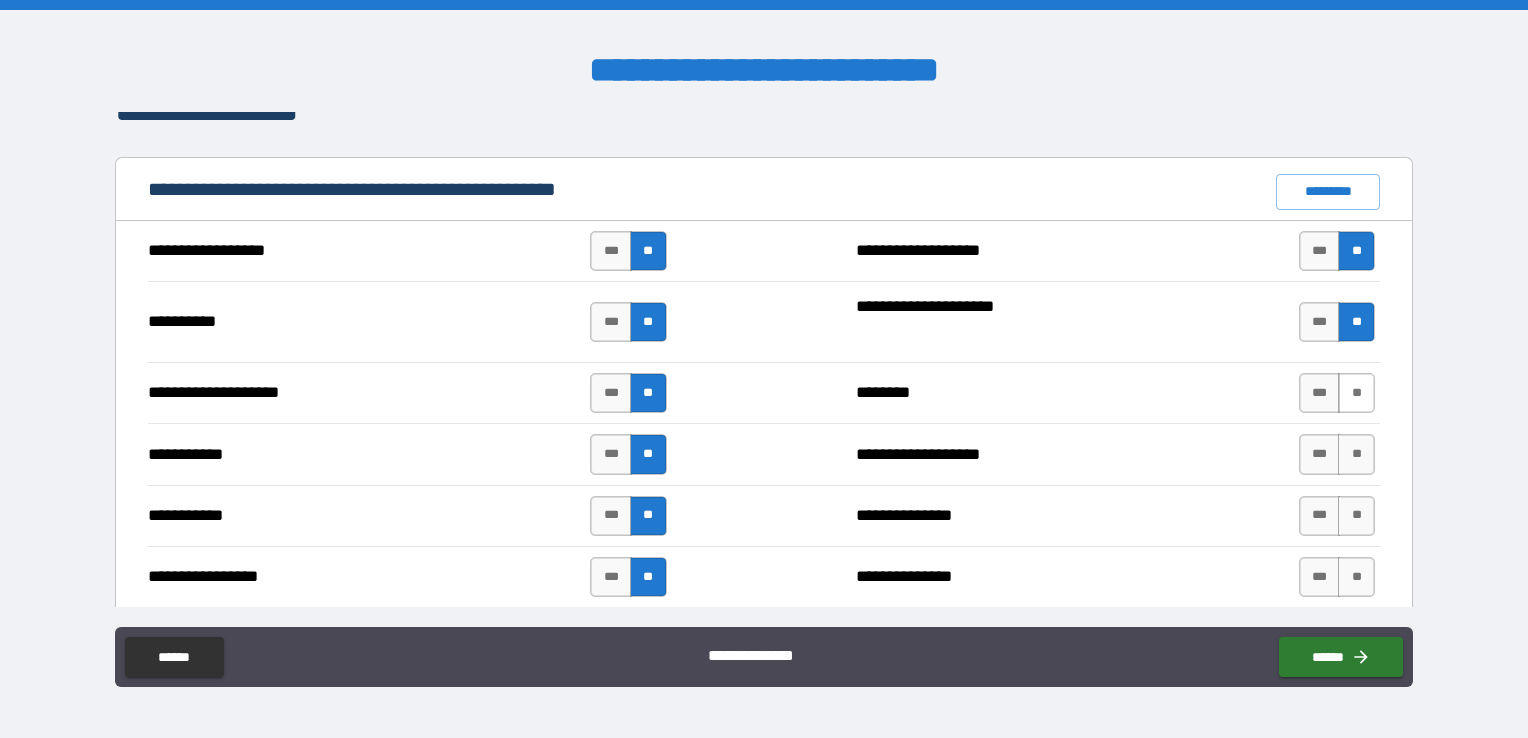 drag, startPoint x: 1356, startPoint y: 391, endPoint x: 1355, endPoint y: 410, distance: 19.026299 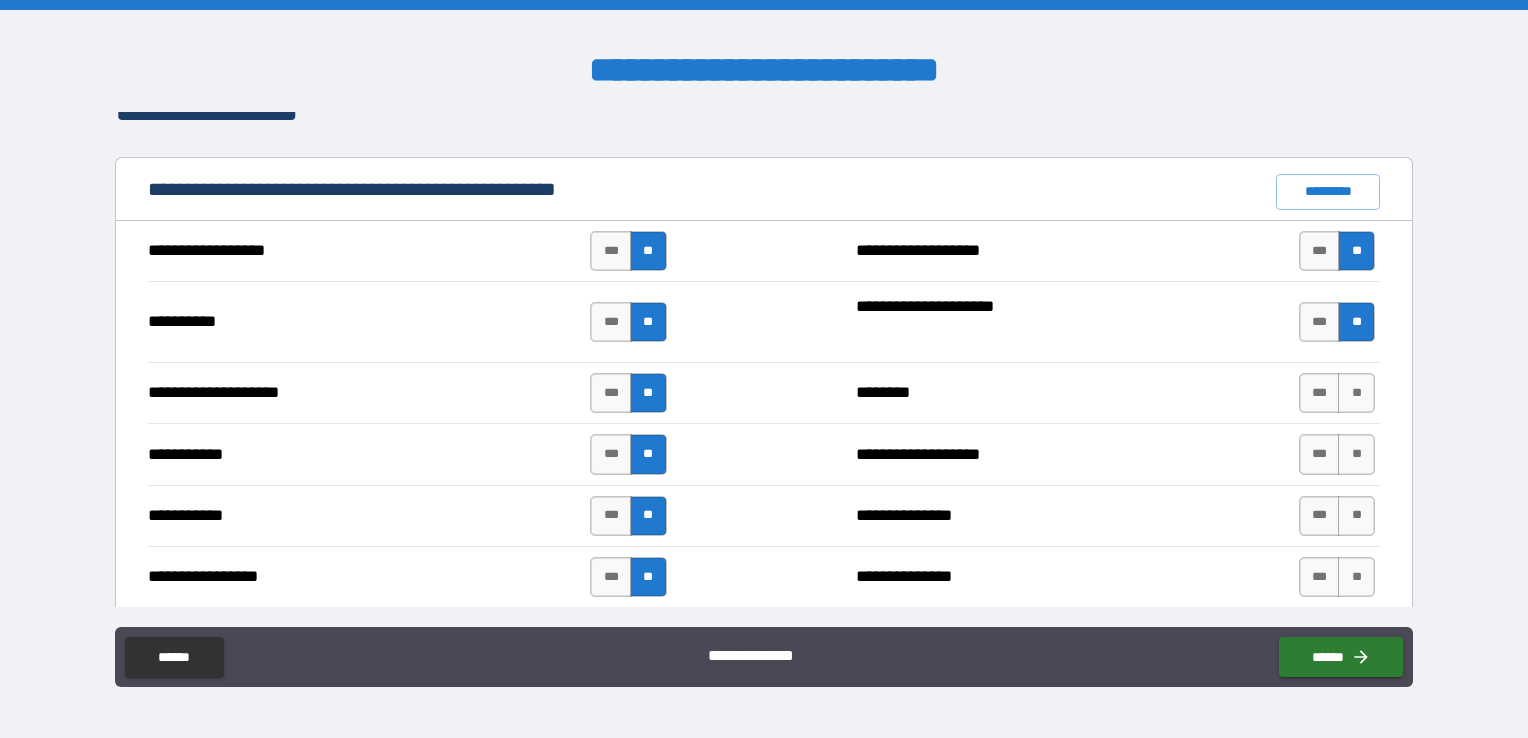 click on "**" at bounding box center [1356, 393] 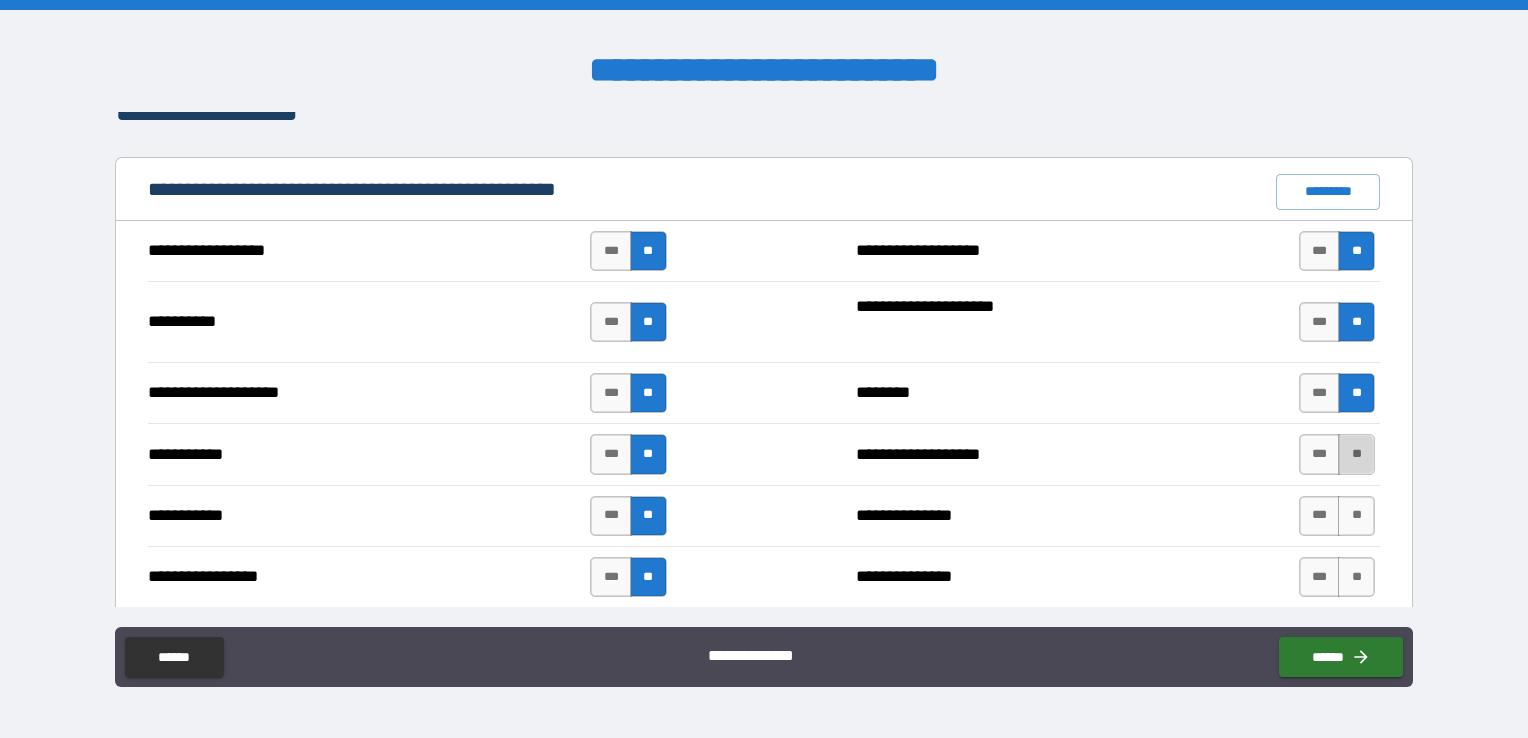 click on "**" at bounding box center [1356, 454] 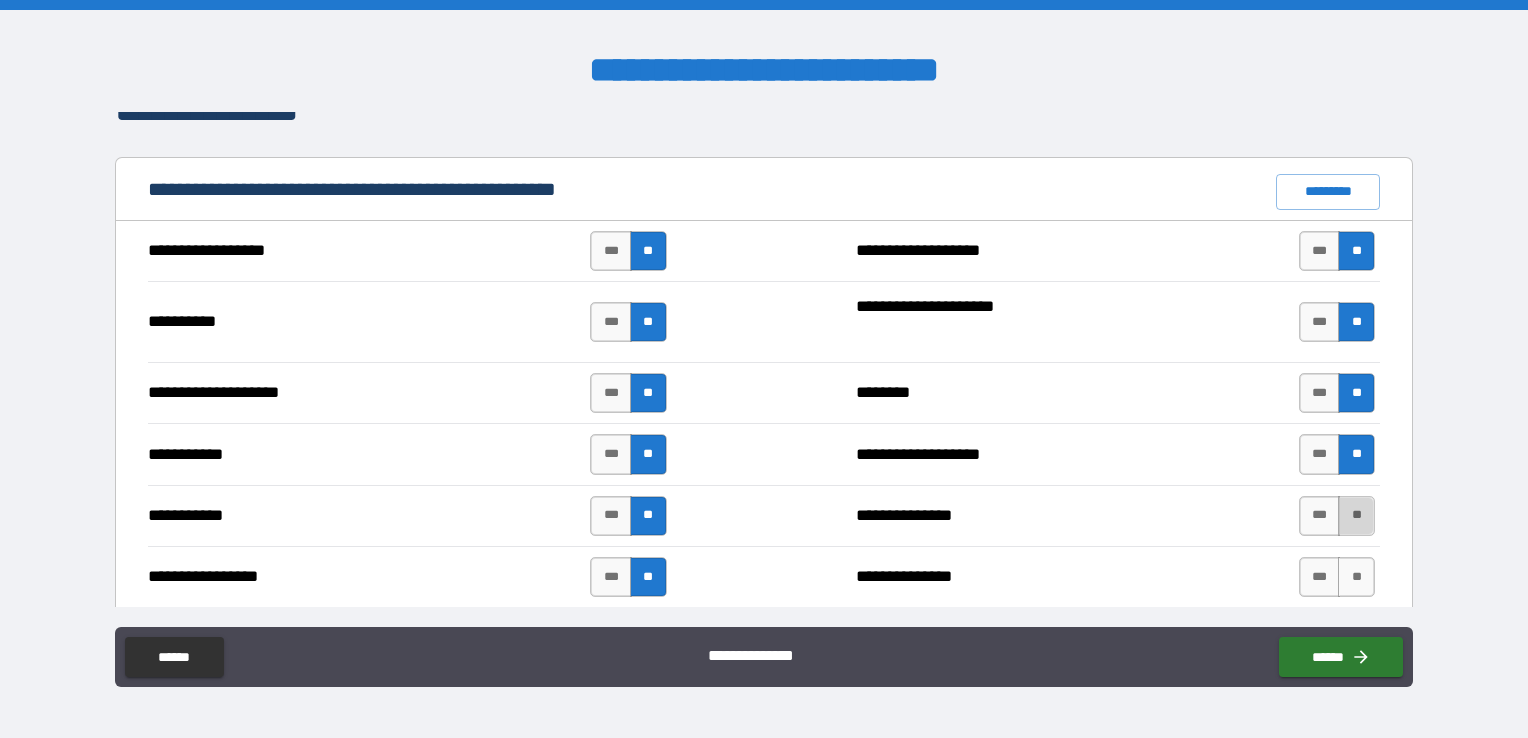 click on "**" at bounding box center (1356, 516) 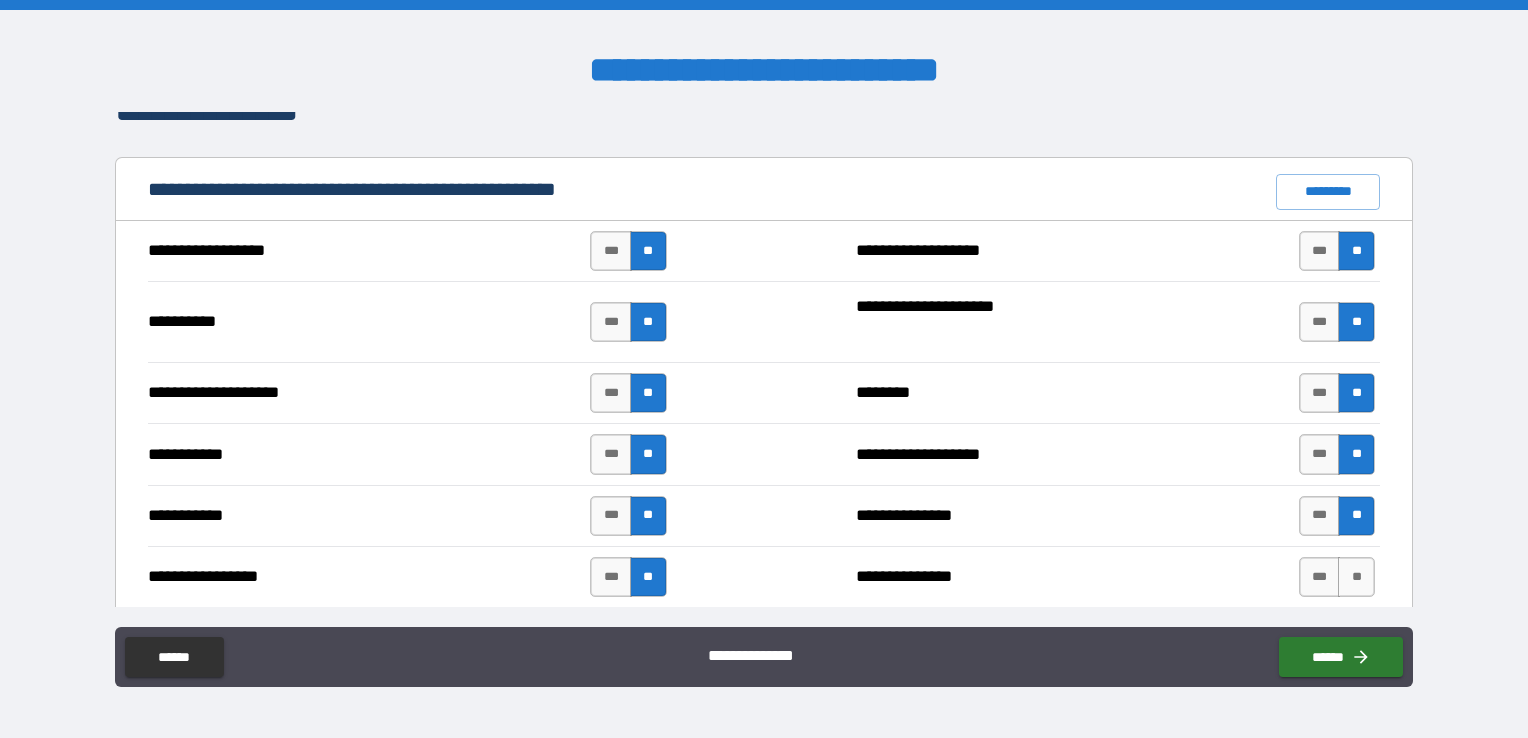 drag, startPoint x: 1350, startPoint y: 574, endPoint x: 1380, endPoint y: 554, distance: 36.05551 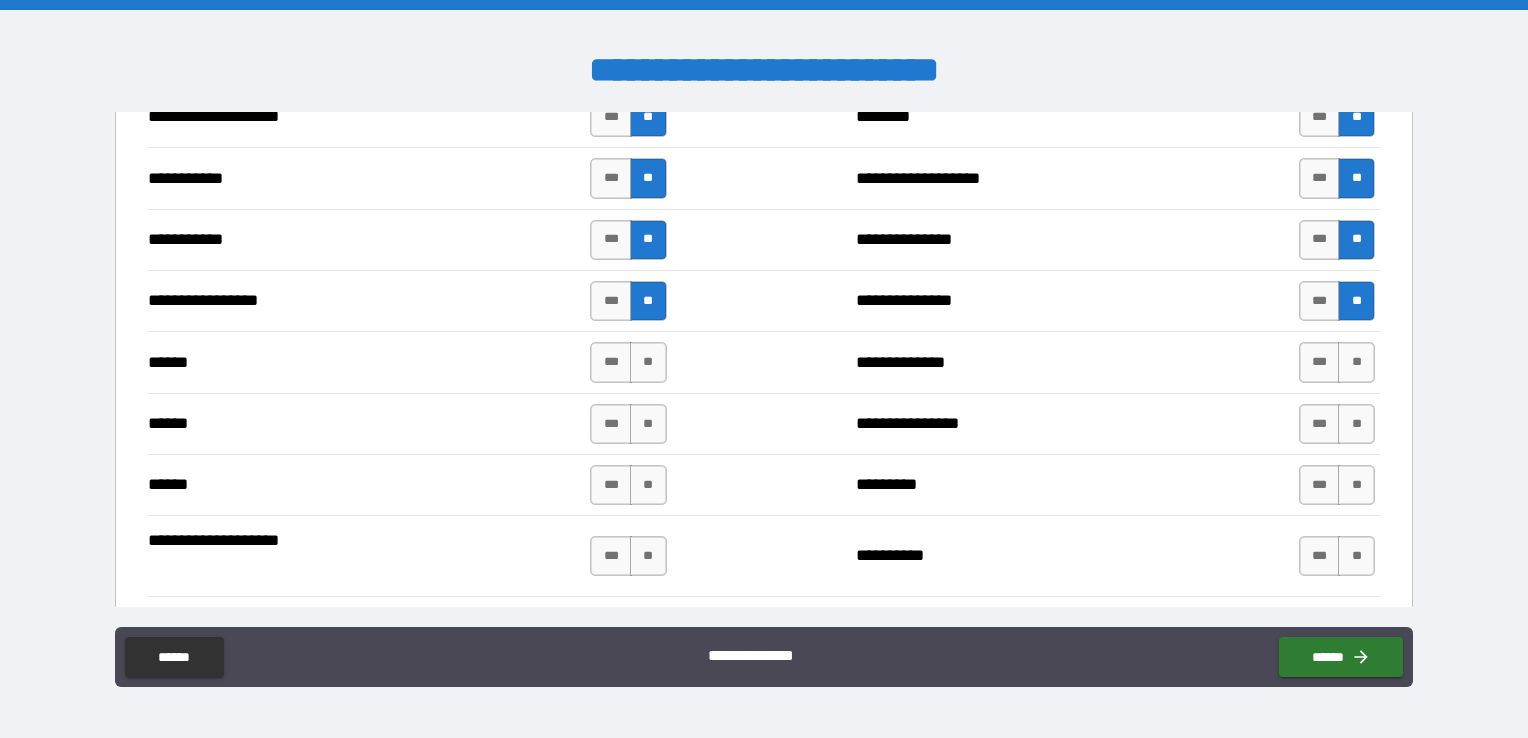 scroll, scrollTop: 2132, scrollLeft: 0, axis: vertical 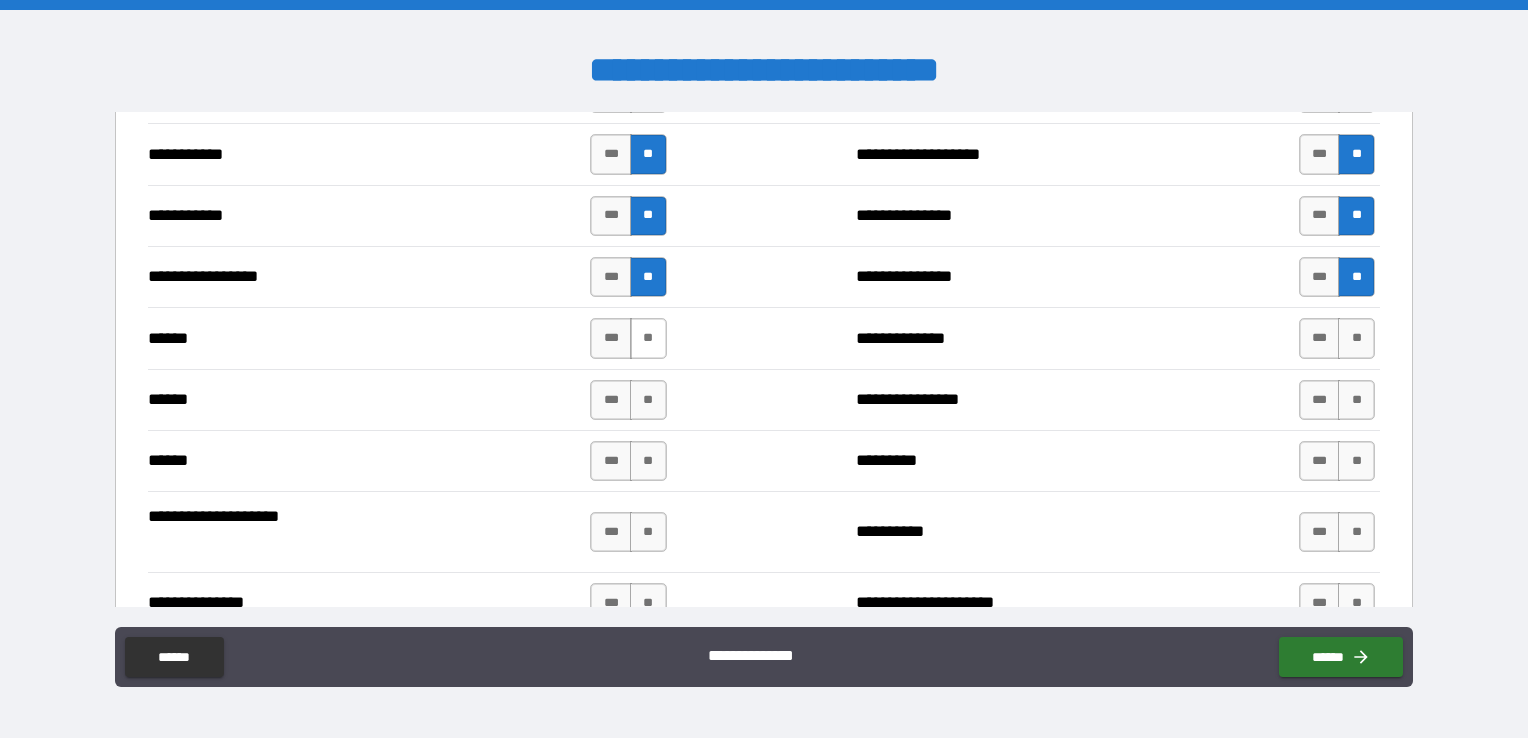 click on "**" at bounding box center (648, 338) 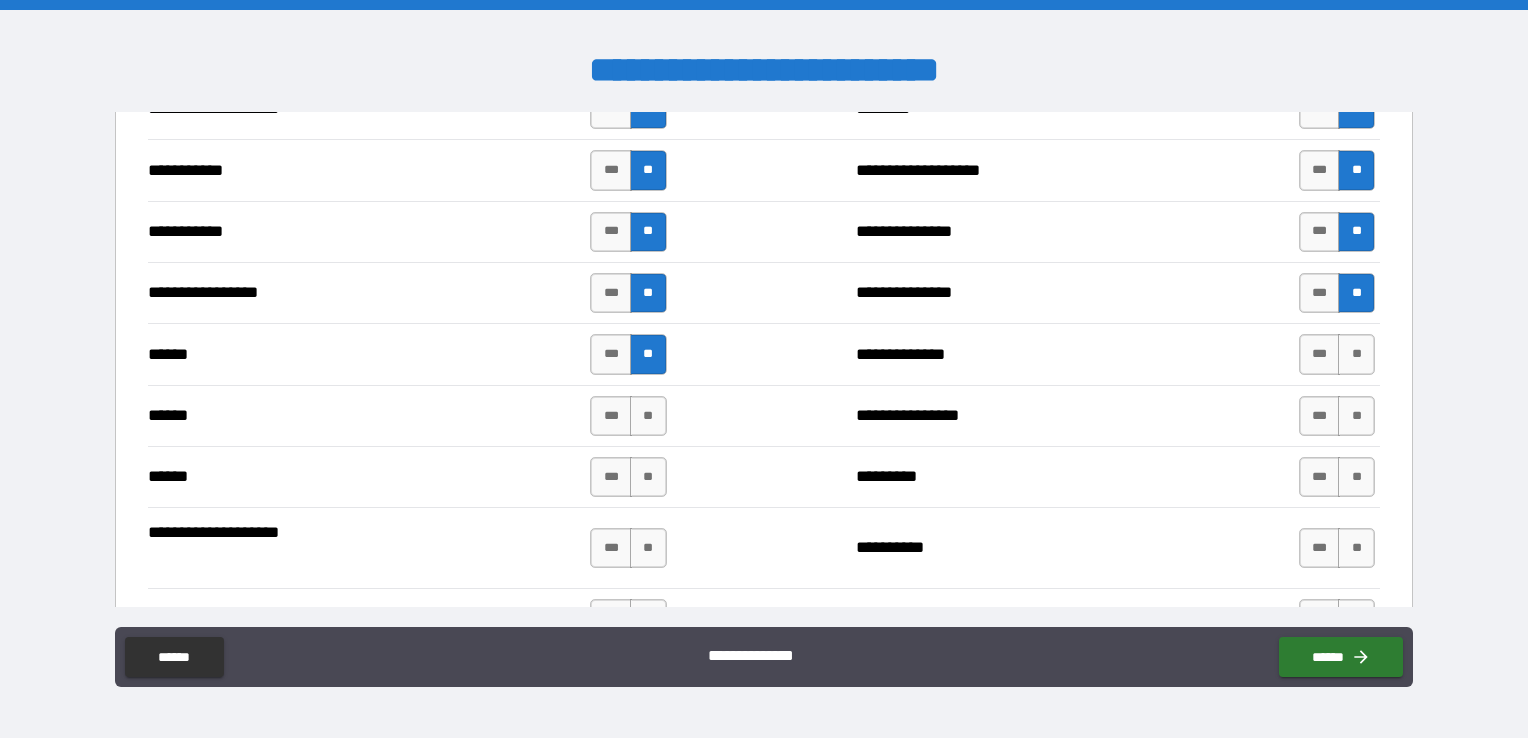 scroll, scrollTop: 2132, scrollLeft: 0, axis: vertical 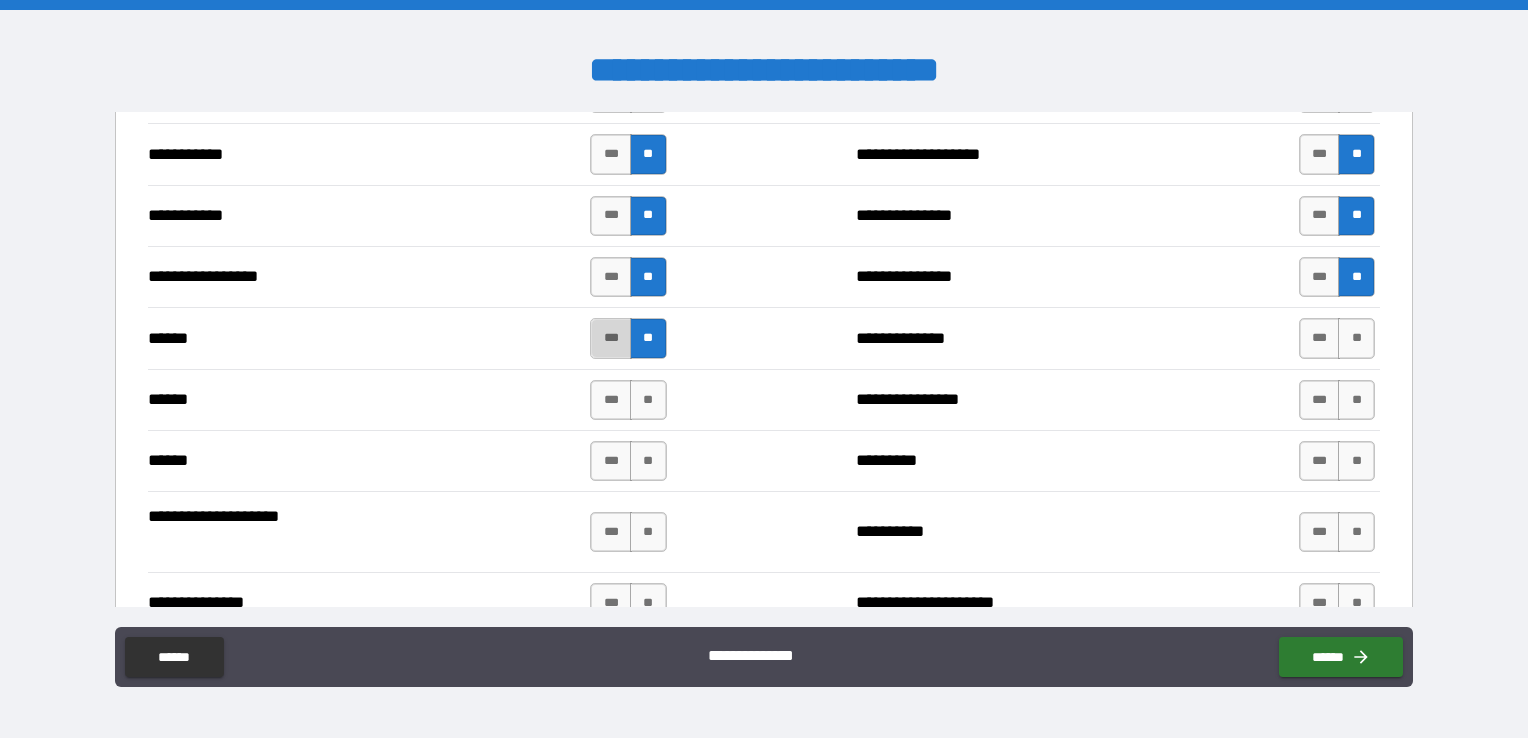 click on "***" at bounding box center (611, 338) 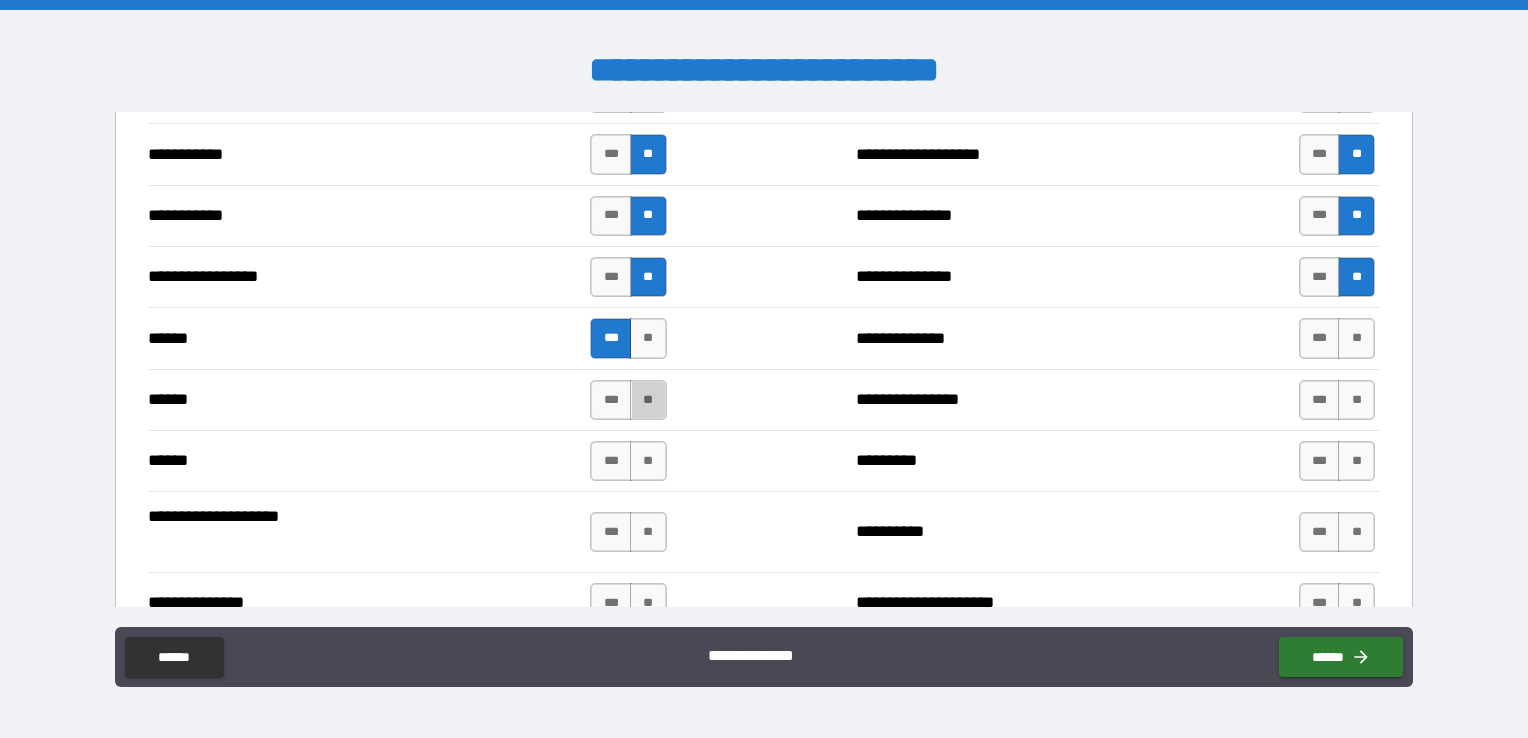 drag, startPoint x: 644, startPoint y: 396, endPoint x: 644, endPoint y: 420, distance: 24 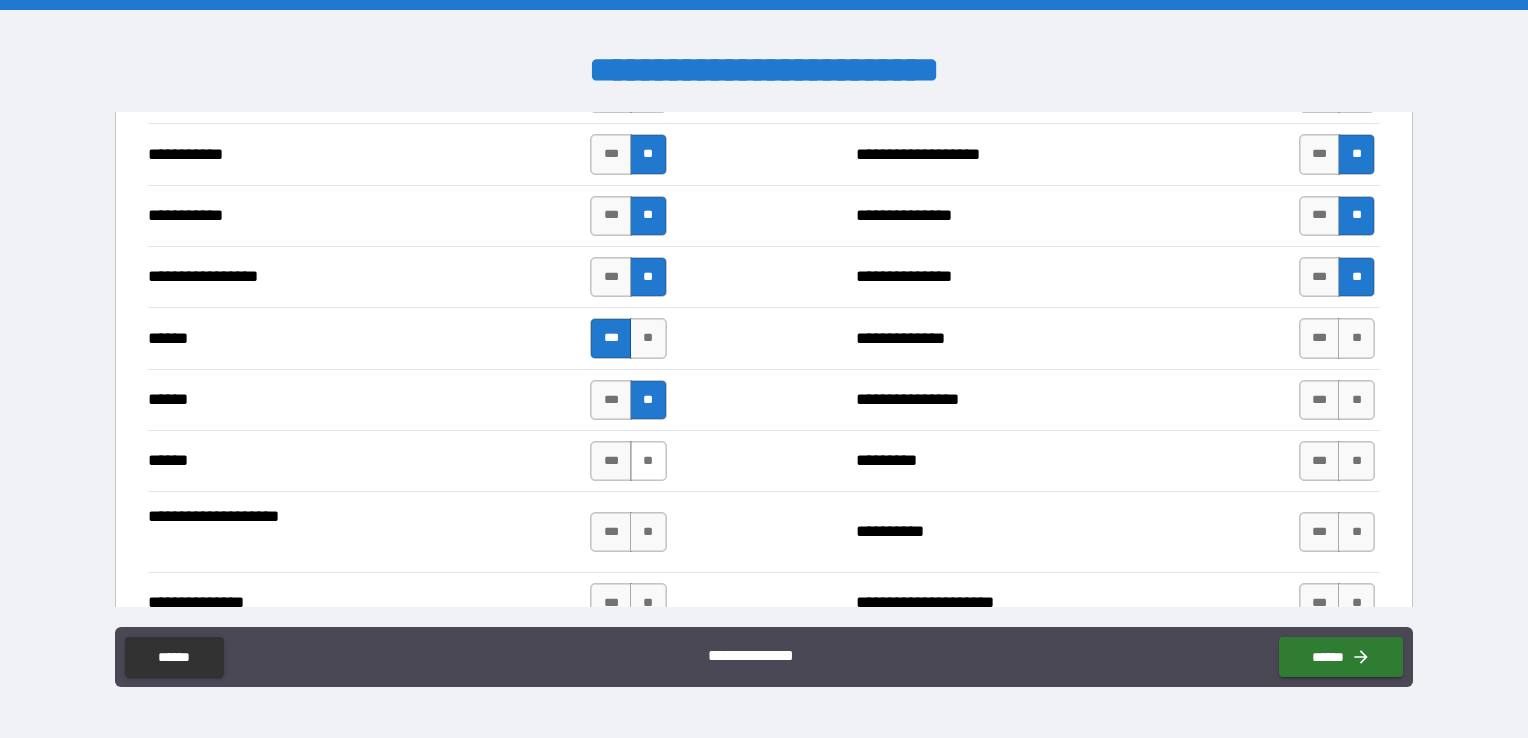 click on "**" at bounding box center (648, 461) 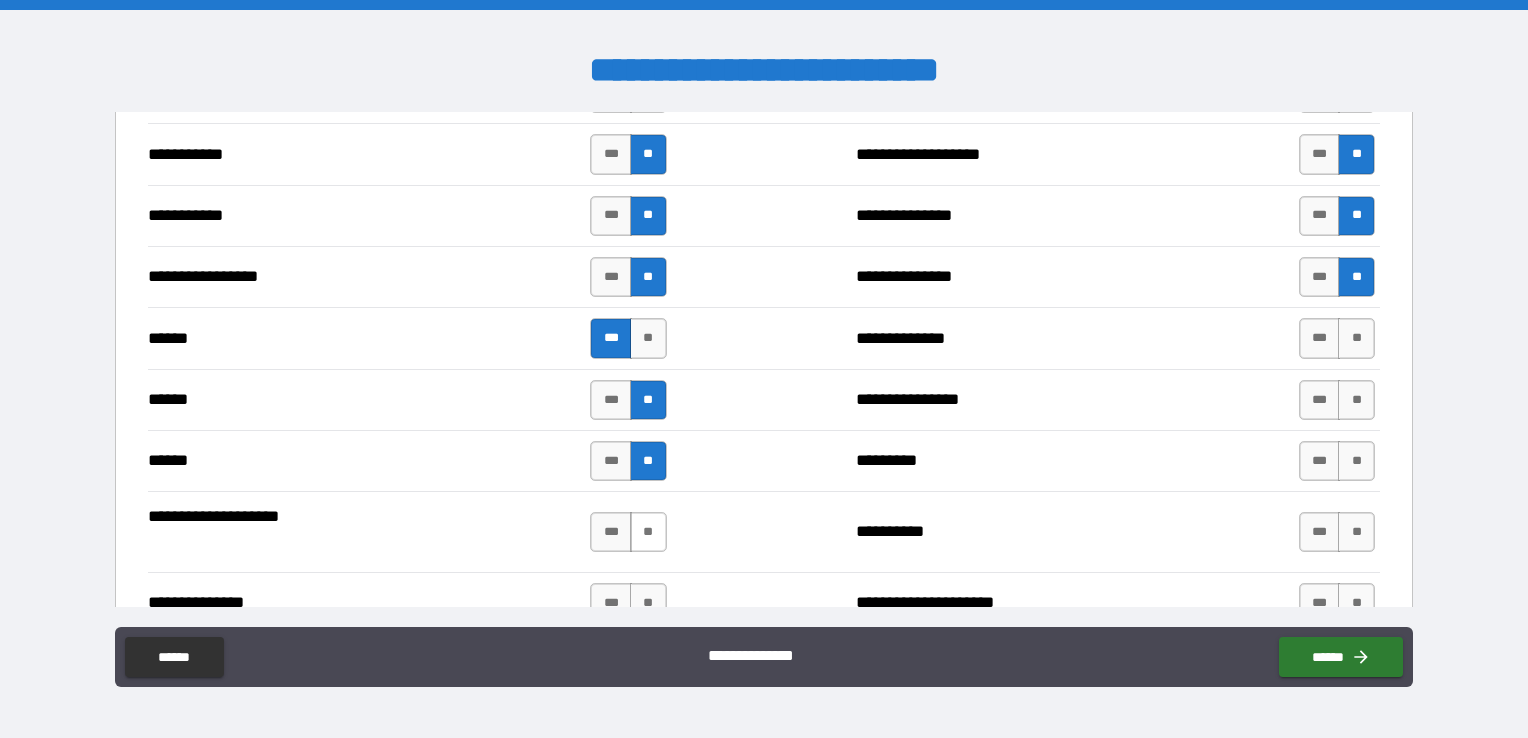 click on "**" at bounding box center (648, 532) 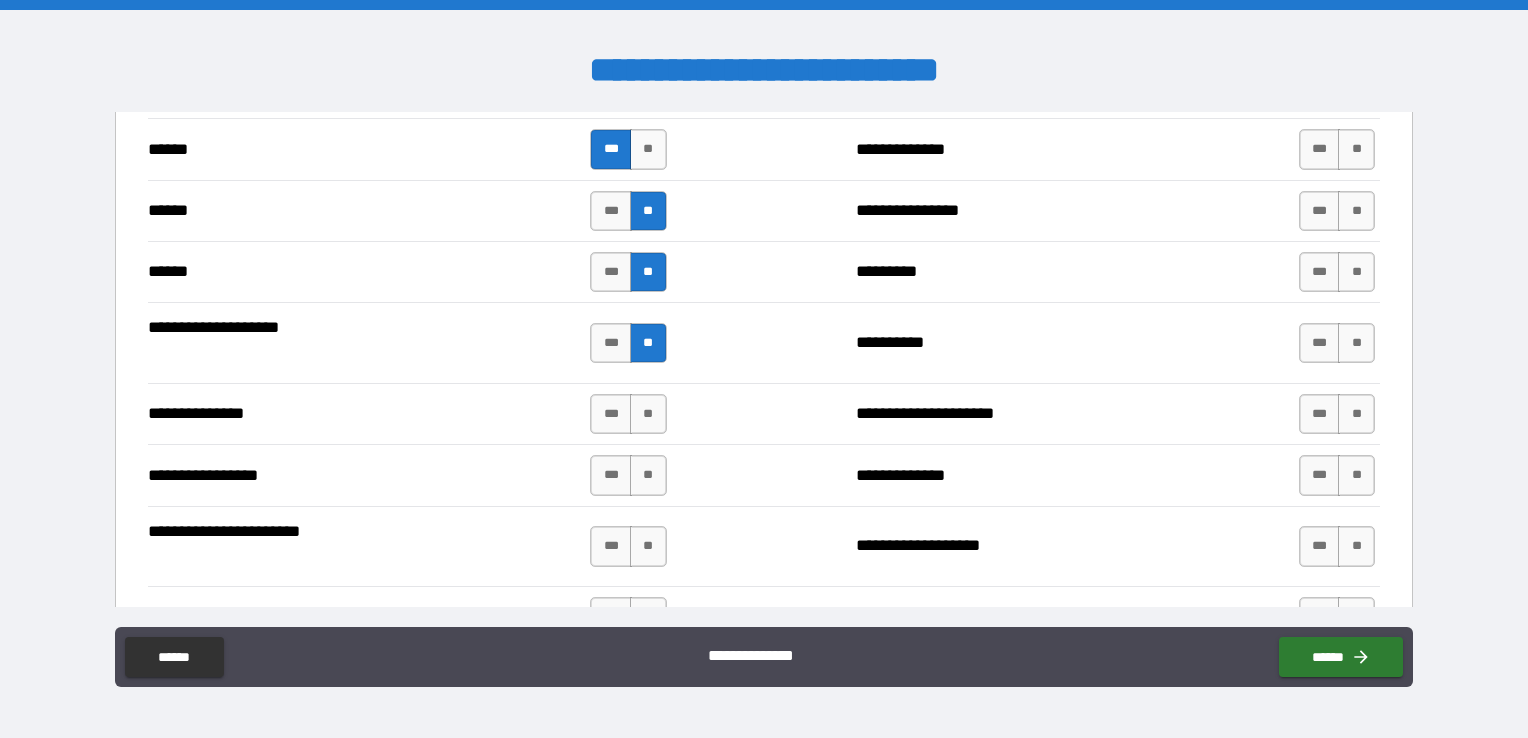 scroll, scrollTop: 2332, scrollLeft: 0, axis: vertical 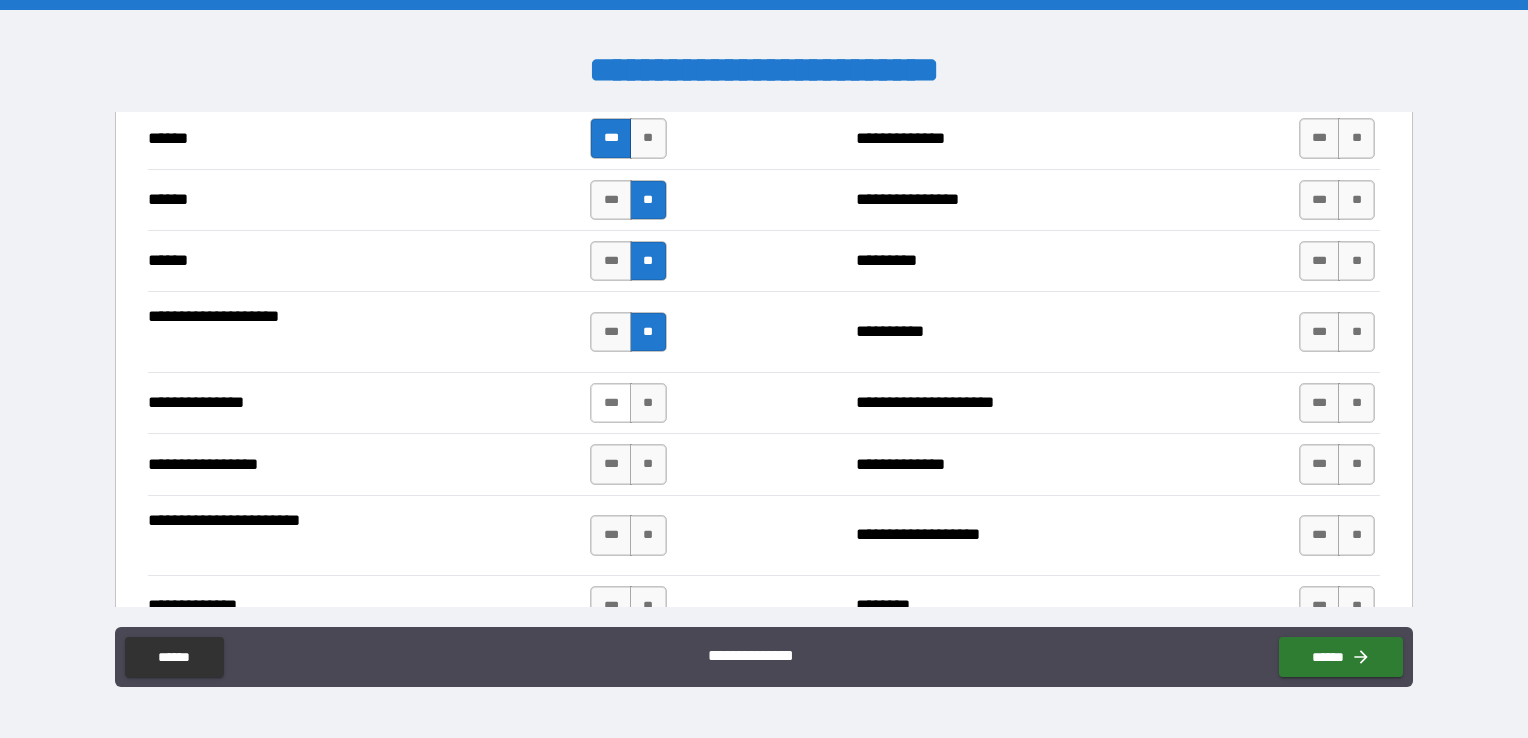 click on "***" at bounding box center [611, 403] 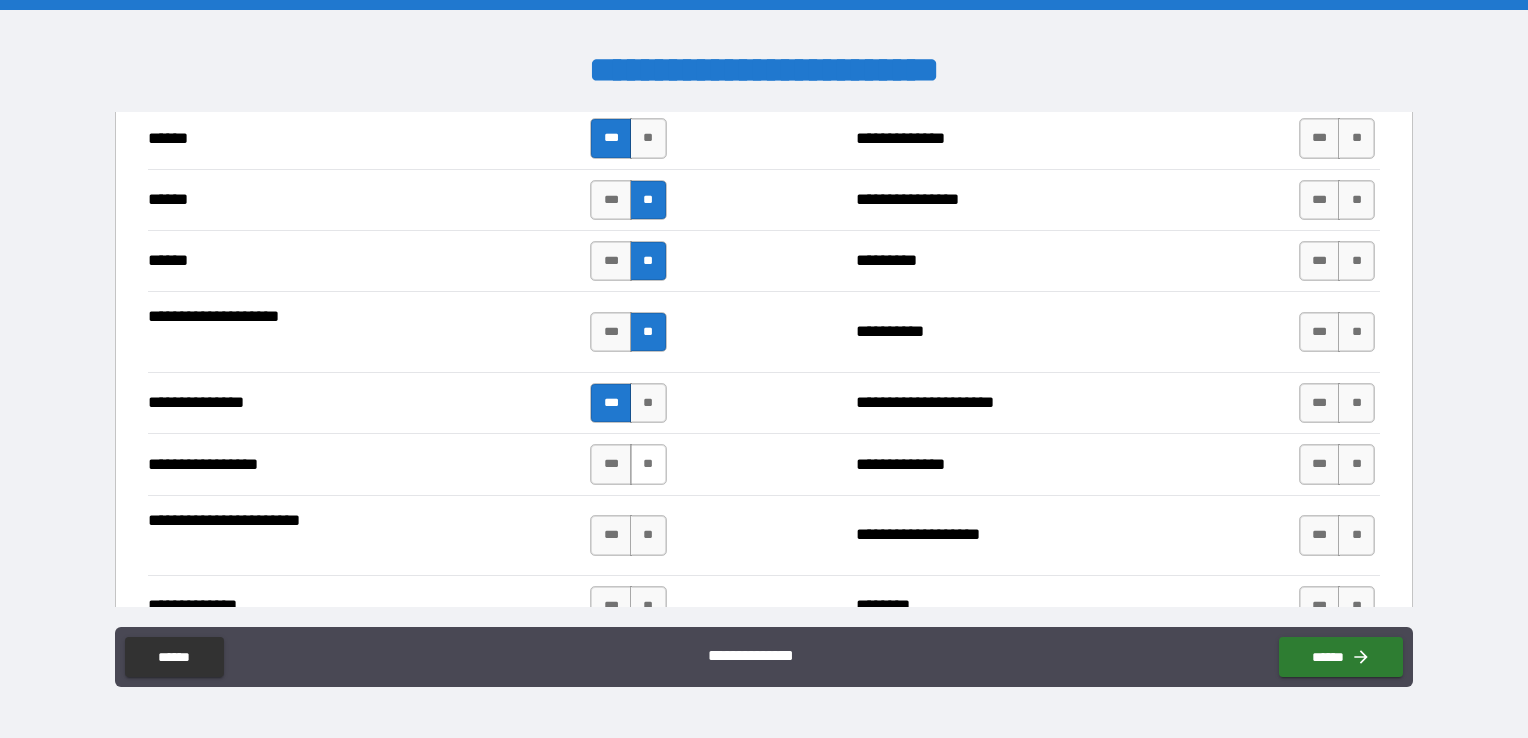 click on "**" at bounding box center (648, 464) 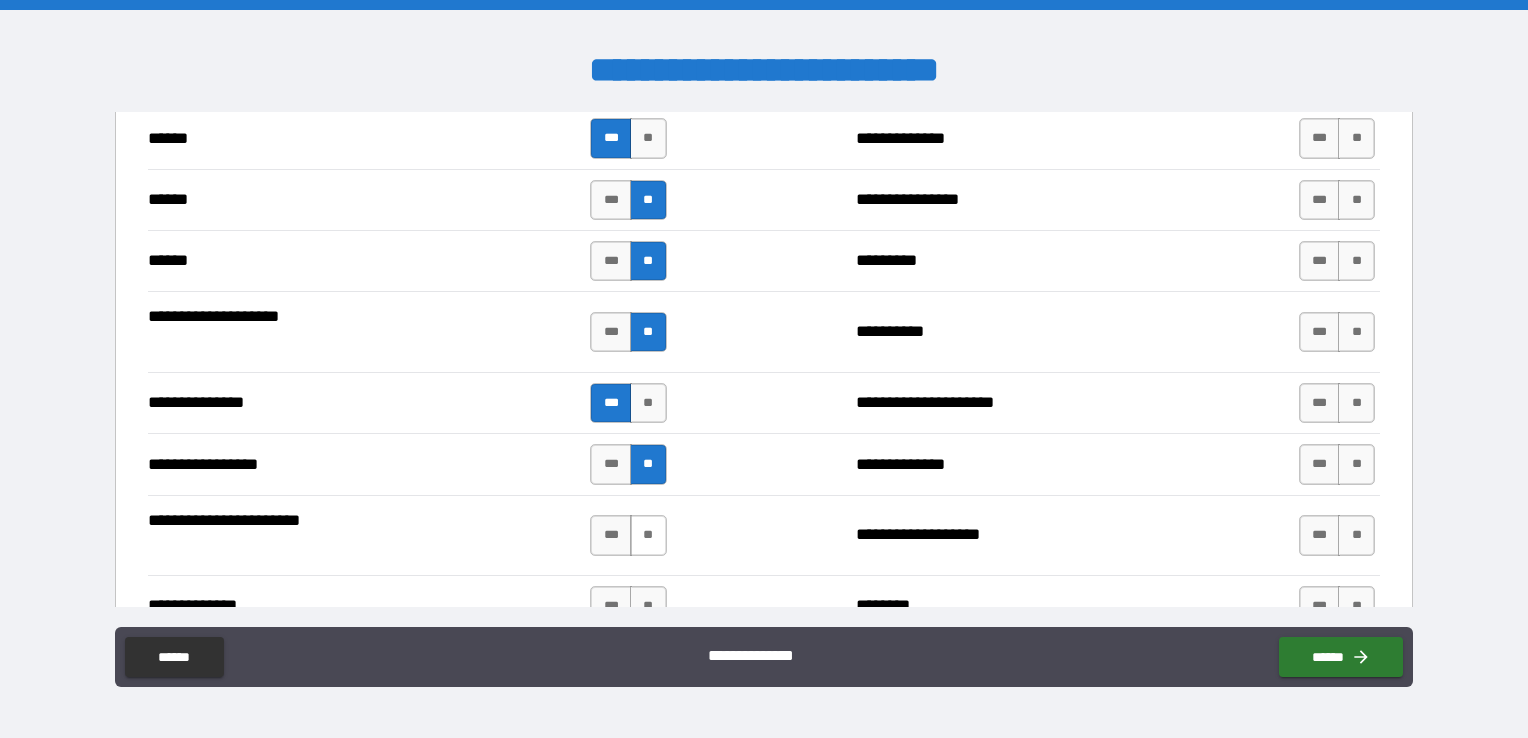 click on "**" at bounding box center [648, 535] 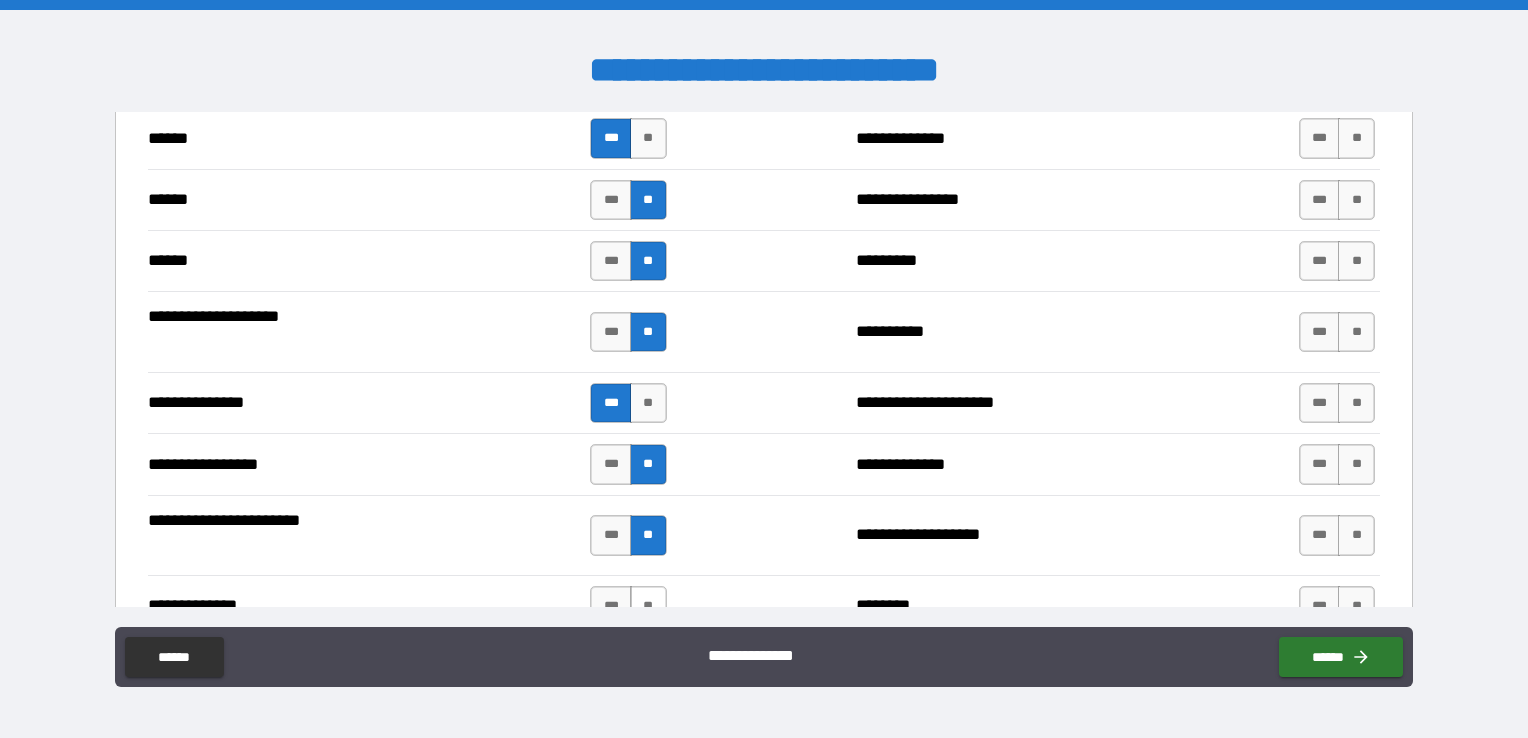 click on "**" at bounding box center (648, 606) 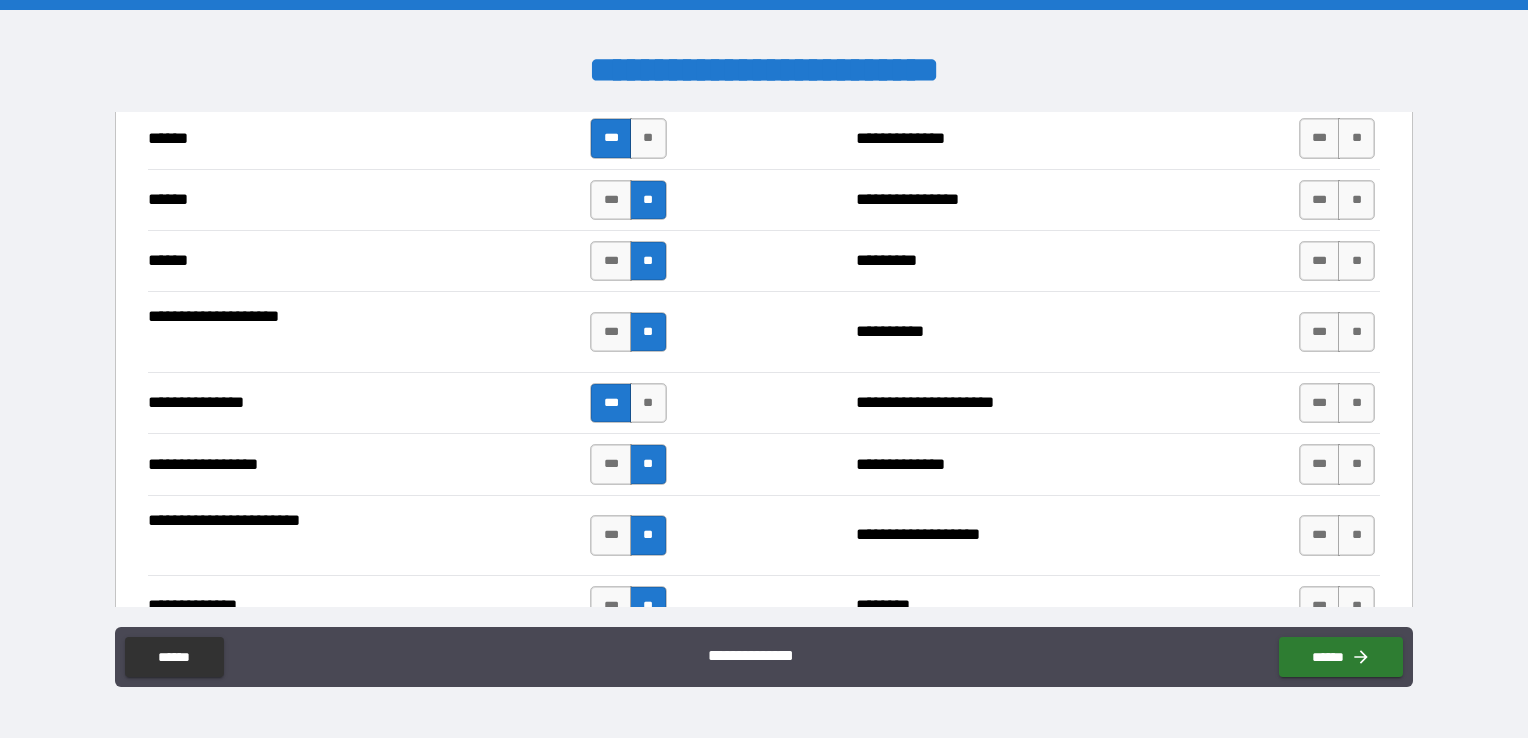 scroll, scrollTop: 2532, scrollLeft: 0, axis: vertical 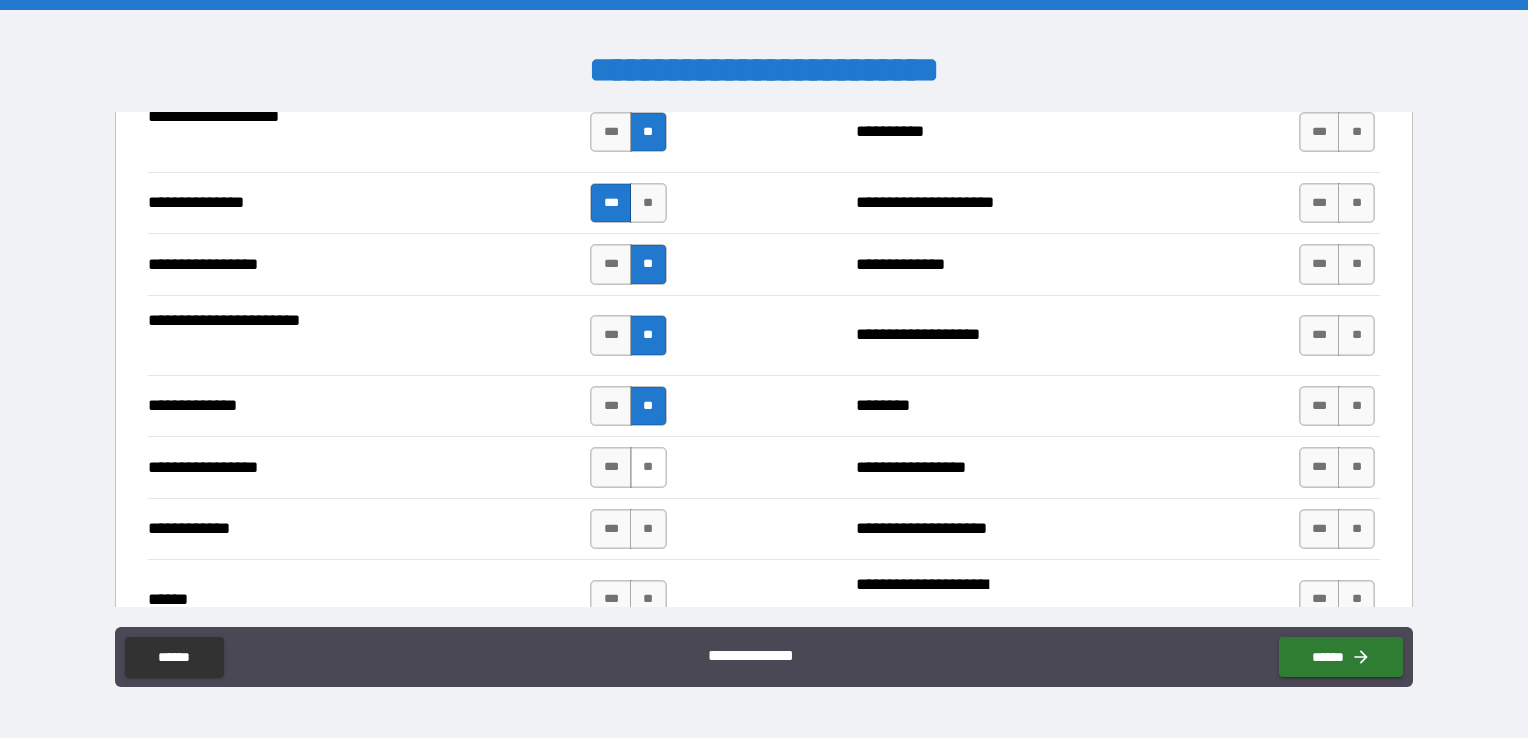 click on "**" at bounding box center (648, 467) 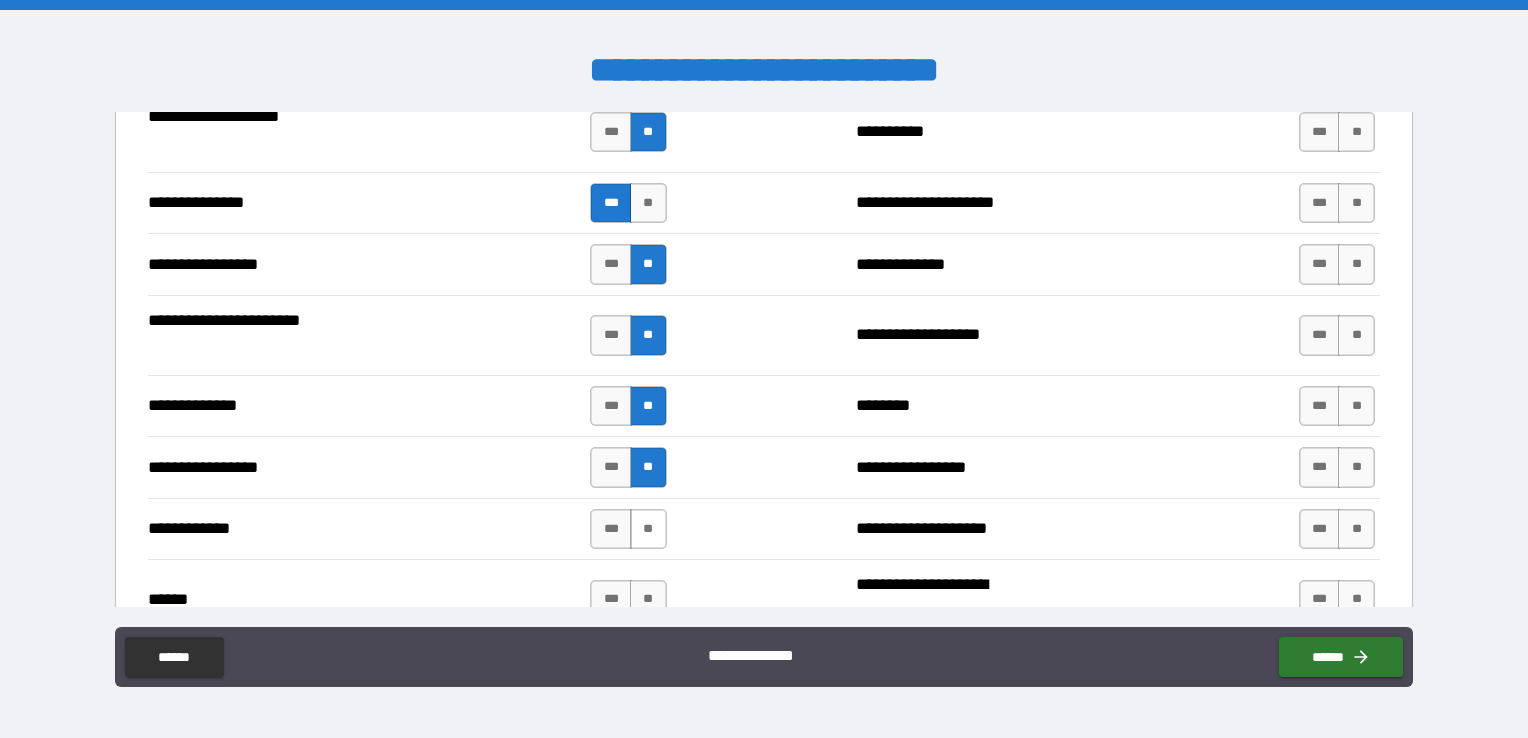 click on "**" at bounding box center [648, 529] 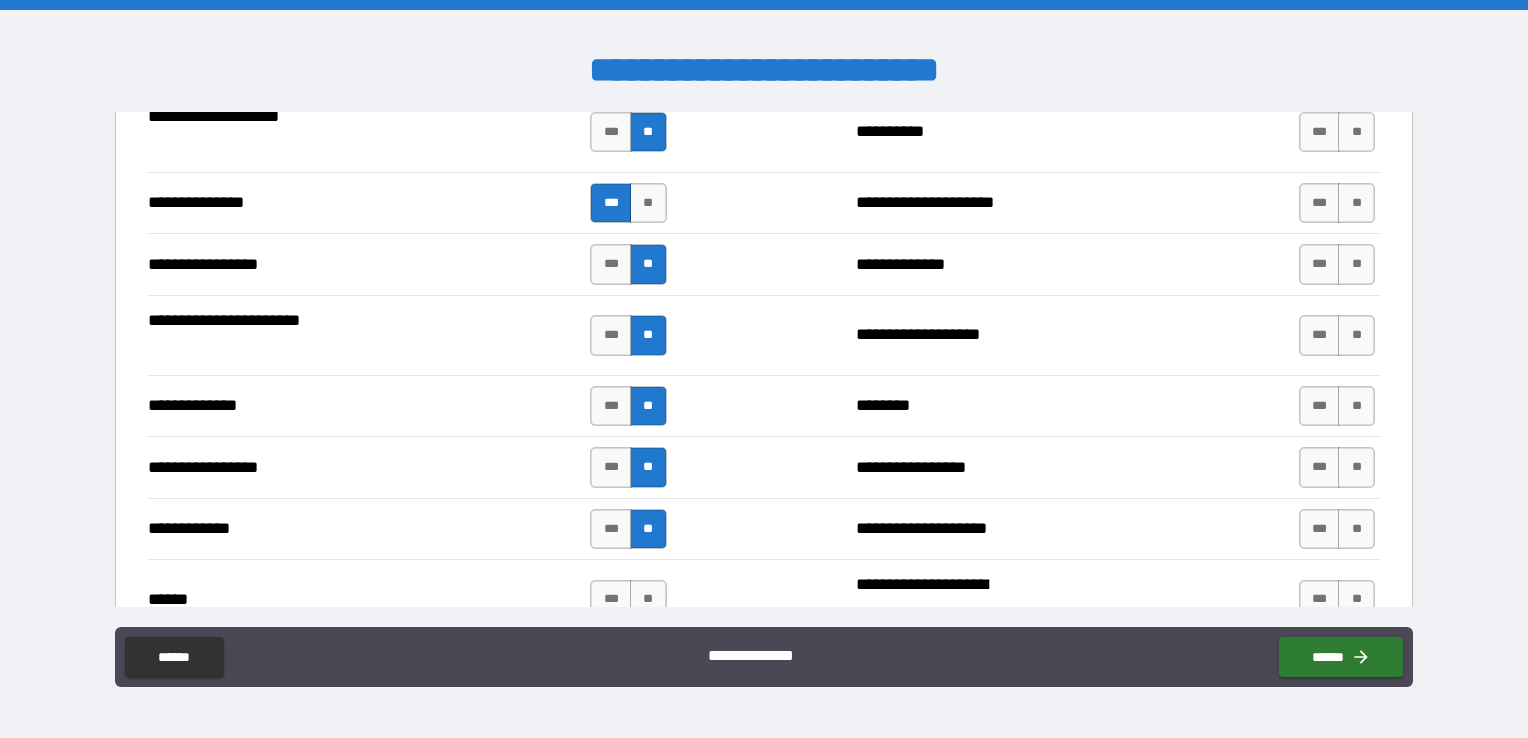 drag, startPoint x: 644, startPoint y: 592, endPoint x: 740, endPoint y: 538, distance: 110.145355 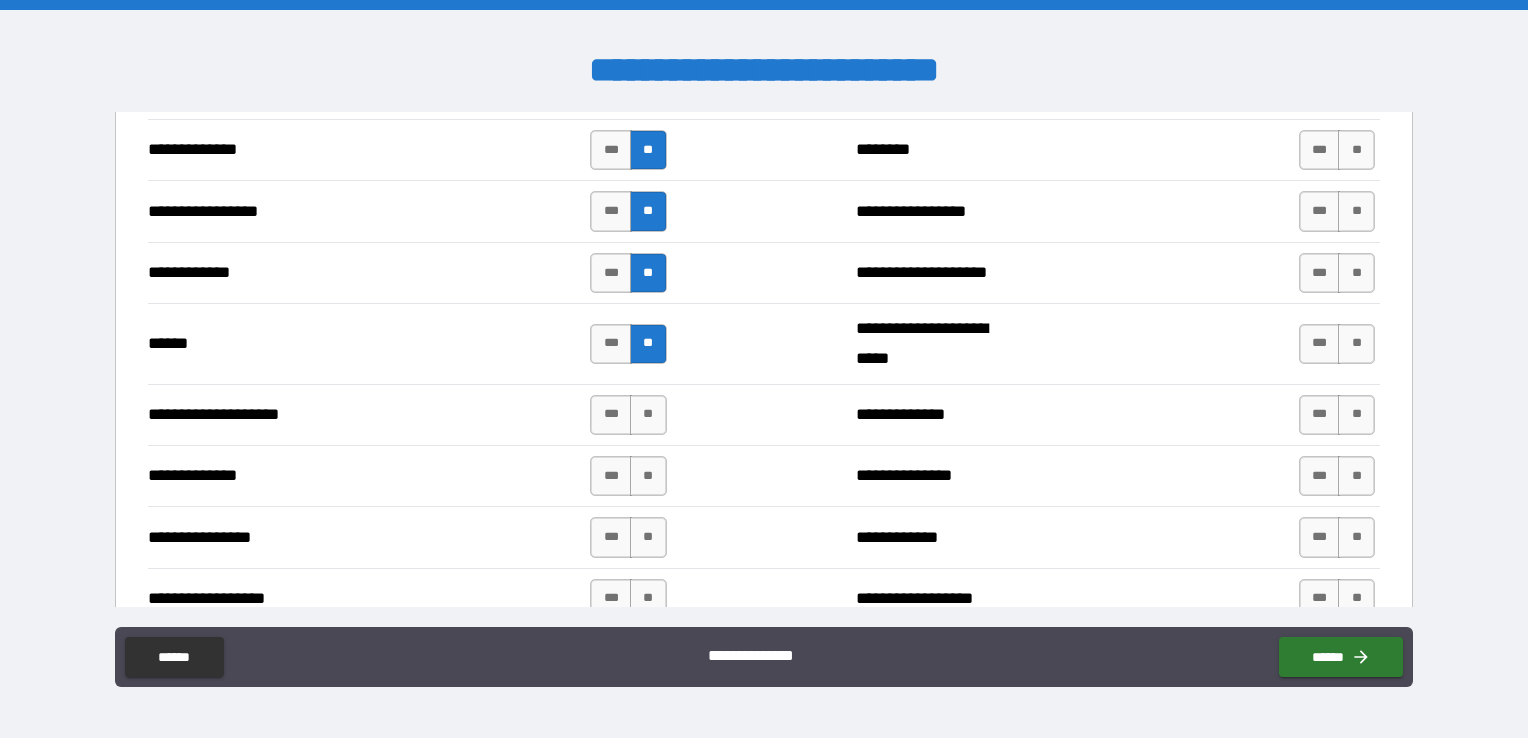 scroll, scrollTop: 2832, scrollLeft: 0, axis: vertical 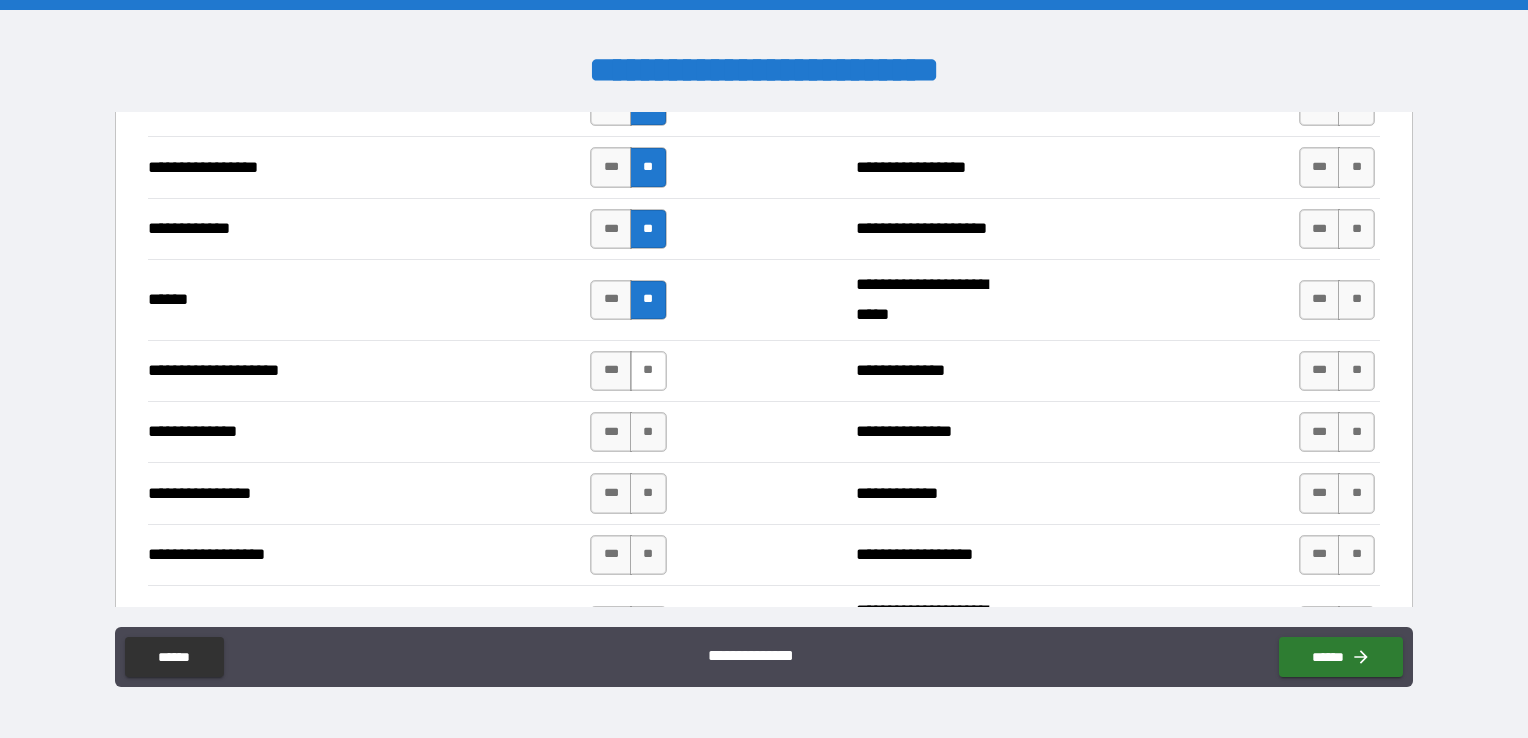 click on "**" at bounding box center [648, 371] 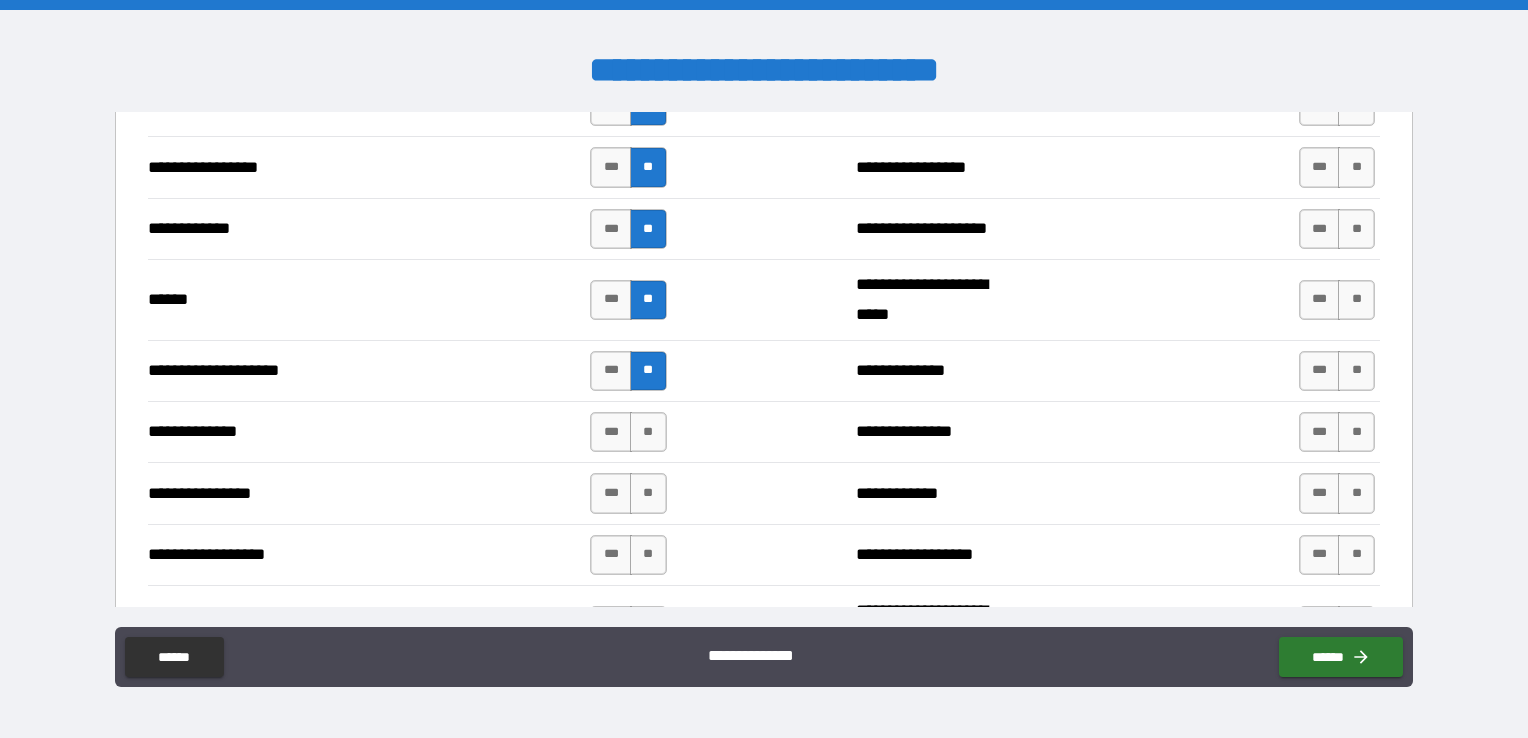 drag, startPoint x: 644, startPoint y: 425, endPoint x: 642, endPoint y: 452, distance: 27.073973 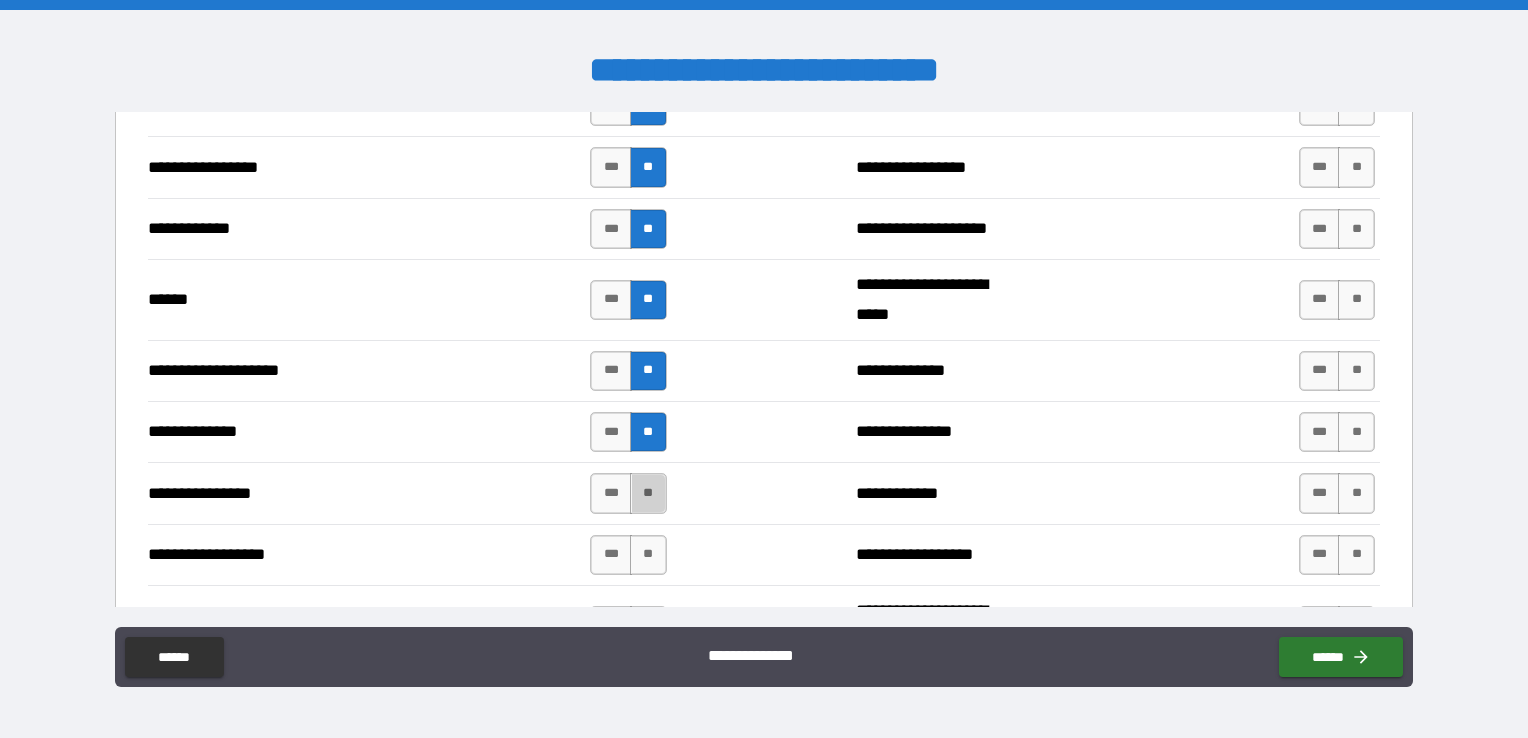 drag, startPoint x: 640, startPoint y: 494, endPoint x: 645, endPoint y: 524, distance: 30.413813 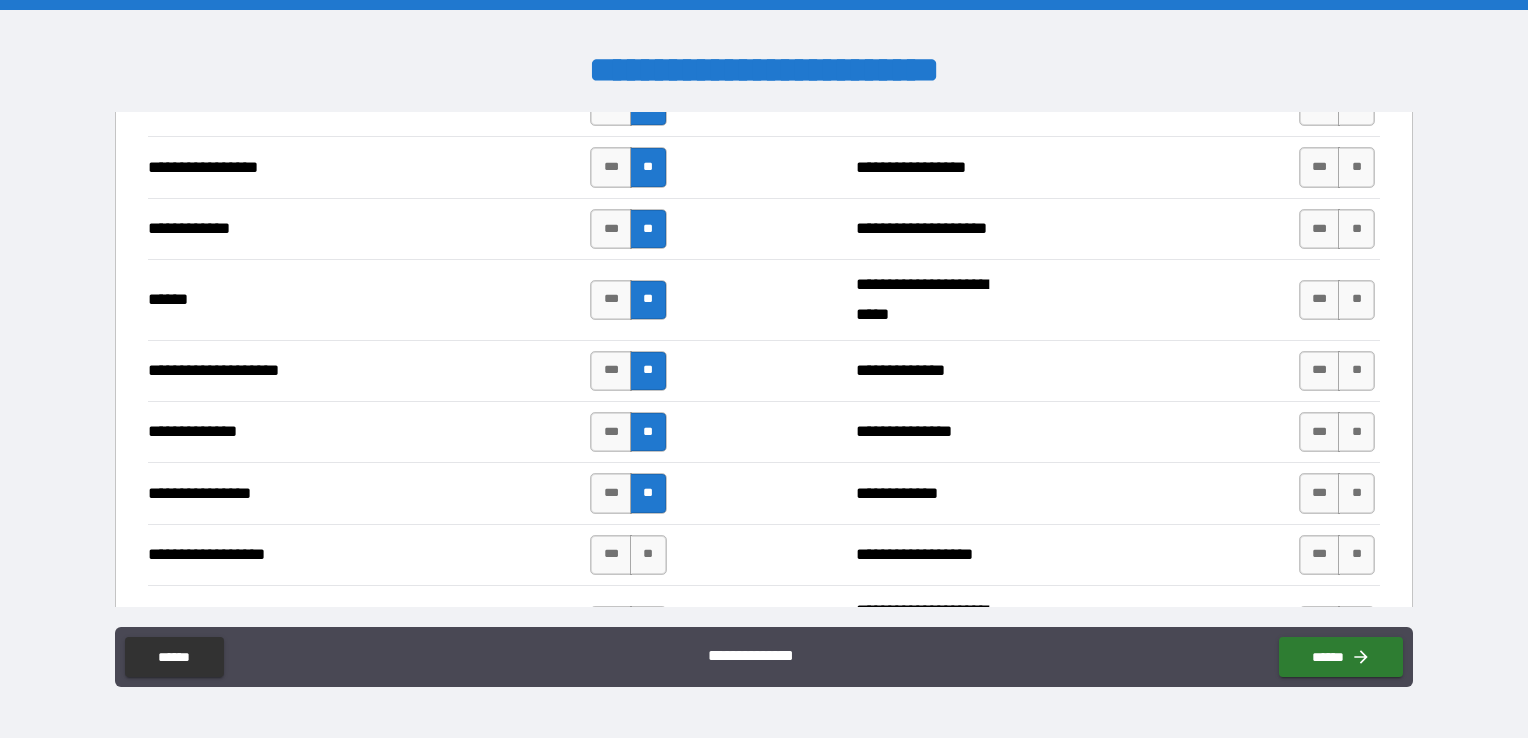 drag, startPoint x: 646, startPoint y: 546, endPoint x: 717, endPoint y: 523, distance: 74.63243 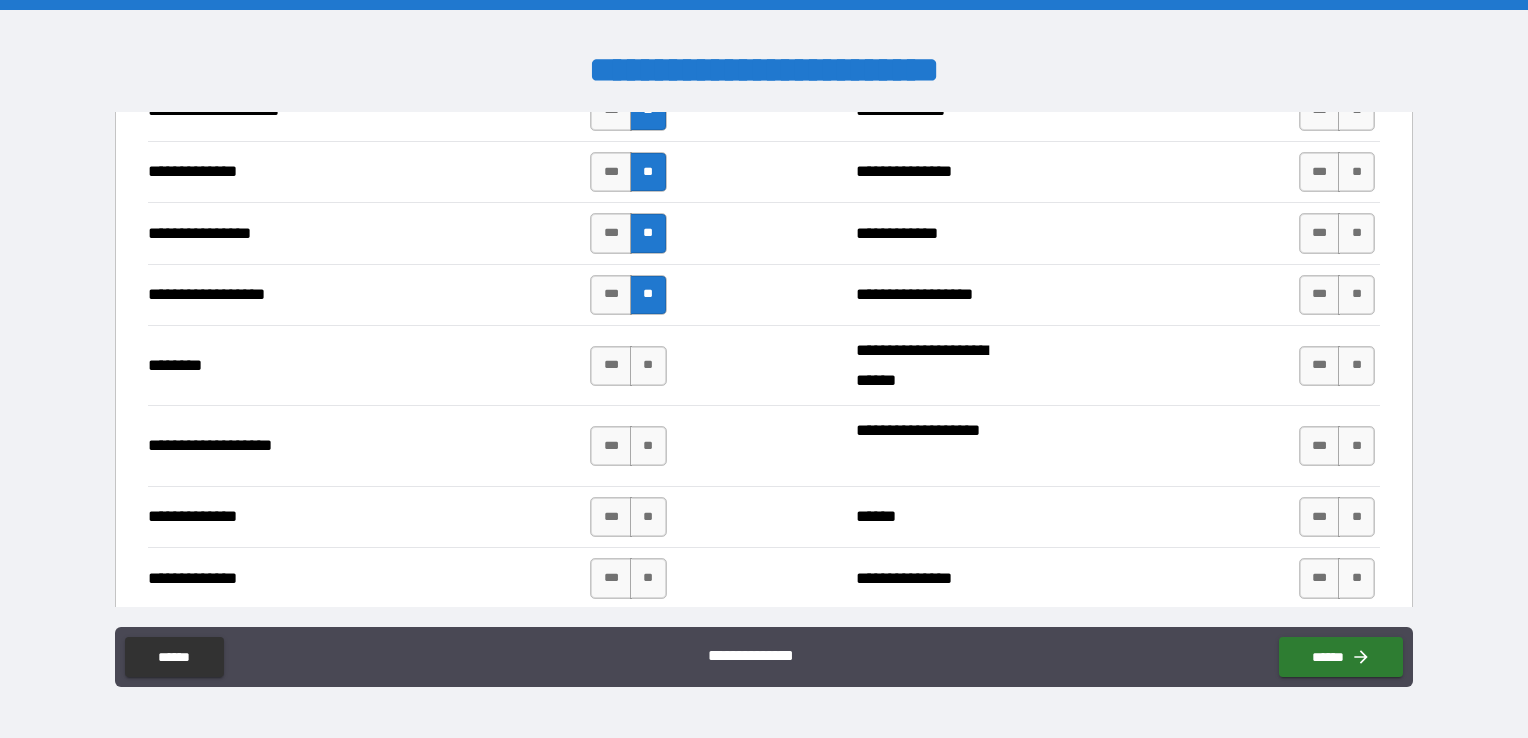 scroll, scrollTop: 3132, scrollLeft: 0, axis: vertical 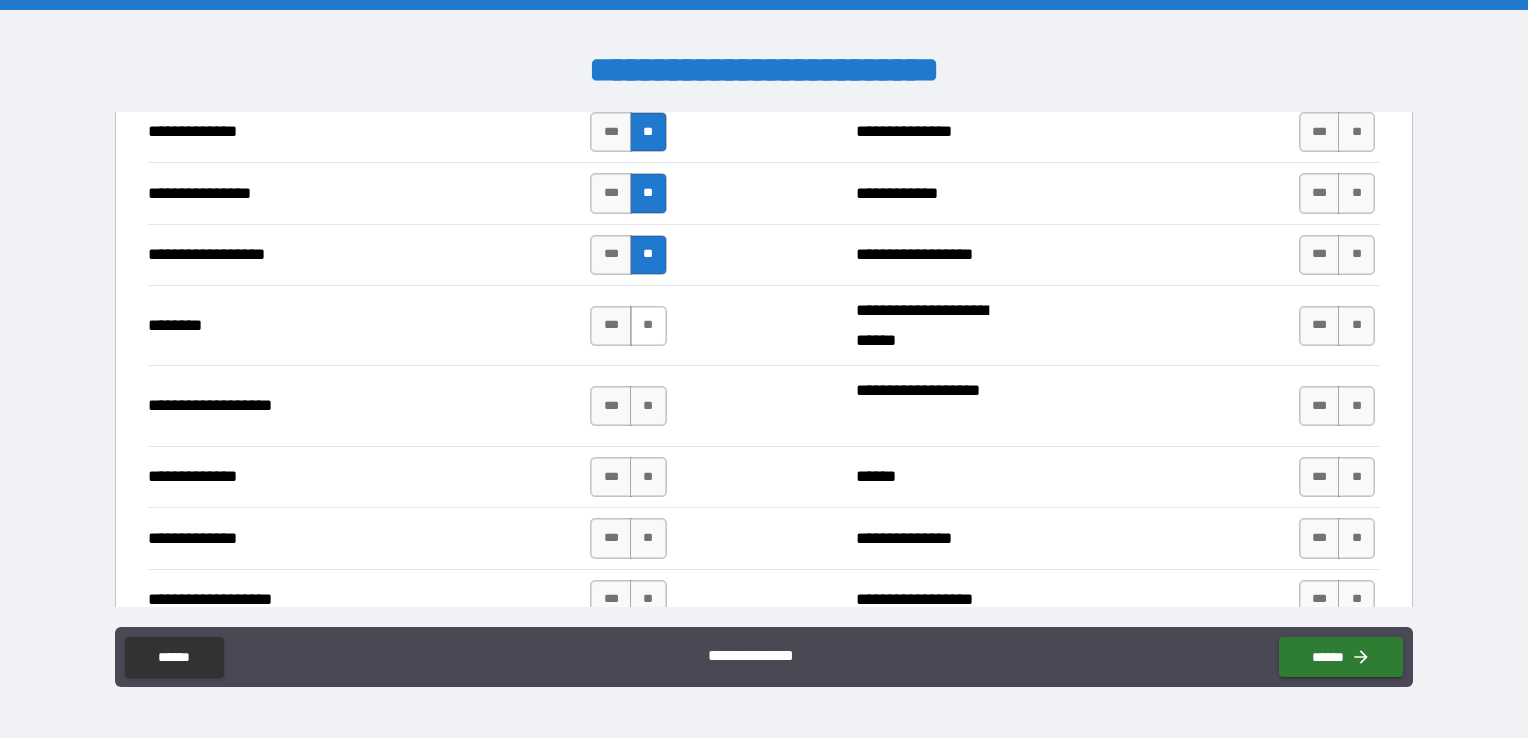 click on "**" at bounding box center (648, 326) 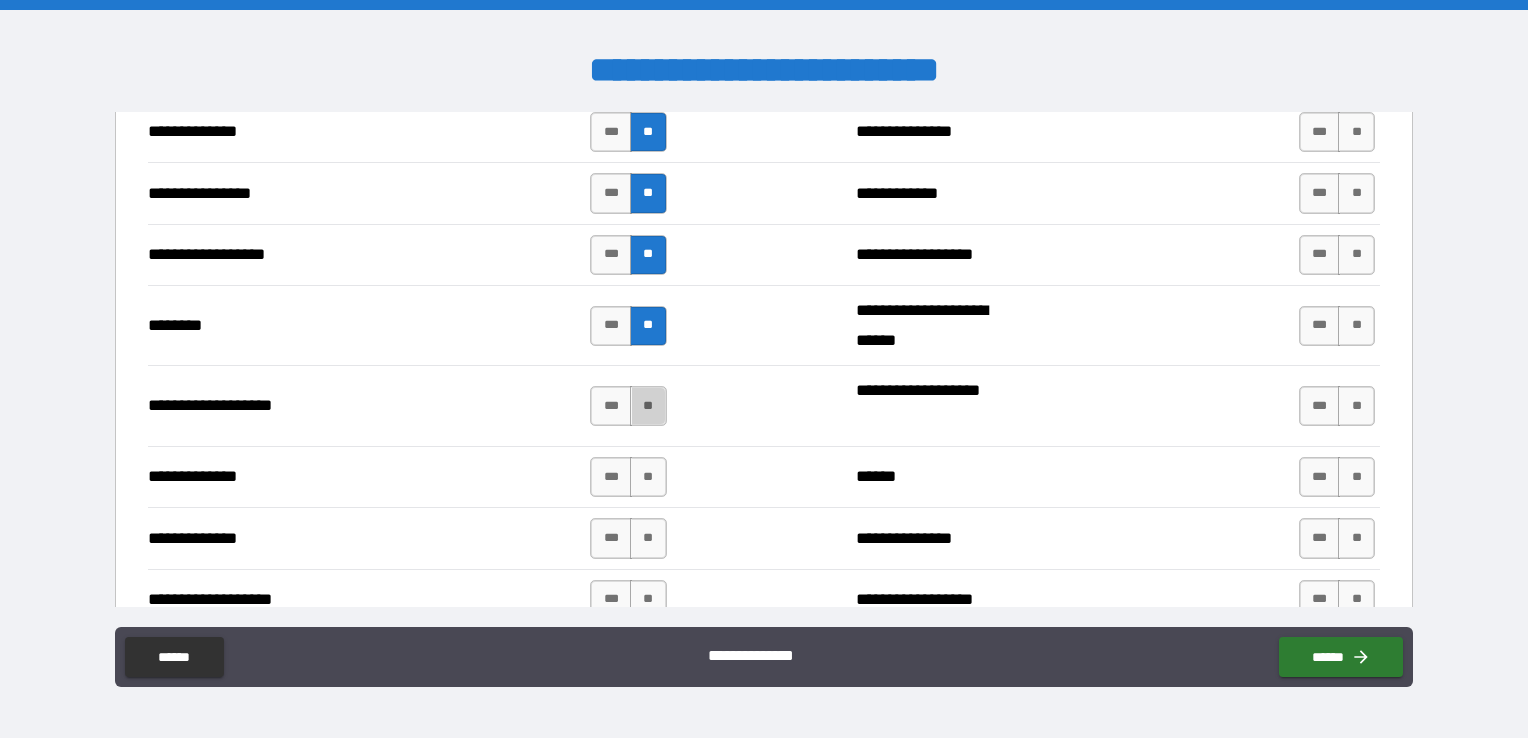 drag, startPoint x: 647, startPoint y: 392, endPoint x: 649, endPoint y: 426, distance: 34.058773 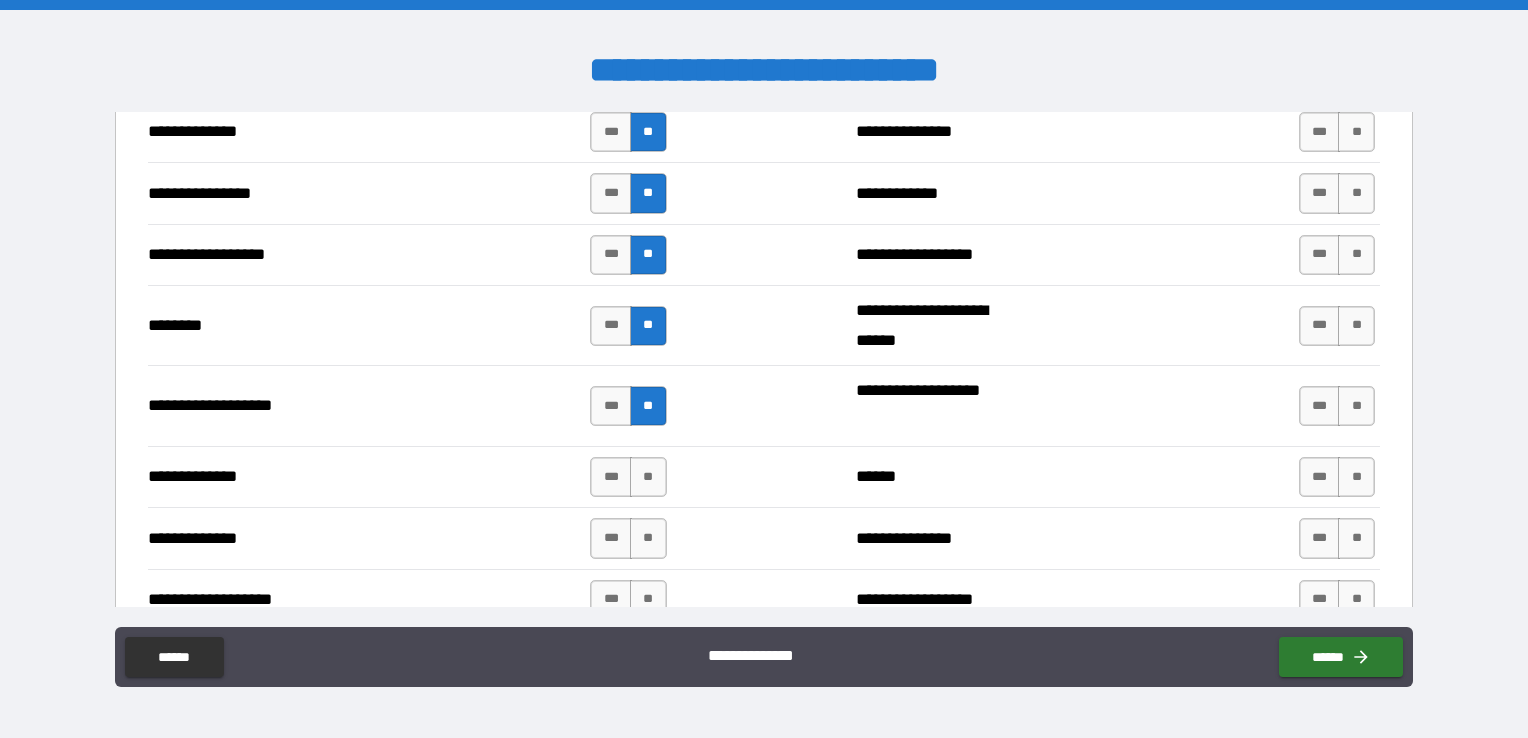 drag, startPoint x: 648, startPoint y: 470, endPoint x: 651, endPoint y: 496, distance: 26.172504 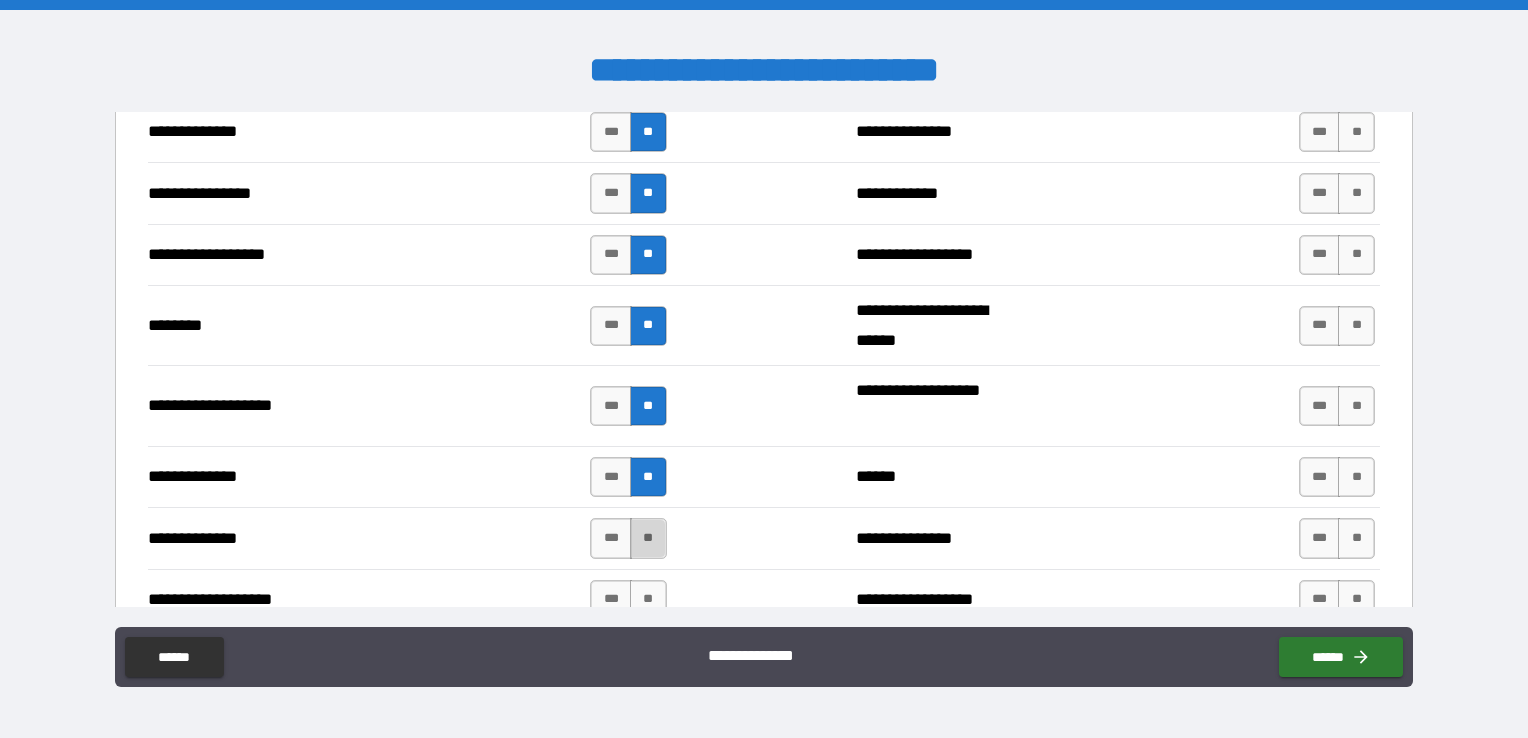 drag, startPoint x: 648, startPoint y: 535, endPoint x: 648, endPoint y: 570, distance: 35 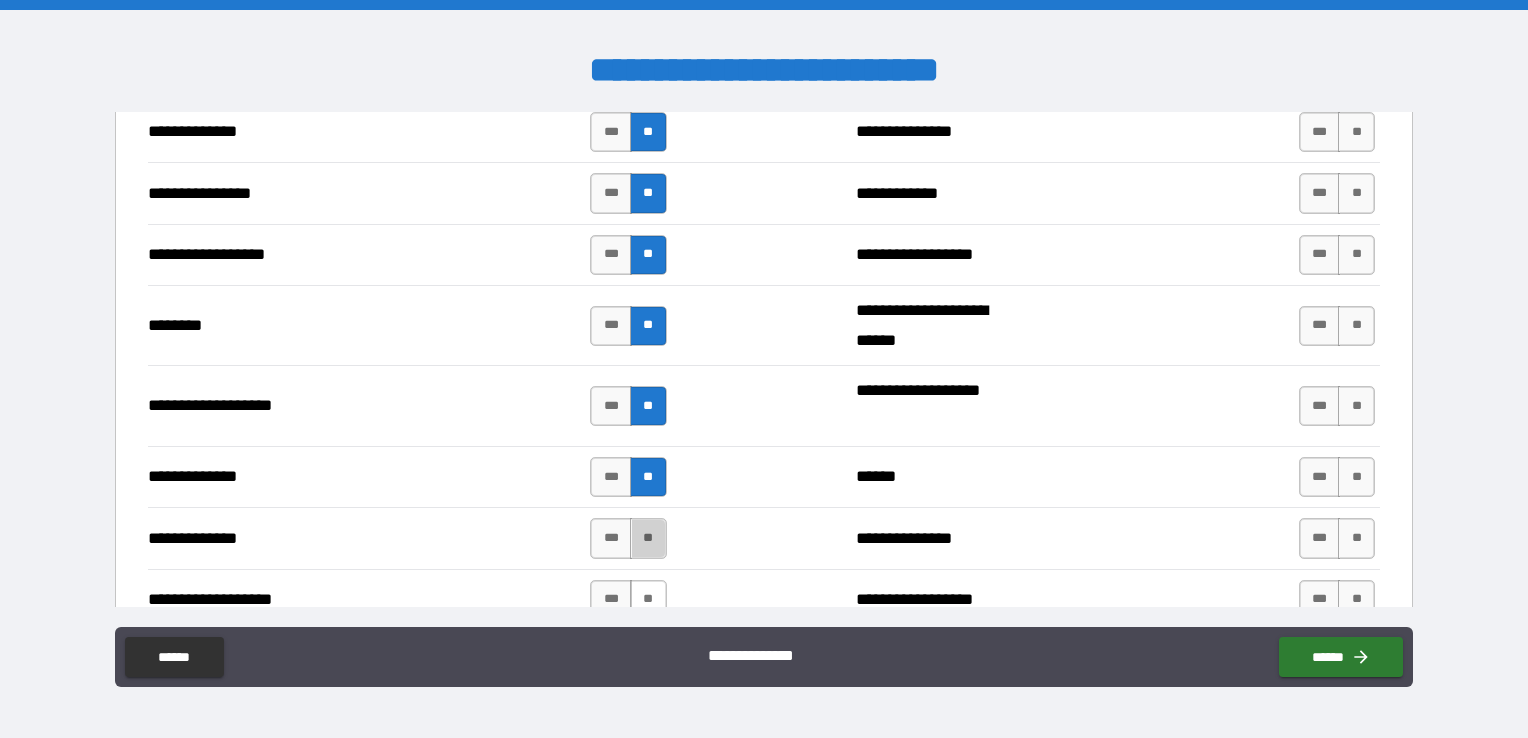 click on "**" at bounding box center (648, 538) 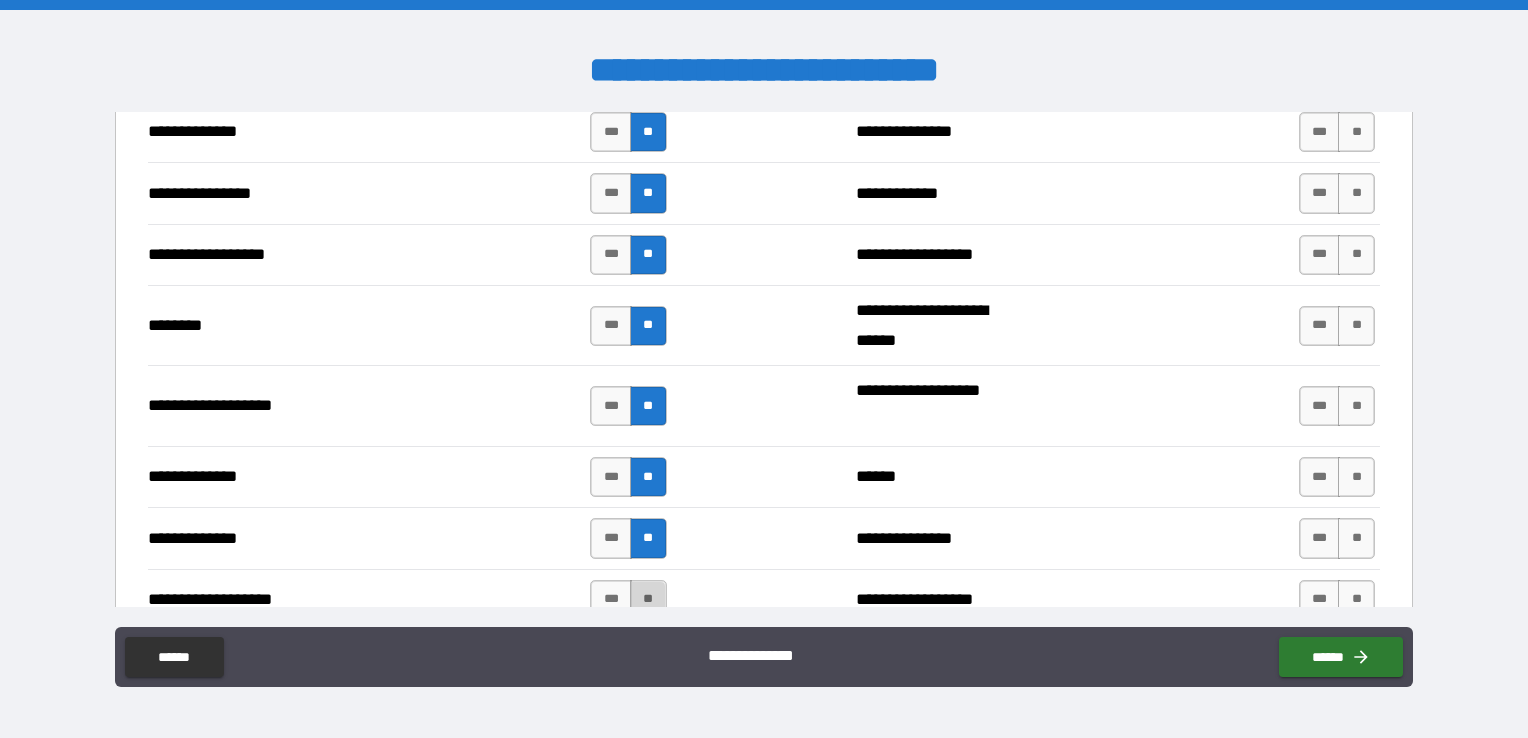 click on "**" at bounding box center [648, 600] 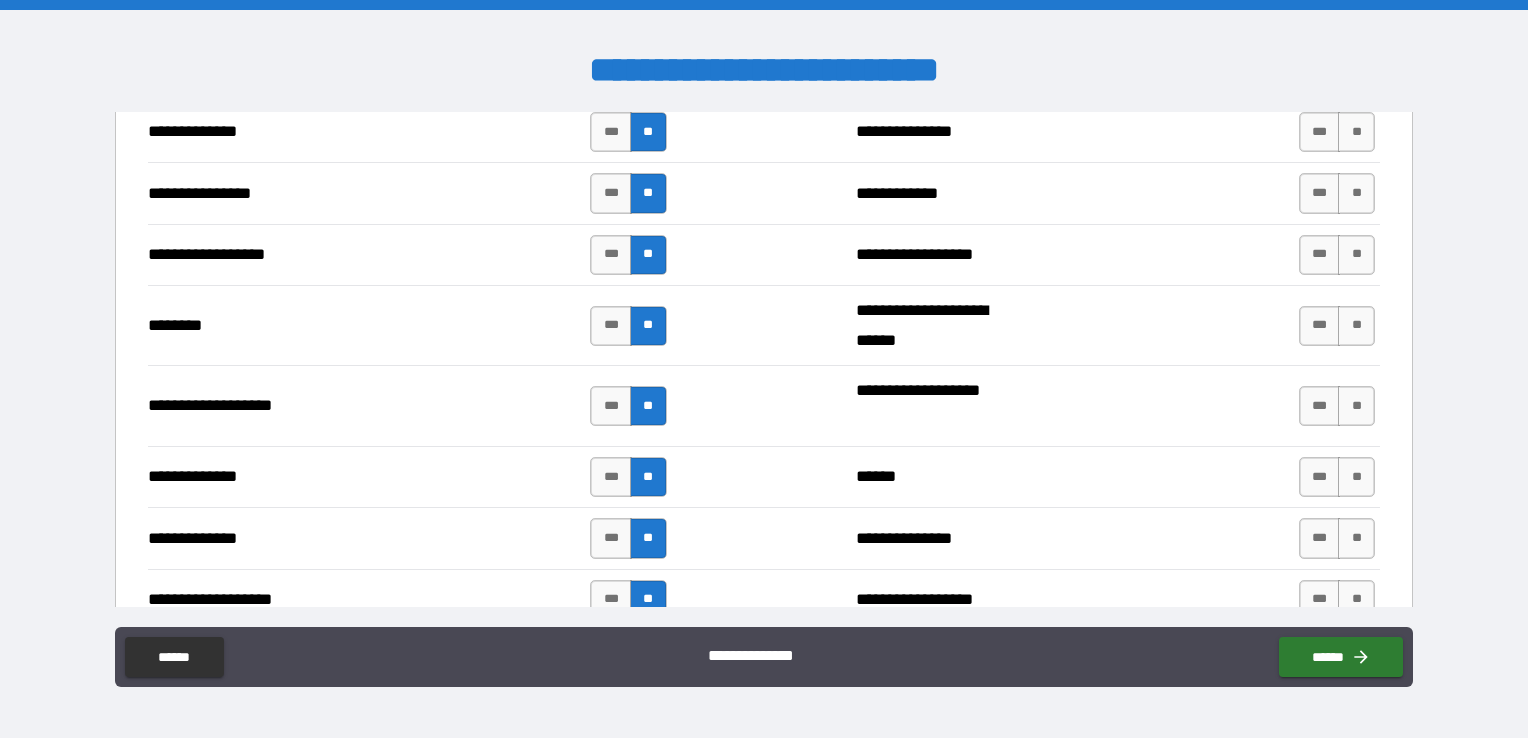drag, startPoint x: 604, startPoint y: 522, endPoint x: 670, endPoint y: 515, distance: 66.37017 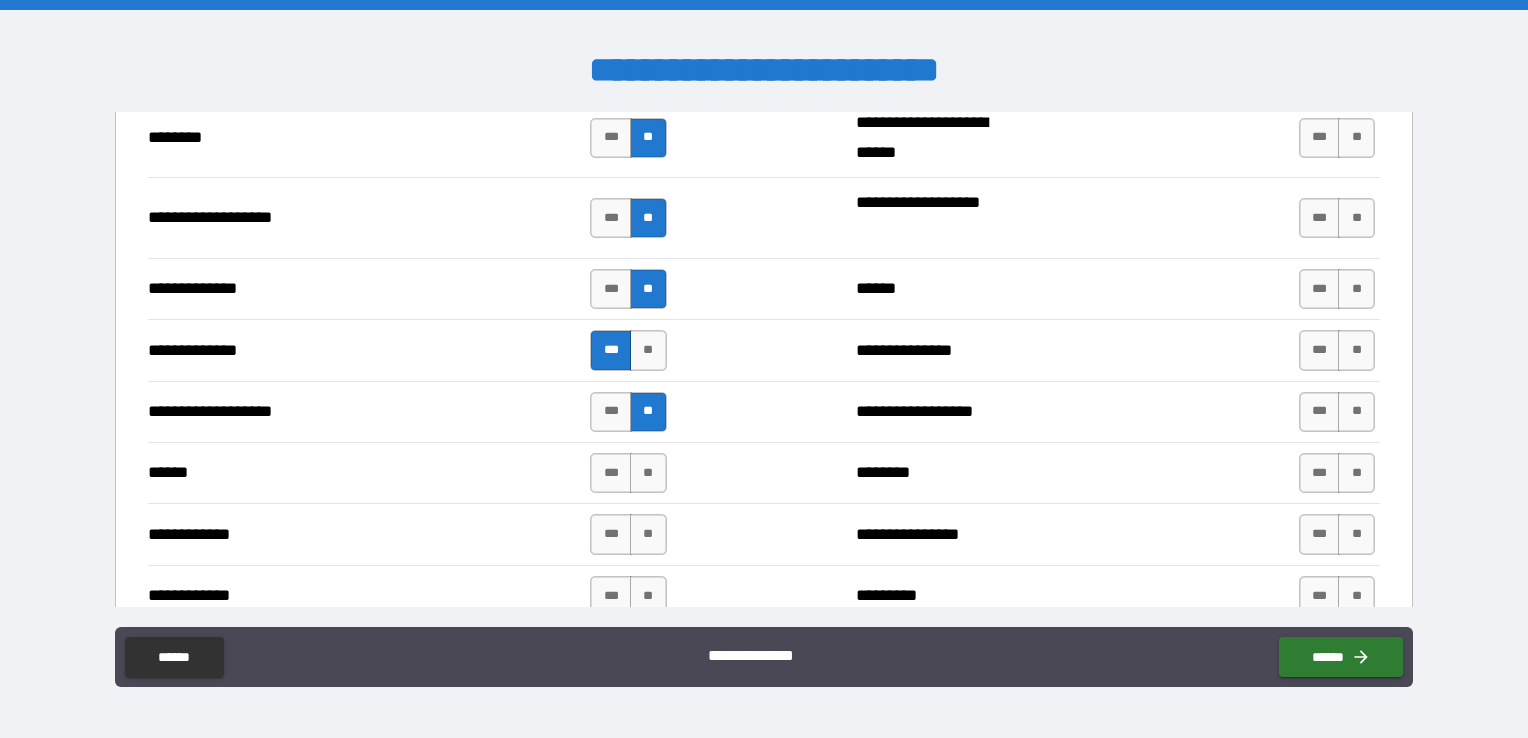 scroll, scrollTop: 3332, scrollLeft: 0, axis: vertical 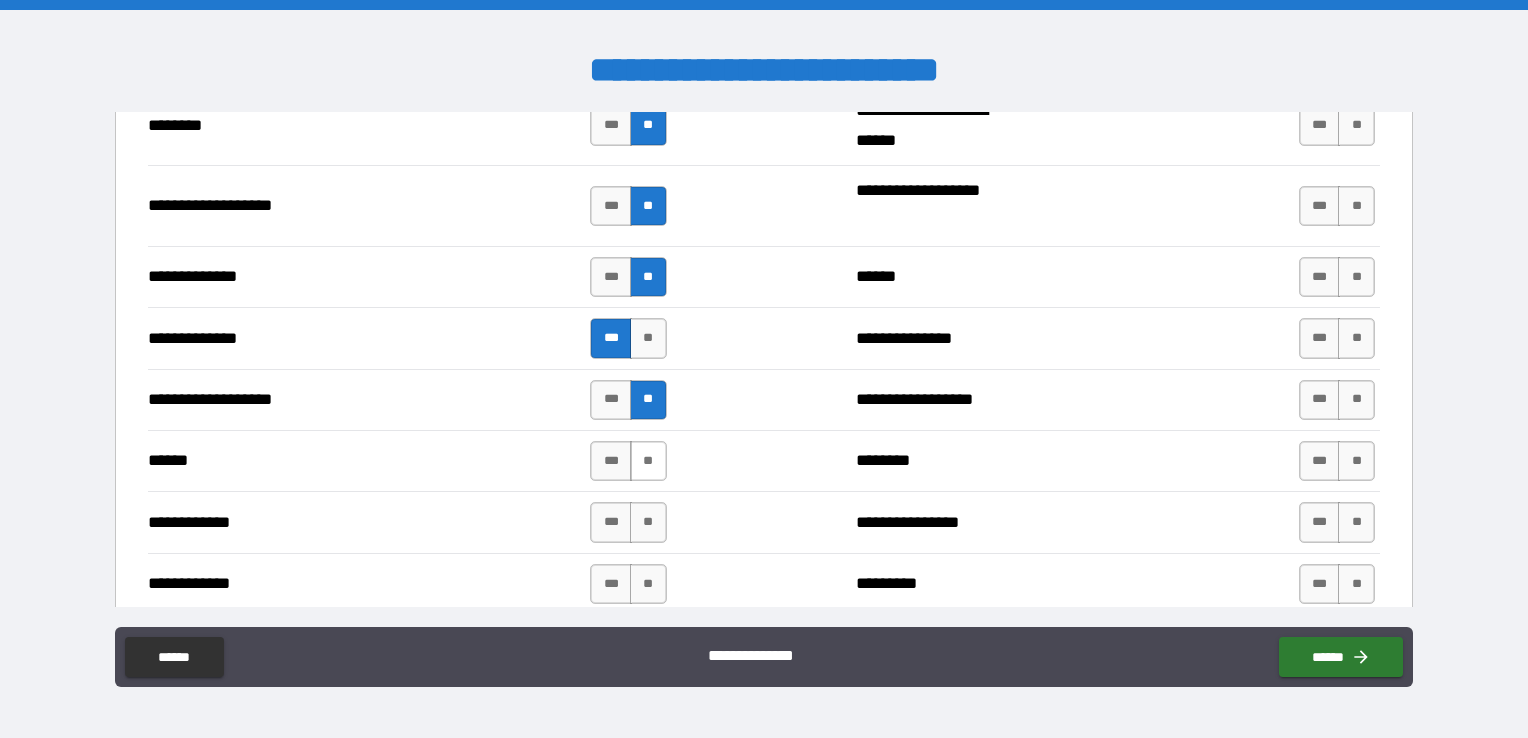 click on "**" at bounding box center (648, 461) 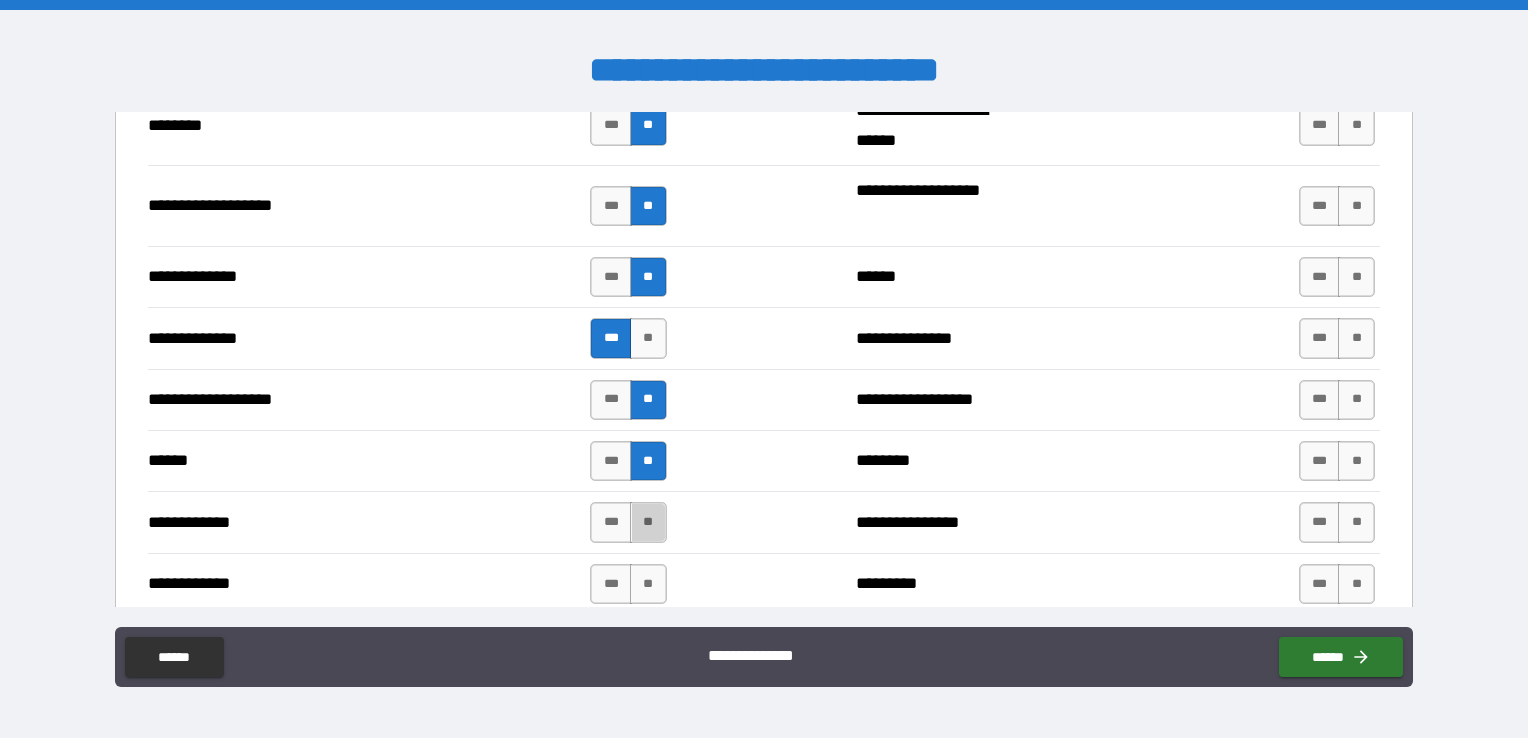 drag, startPoint x: 641, startPoint y: 497, endPoint x: 643, endPoint y: 535, distance: 38.052597 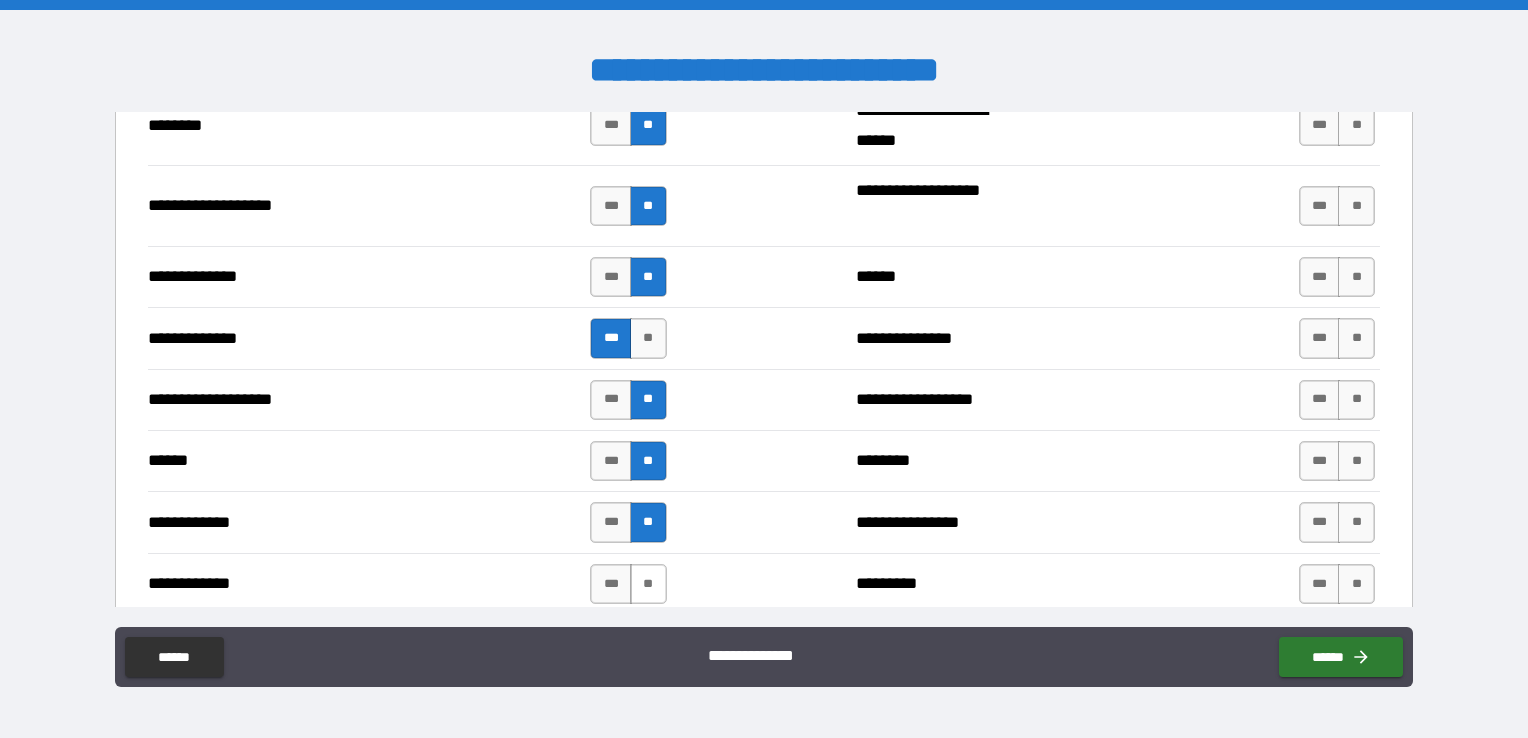 click on "**" at bounding box center (648, 584) 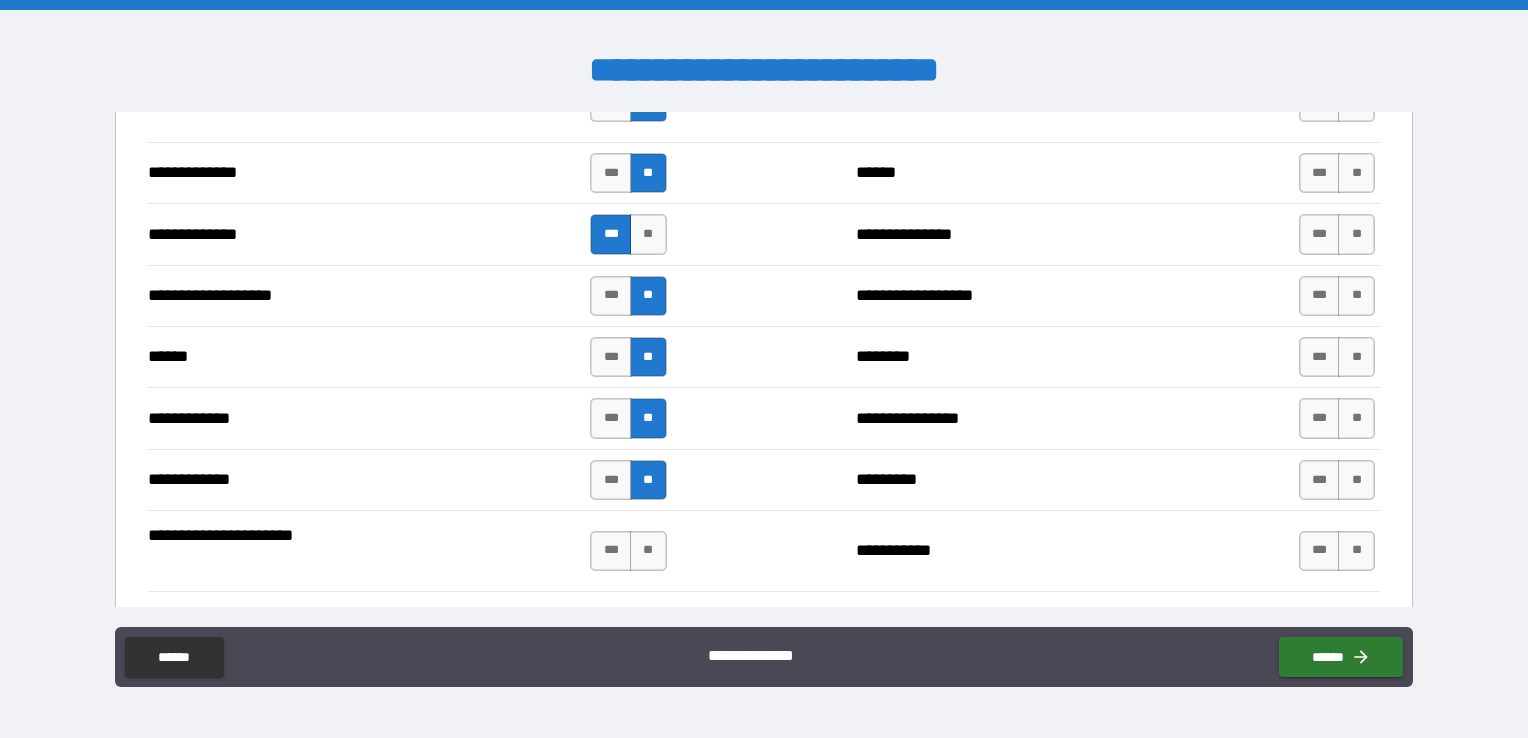 scroll, scrollTop: 3632, scrollLeft: 0, axis: vertical 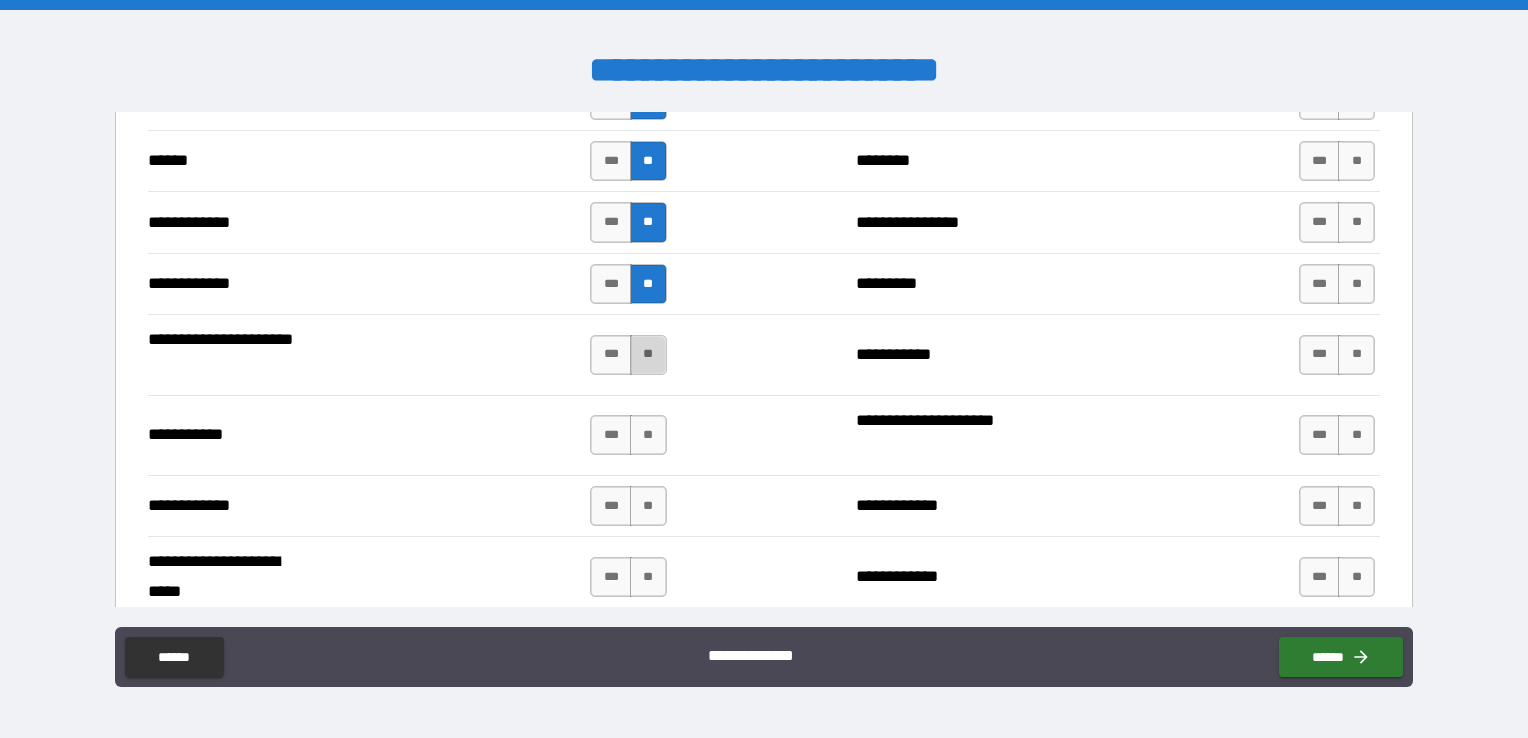 click on "**" at bounding box center [648, 355] 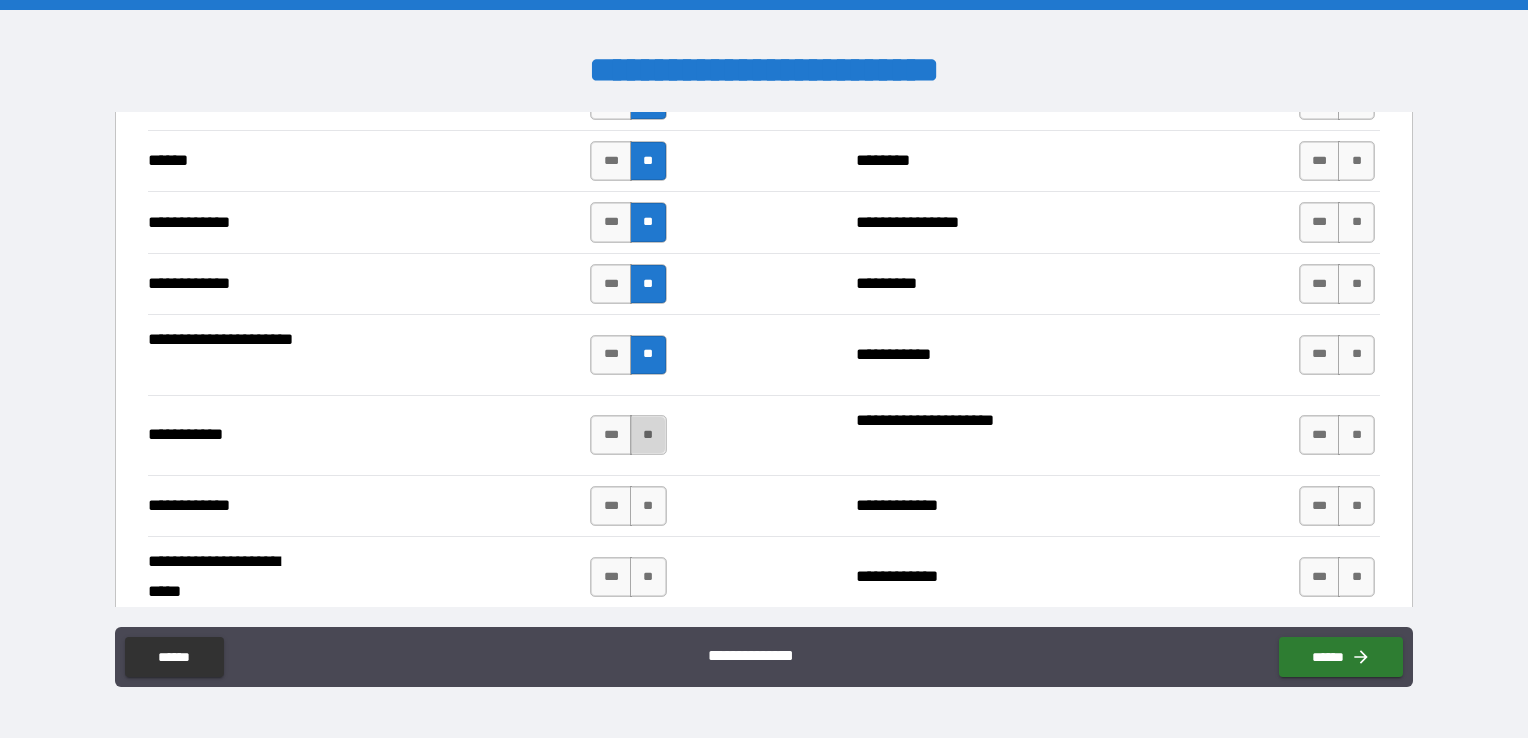 click on "**" at bounding box center [648, 435] 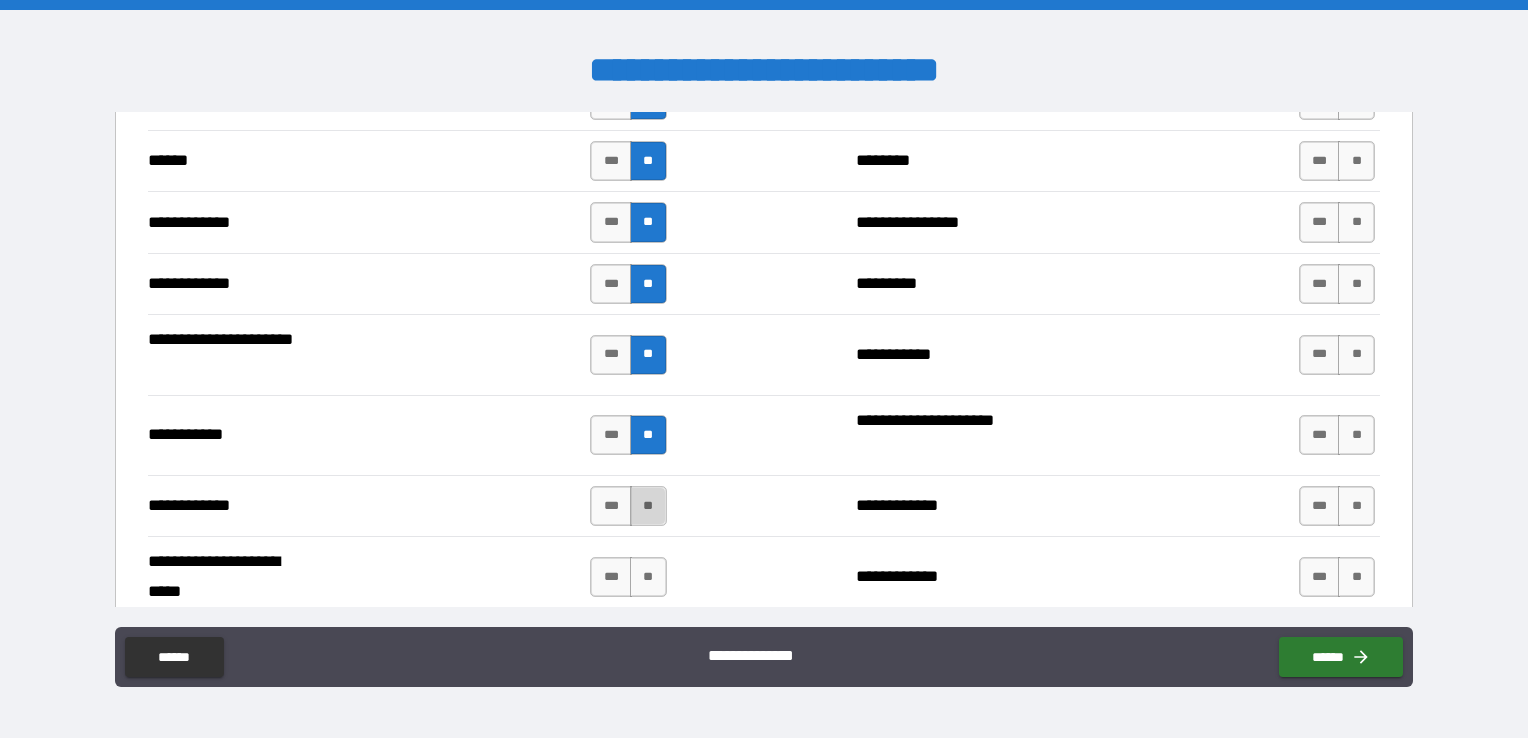 click on "**" at bounding box center (648, 506) 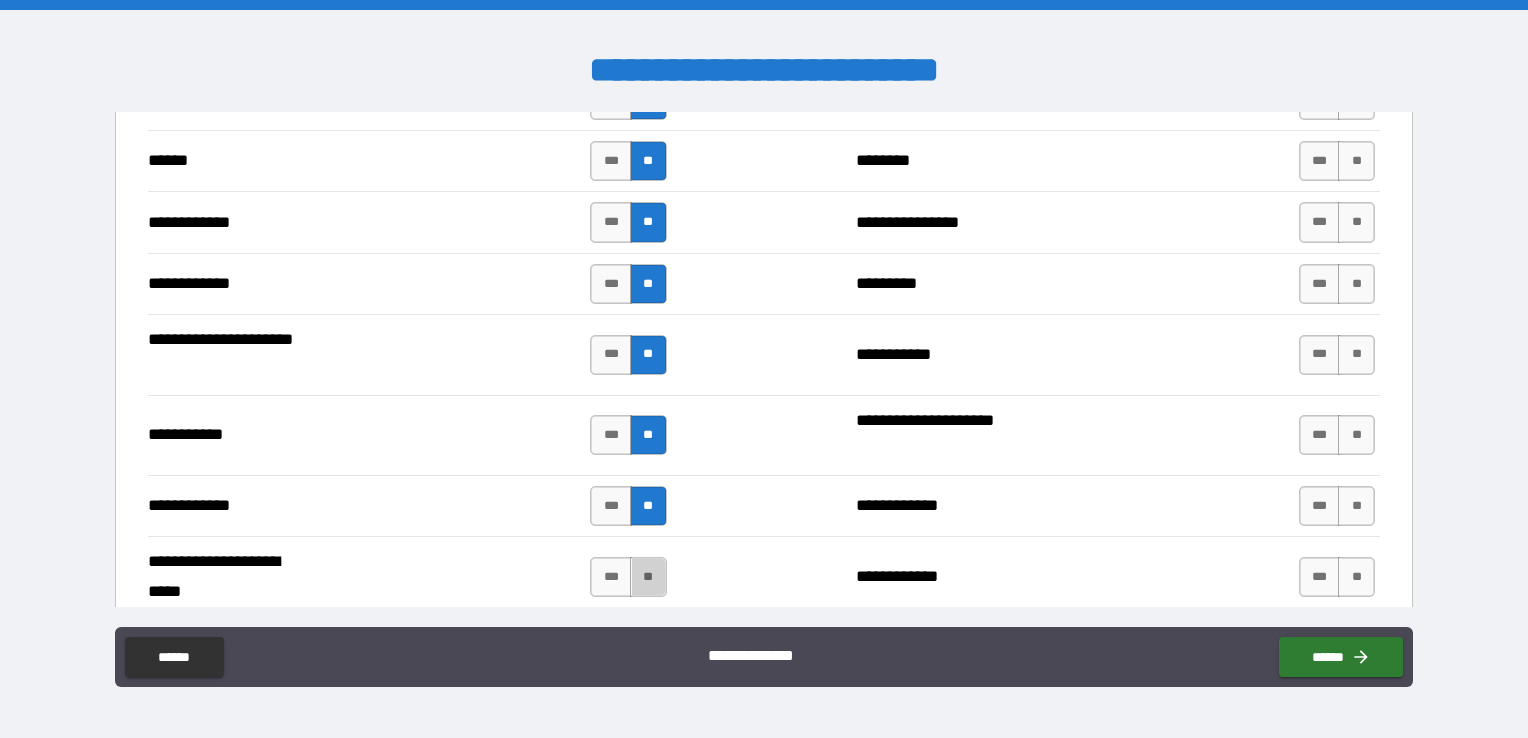 drag, startPoint x: 648, startPoint y: 564, endPoint x: 664, endPoint y: 556, distance: 17.888544 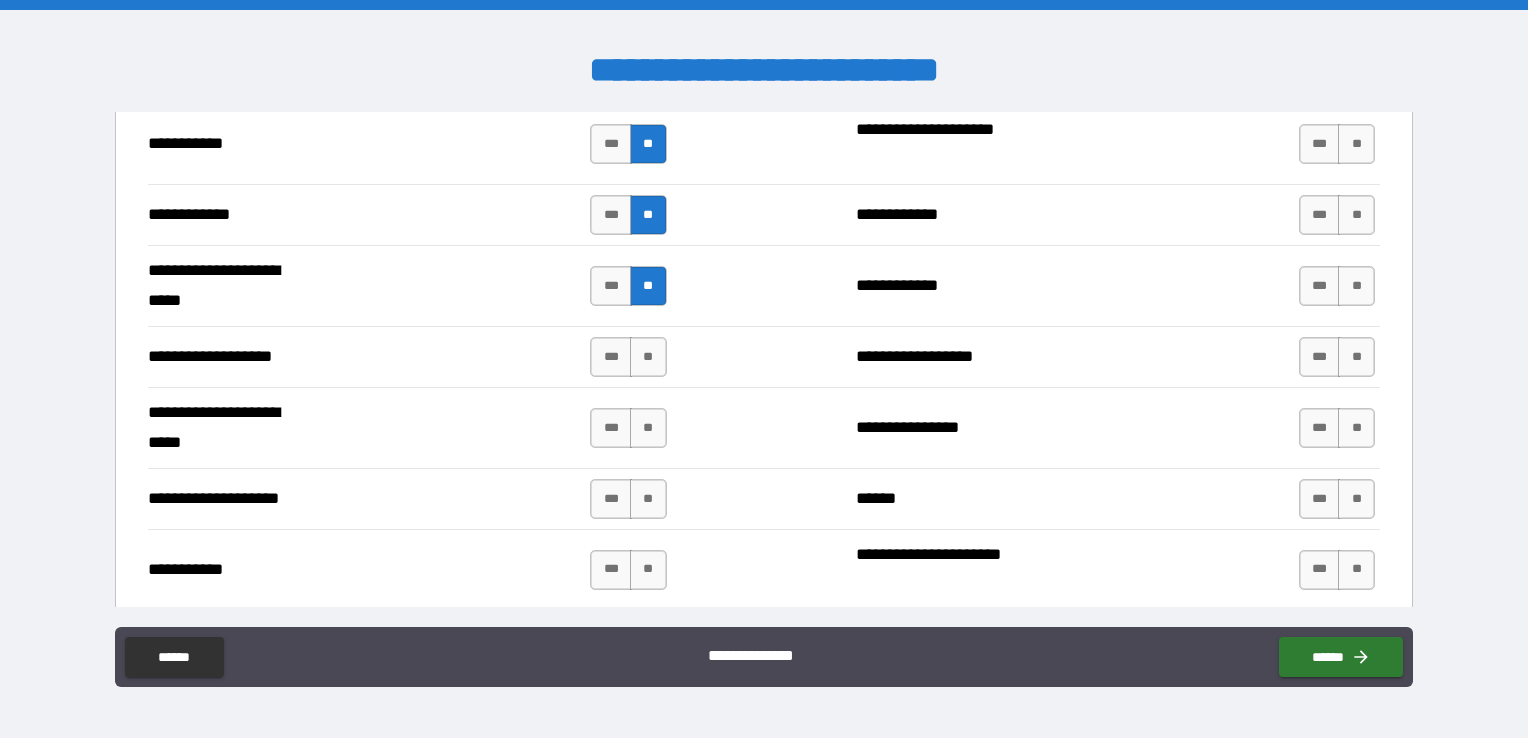 scroll, scrollTop: 3932, scrollLeft: 0, axis: vertical 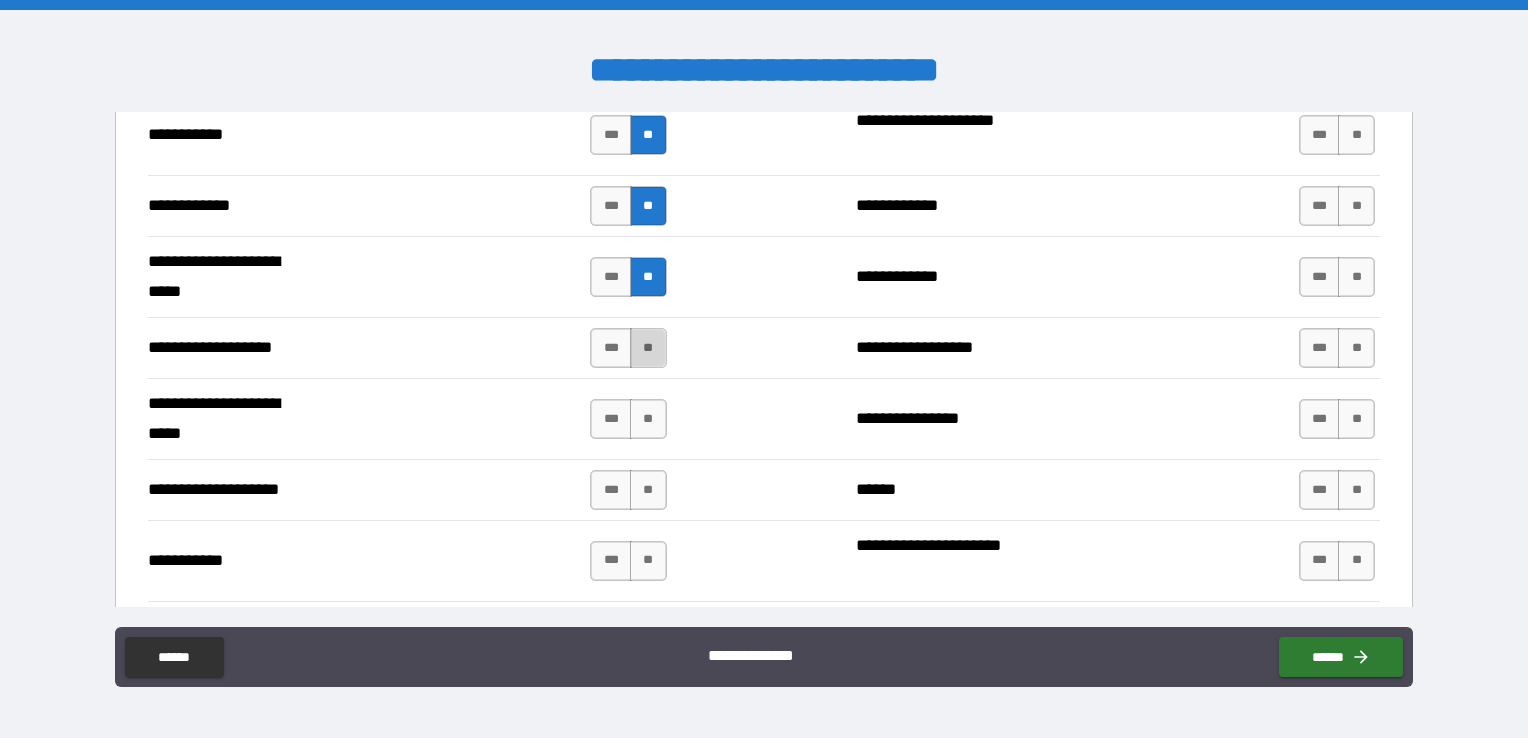 click on "**" at bounding box center [648, 348] 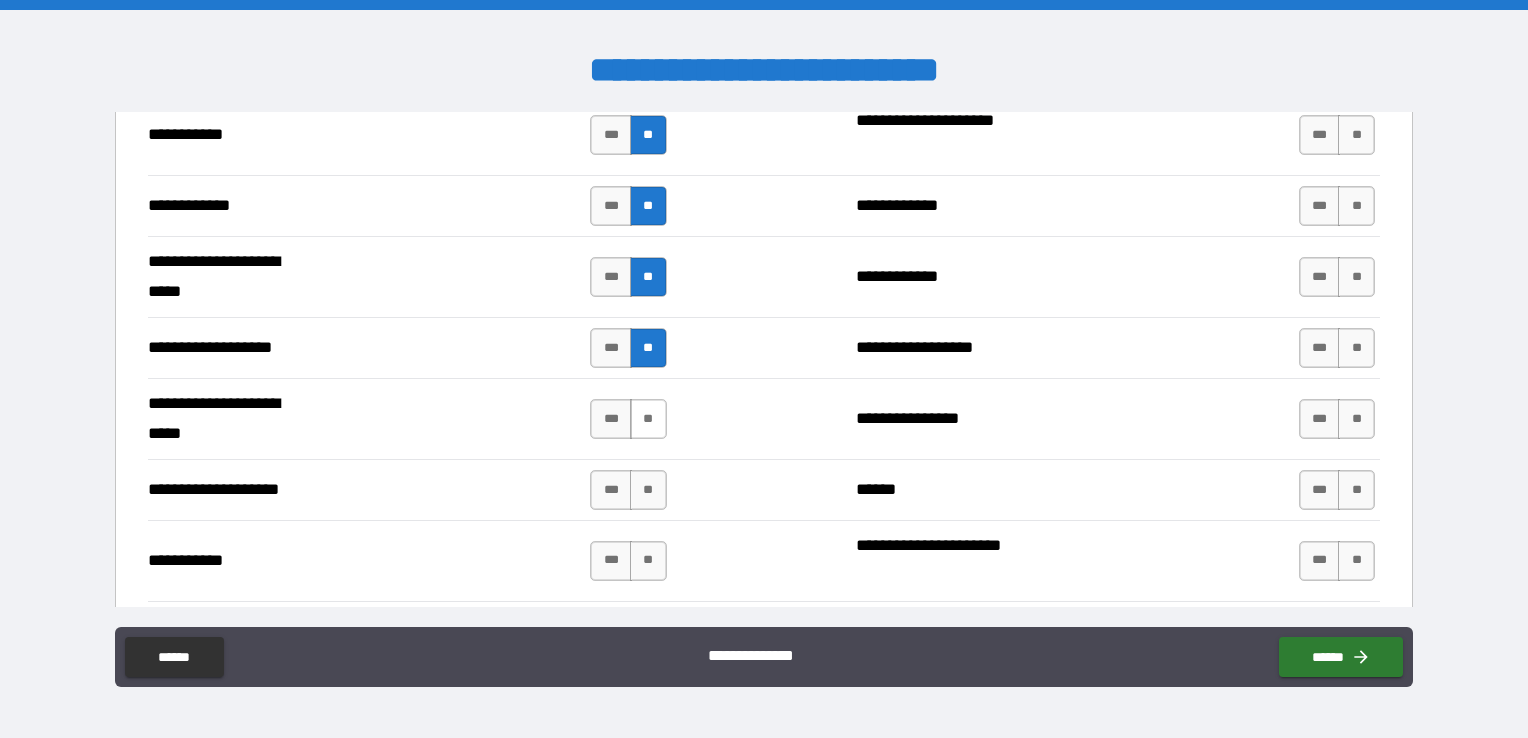 drag, startPoint x: 639, startPoint y: 401, endPoint x: 639, endPoint y: 440, distance: 39 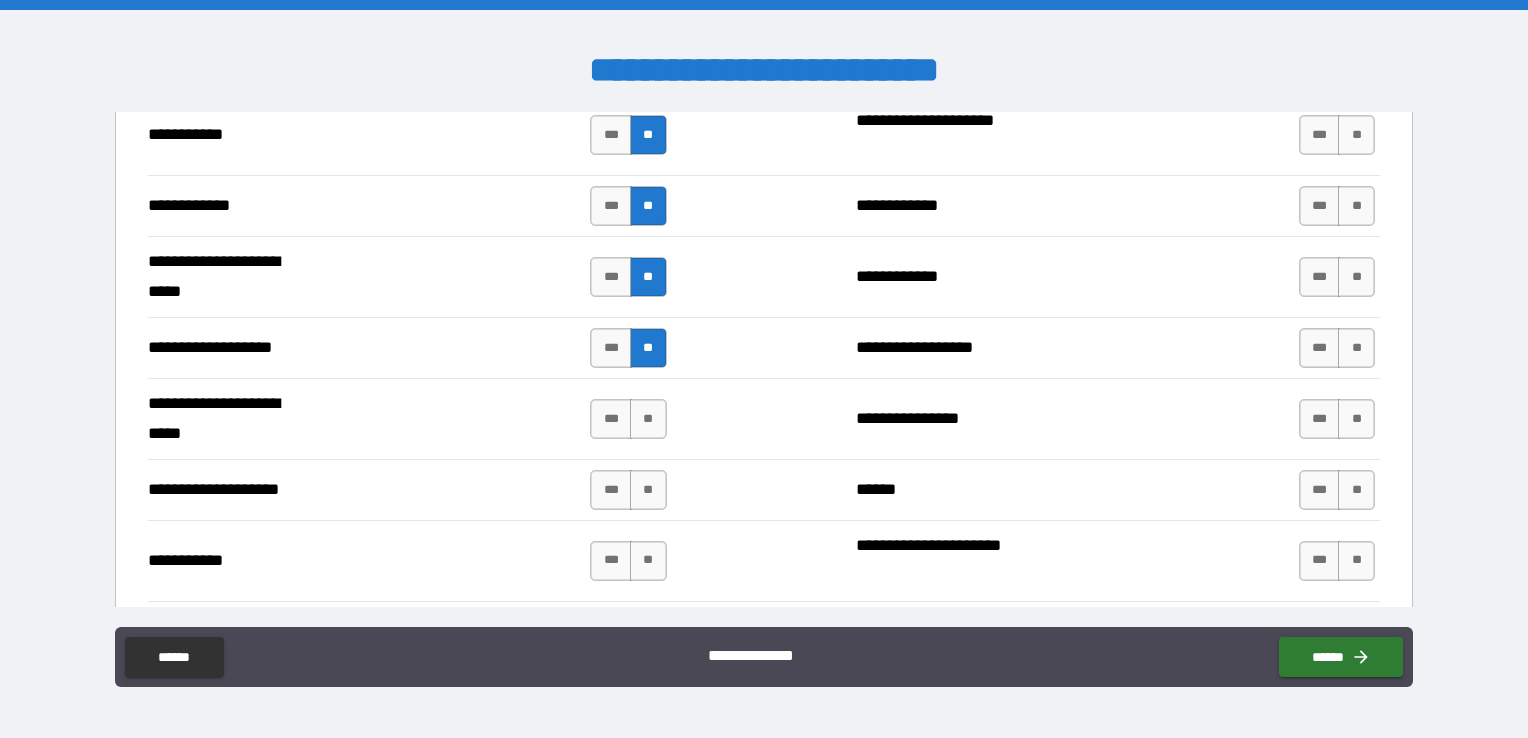 click on "**" at bounding box center (648, 419) 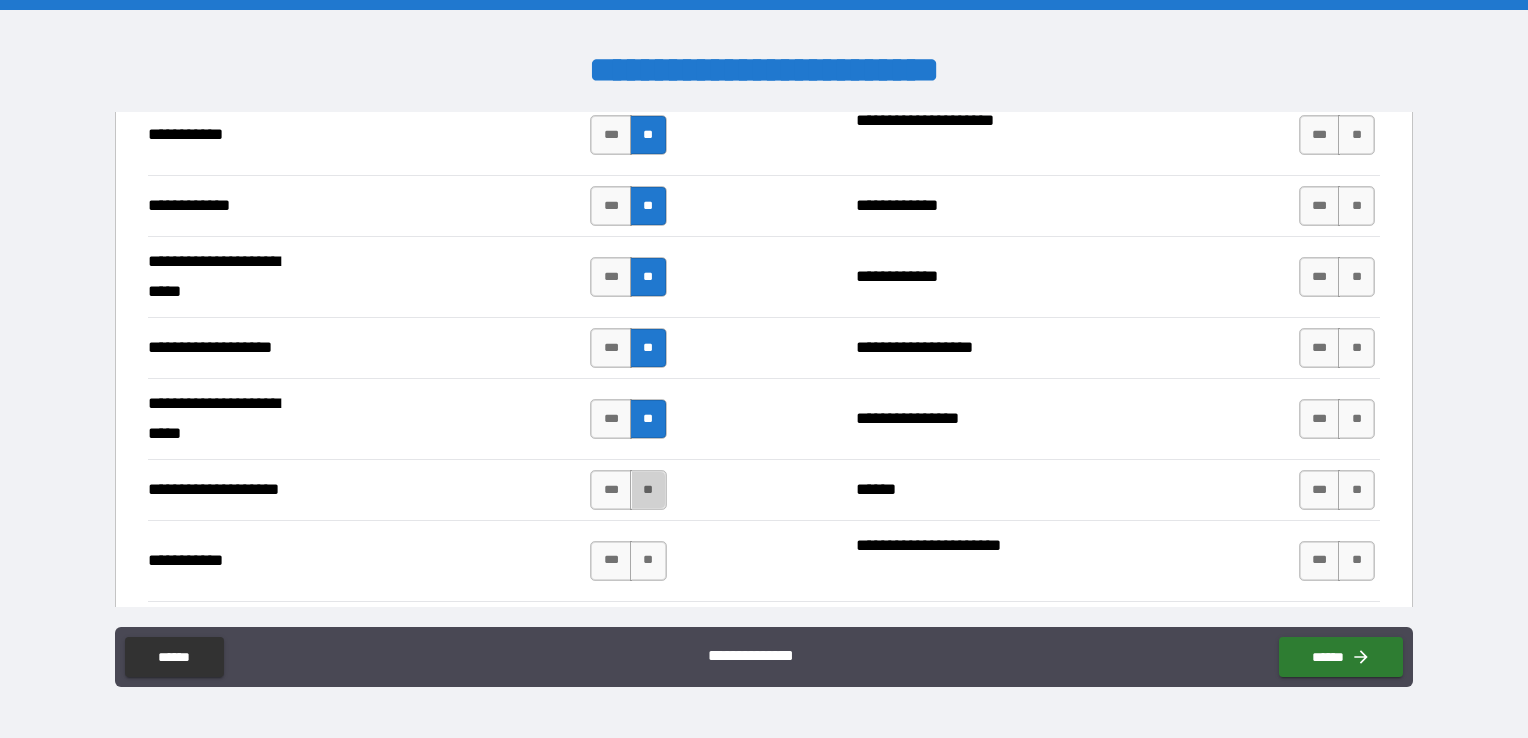 drag, startPoint x: 640, startPoint y: 481, endPoint x: 647, endPoint y: 515, distance: 34.713108 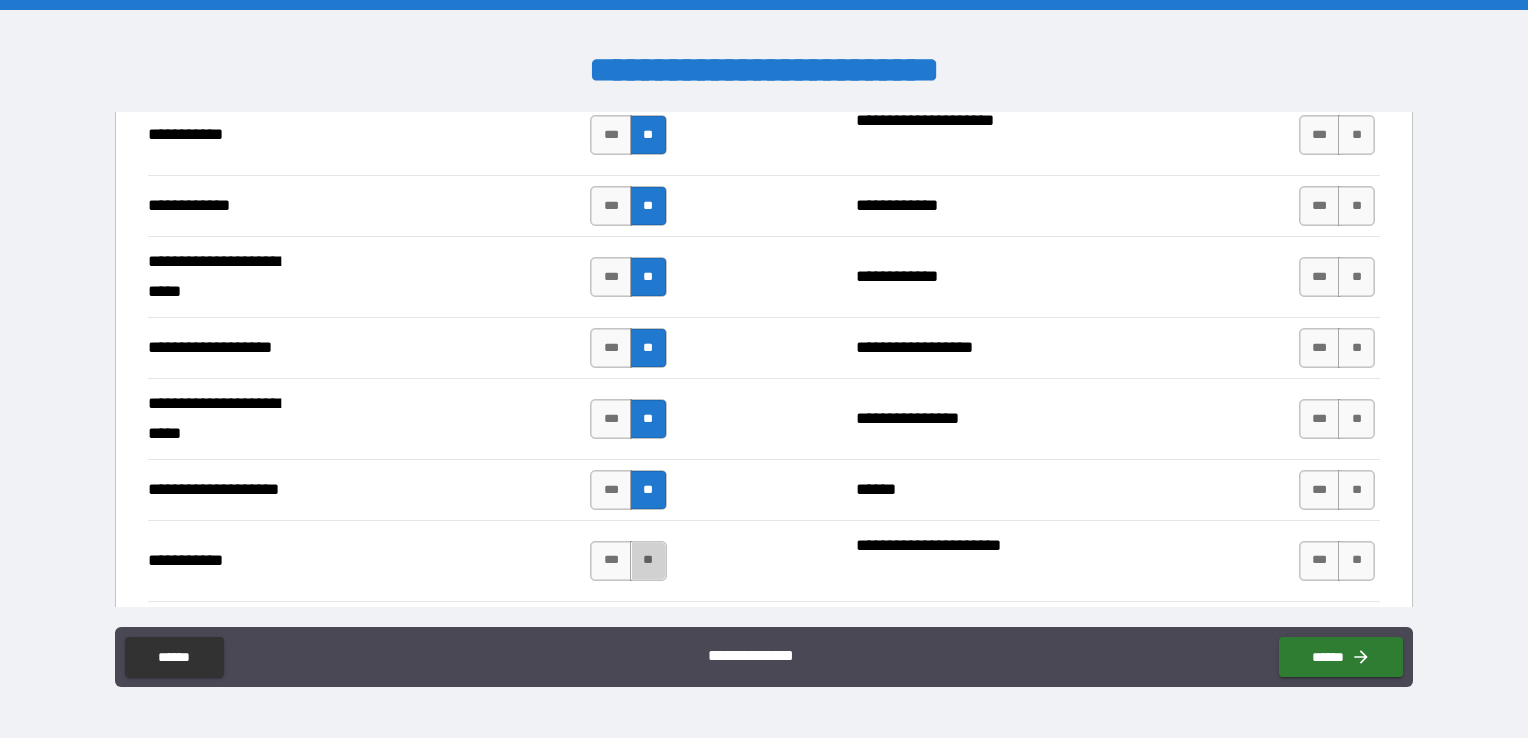 drag, startPoint x: 649, startPoint y: 546, endPoint x: 667, endPoint y: 536, distance: 20.59126 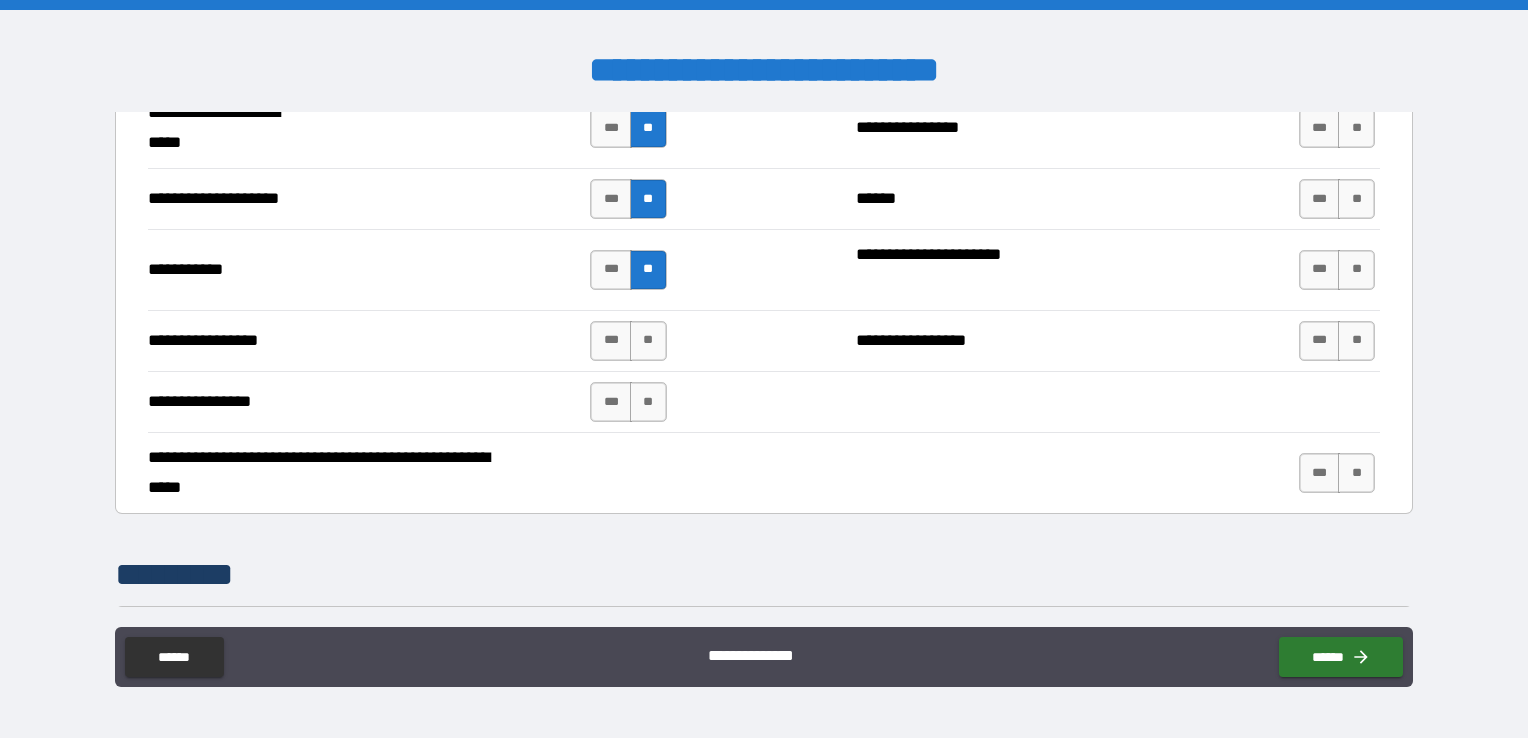 scroll, scrollTop: 4232, scrollLeft: 0, axis: vertical 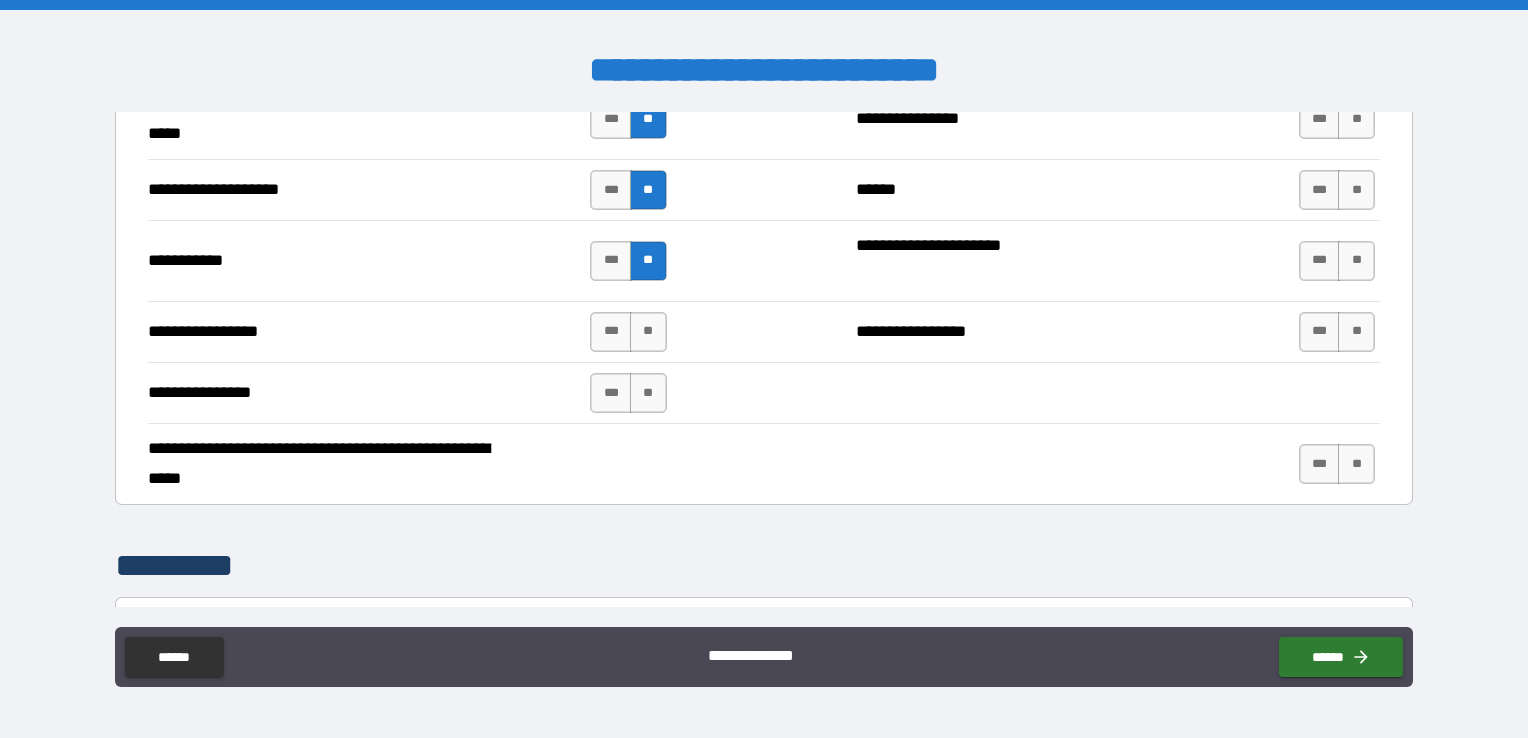 drag, startPoint x: 654, startPoint y: 314, endPoint x: 650, endPoint y: 357, distance: 43.185646 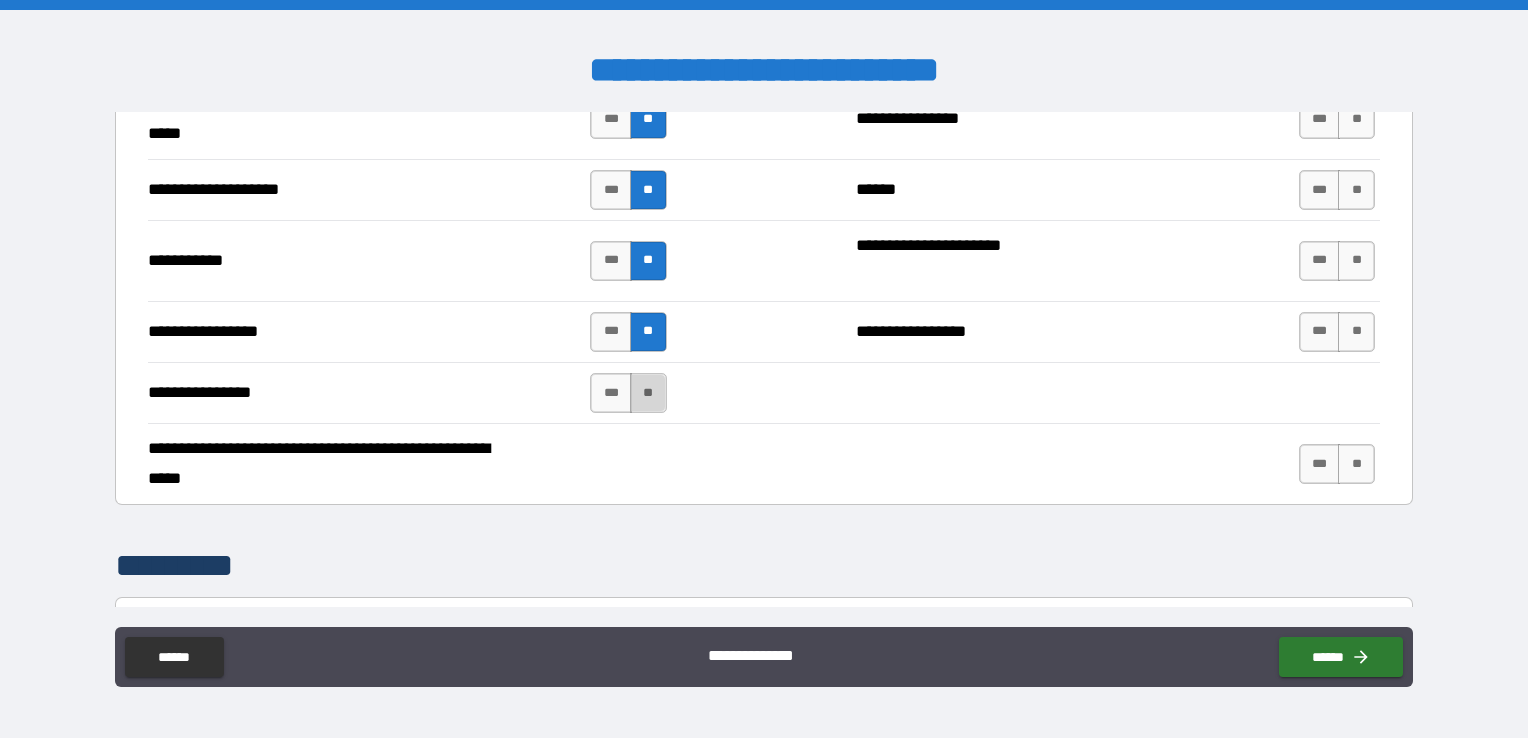 drag, startPoint x: 642, startPoint y: 378, endPoint x: 732, endPoint y: 362, distance: 91.411156 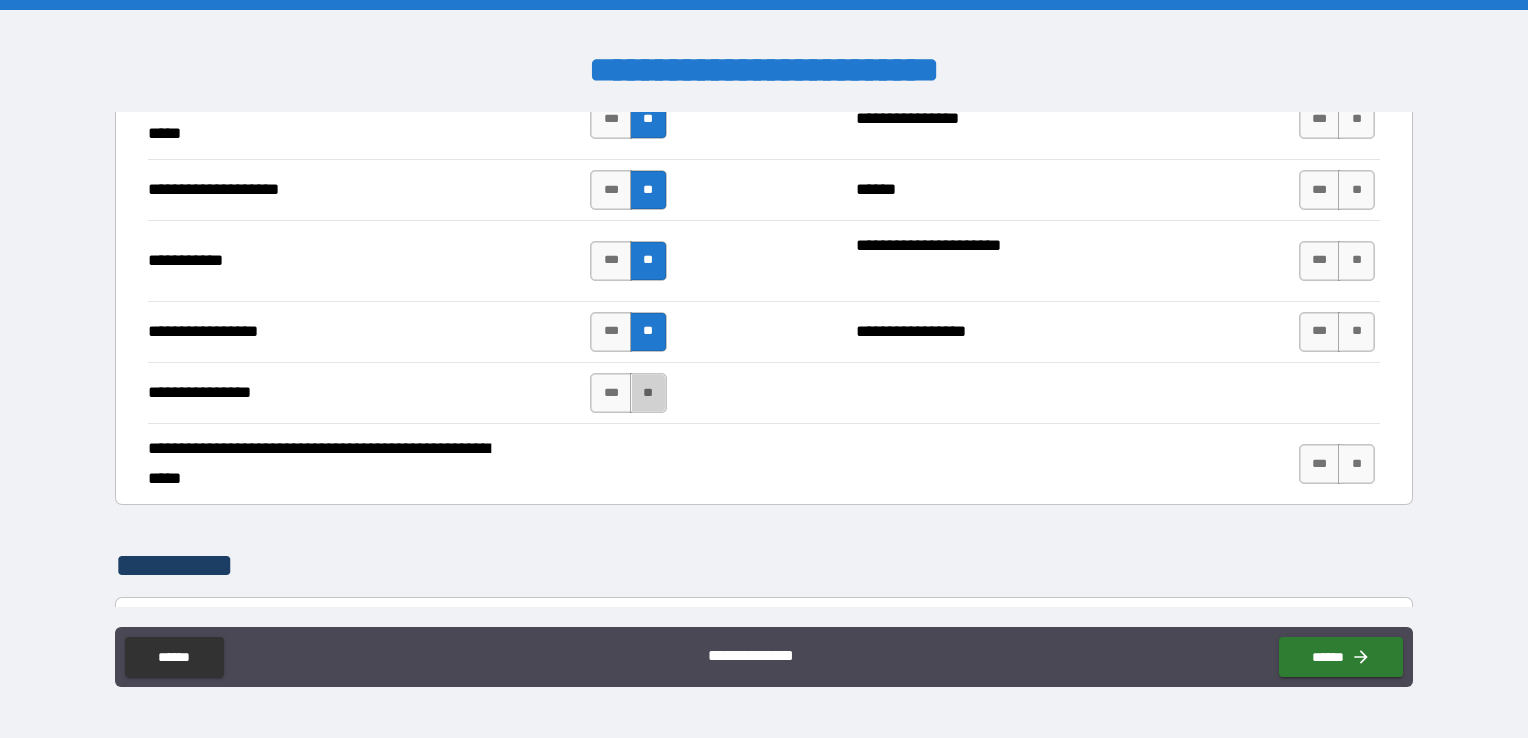 click on "**" at bounding box center (648, 393) 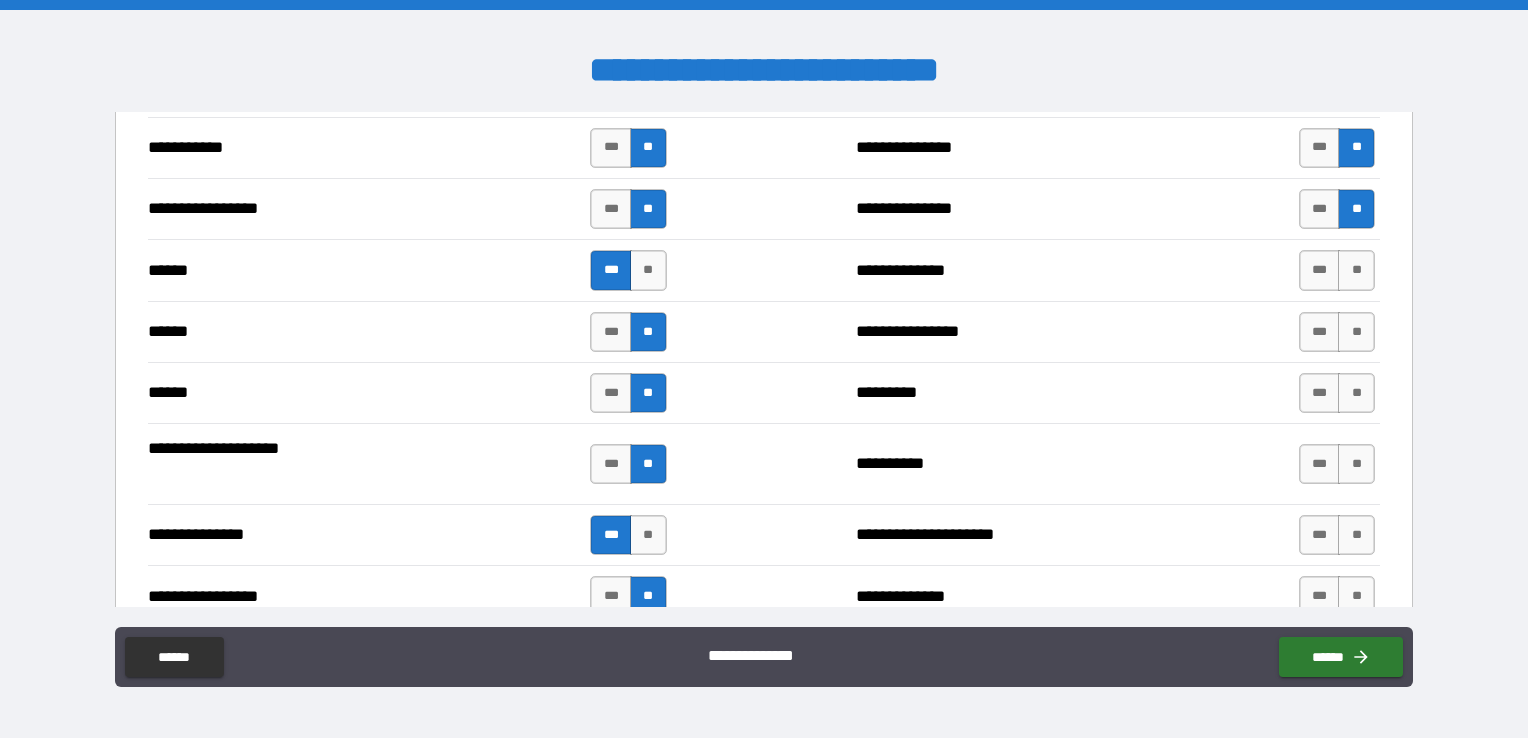 scroll, scrollTop: 2132, scrollLeft: 0, axis: vertical 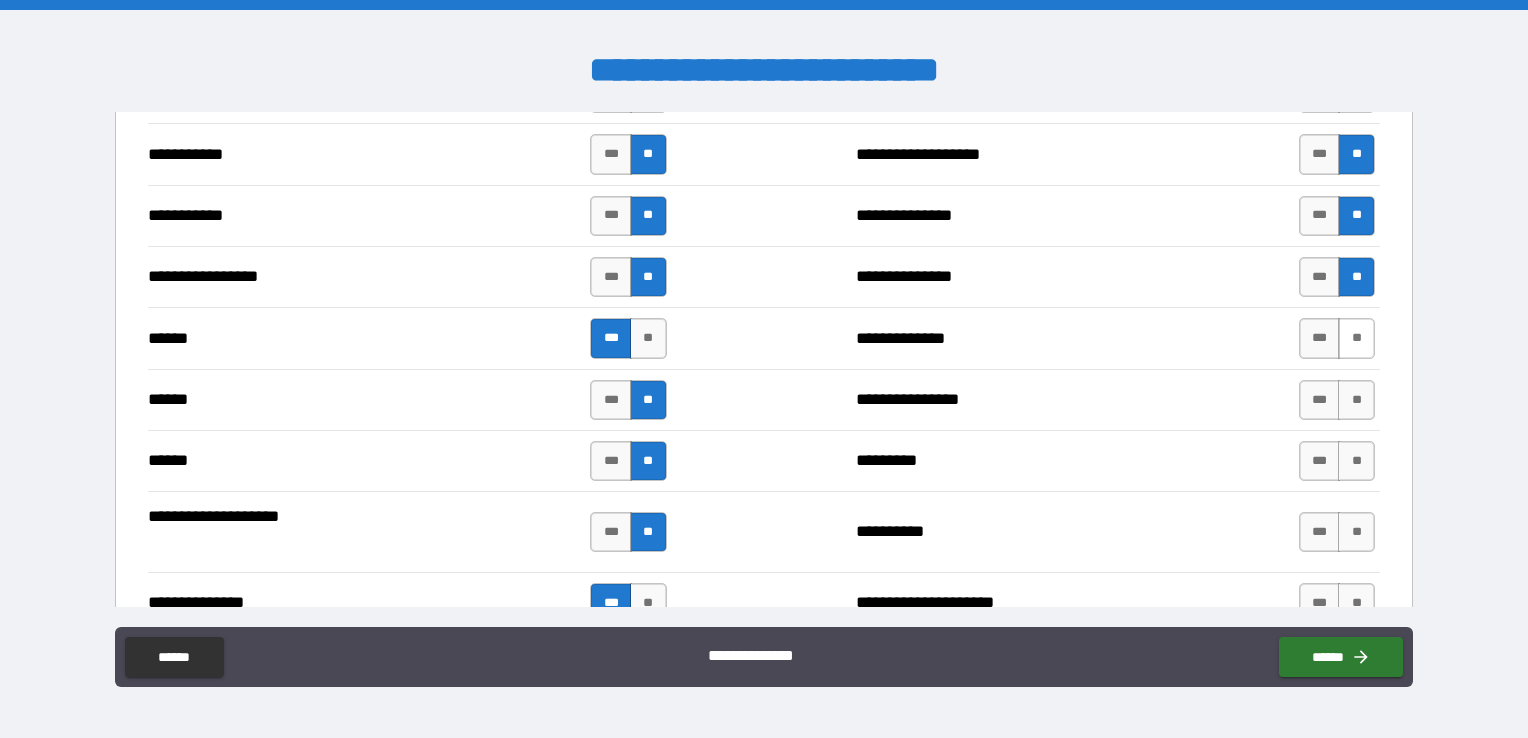 click on "**" at bounding box center [1356, 338] 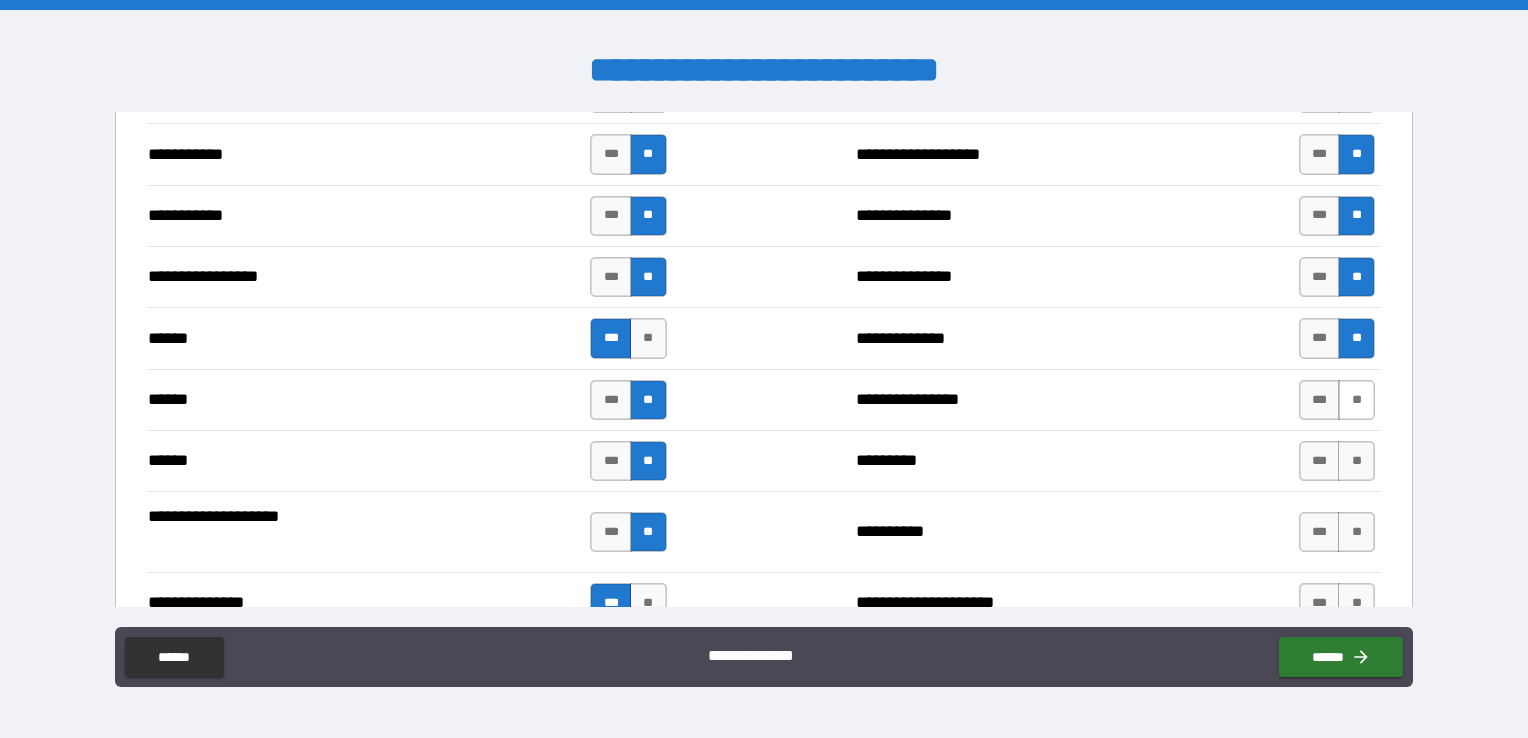 click on "**" at bounding box center [1356, 400] 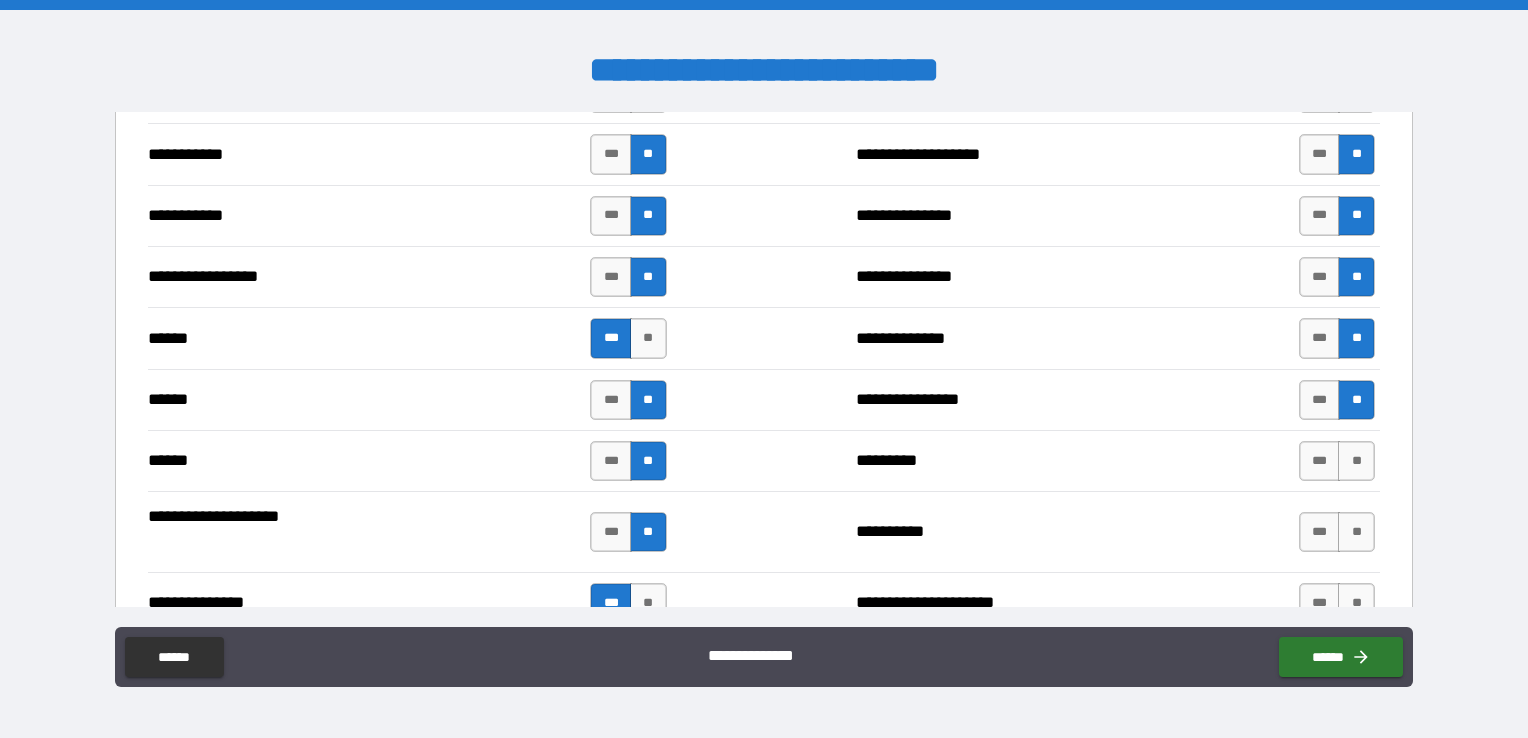drag, startPoint x: 1344, startPoint y: 454, endPoint x: 1359, endPoint y: 488, distance: 37.161808 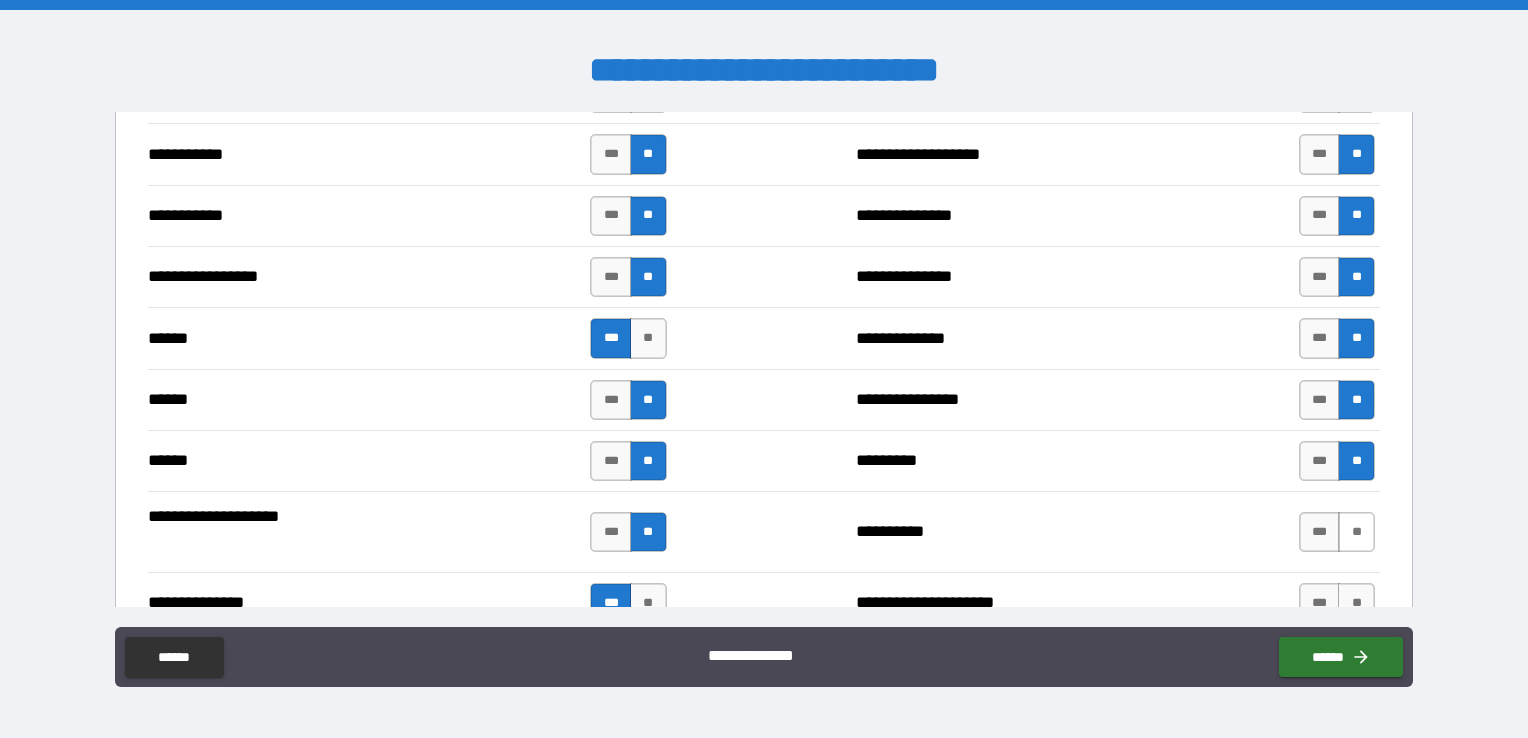 click on "**" at bounding box center [1356, 532] 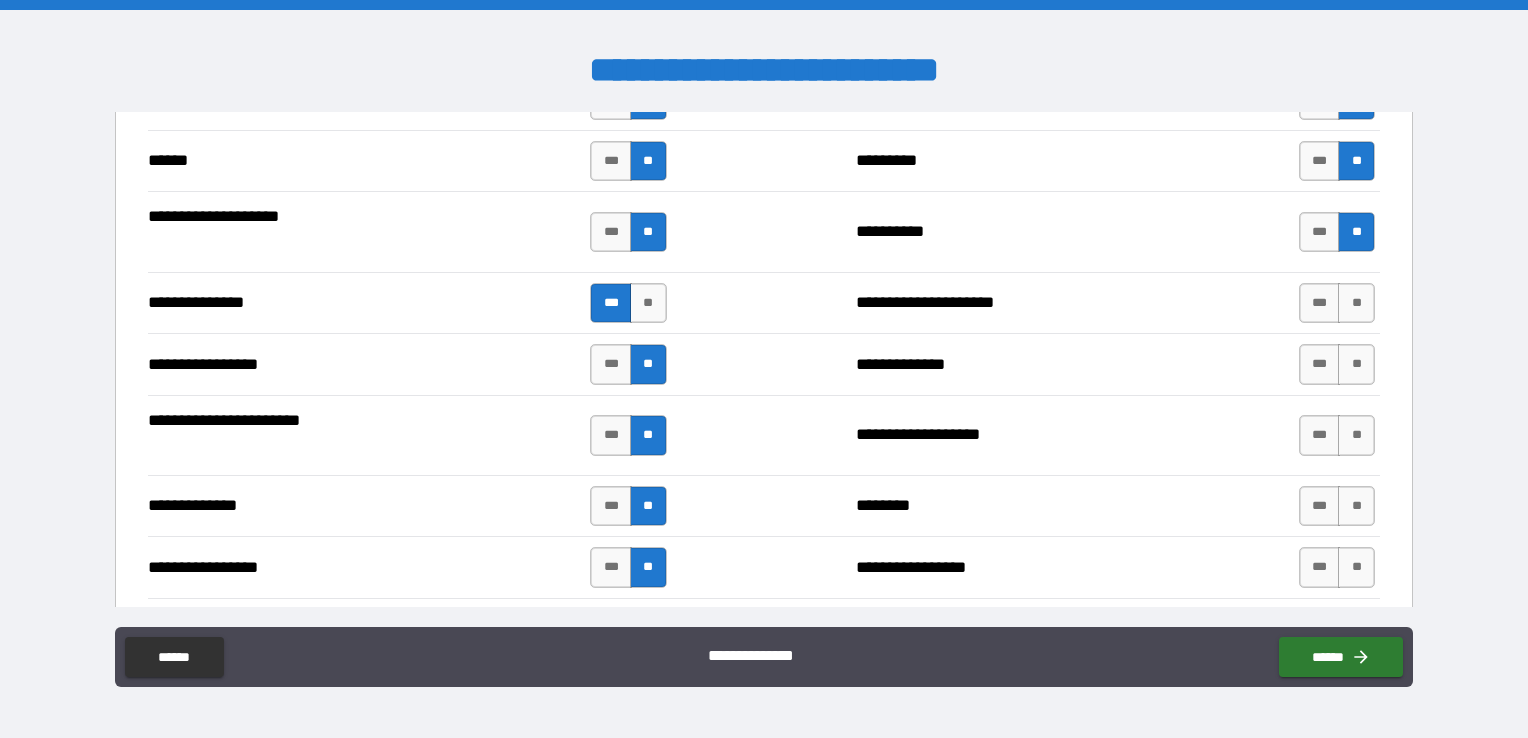 scroll, scrollTop: 2432, scrollLeft: 0, axis: vertical 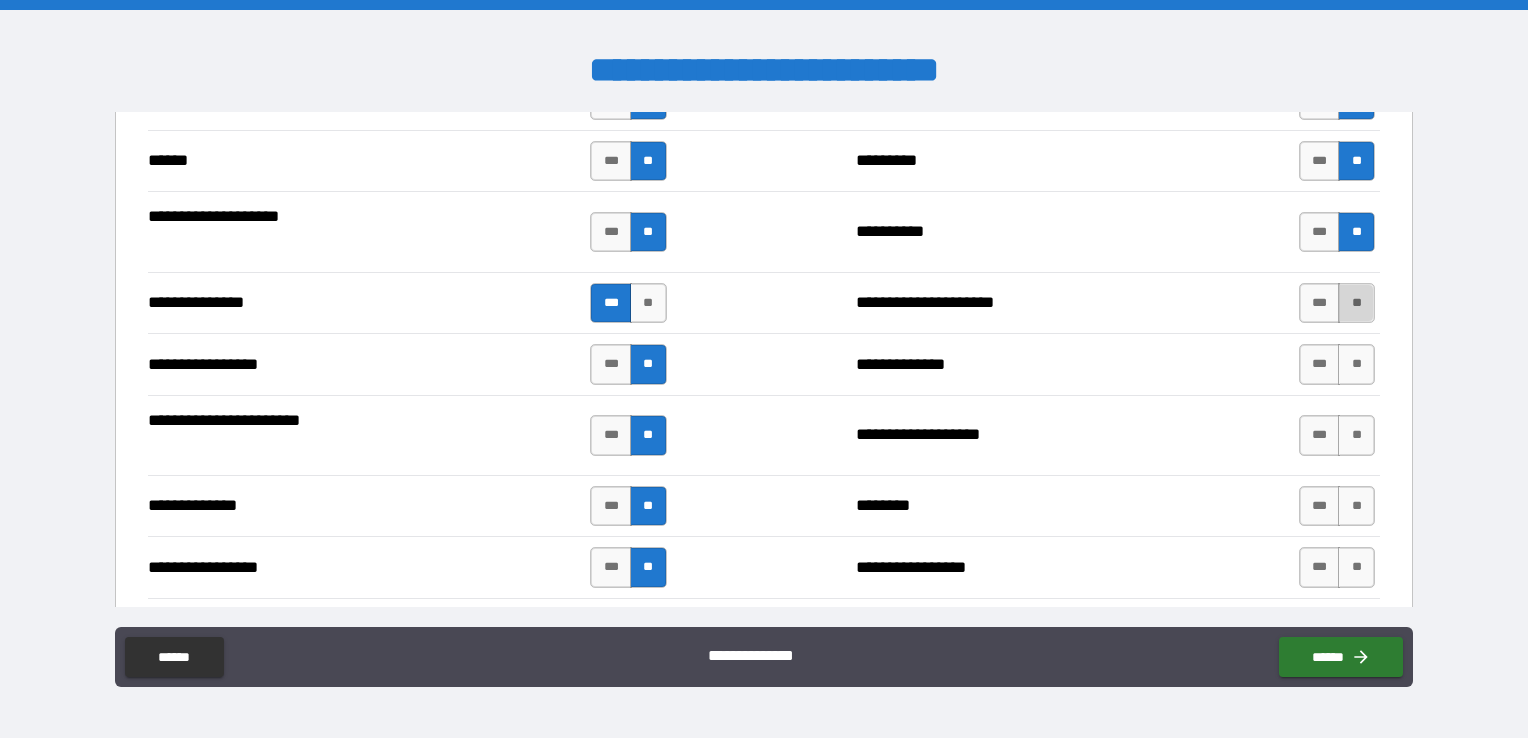 click on "**" at bounding box center [1356, 303] 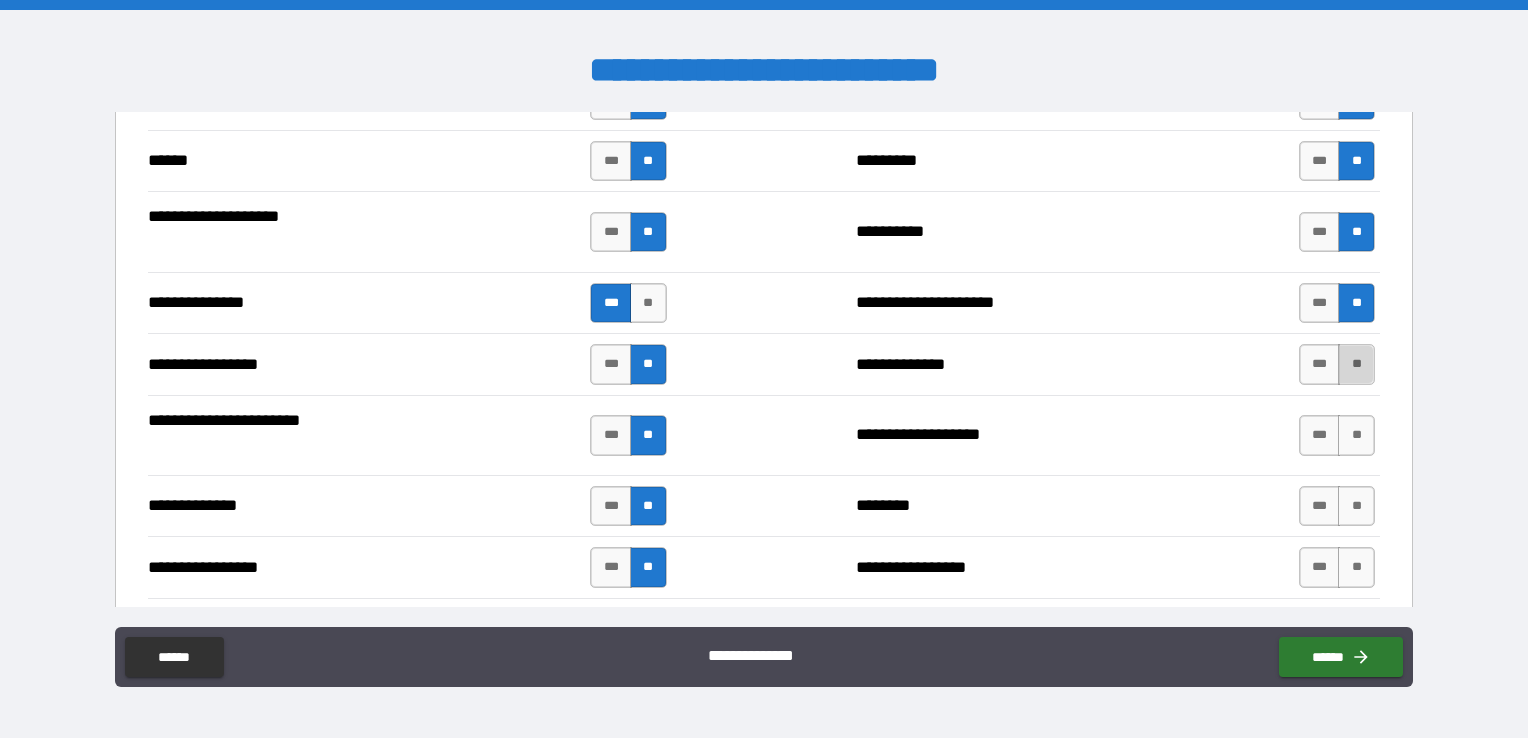 click on "**" at bounding box center [1356, 364] 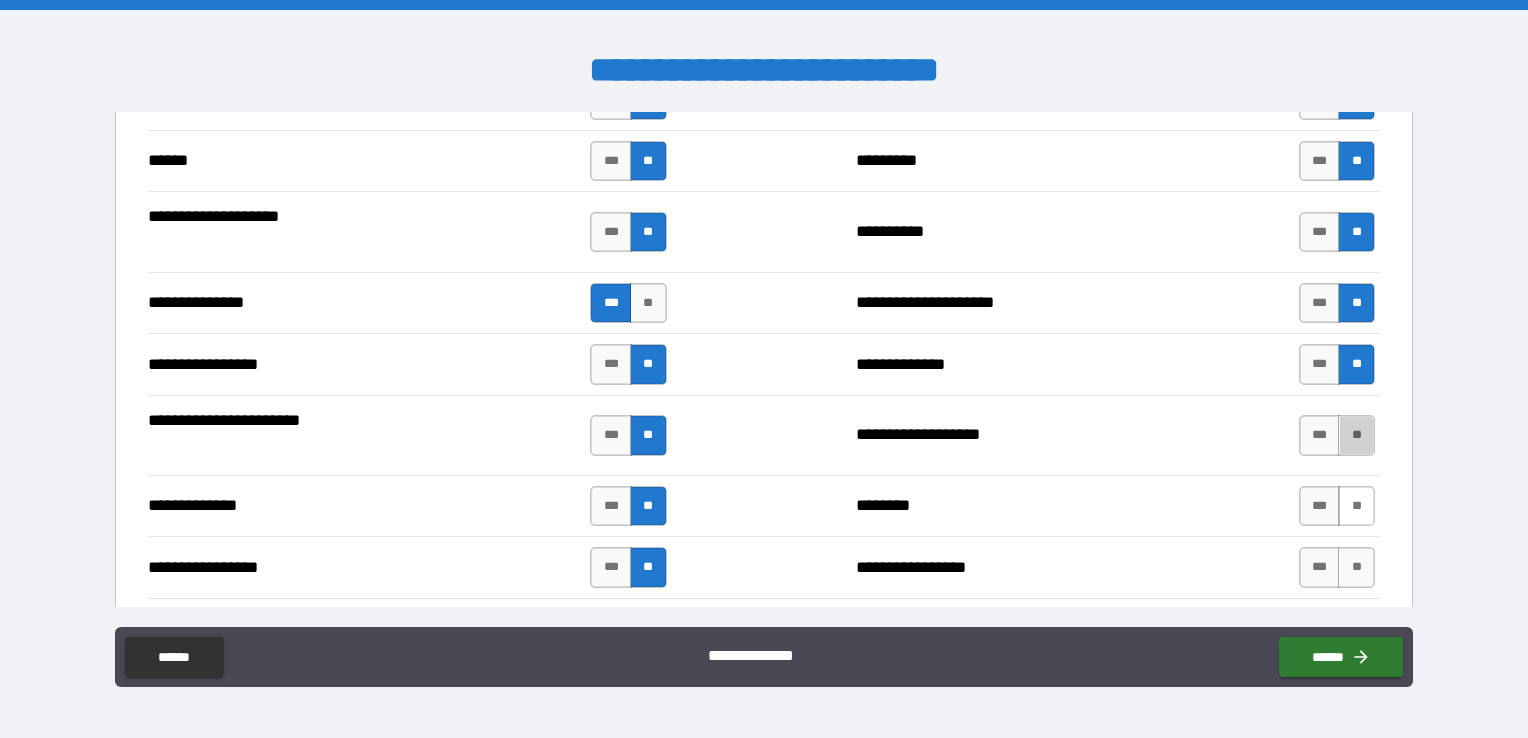 drag, startPoint x: 1348, startPoint y: 439, endPoint x: 1354, endPoint y: 486, distance: 47.38143 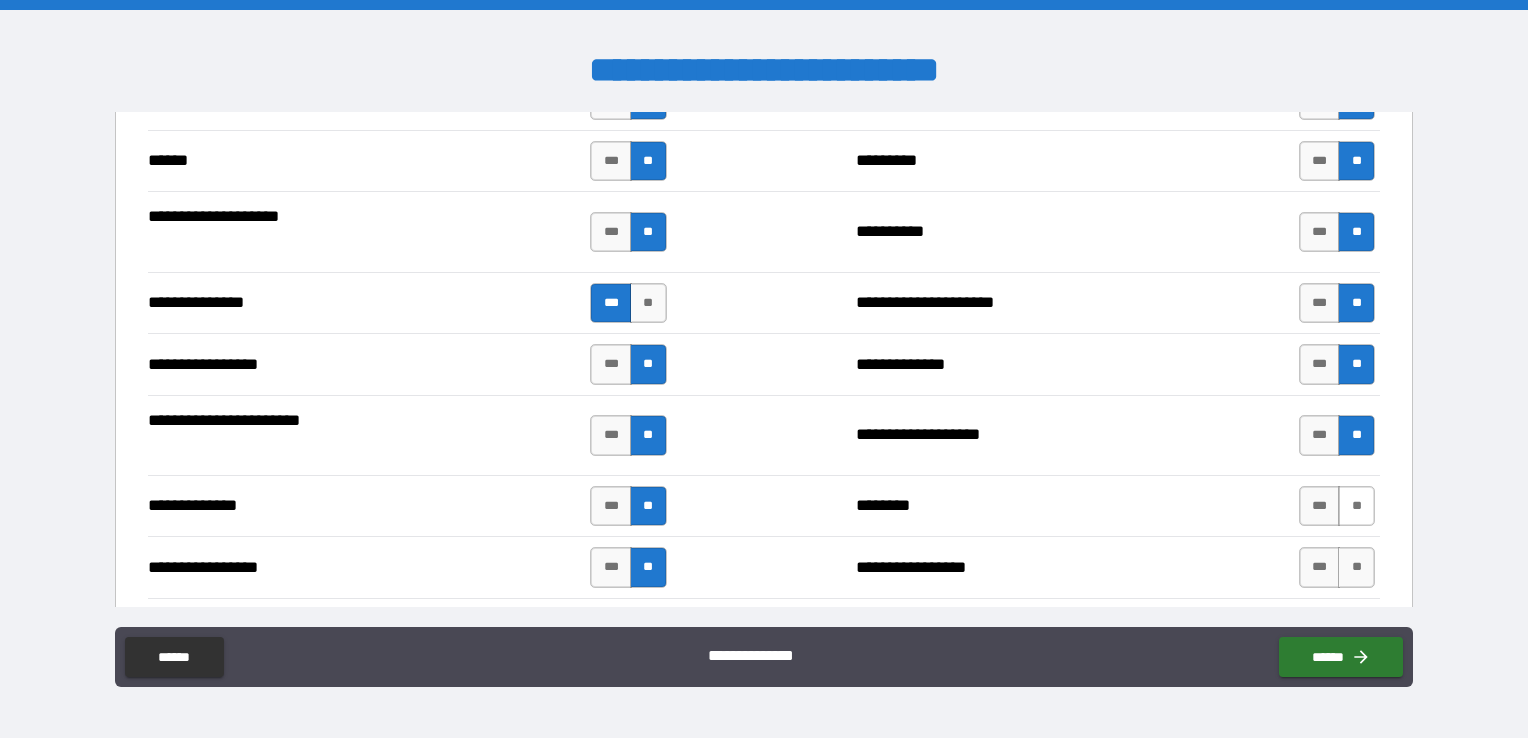 click on "**" at bounding box center [1356, 506] 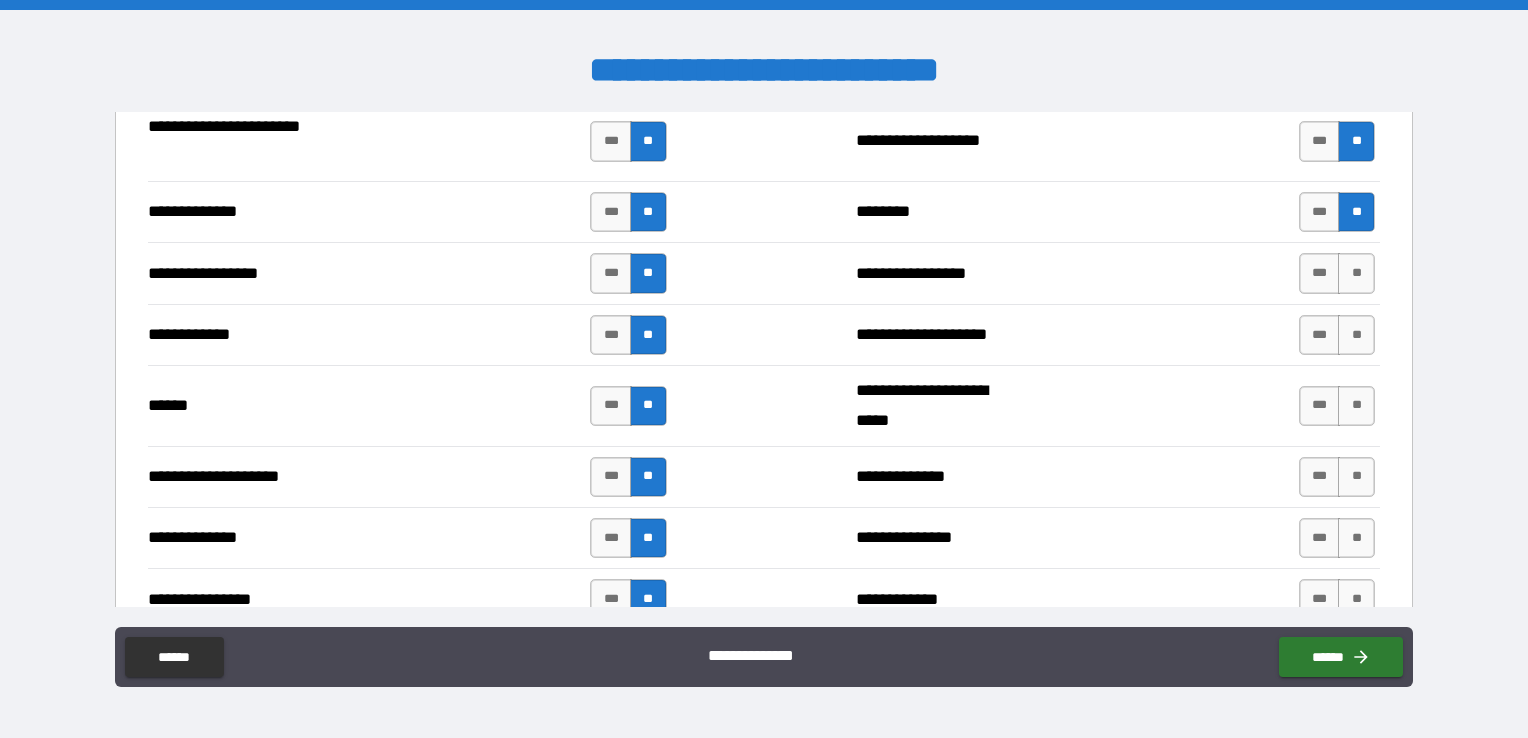 scroll, scrollTop: 2732, scrollLeft: 0, axis: vertical 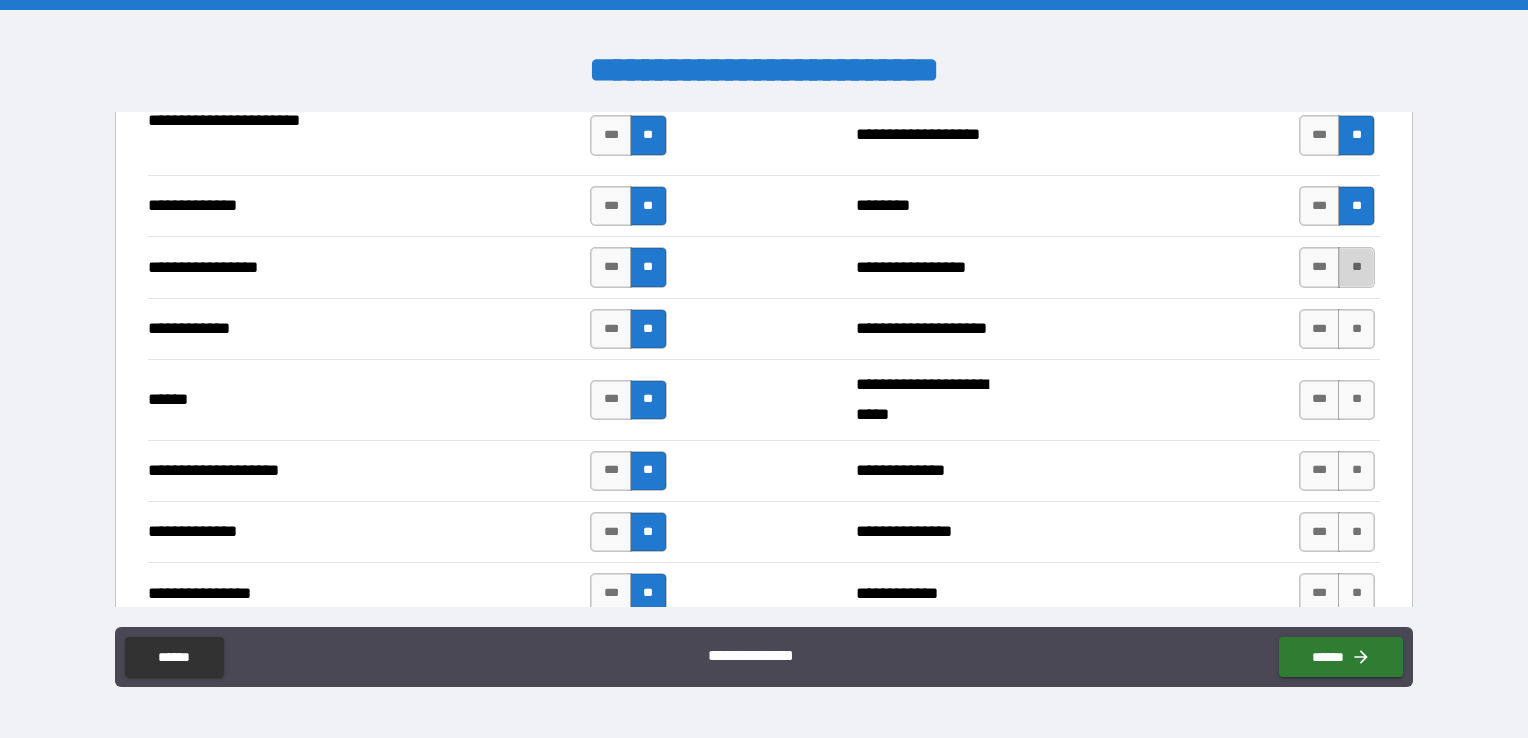 click on "**" at bounding box center [1356, 267] 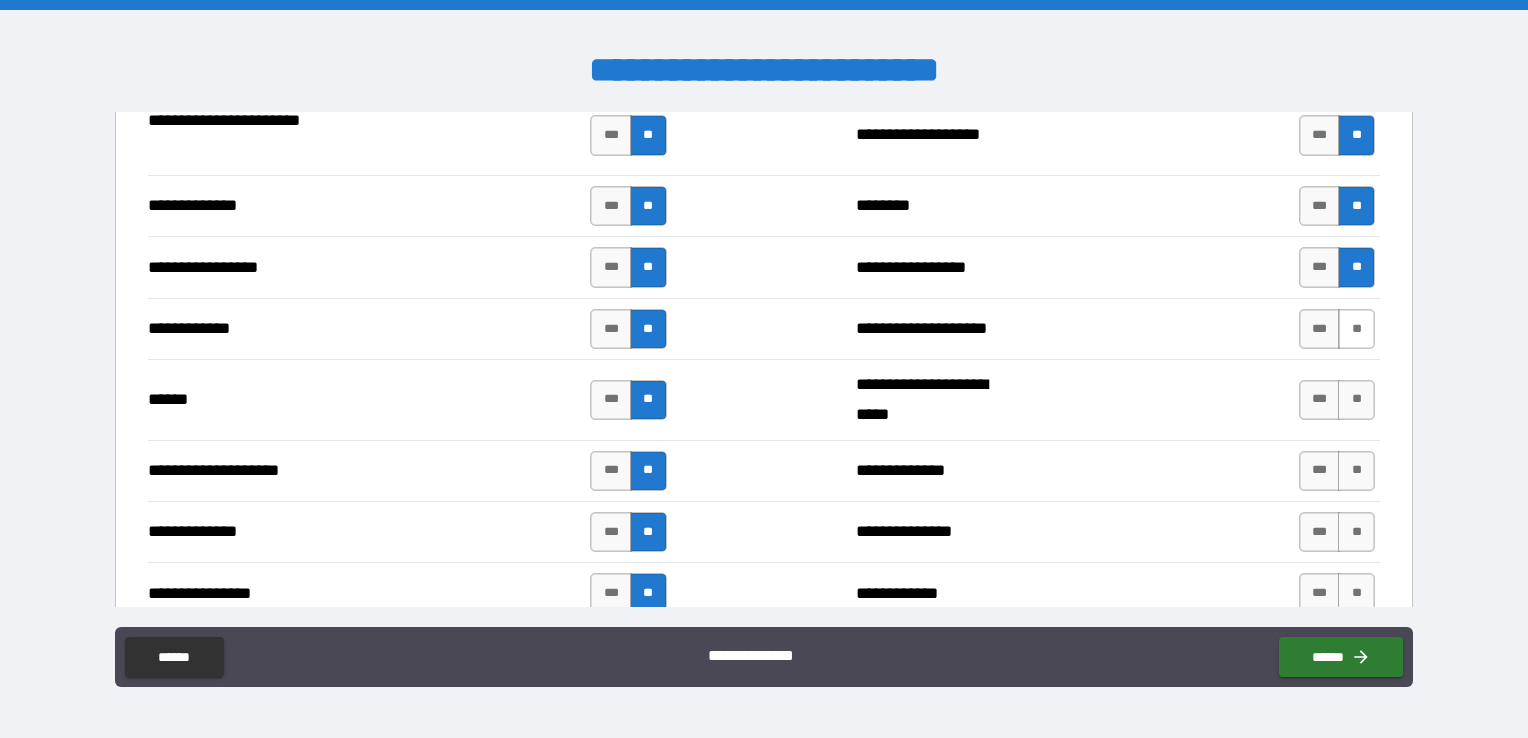 drag, startPoint x: 1355, startPoint y: 310, endPoint x: 1354, endPoint y: 333, distance: 23.021729 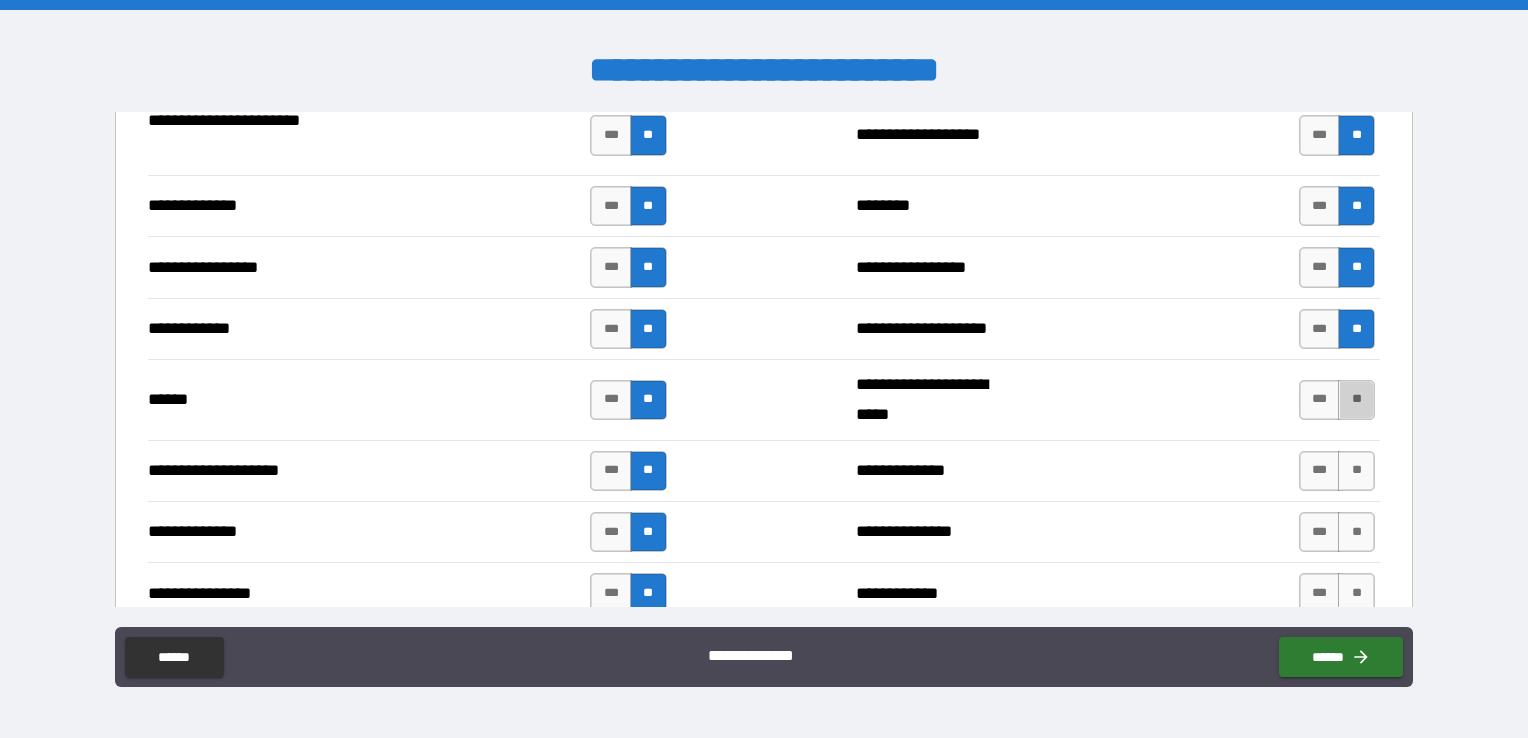 drag, startPoint x: 1344, startPoint y: 394, endPoint x: 1345, endPoint y: 429, distance: 35.014282 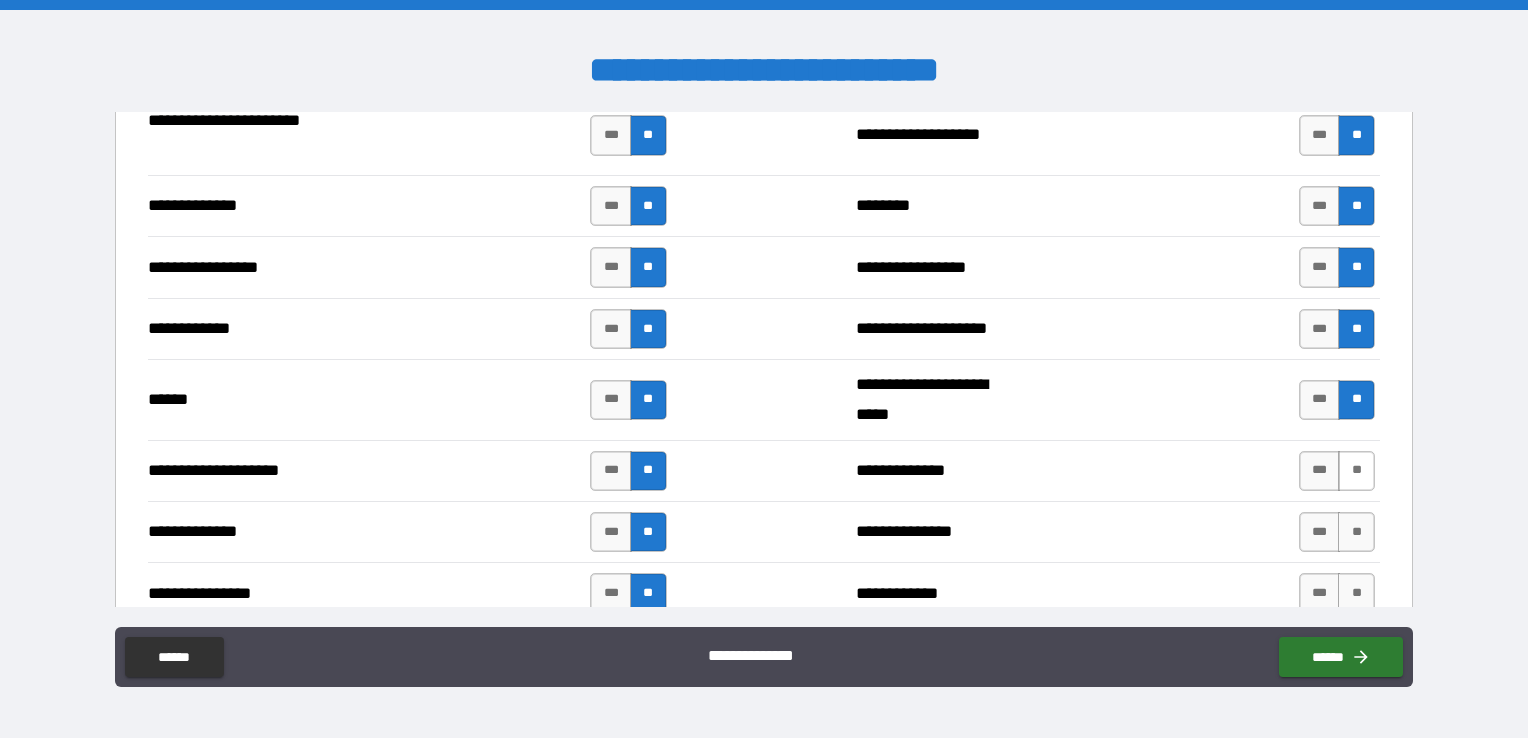 click on "**" at bounding box center [1356, 471] 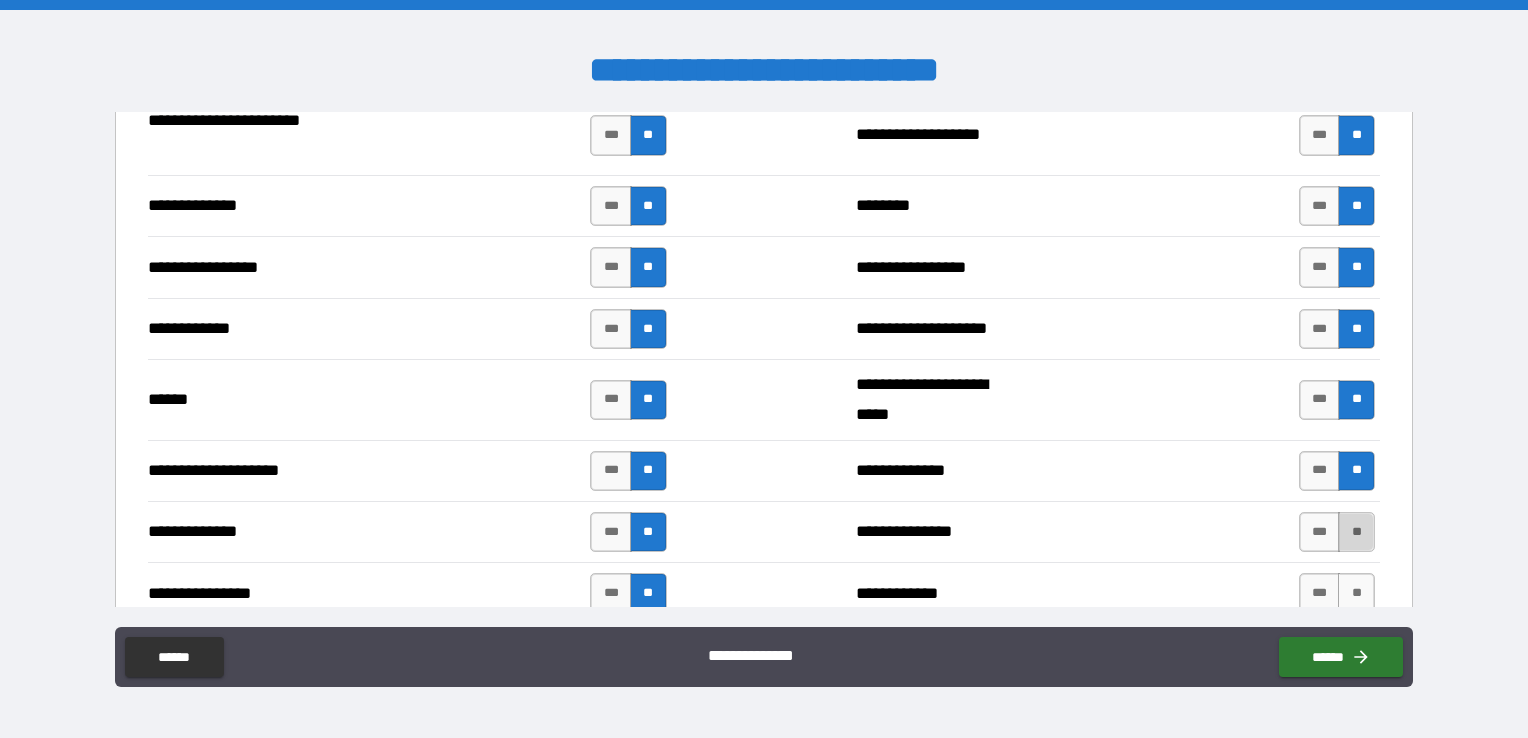 click on "**" at bounding box center [1356, 532] 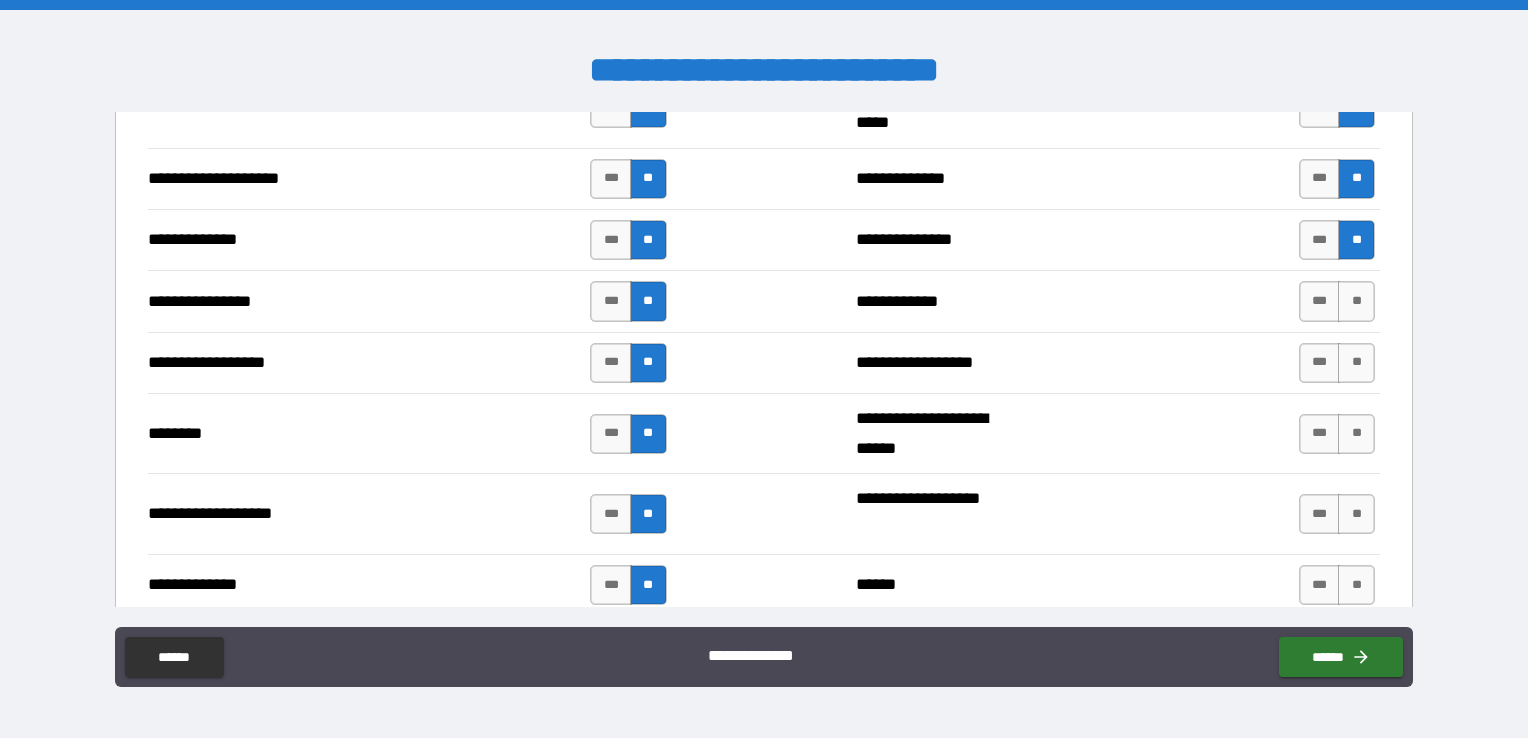 scroll, scrollTop: 3032, scrollLeft: 0, axis: vertical 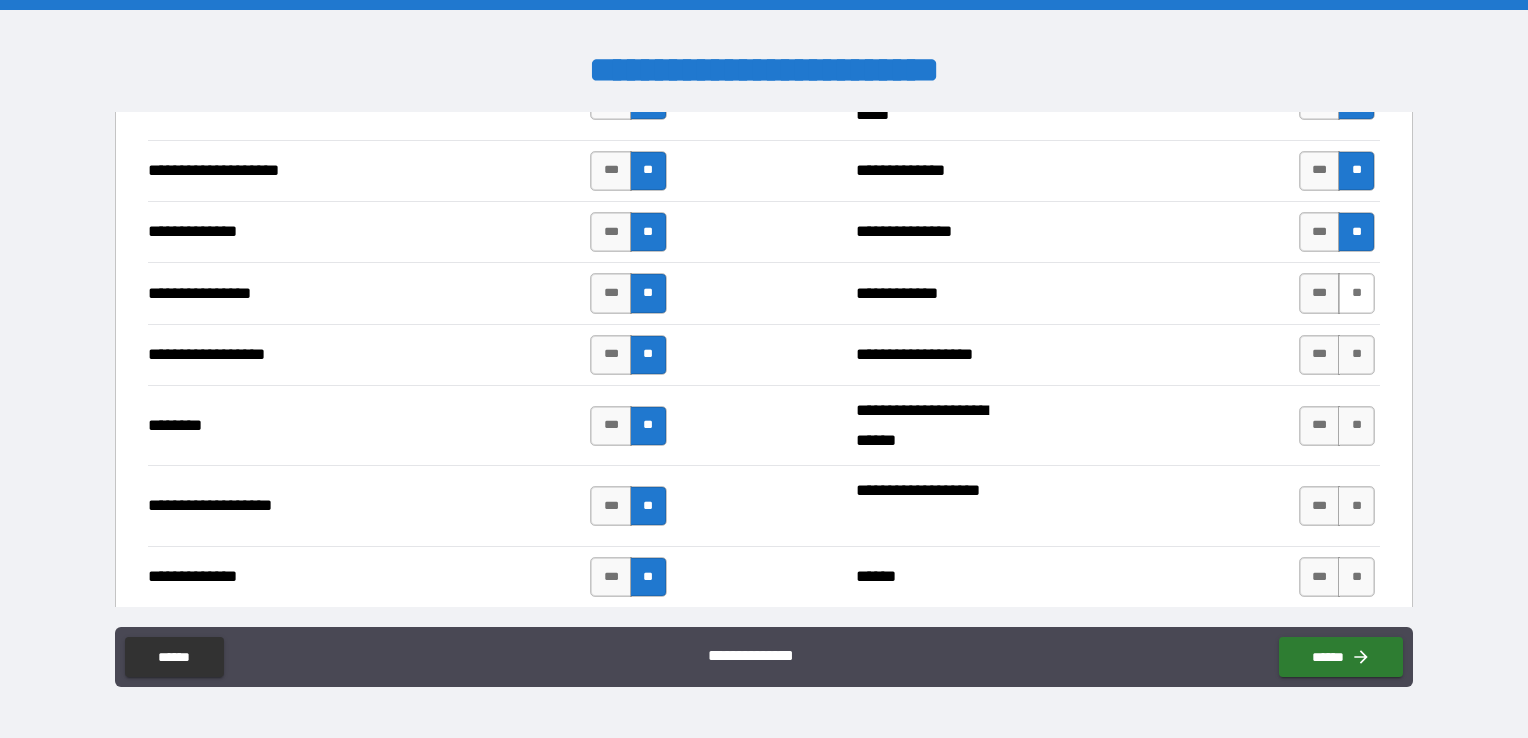 click on "**" at bounding box center (1356, 293) 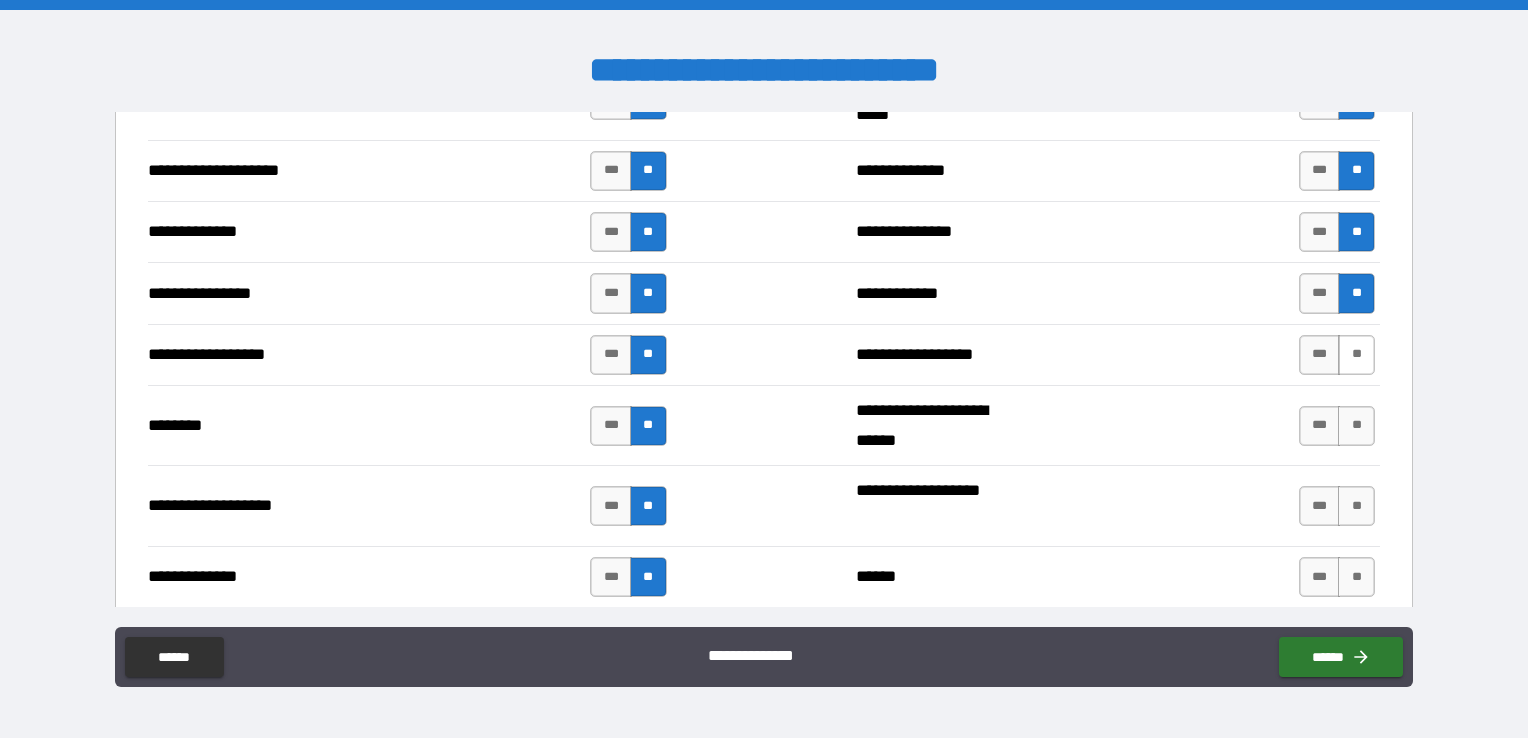 click on "**" at bounding box center (1356, 355) 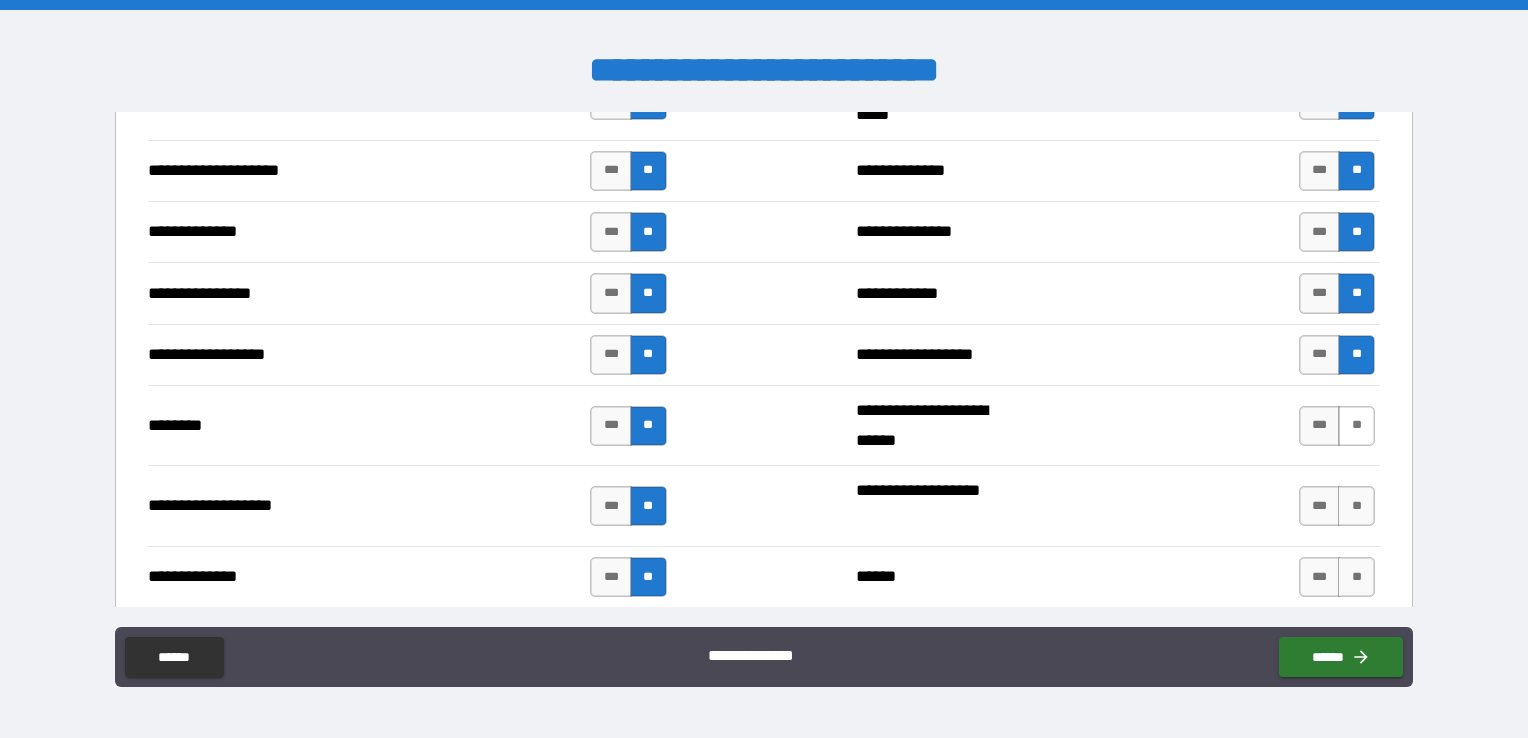 click on "**" at bounding box center (1356, 426) 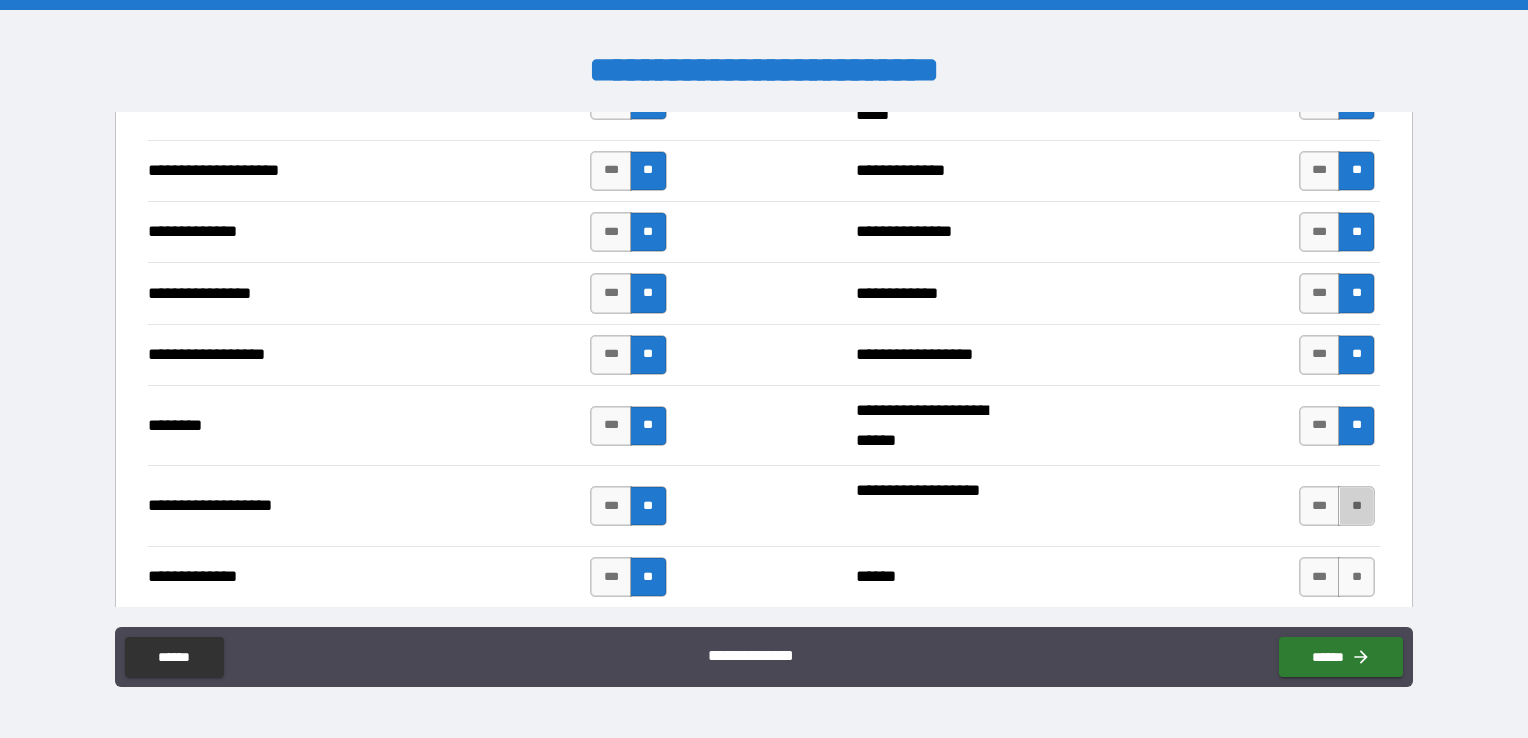 drag, startPoint x: 1350, startPoint y: 498, endPoint x: 1355, endPoint y: 521, distance: 23.537205 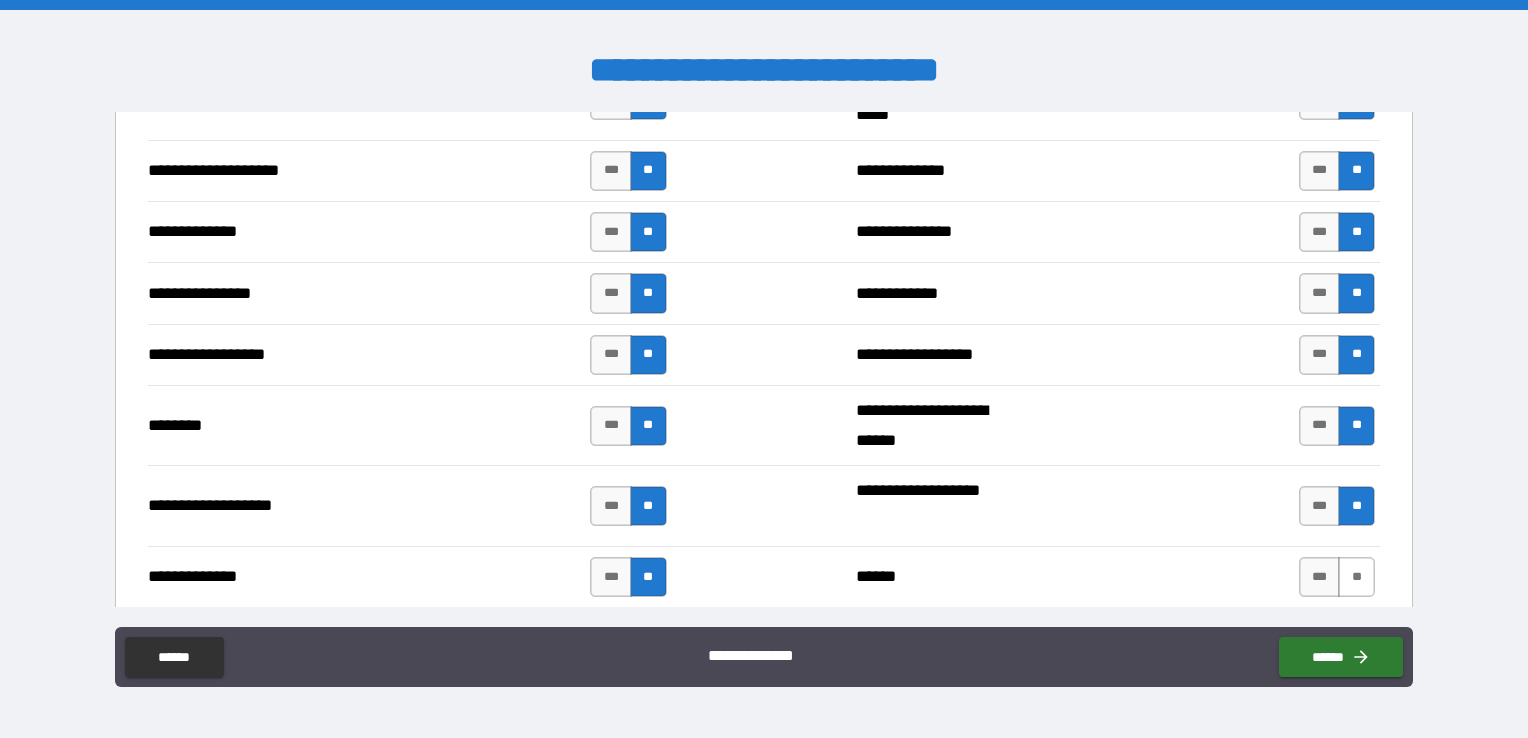 click on "**" at bounding box center (1356, 577) 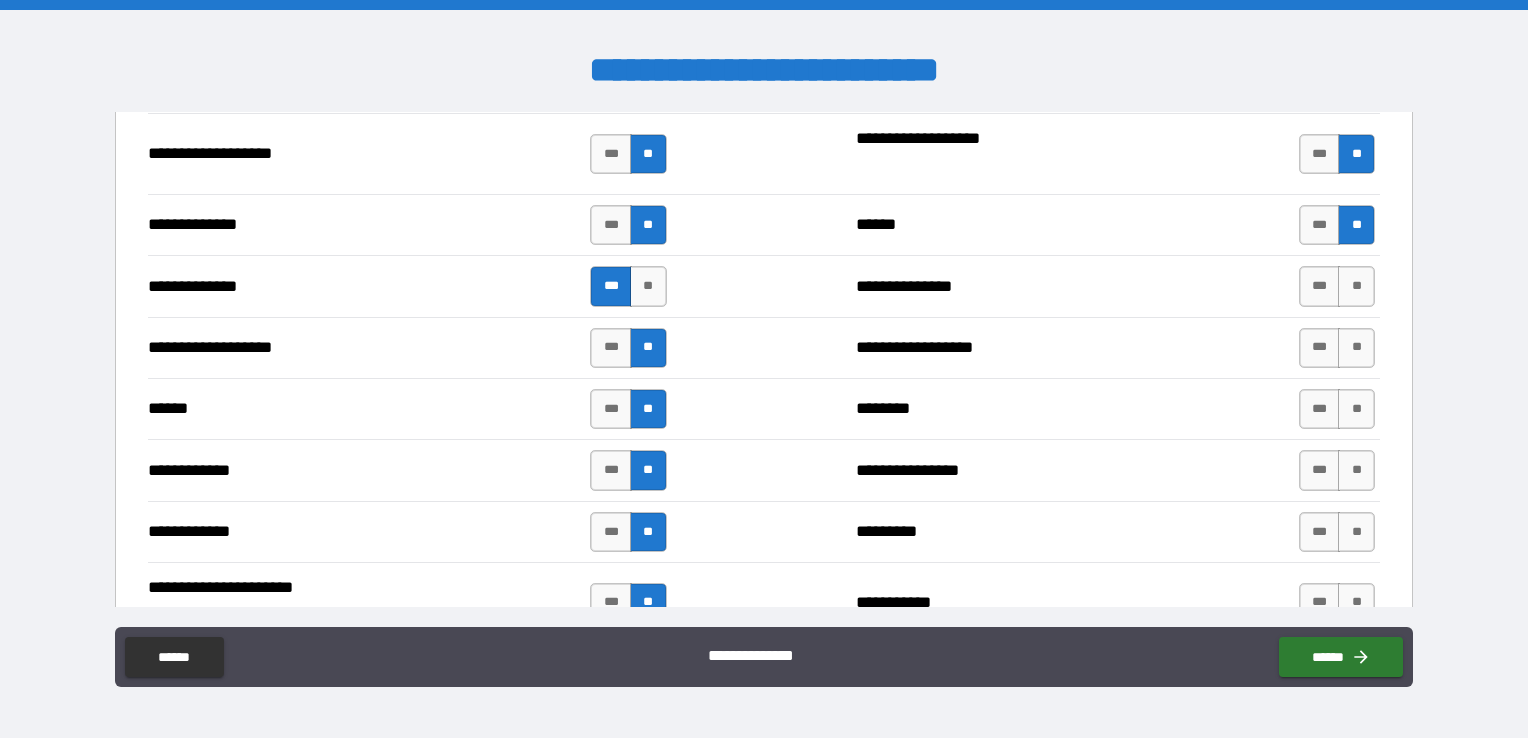 scroll, scrollTop: 3432, scrollLeft: 0, axis: vertical 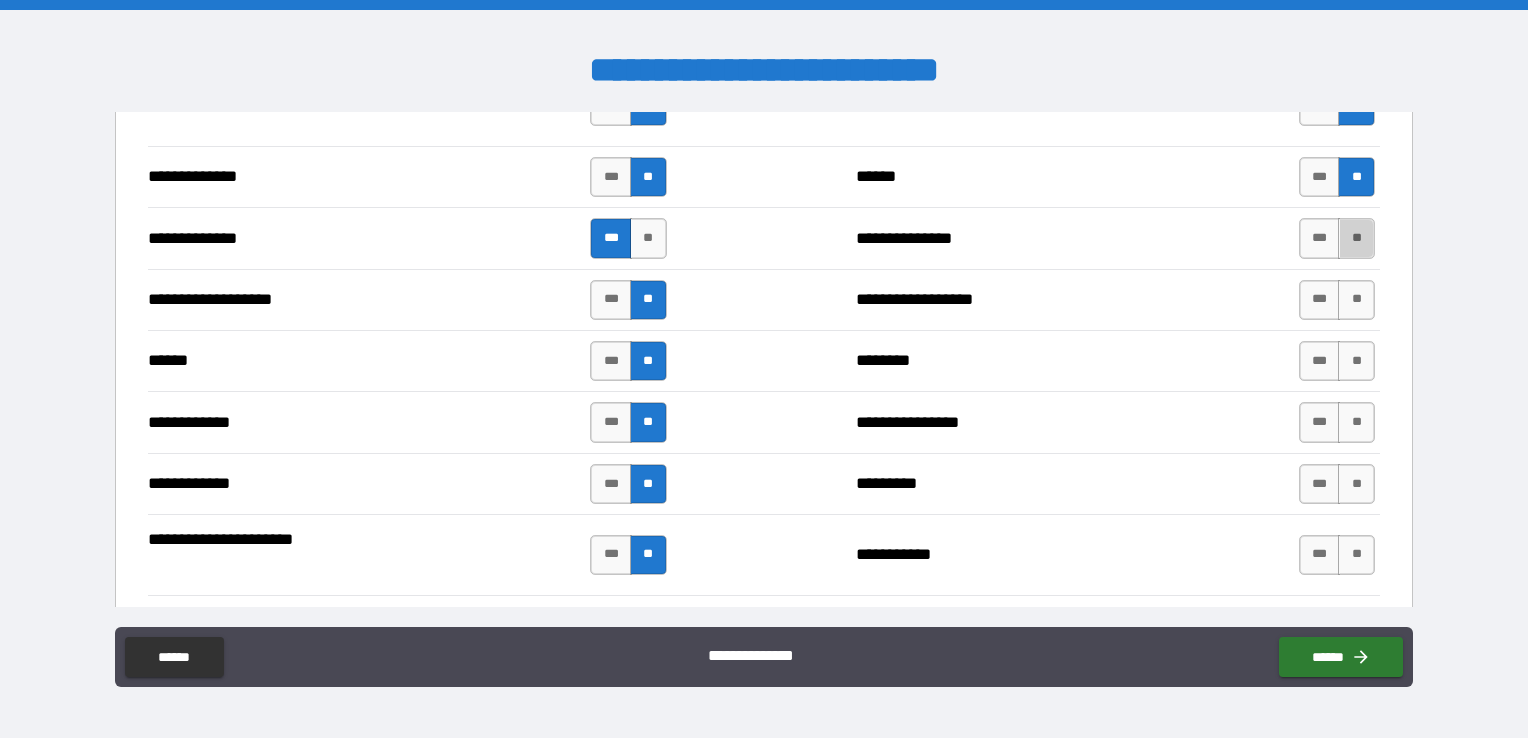 drag, startPoint x: 1348, startPoint y: 227, endPoint x: 1348, endPoint y: 259, distance: 32 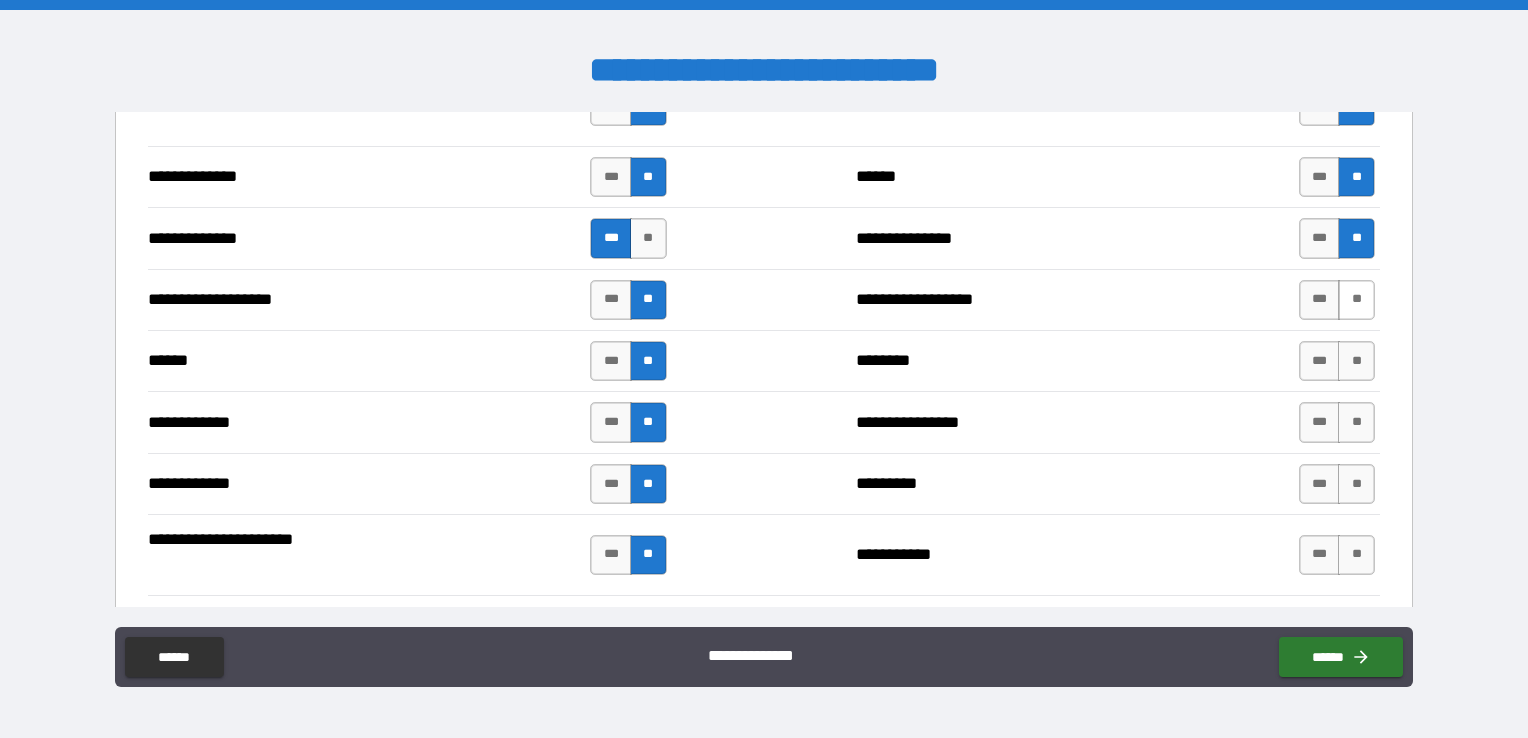 click on "**" at bounding box center [1356, 300] 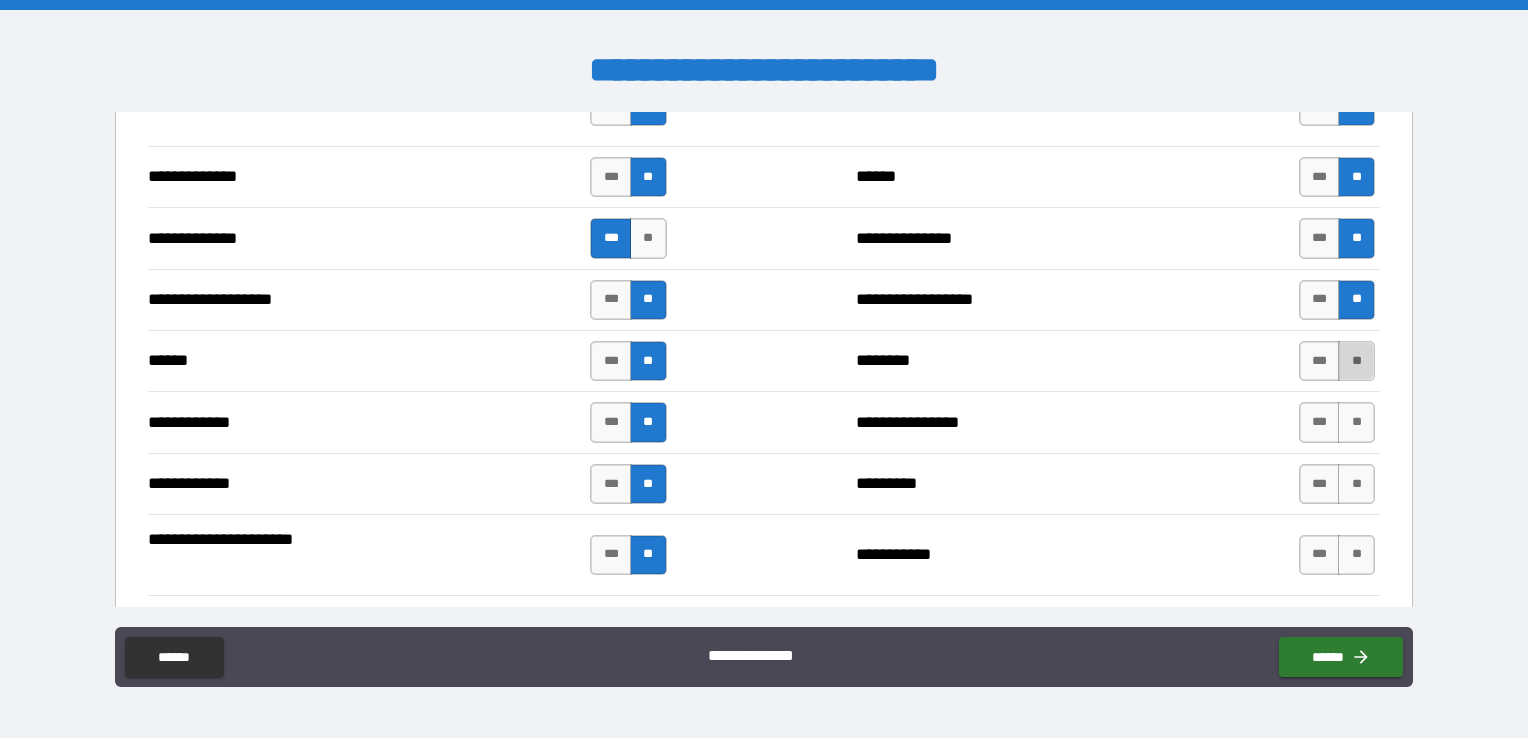 click on "**" at bounding box center [1356, 361] 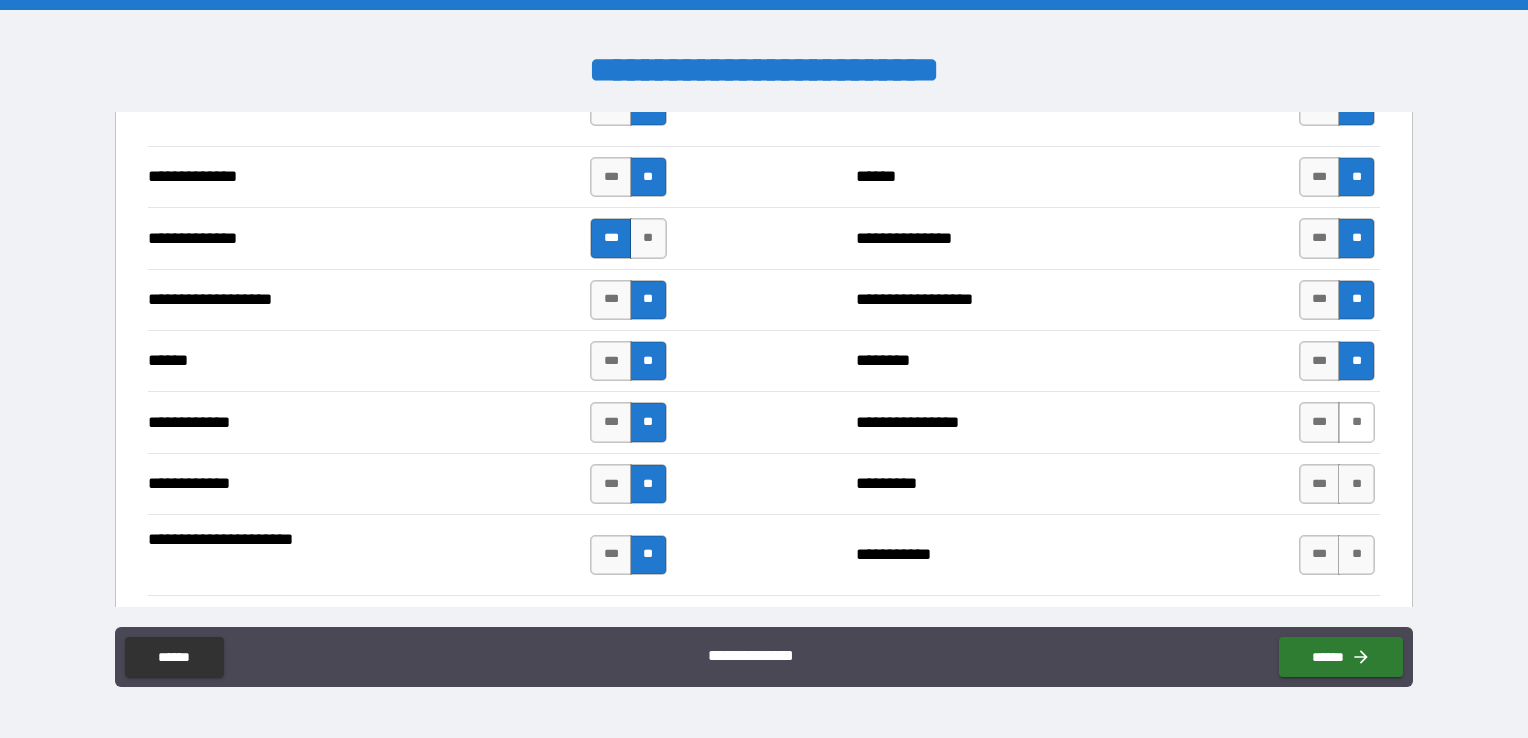 click on "**" at bounding box center [1356, 422] 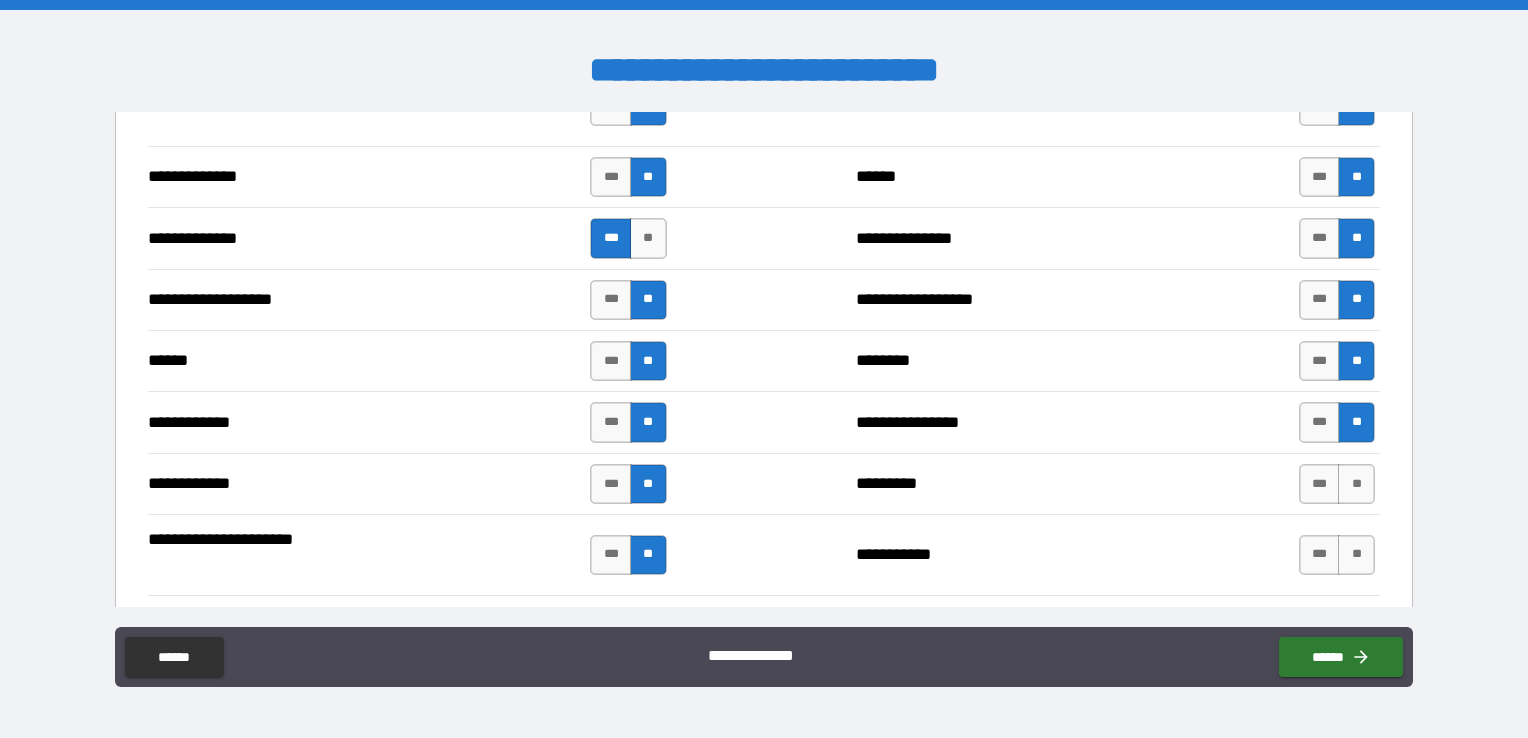 drag, startPoint x: 1346, startPoint y: 476, endPoint x: 1345, endPoint y: 522, distance: 46.010868 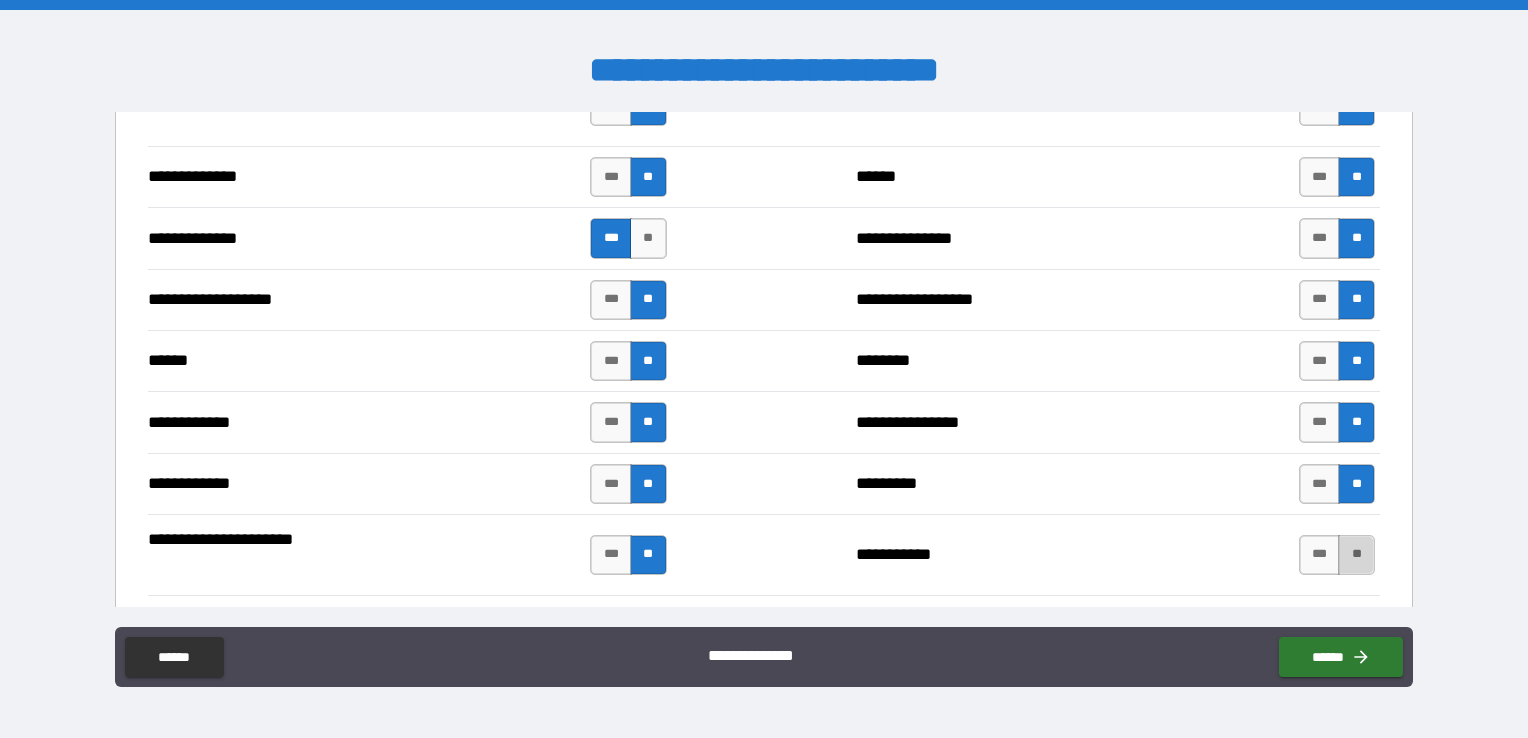 click on "**" at bounding box center [1356, 555] 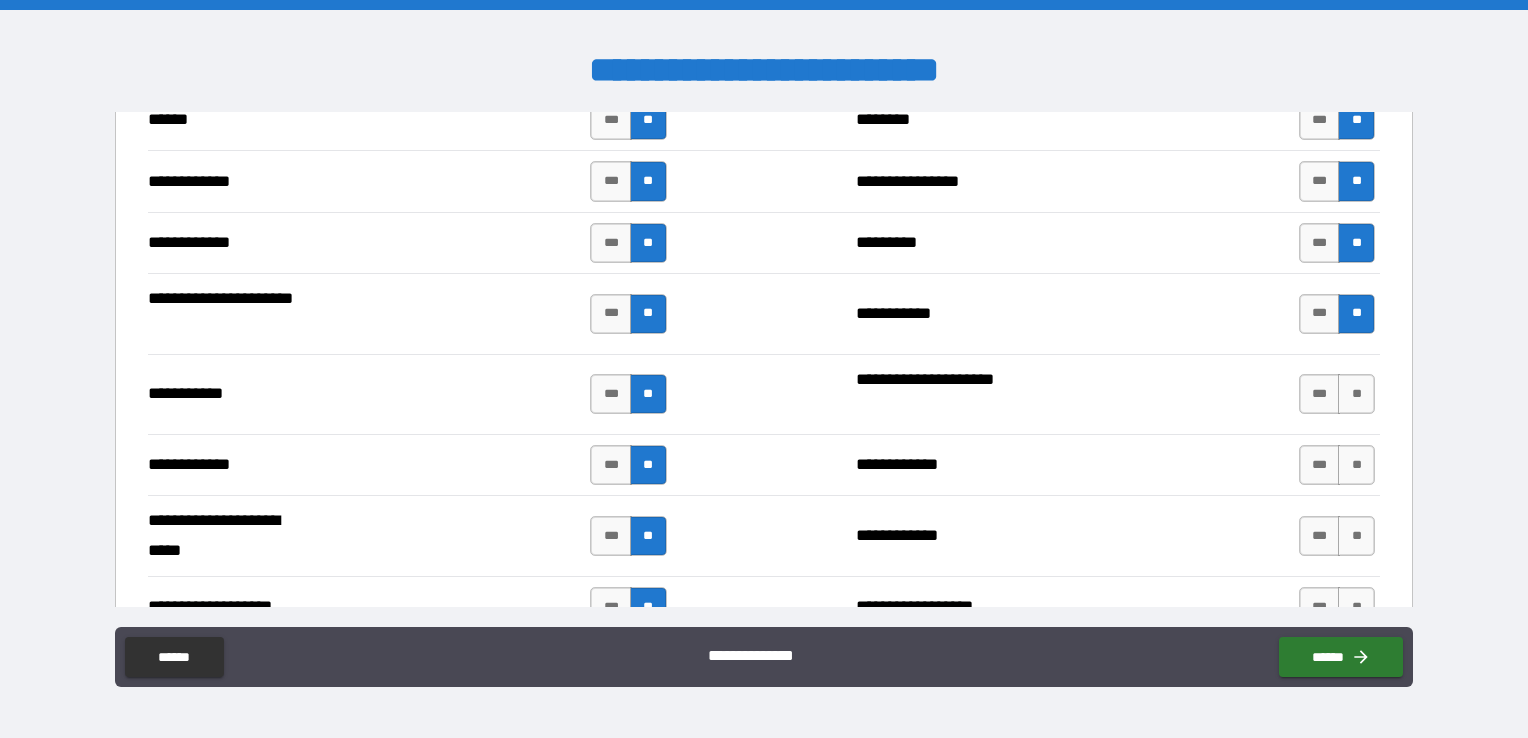 scroll, scrollTop: 3732, scrollLeft: 0, axis: vertical 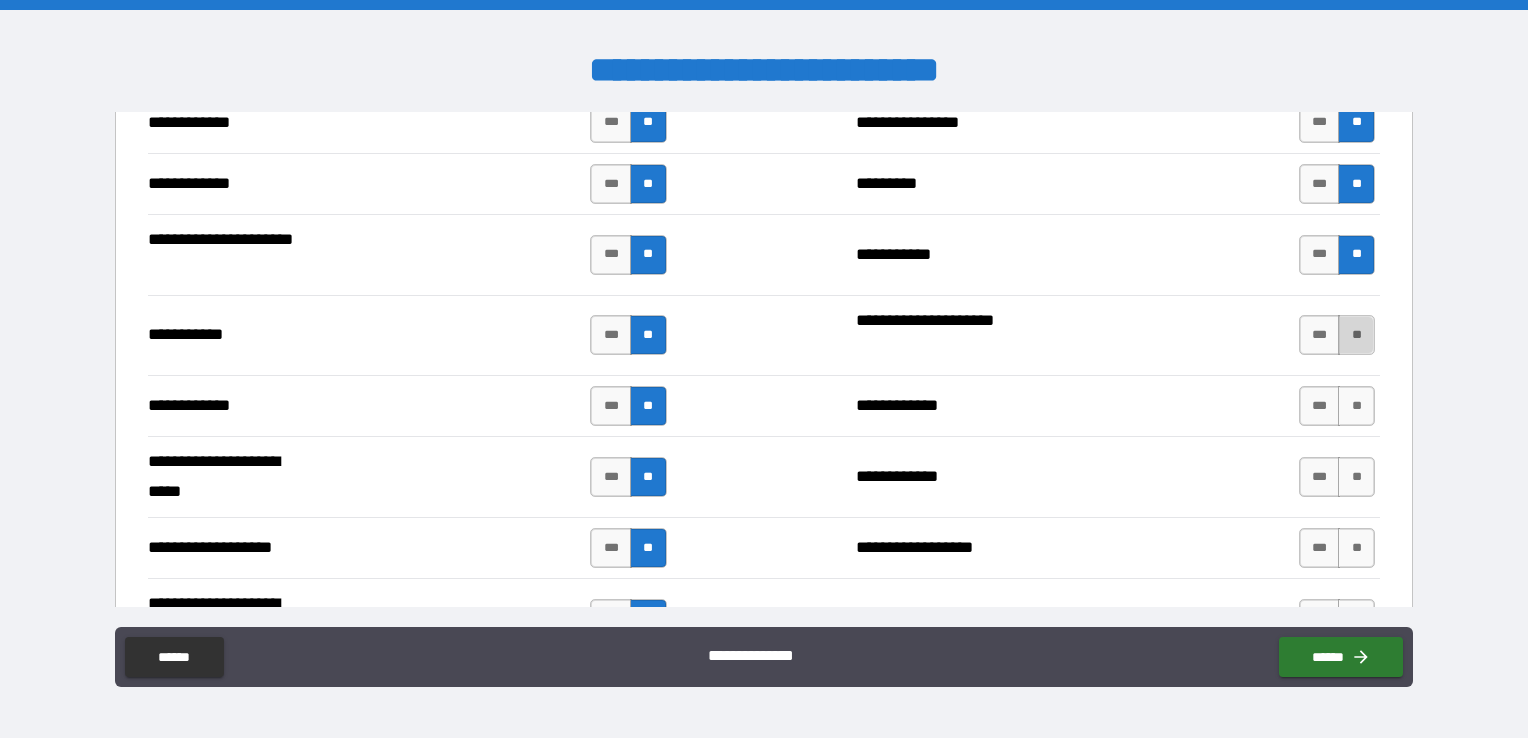 click on "**" at bounding box center (1356, 335) 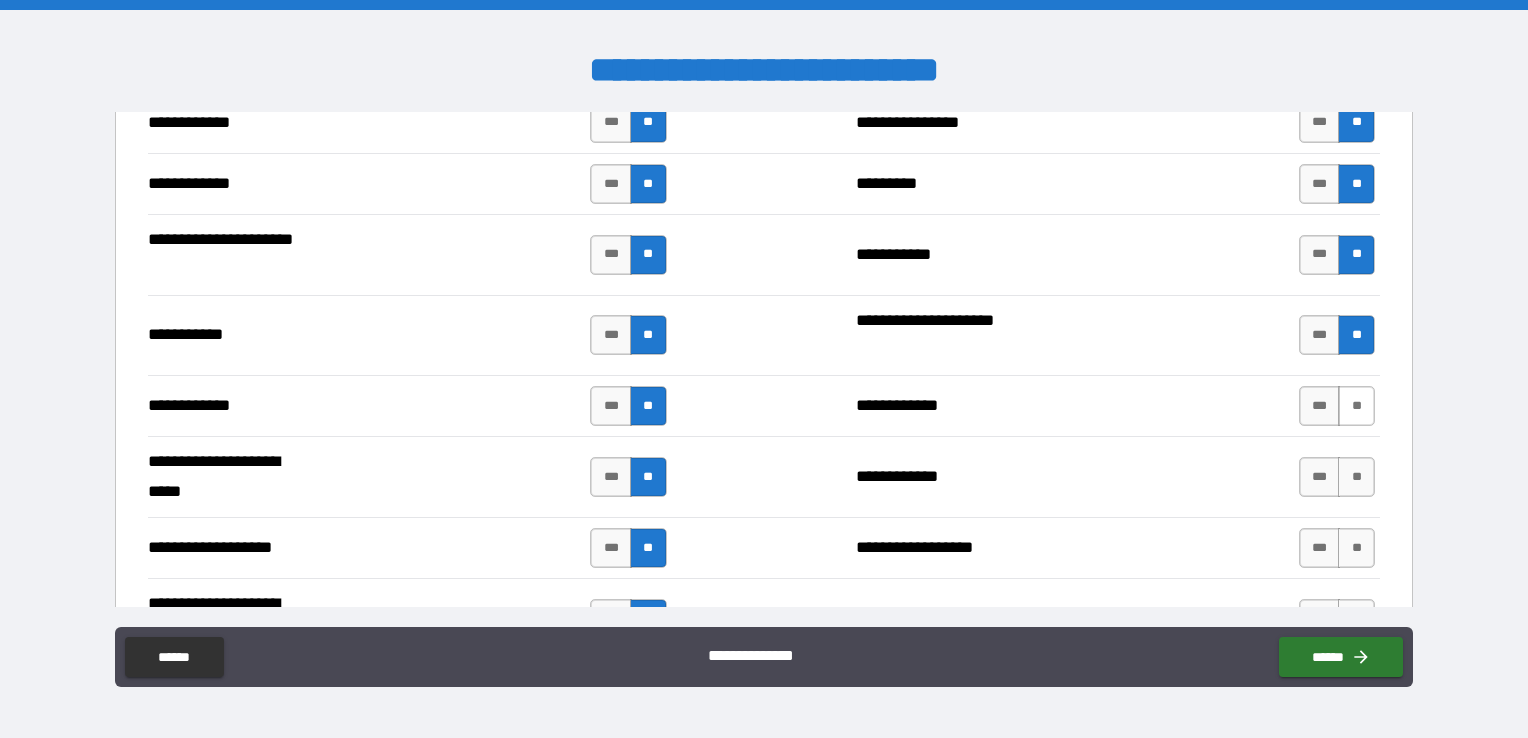 click on "**" at bounding box center [1356, 406] 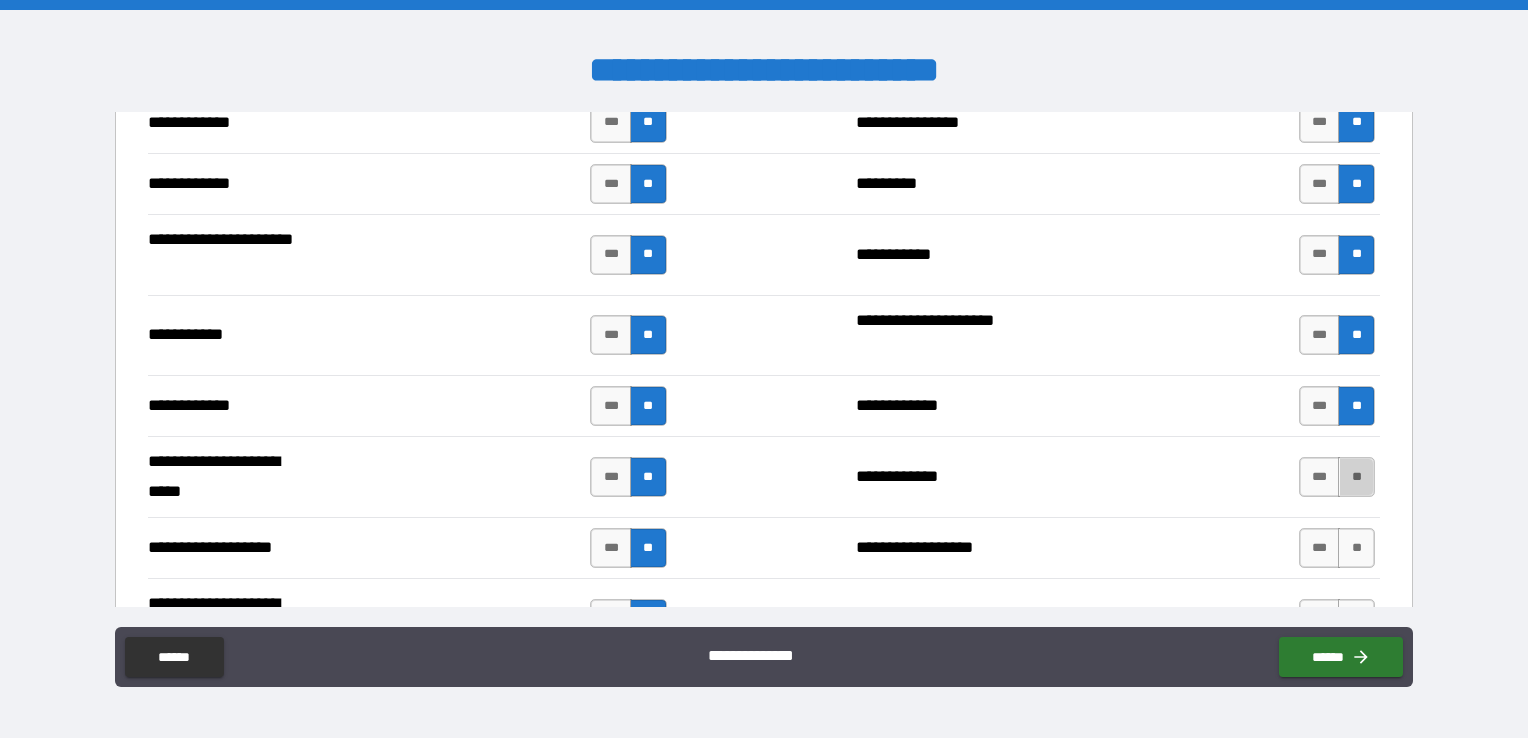 drag, startPoint x: 1348, startPoint y: 463, endPoint x: 1348, endPoint y: 506, distance: 43 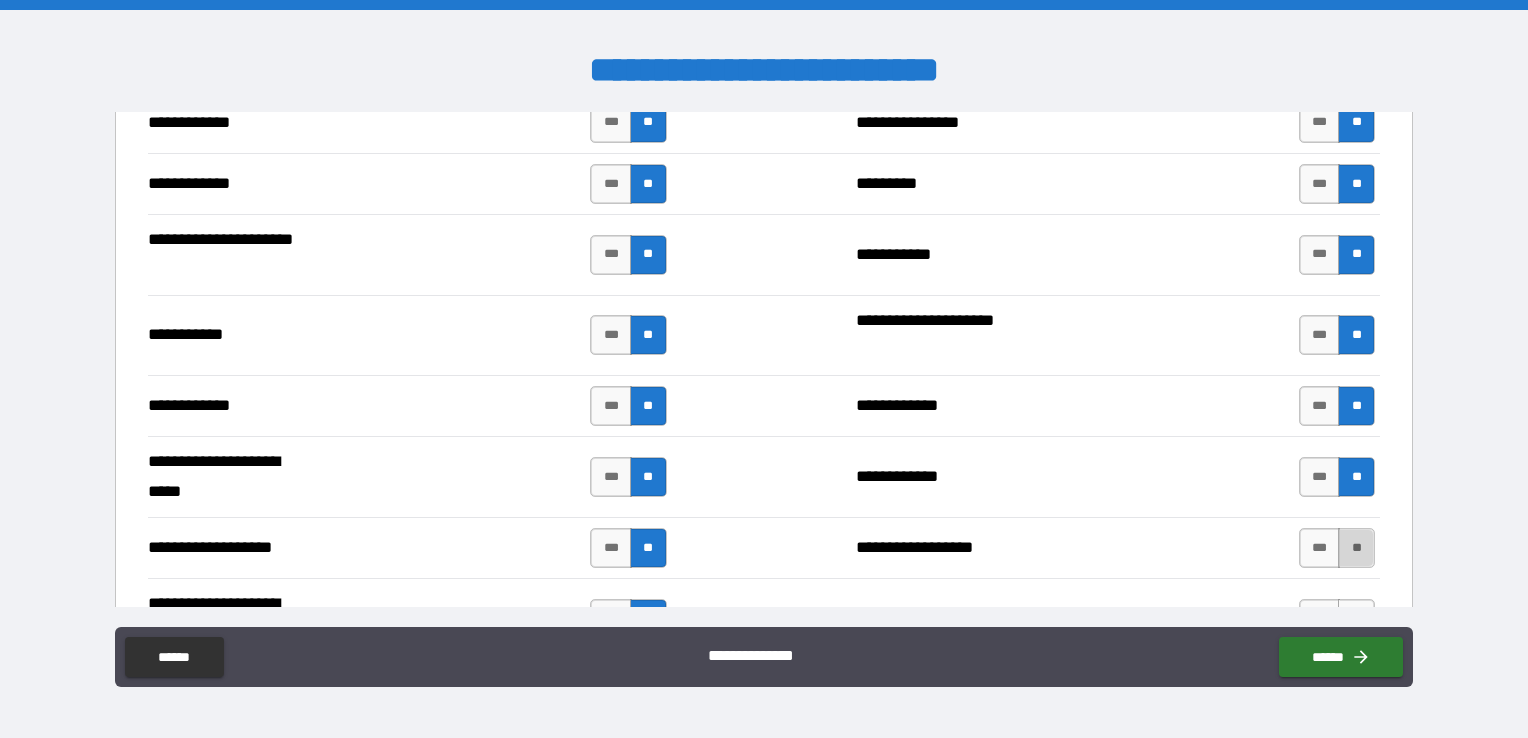 click on "**" at bounding box center (1356, 548) 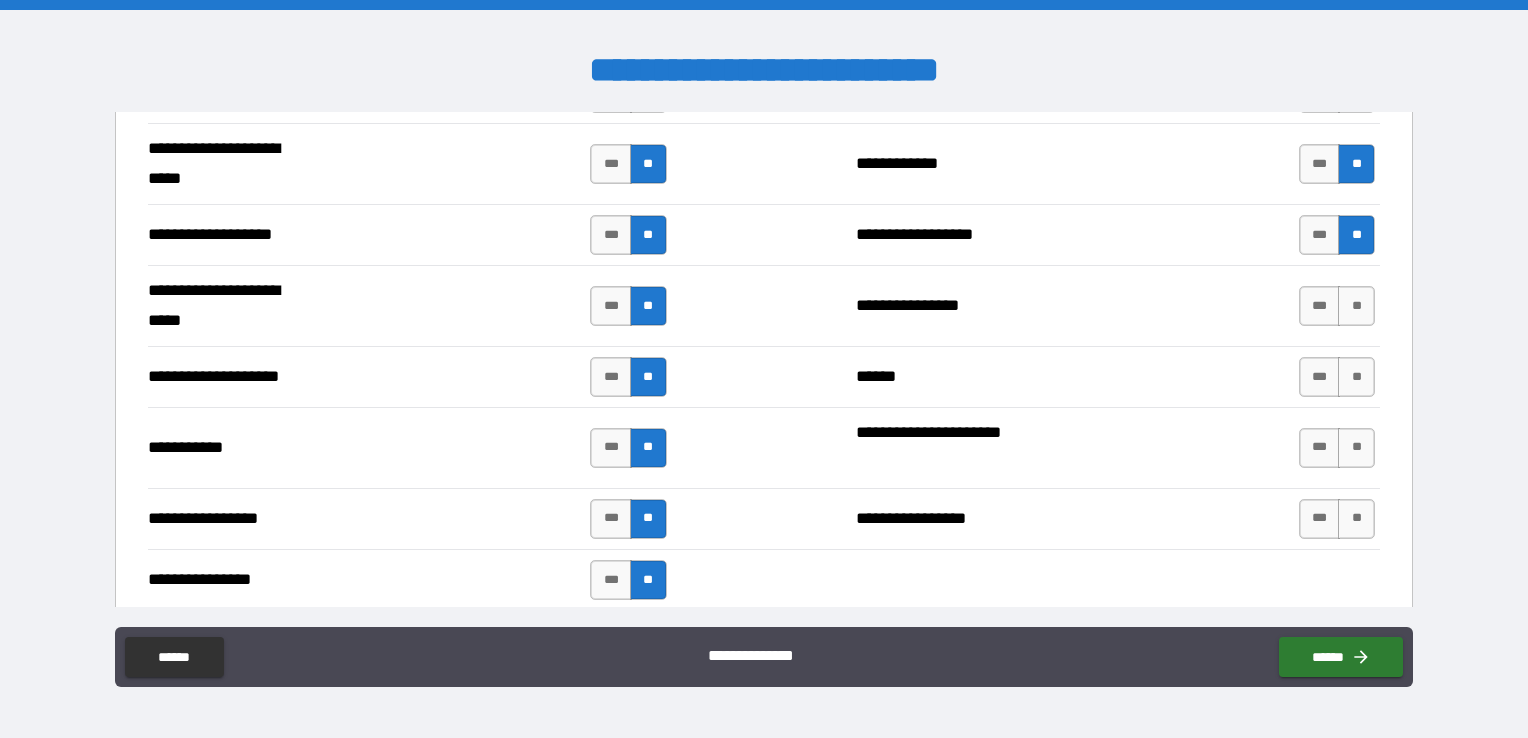scroll, scrollTop: 4032, scrollLeft: 0, axis: vertical 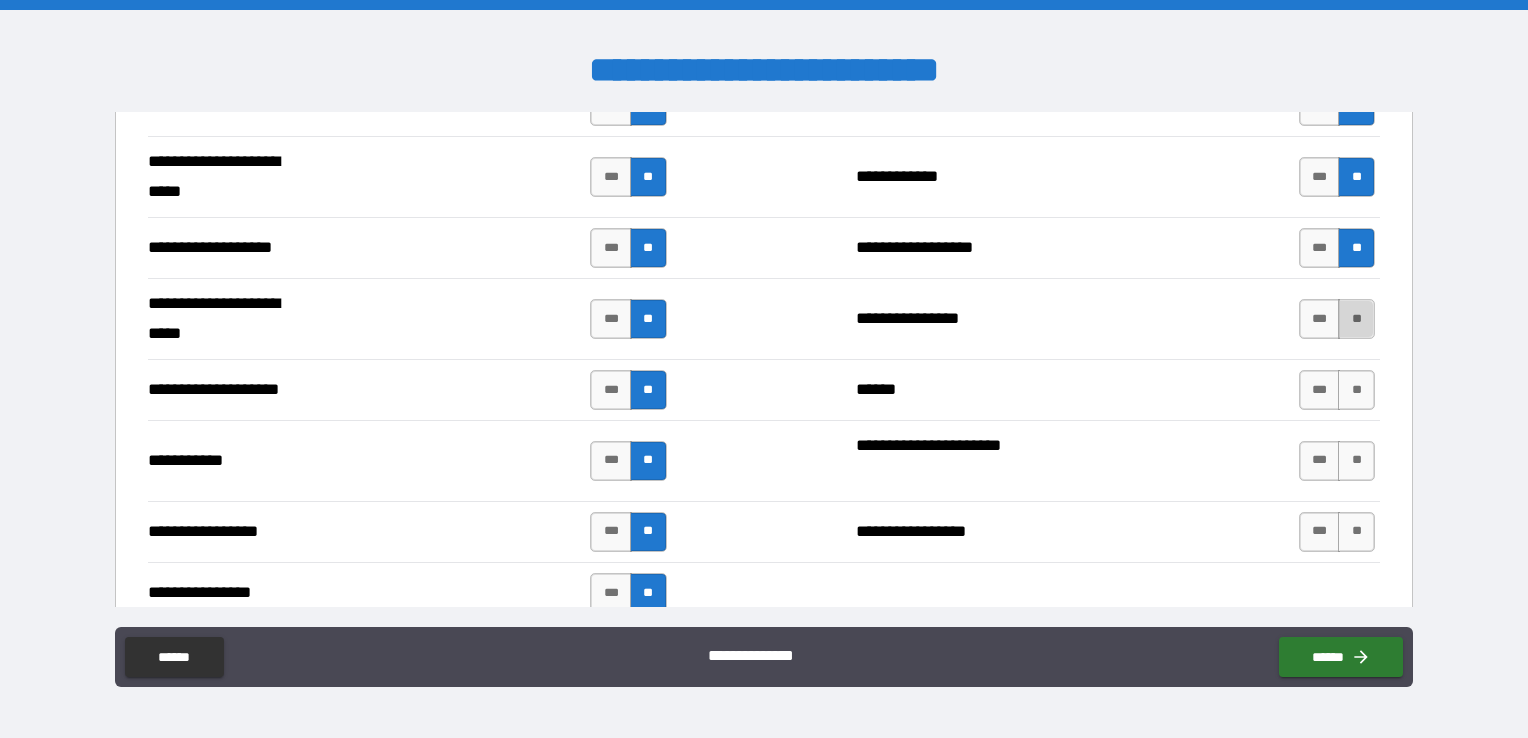 click on "**" at bounding box center [1356, 319] 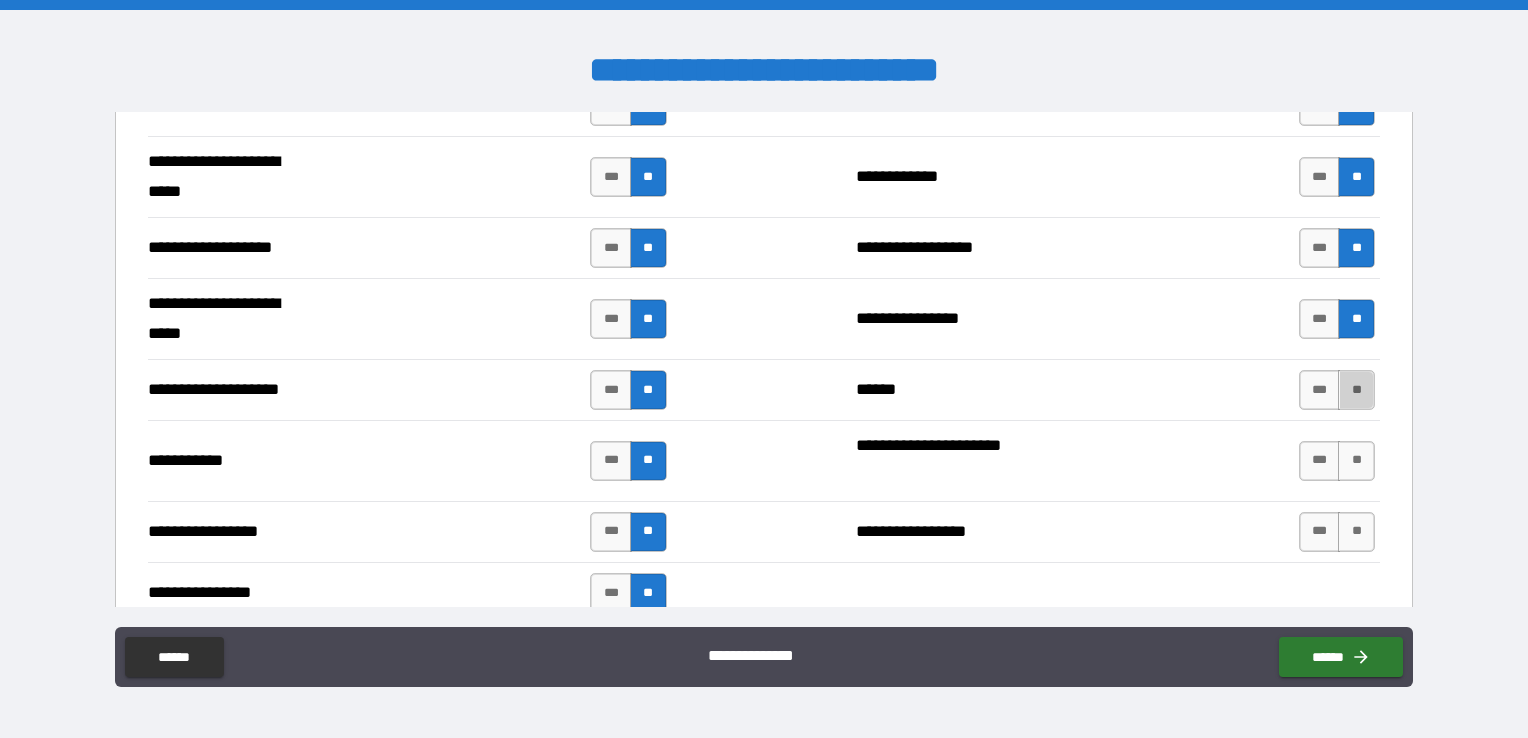 drag, startPoint x: 1353, startPoint y: 379, endPoint x: 1353, endPoint y: 416, distance: 37 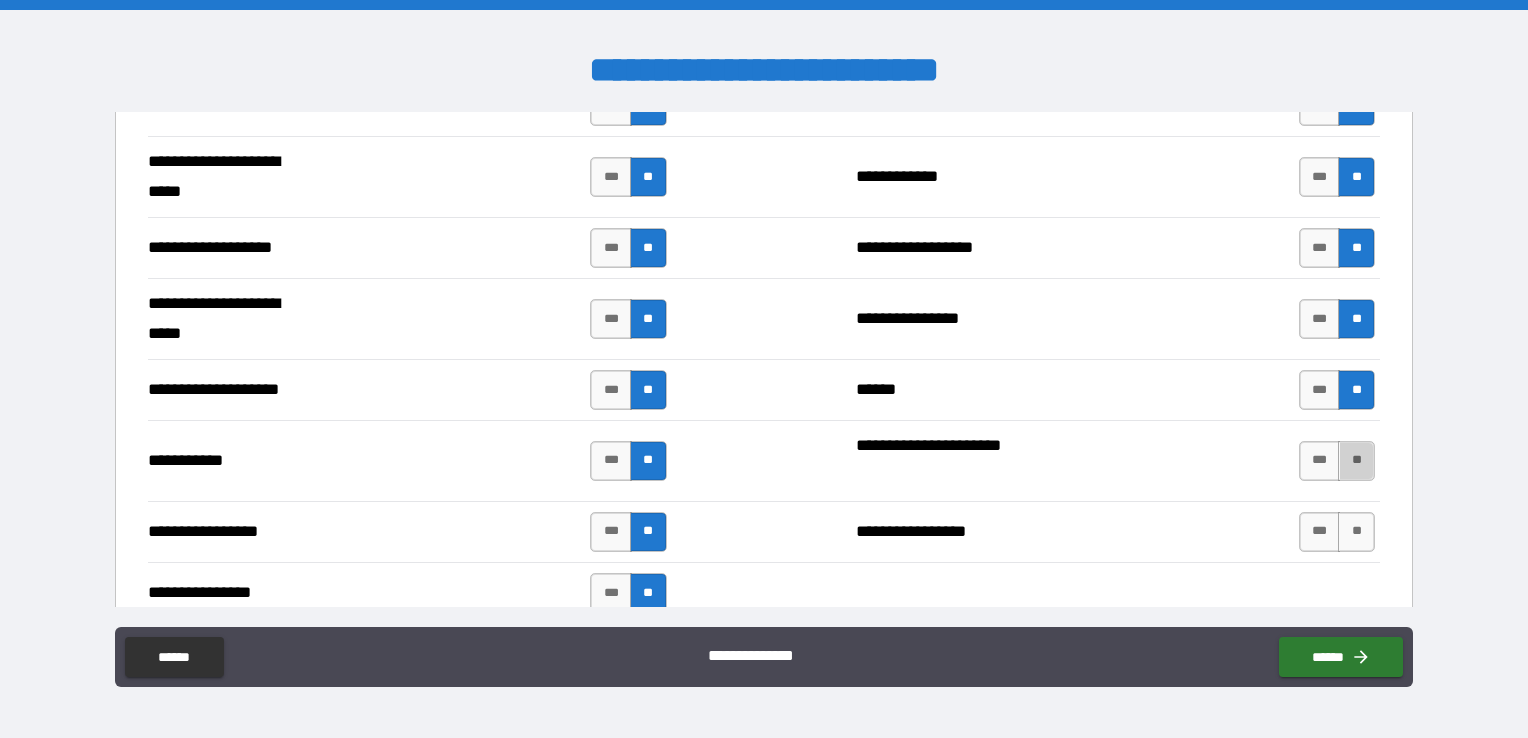 drag, startPoint x: 1353, startPoint y: 446, endPoint x: 1350, endPoint y: 486, distance: 40.112343 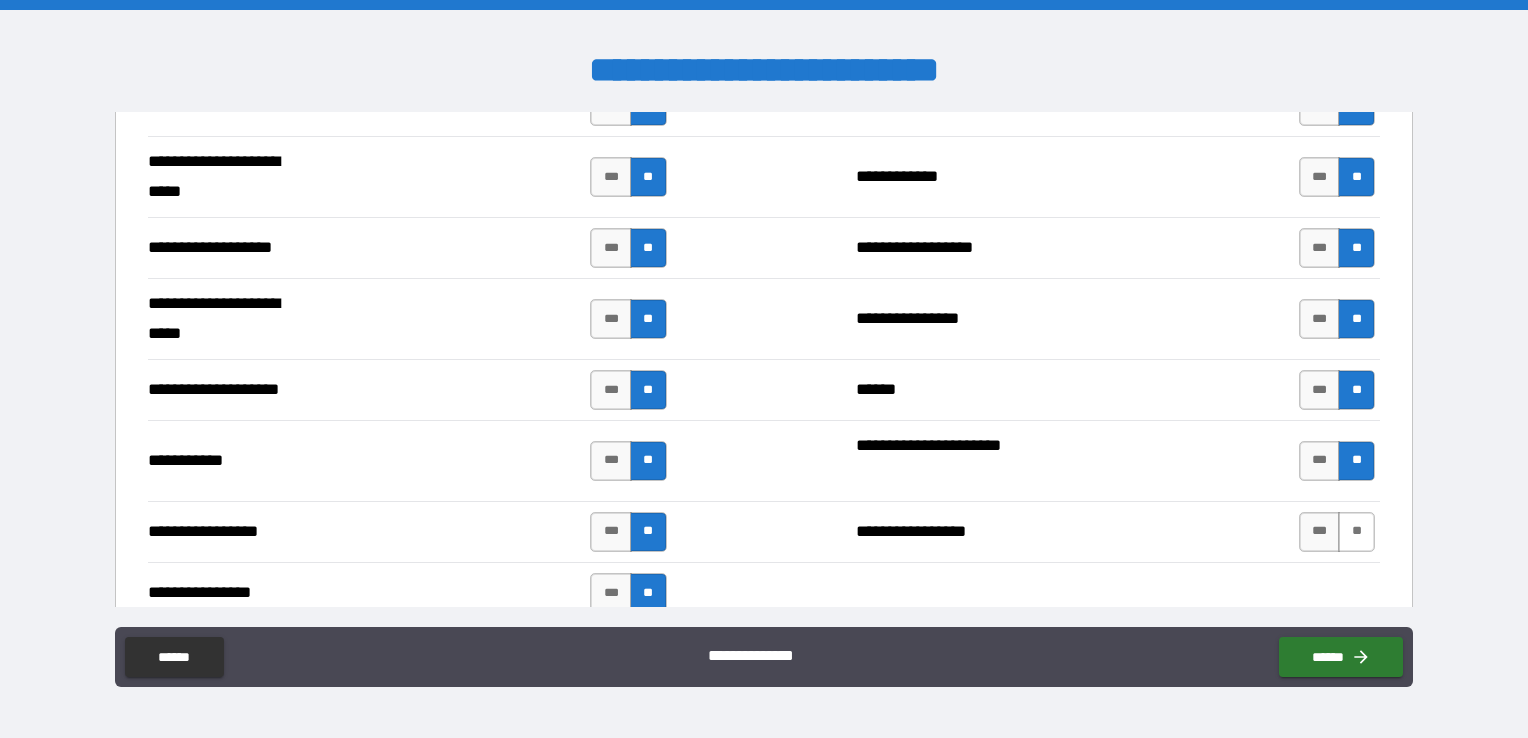 drag, startPoint x: 1343, startPoint y: 522, endPoint x: 1342, endPoint y: 500, distance: 22.022715 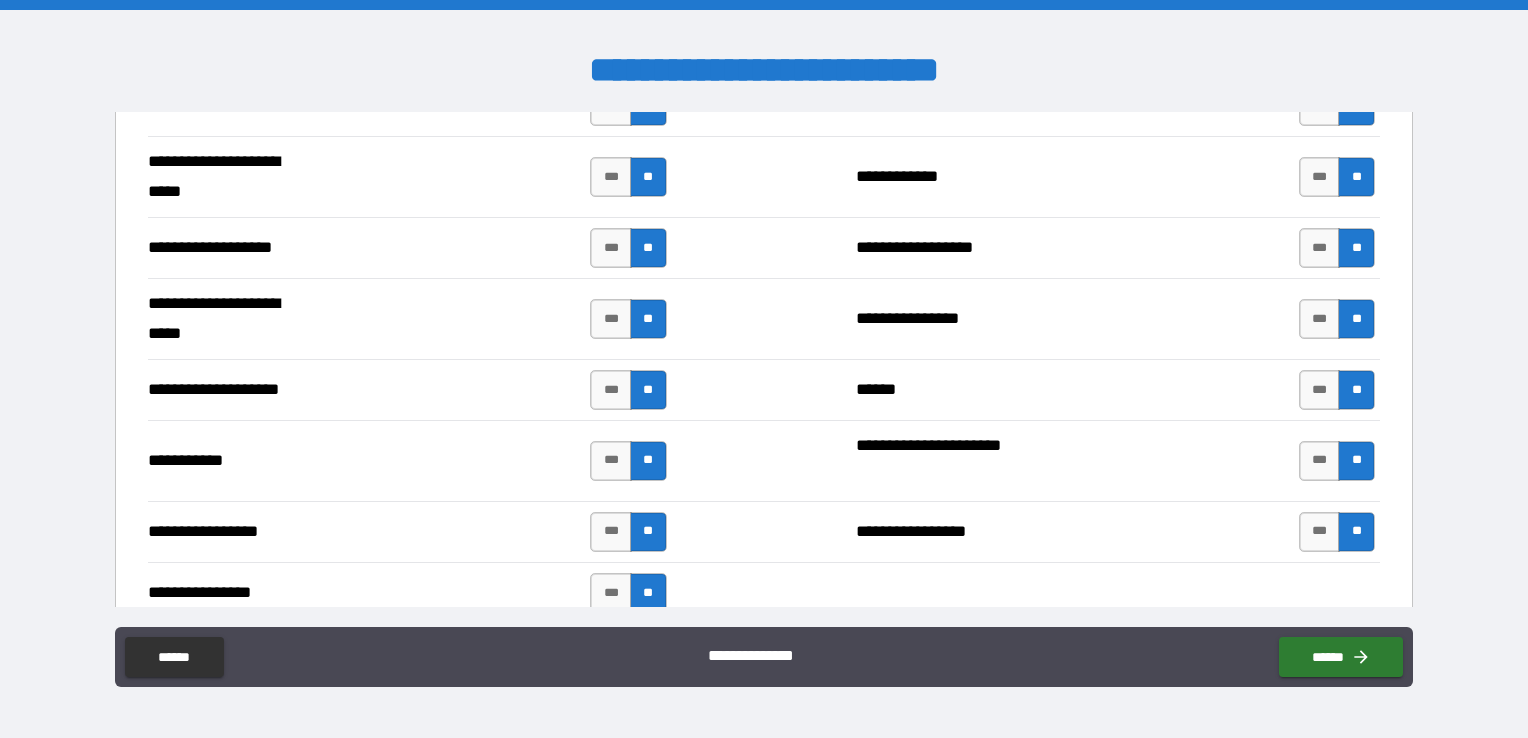 scroll, scrollTop: 4332, scrollLeft: 0, axis: vertical 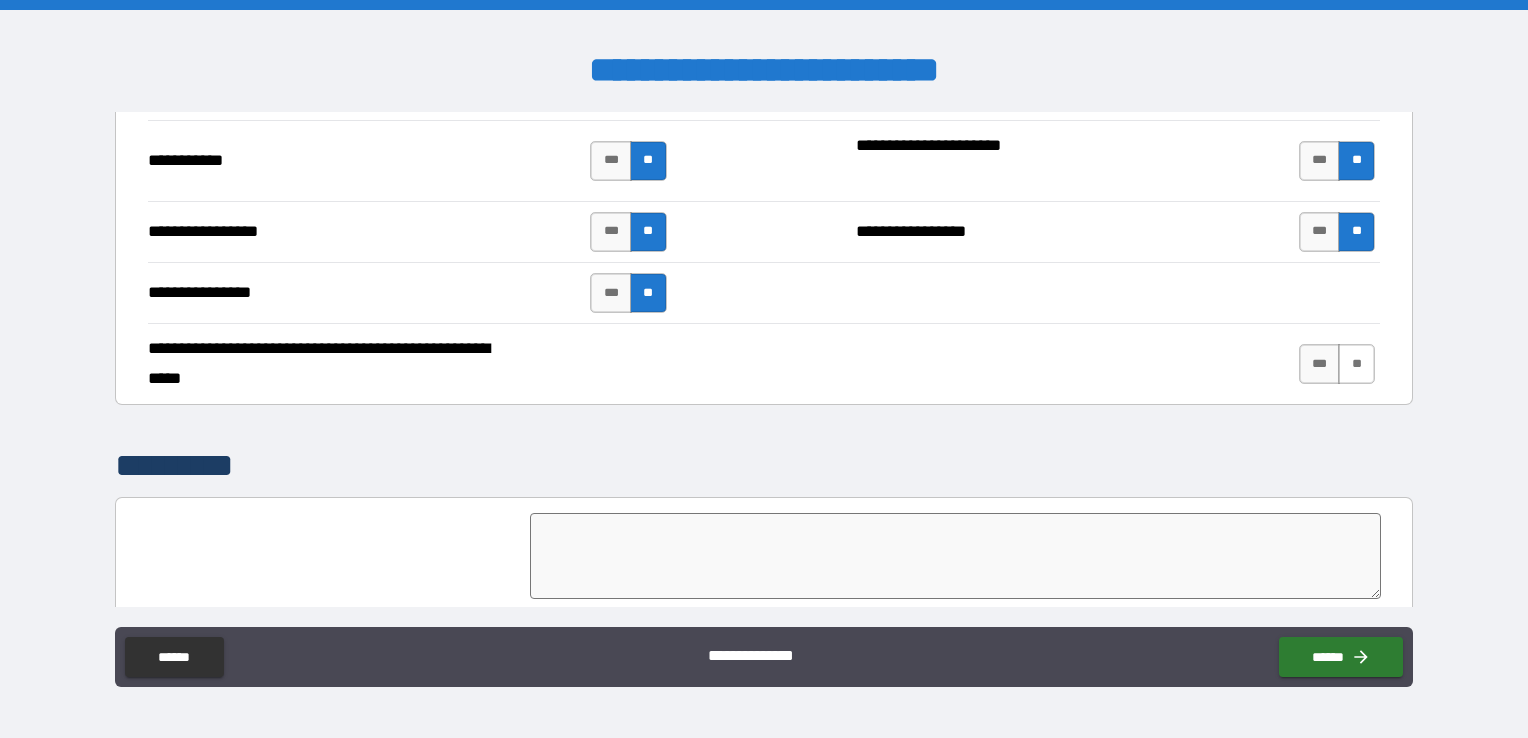 click on "**" at bounding box center [1356, 364] 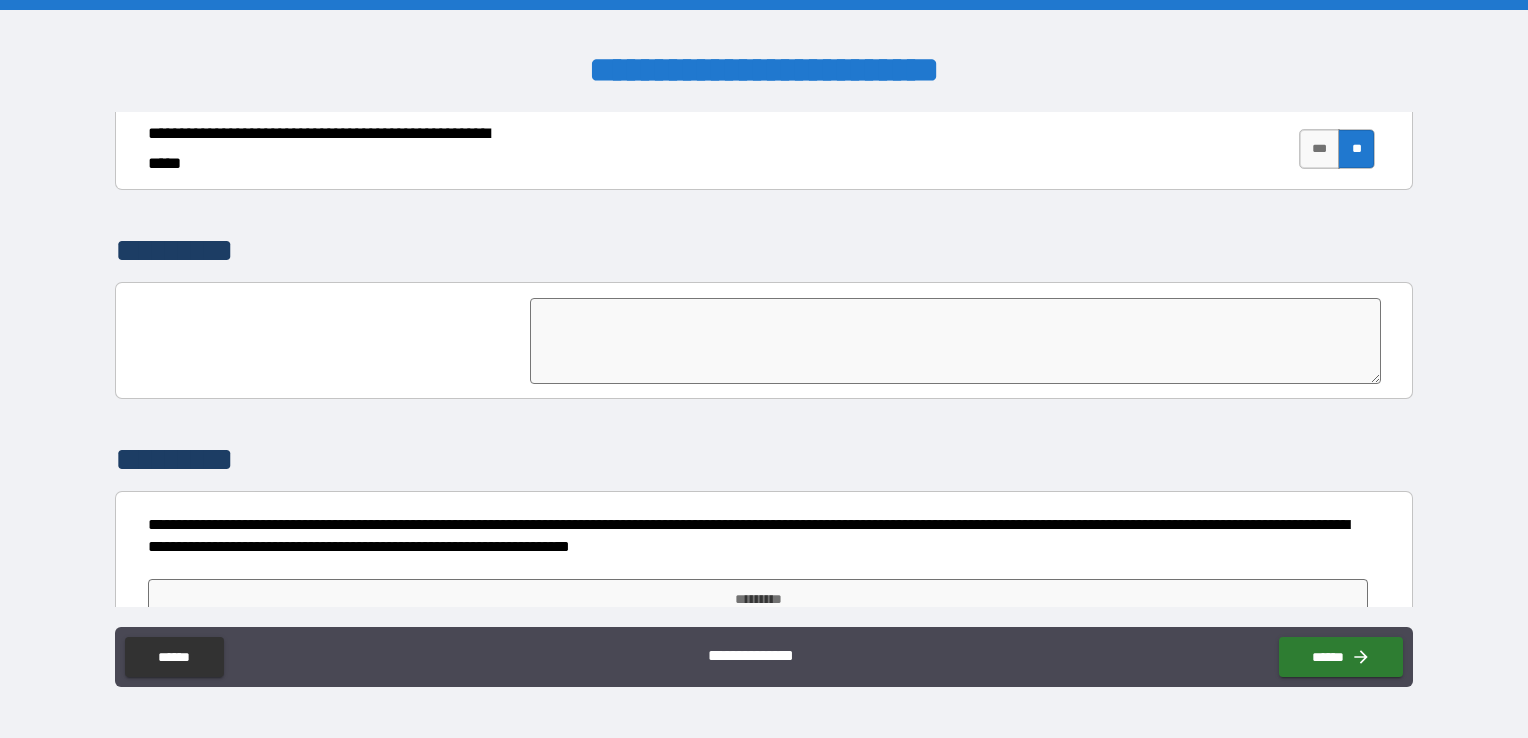 scroll, scrollTop: 4576, scrollLeft: 0, axis: vertical 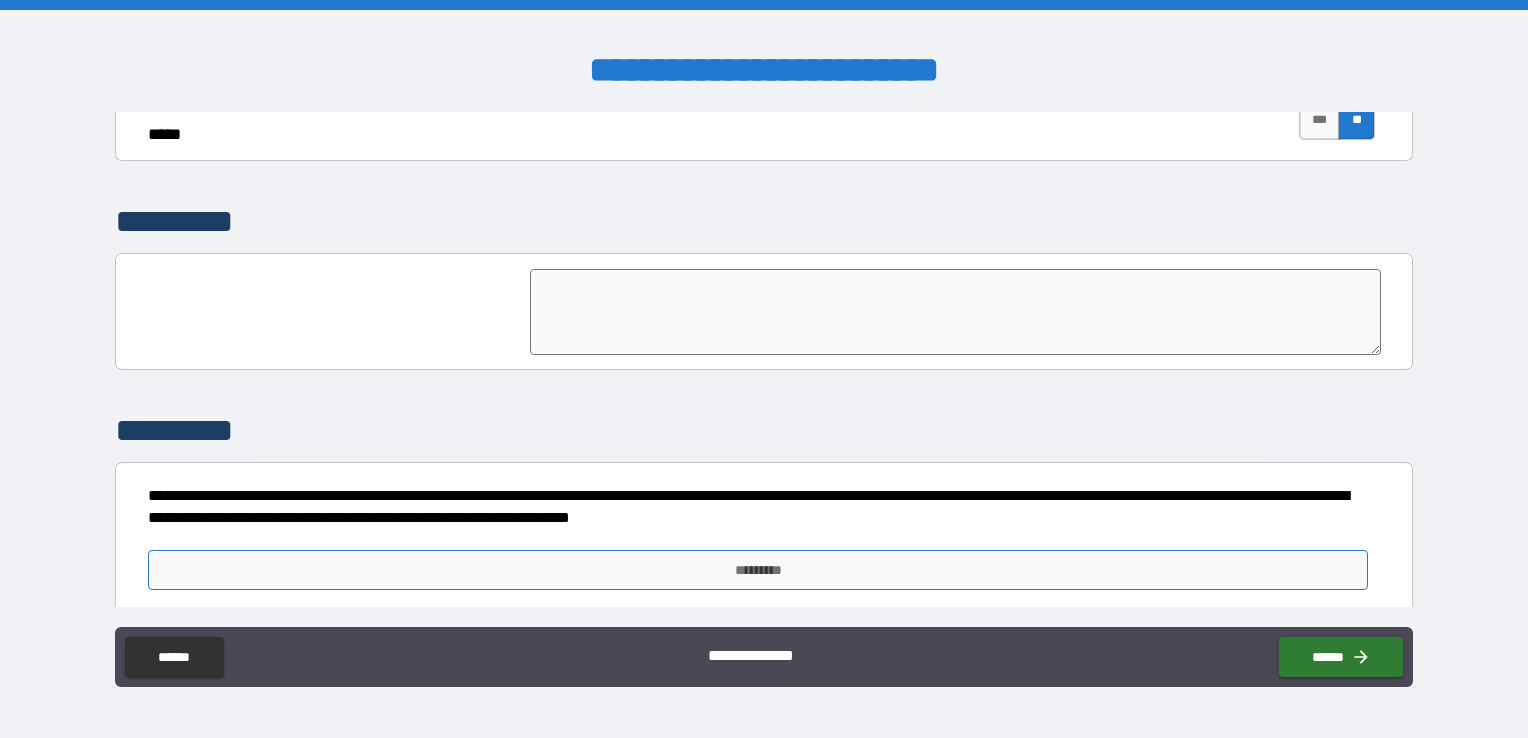 click on "*********" at bounding box center (758, 570) 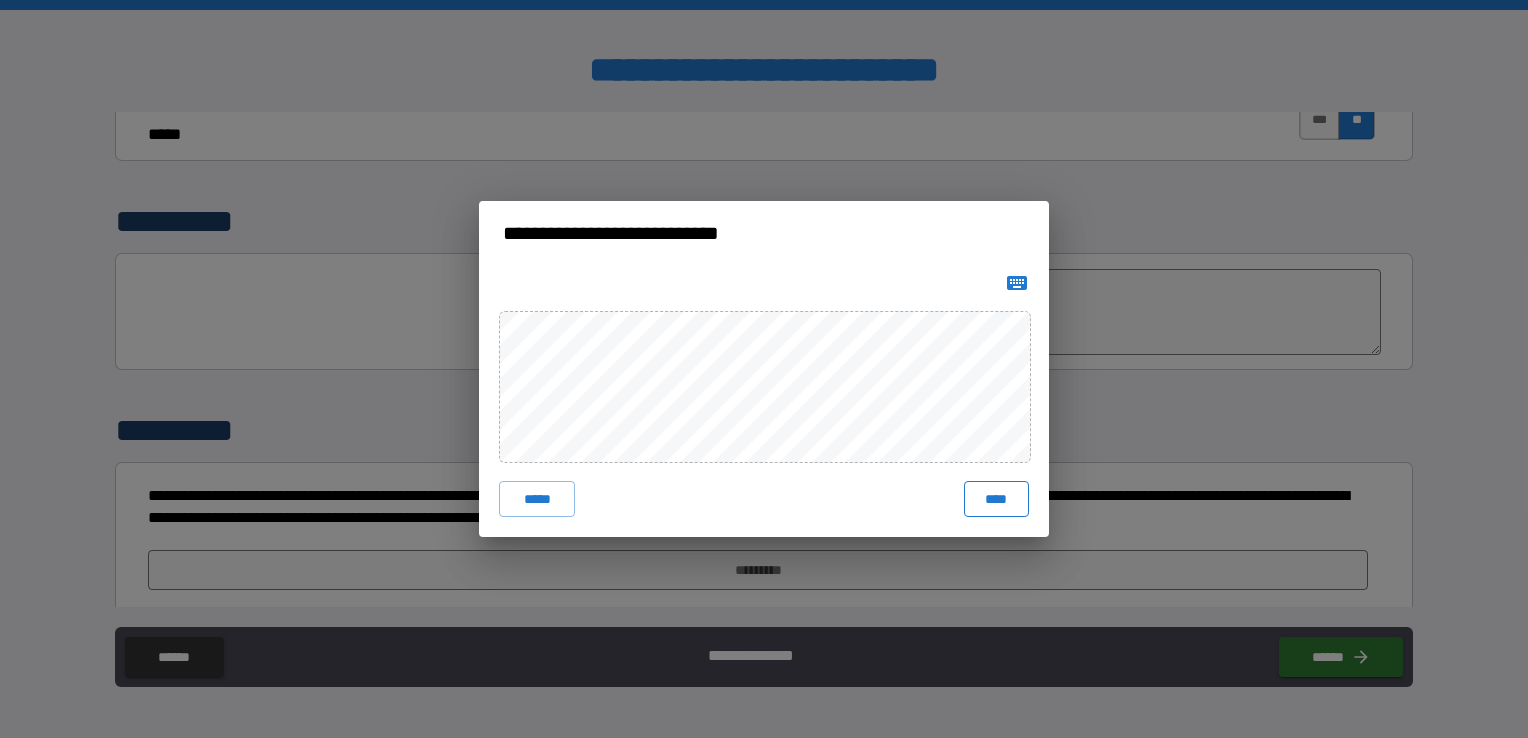 click on "****" at bounding box center [996, 499] 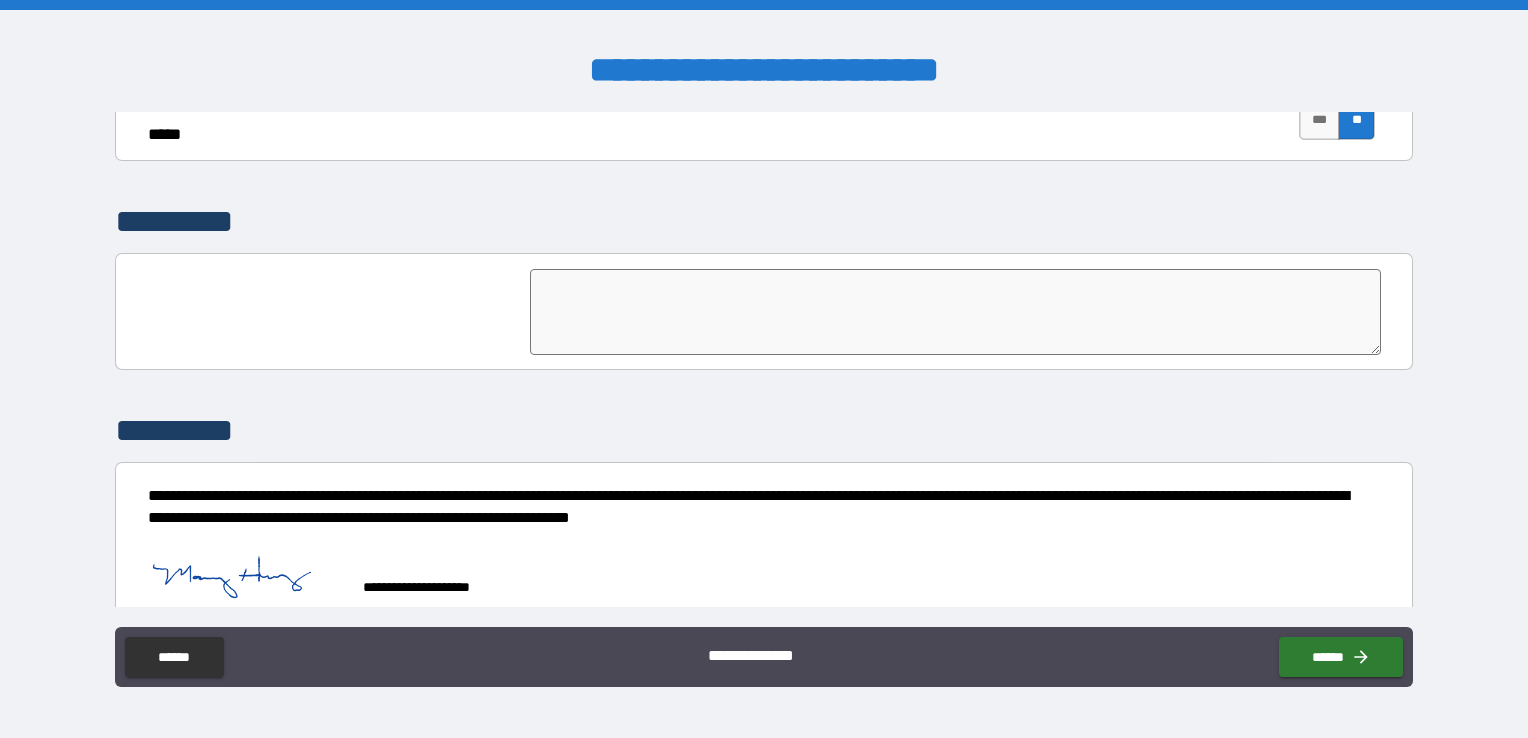scroll, scrollTop: 4592, scrollLeft: 0, axis: vertical 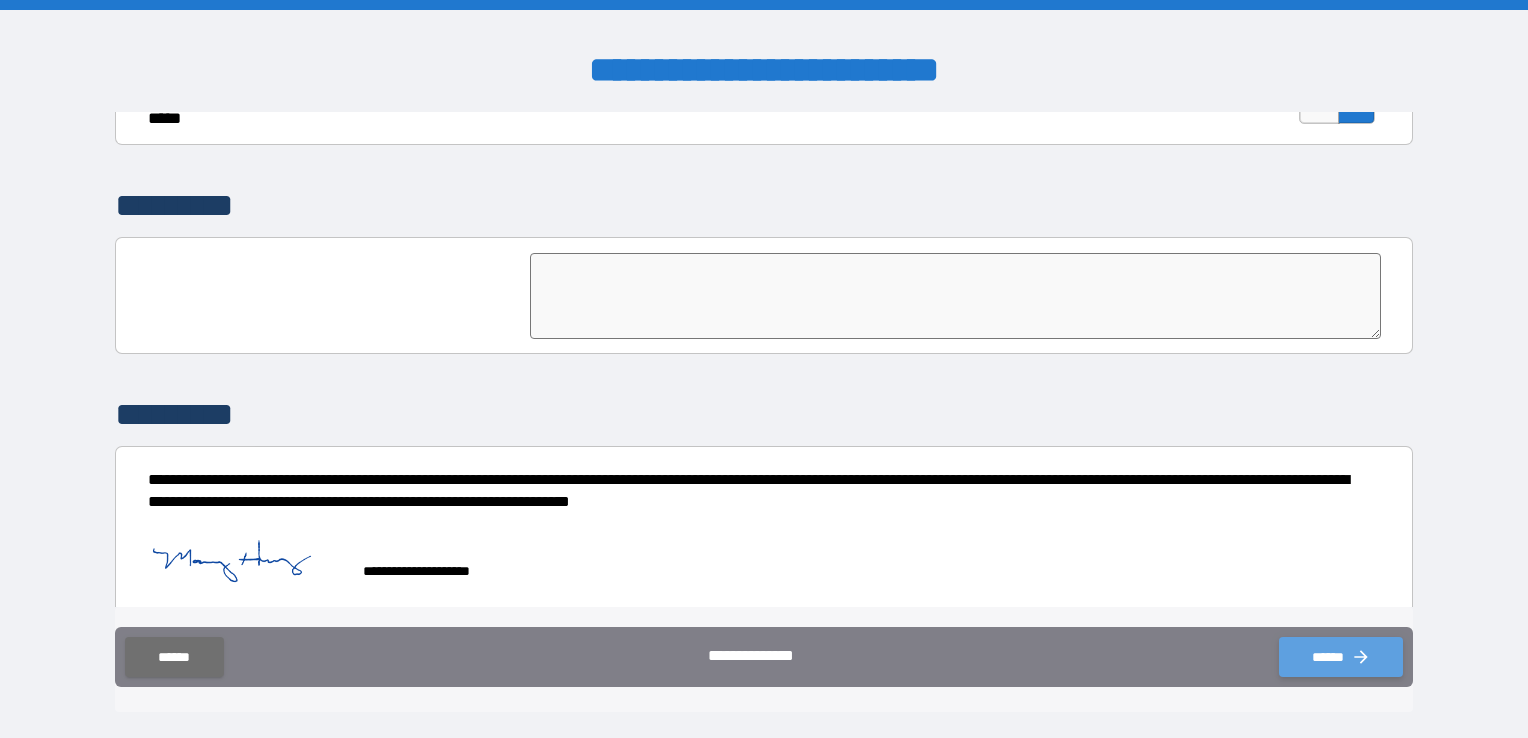 click 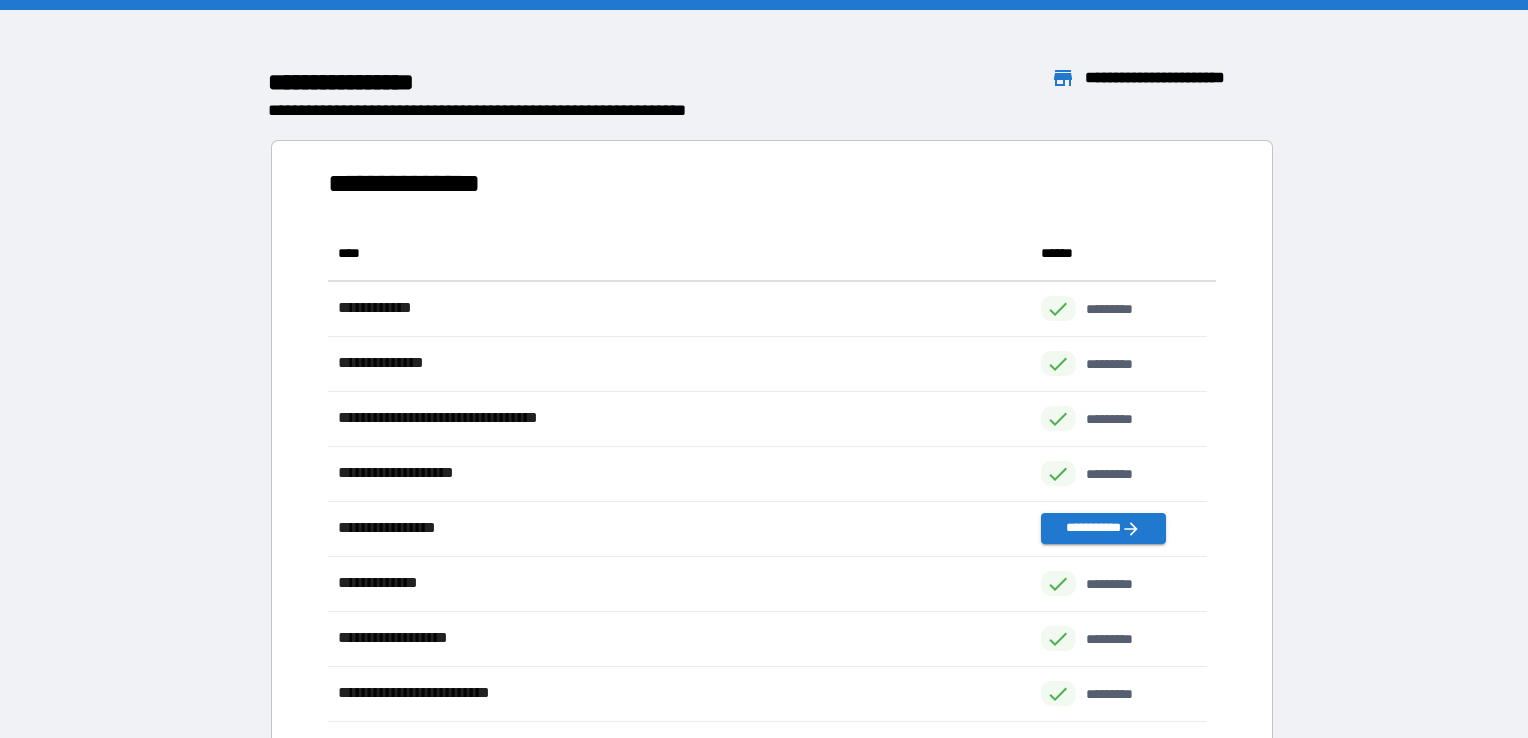 scroll, scrollTop: 16, scrollLeft: 16, axis: both 